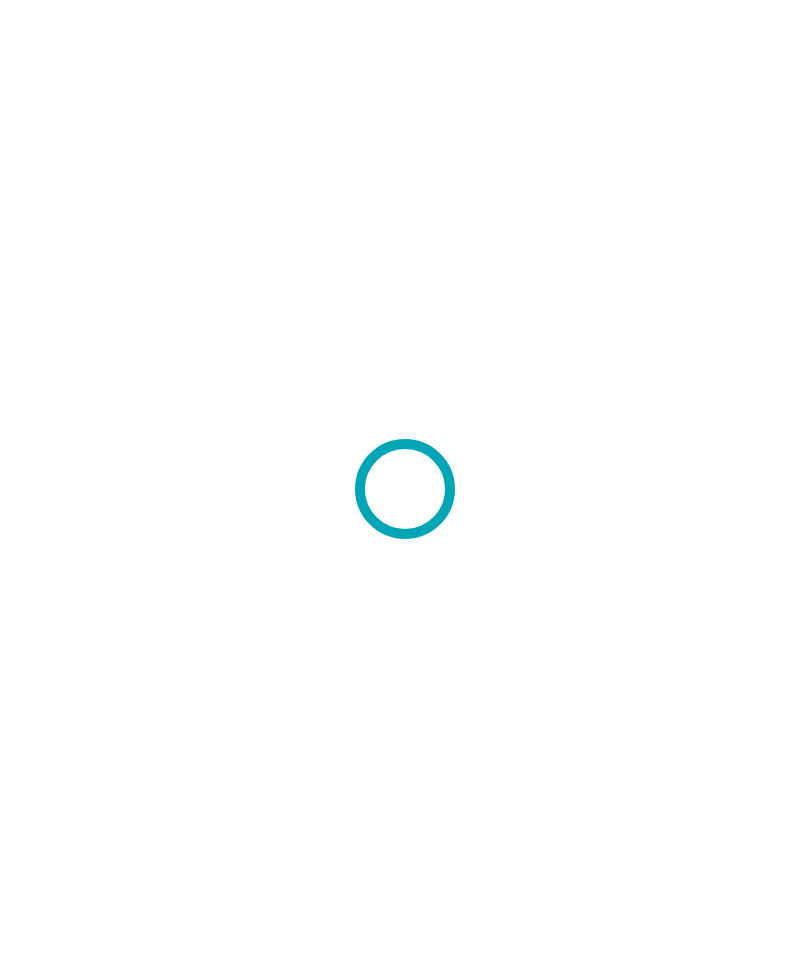 scroll, scrollTop: 0, scrollLeft: 0, axis: both 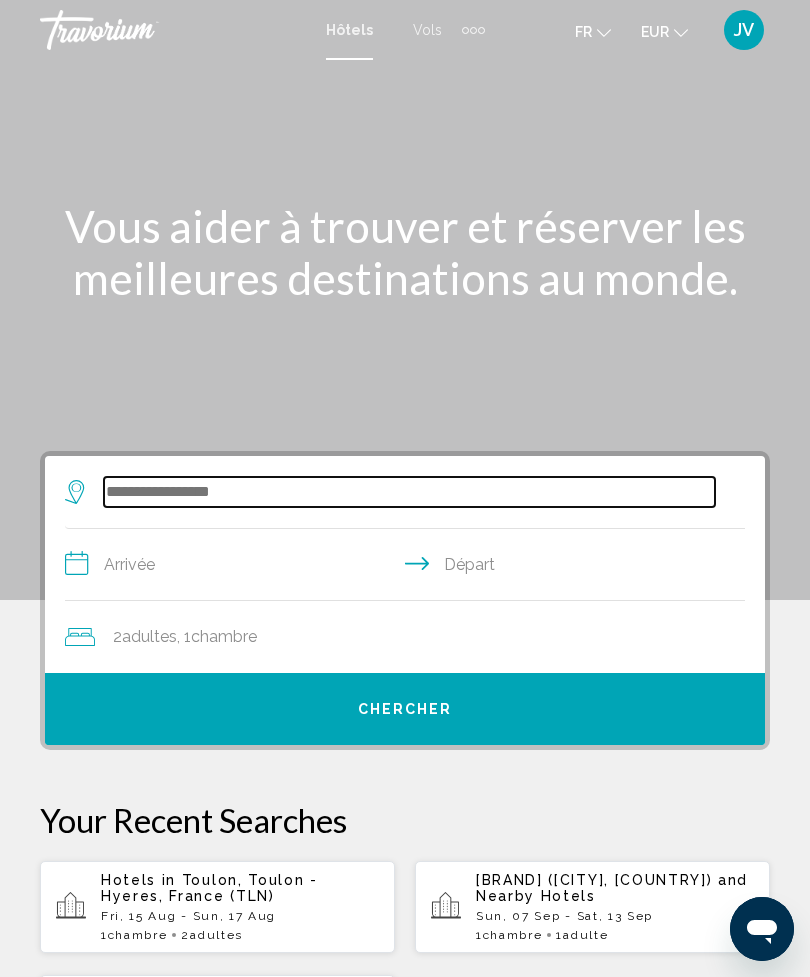 click at bounding box center [409, 492] 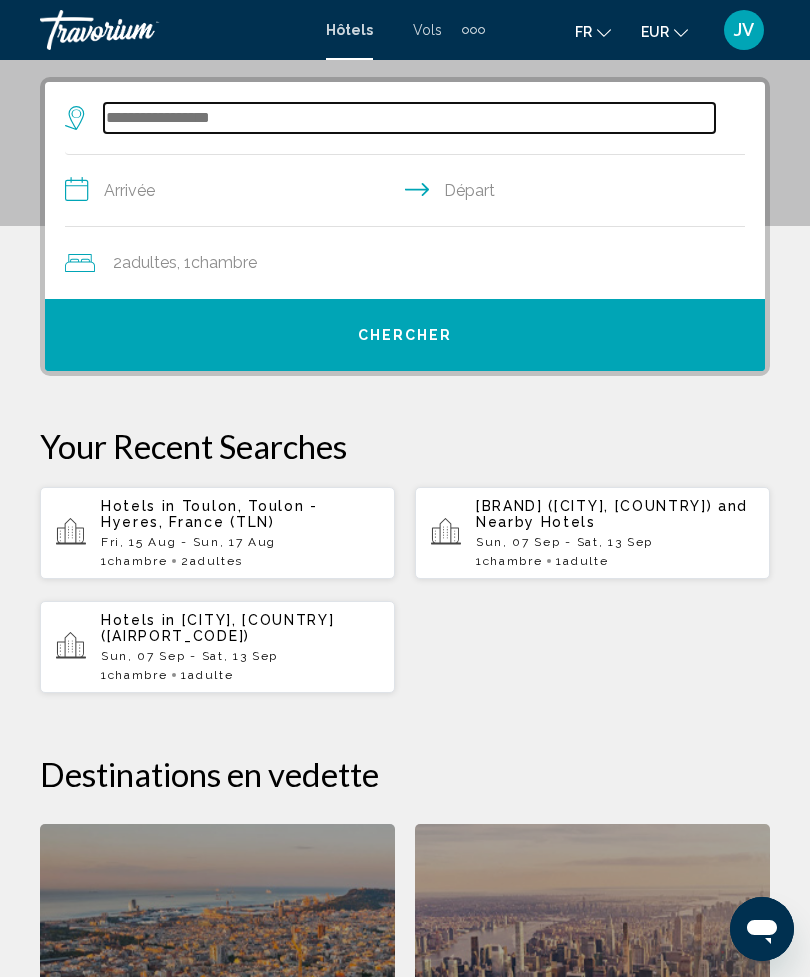 scroll, scrollTop: 386, scrollLeft: 0, axis: vertical 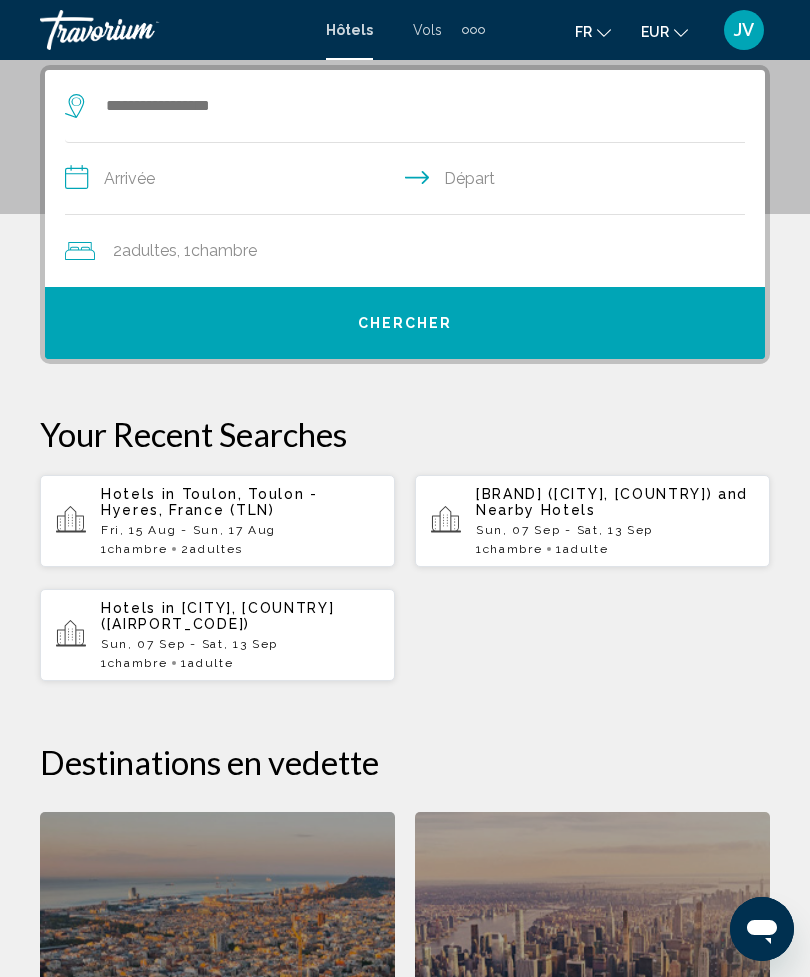 click on "**********" at bounding box center [405, 682] 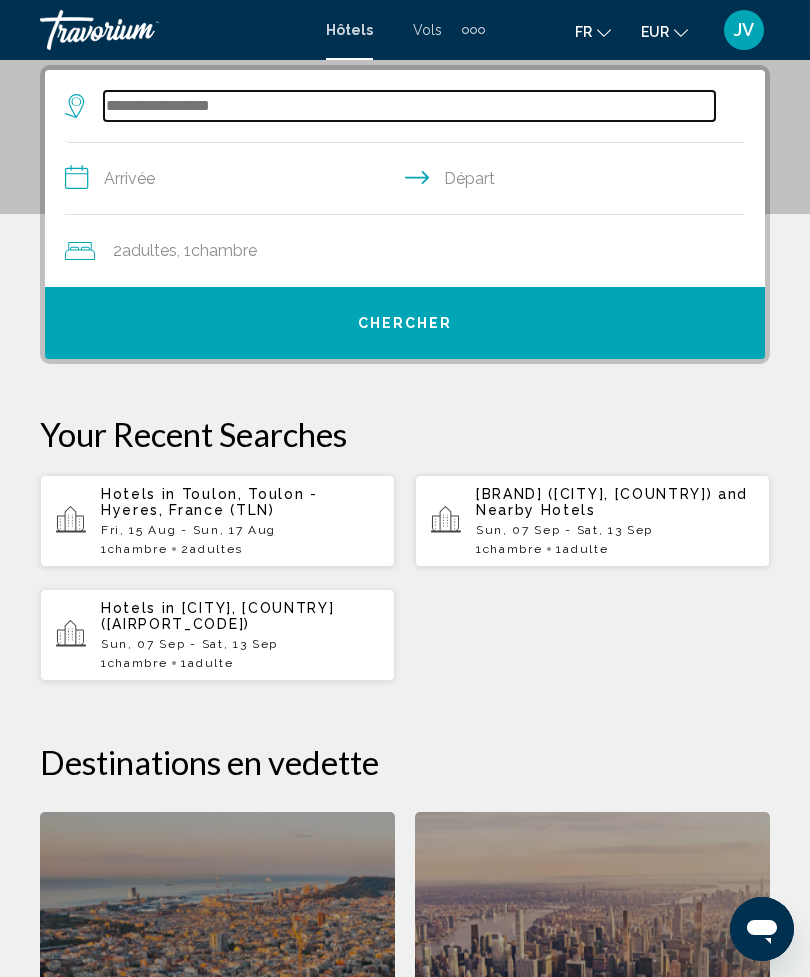 click at bounding box center (409, 106) 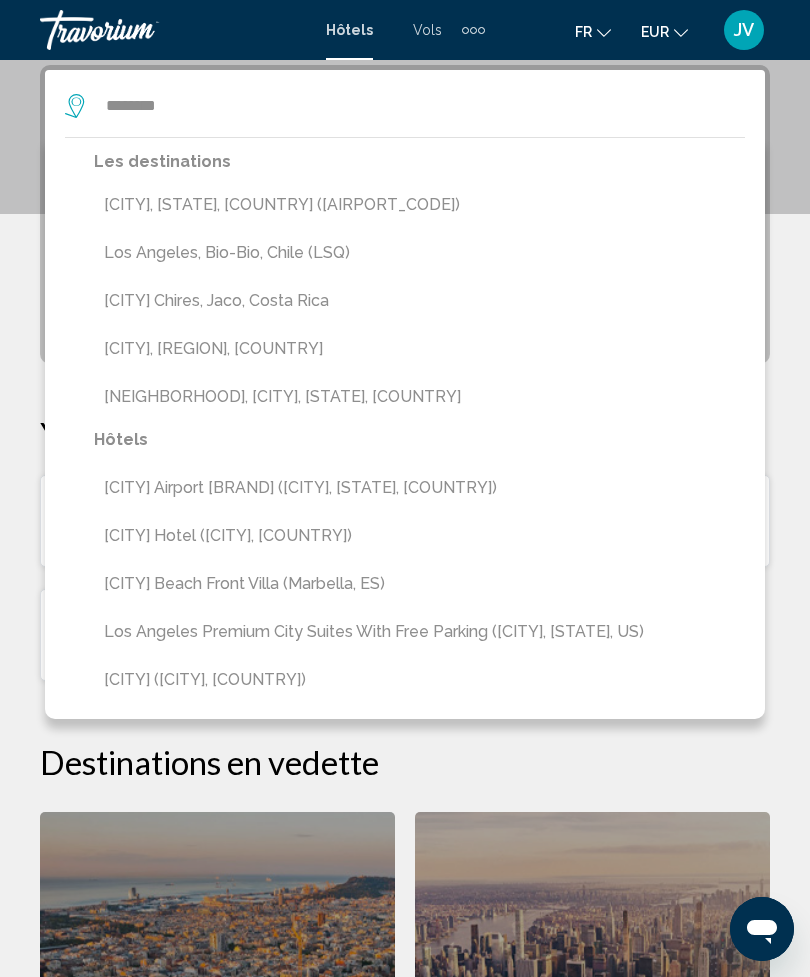 click on "[CITY], [STATE], [COUNTRY] ([AIRPORT_CODE])" at bounding box center (419, 205) 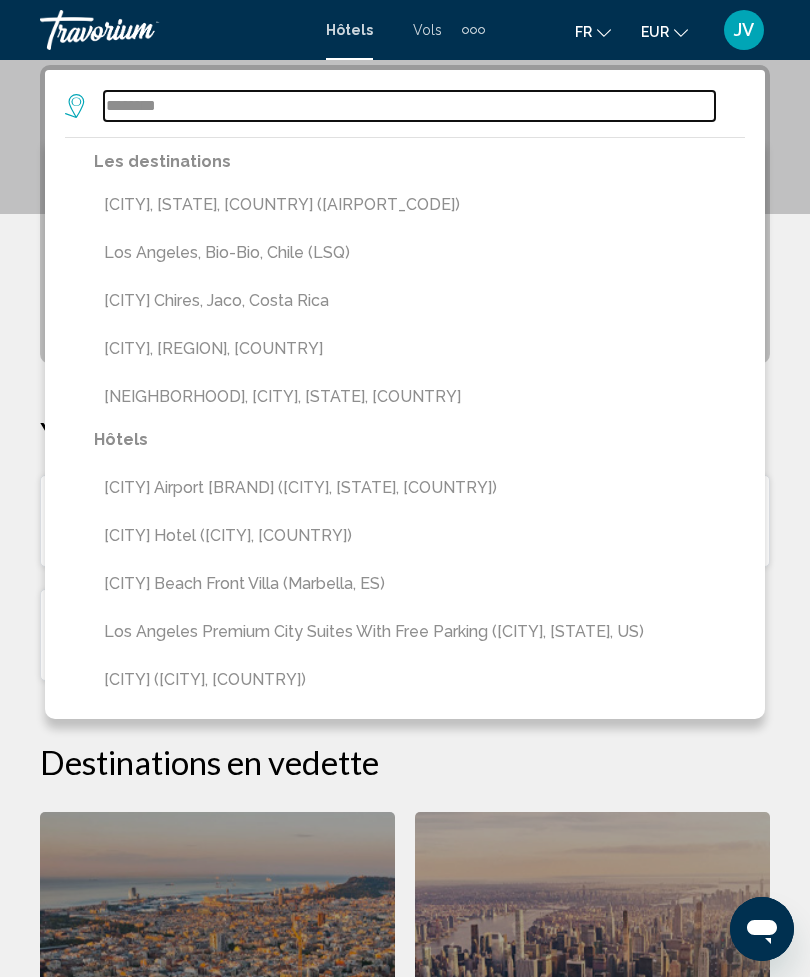 type on "**********" 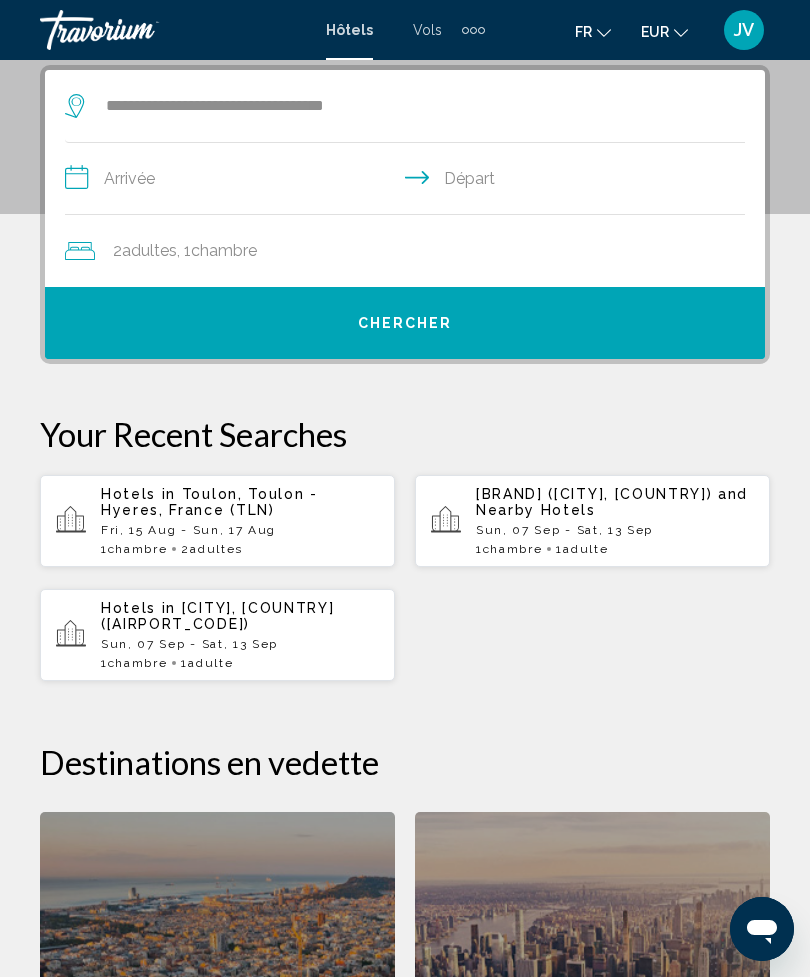 click on "**********" at bounding box center (409, 181) 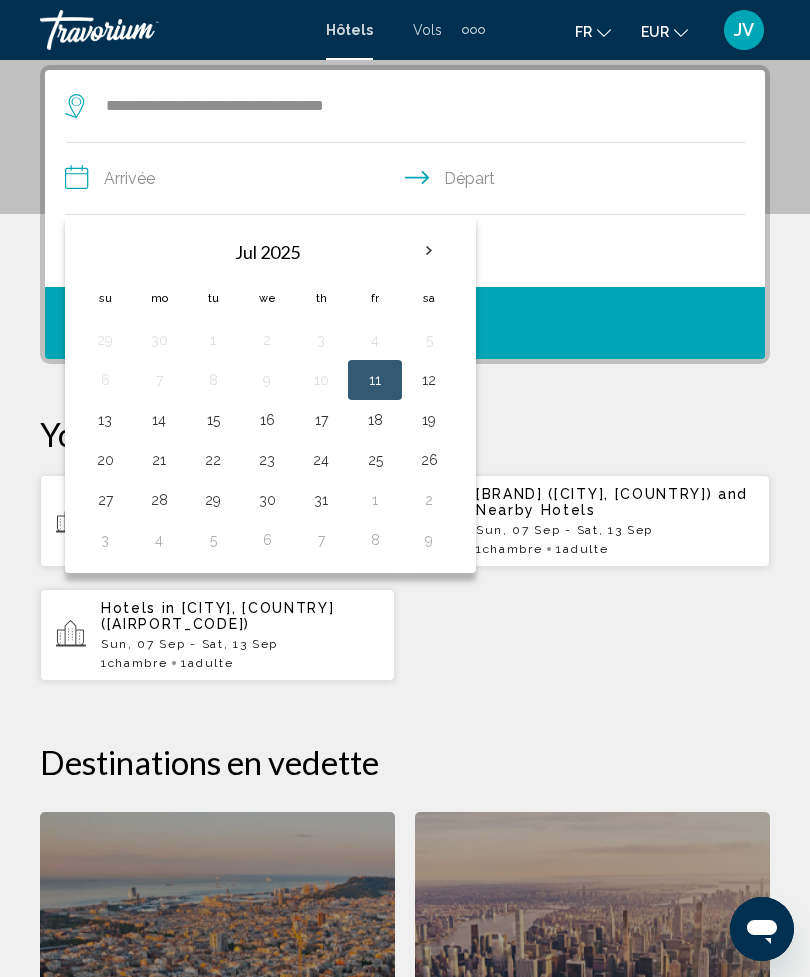 click at bounding box center (429, 251) 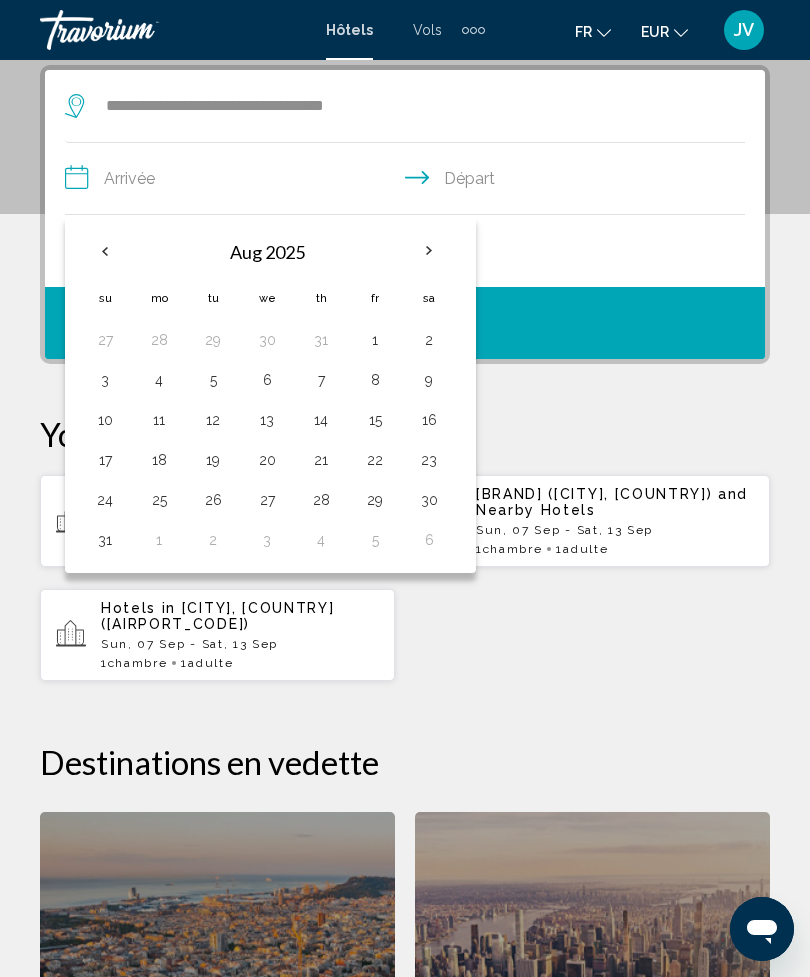 click on "8" at bounding box center (375, 380) 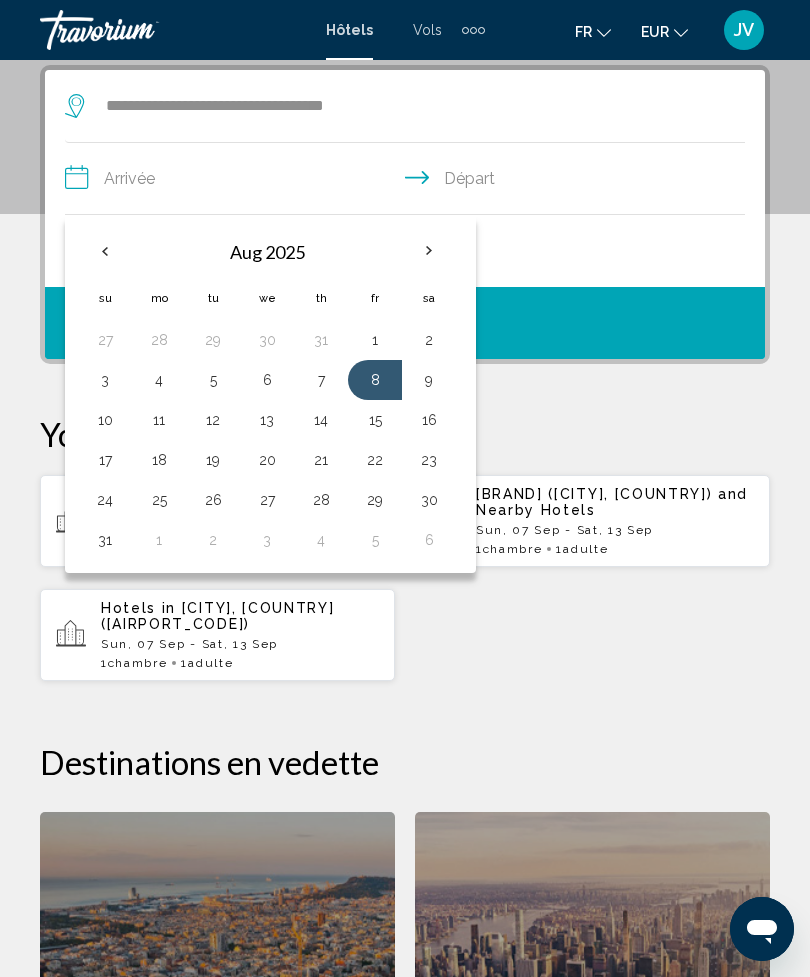 click on "12" at bounding box center [213, 420] 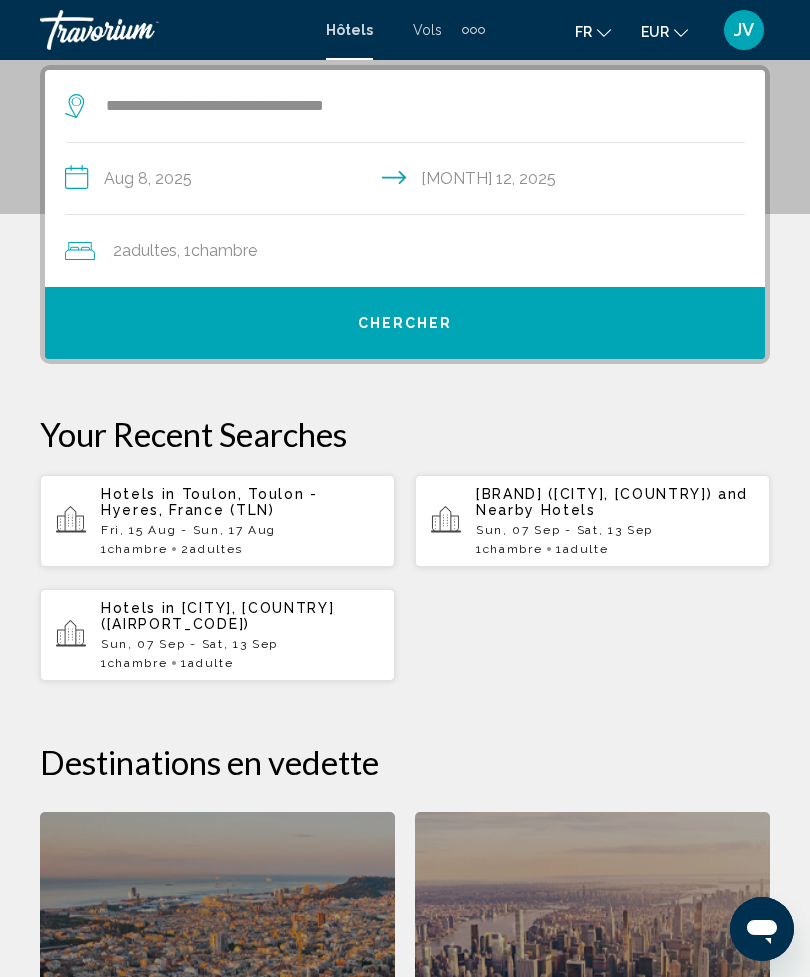 click on "Adultes" 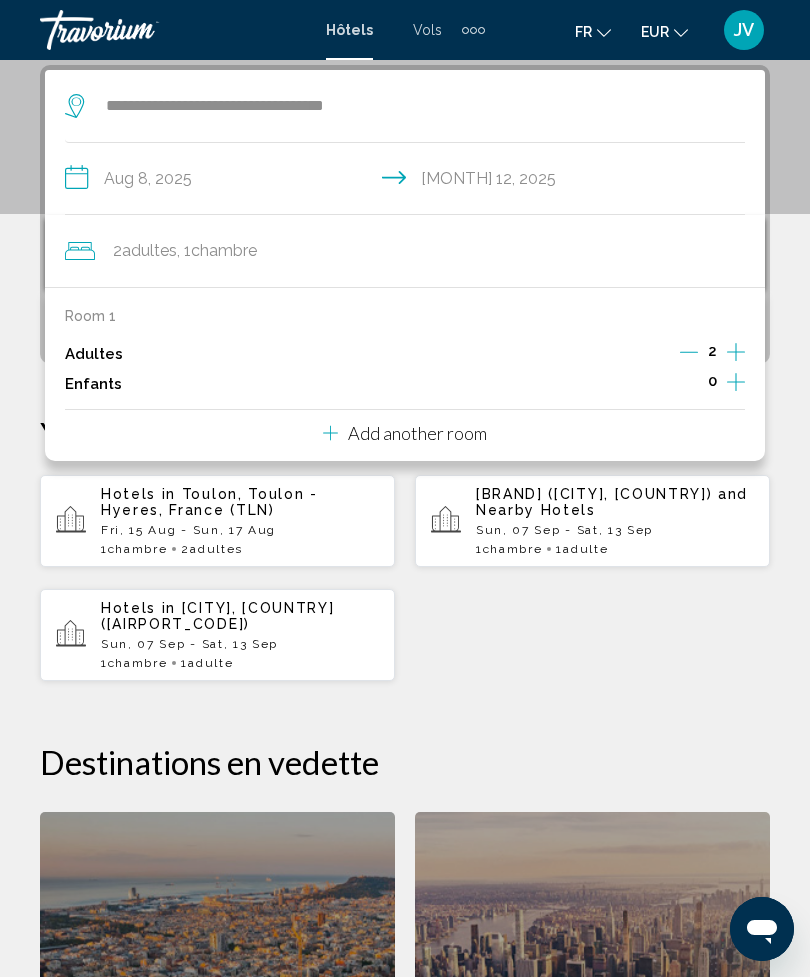 click 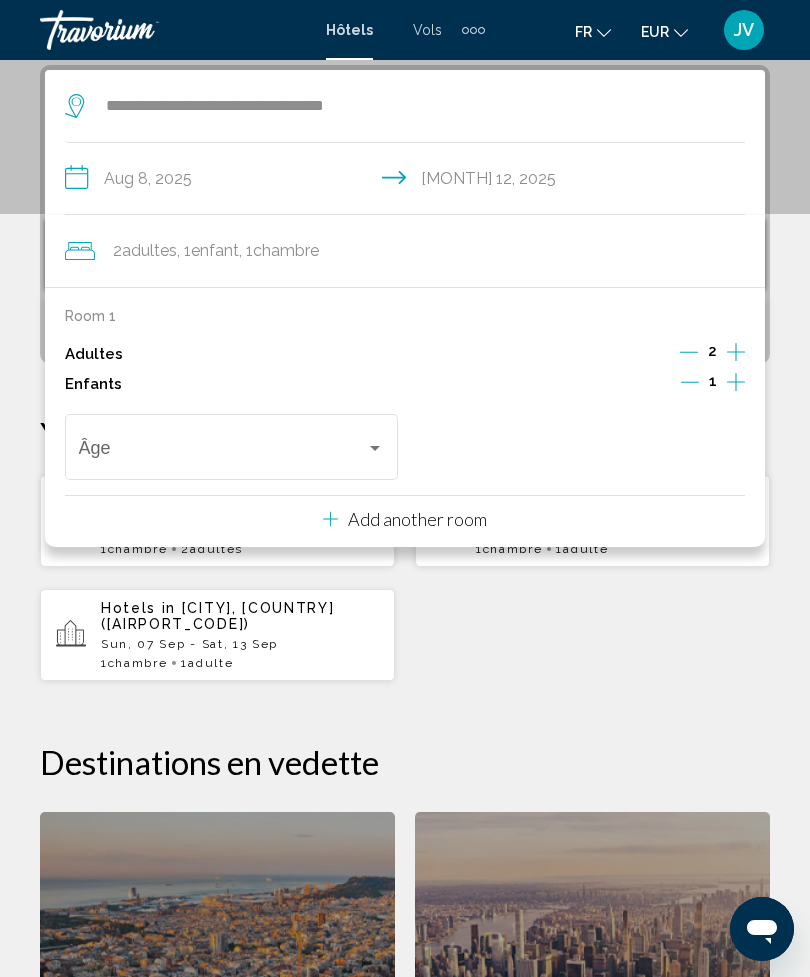 click 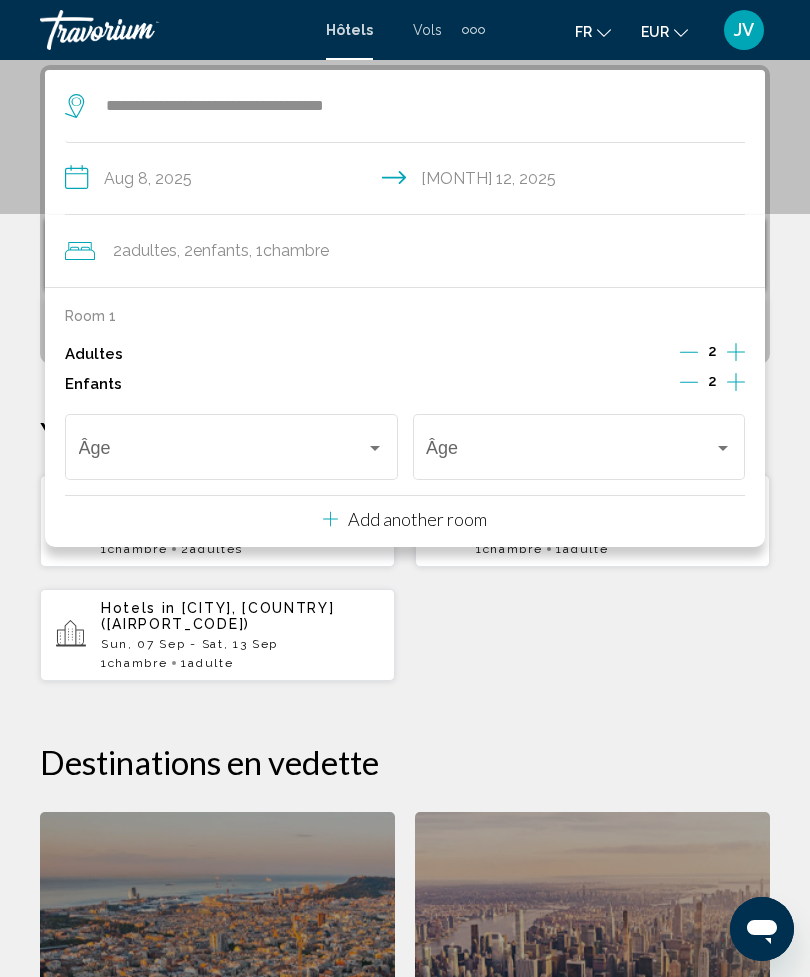 click at bounding box center [223, 452] 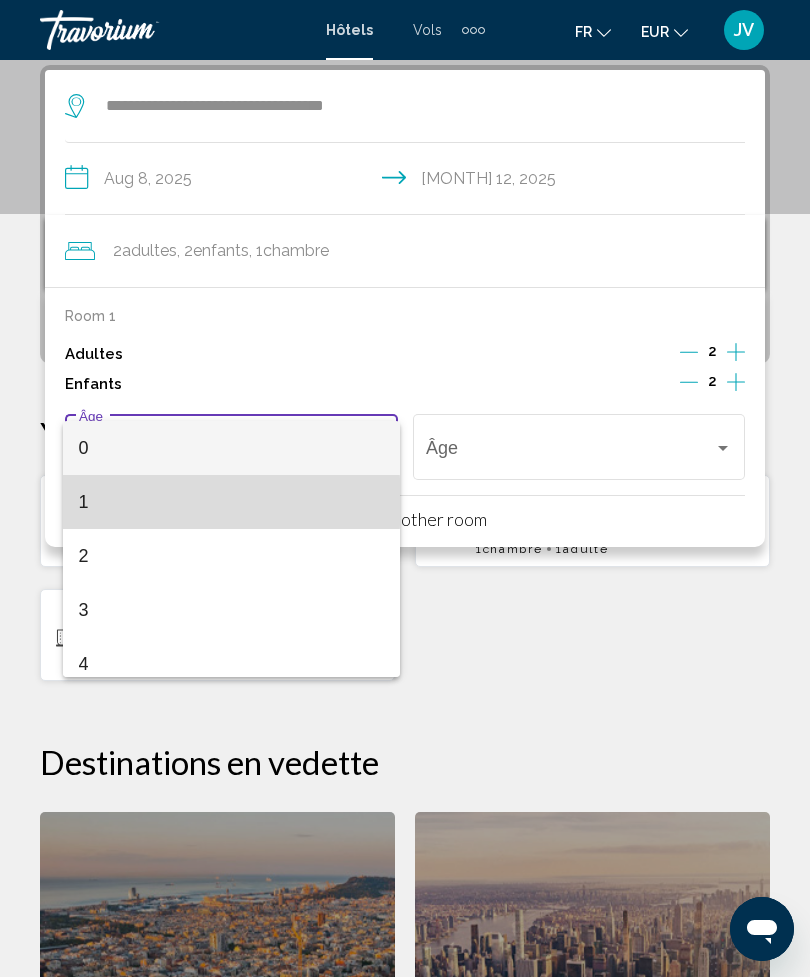 click on "1" at bounding box center (232, 502) 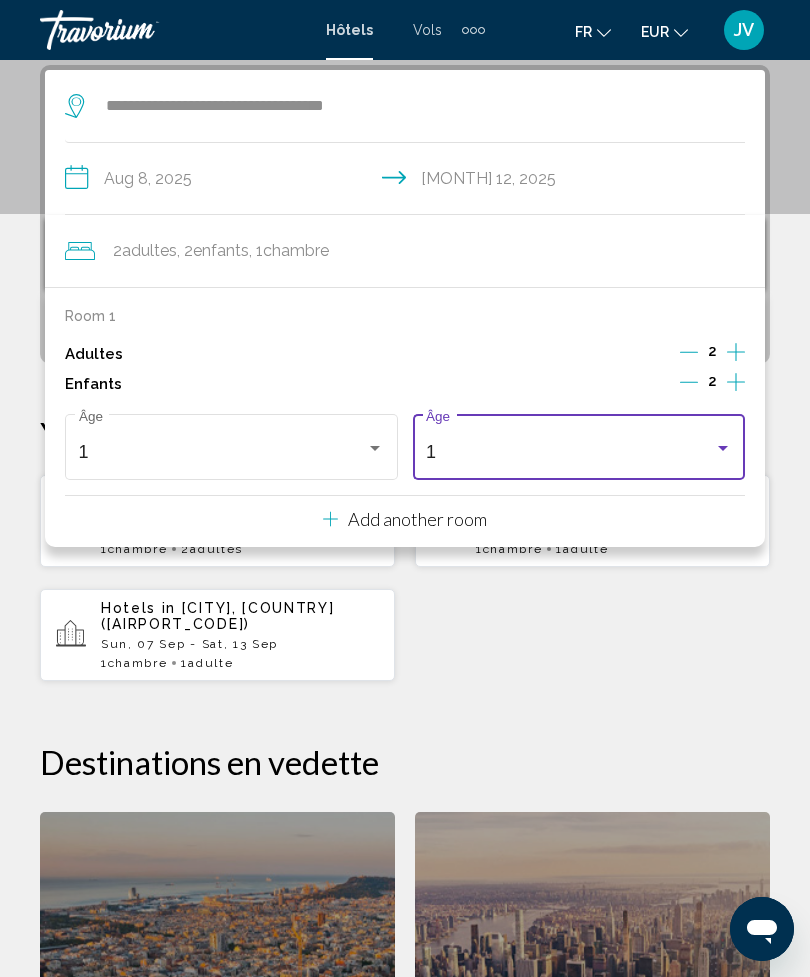 click on "1" at bounding box center (570, 452) 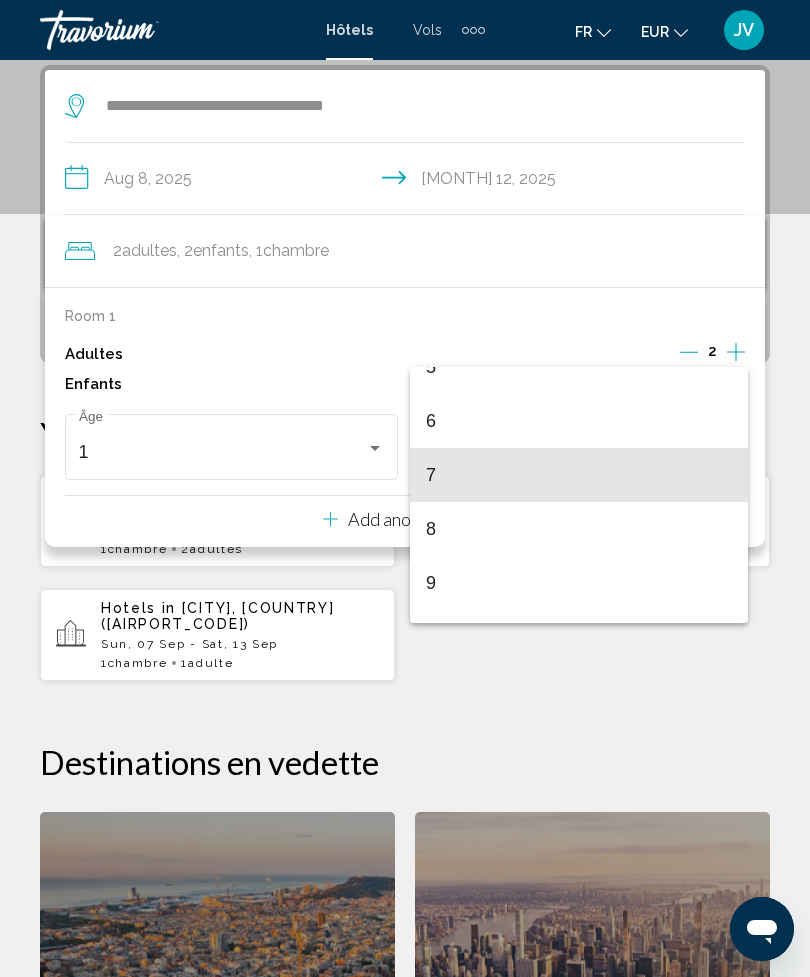 scroll, scrollTop: 303, scrollLeft: 0, axis: vertical 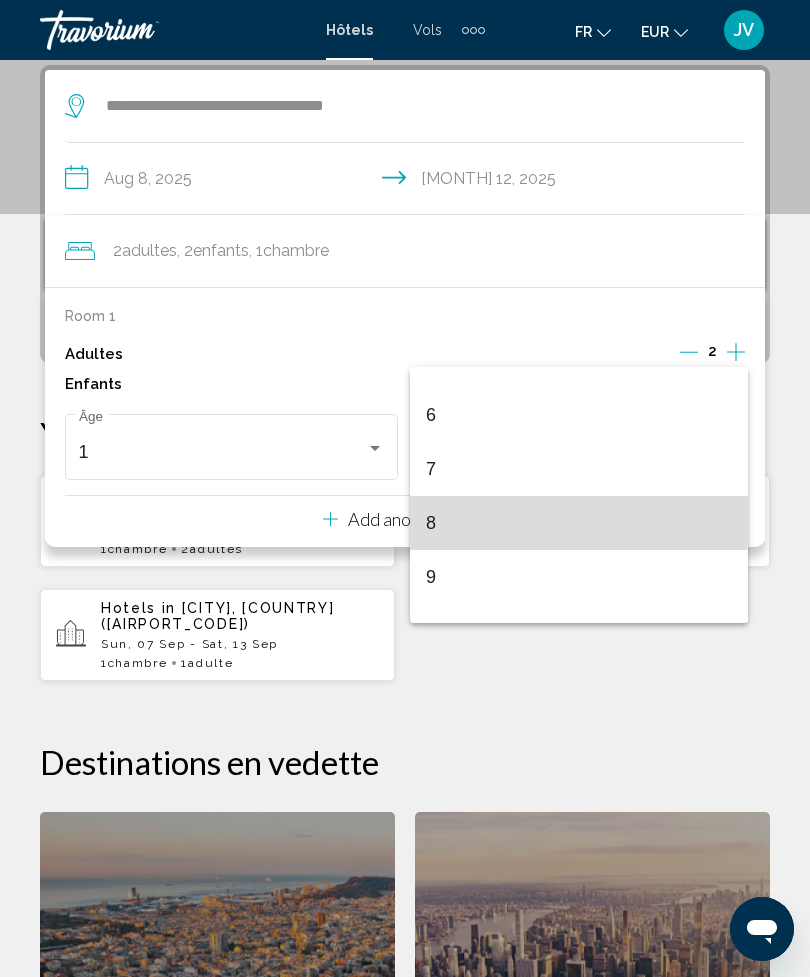 click on "8" at bounding box center [579, 523] 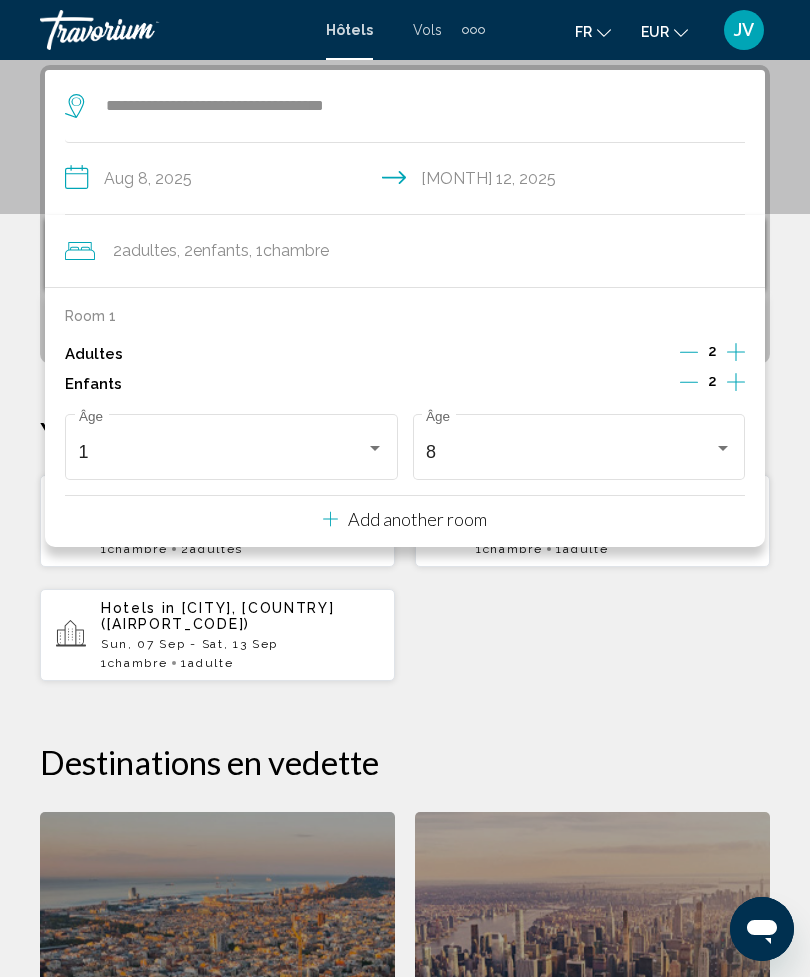 click on "Hotels in Toulon, Toulon - Hyeres, France (TLN) Fri, 15 Aug - Sun, 17 Aug 1 Chambre pièces 2 Adulte Adultes Loman Art (Dakar, SN) and Nearby Hotels Sun, 07 Sep - Sat, 13 Sep 1 Chambre pièces 1 Adulte Adultes" at bounding box center (405, 578) 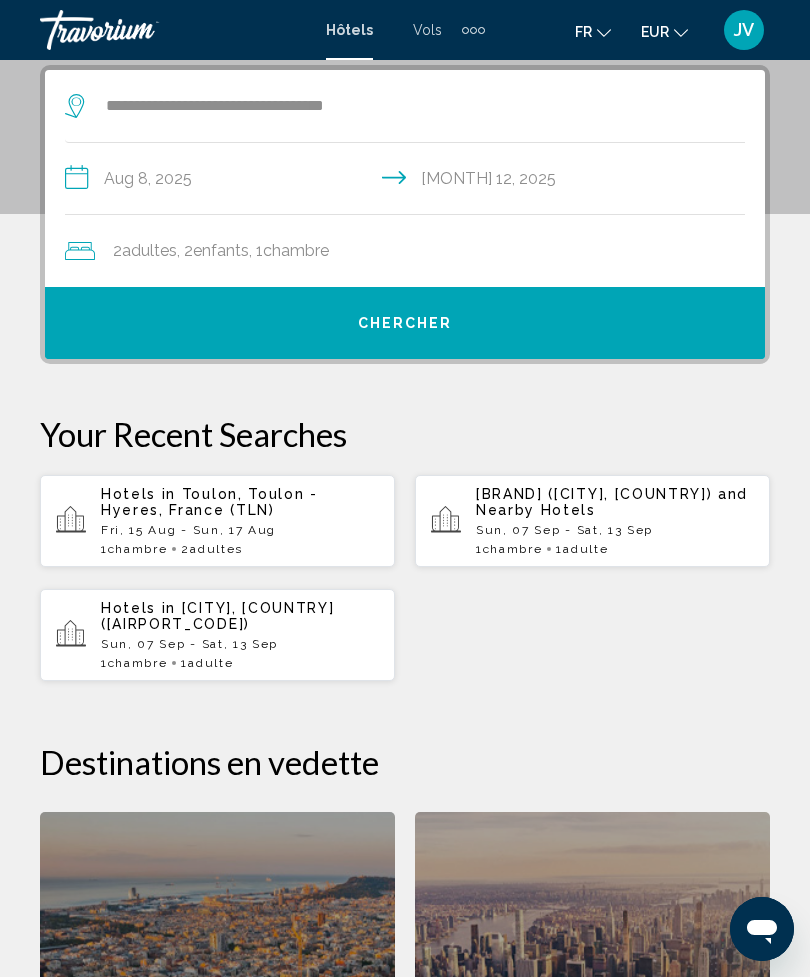 click on "Chercher" at bounding box center [405, 323] 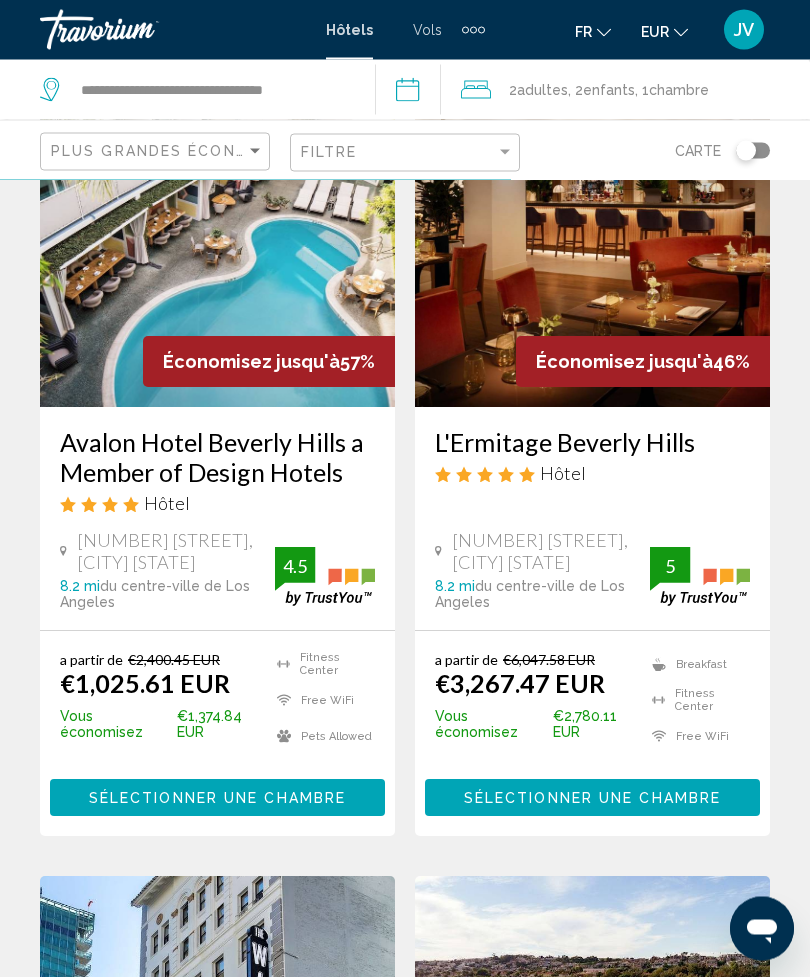 scroll, scrollTop: 193, scrollLeft: 0, axis: vertical 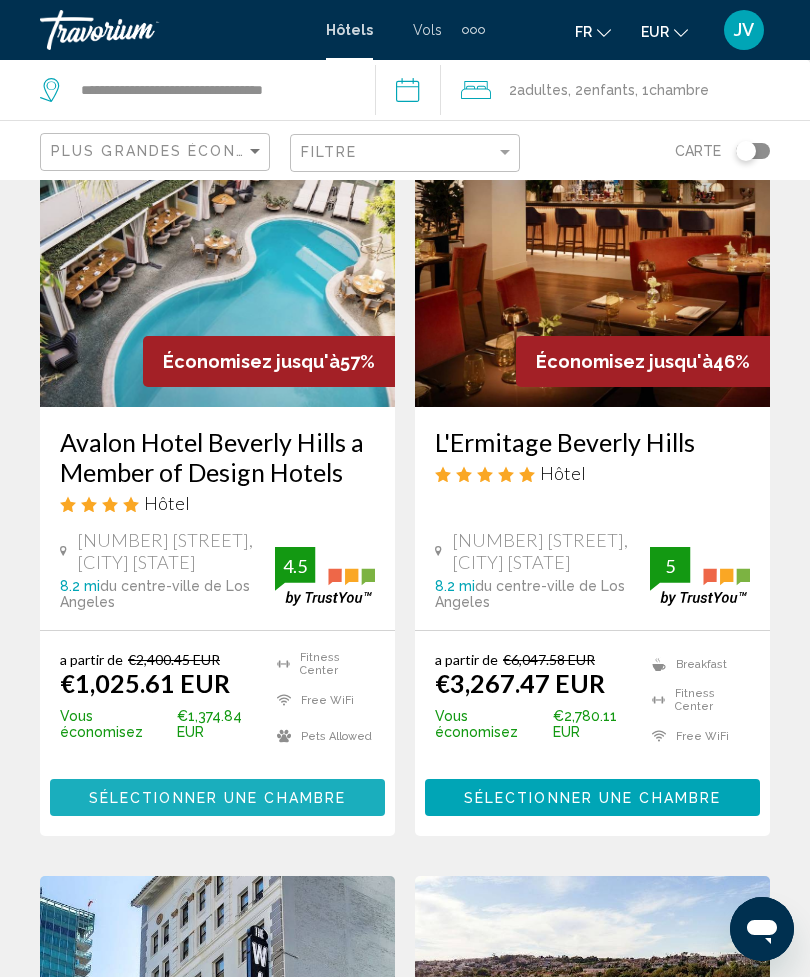 click on "Sélectionner une chambre" at bounding box center (217, 797) 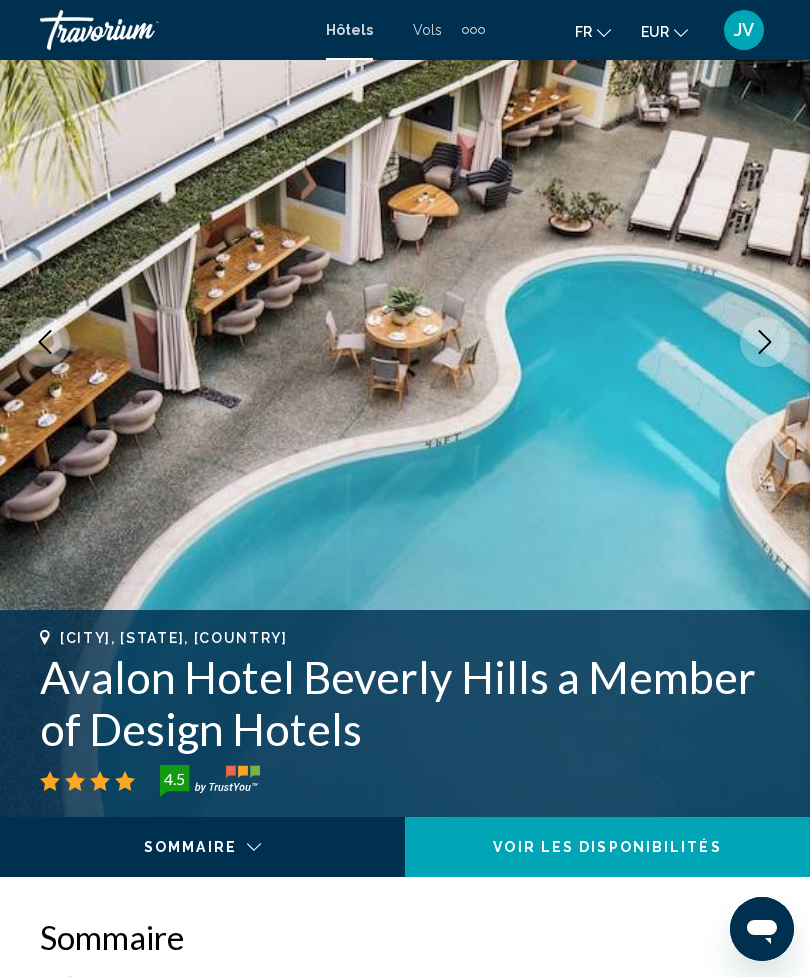 scroll, scrollTop: 0, scrollLeft: 0, axis: both 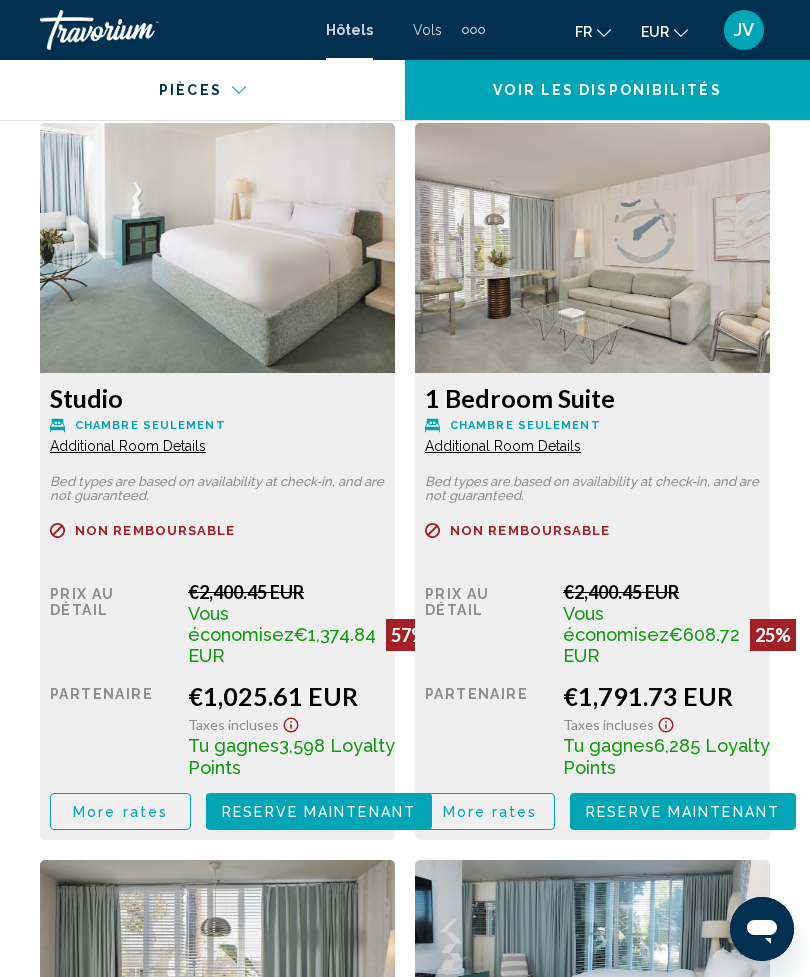 click on "More rates" at bounding box center (120, 812) 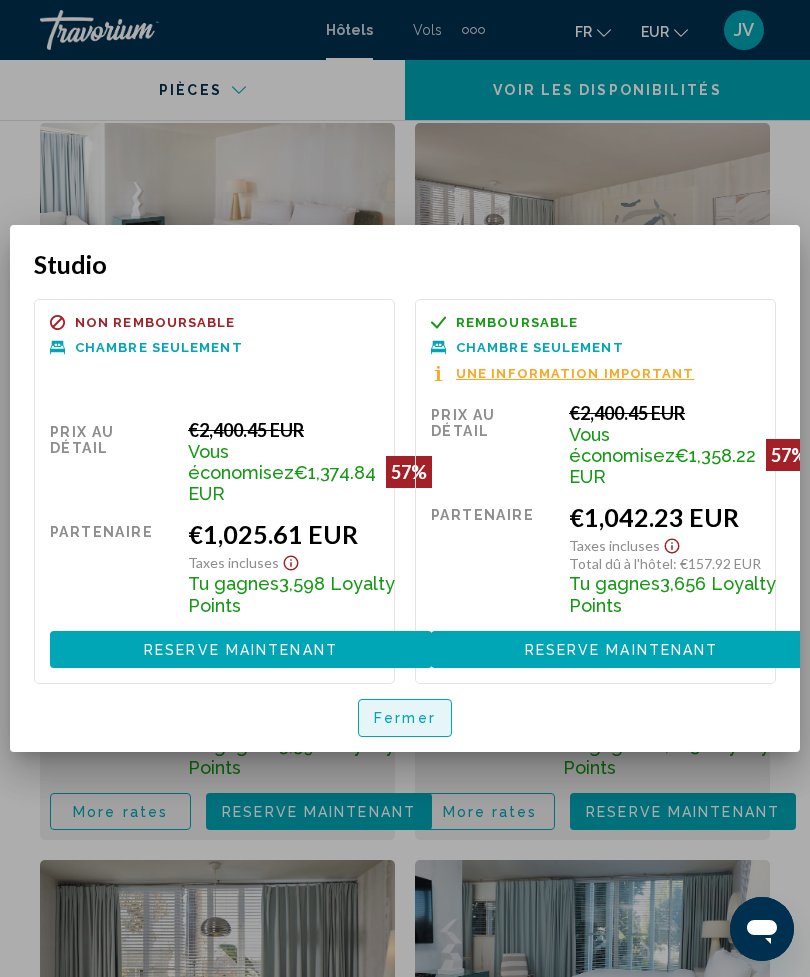 click on "Fermer" at bounding box center [405, 717] 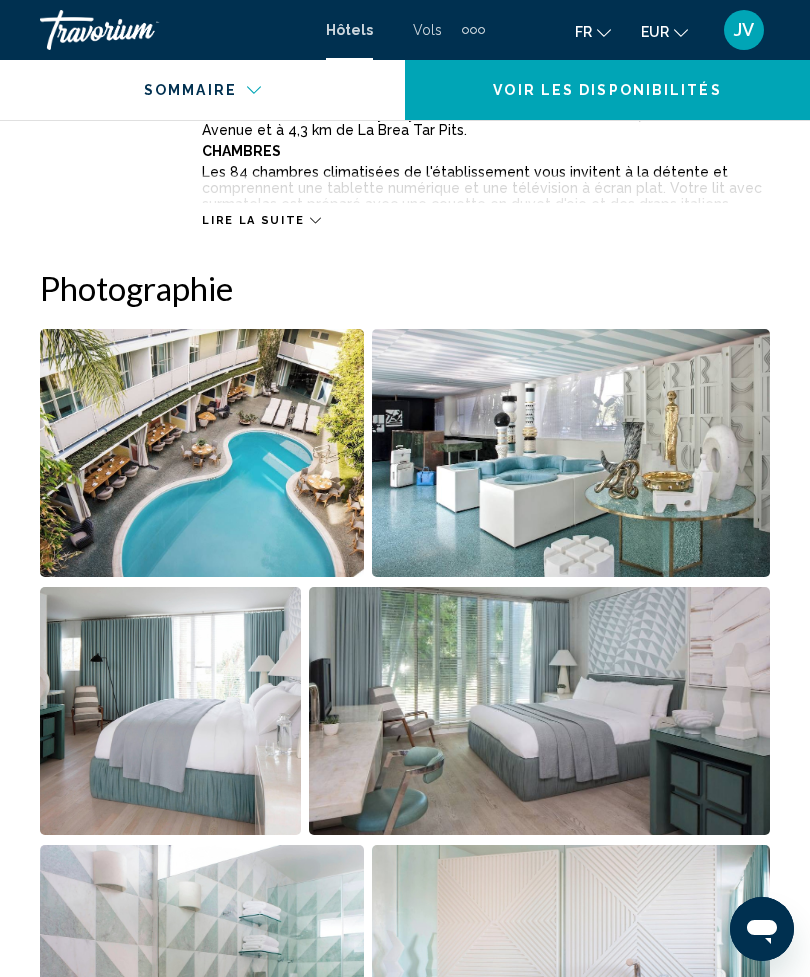 scroll, scrollTop: 1167, scrollLeft: 0, axis: vertical 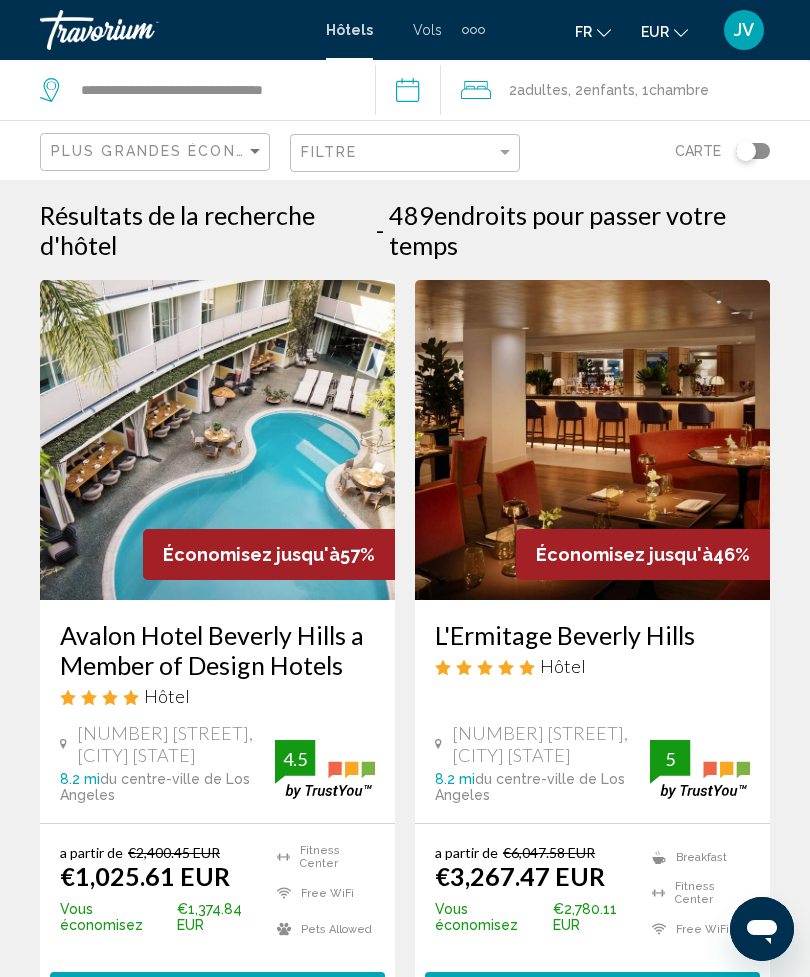 click 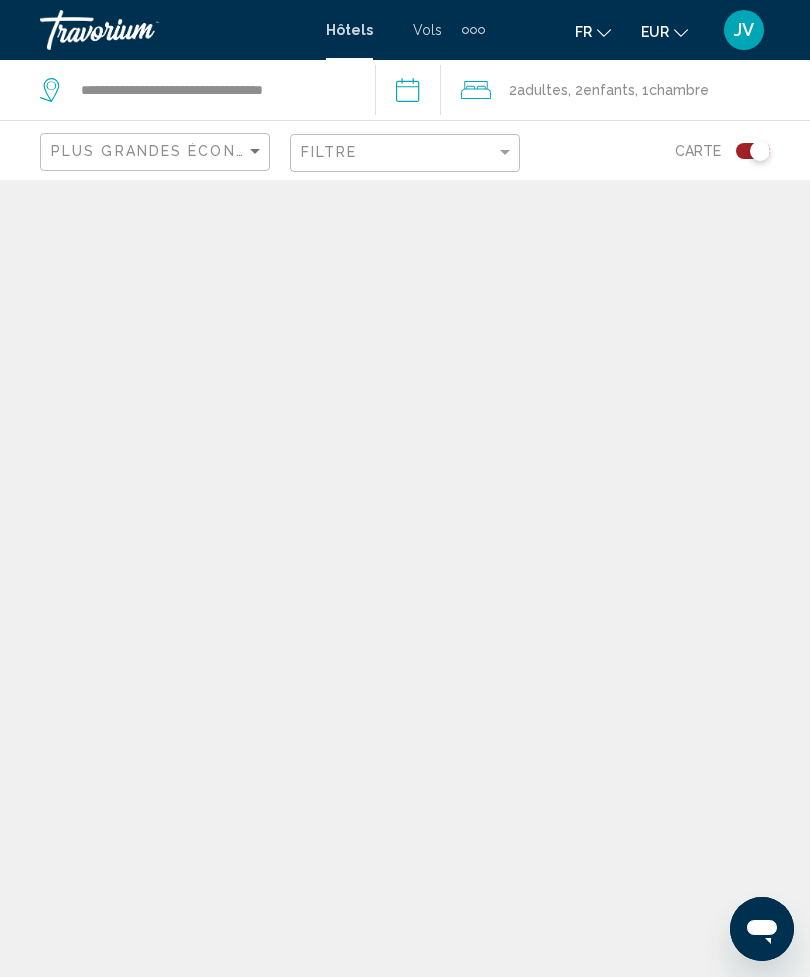 scroll, scrollTop: 64, scrollLeft: 0, axis: vertical 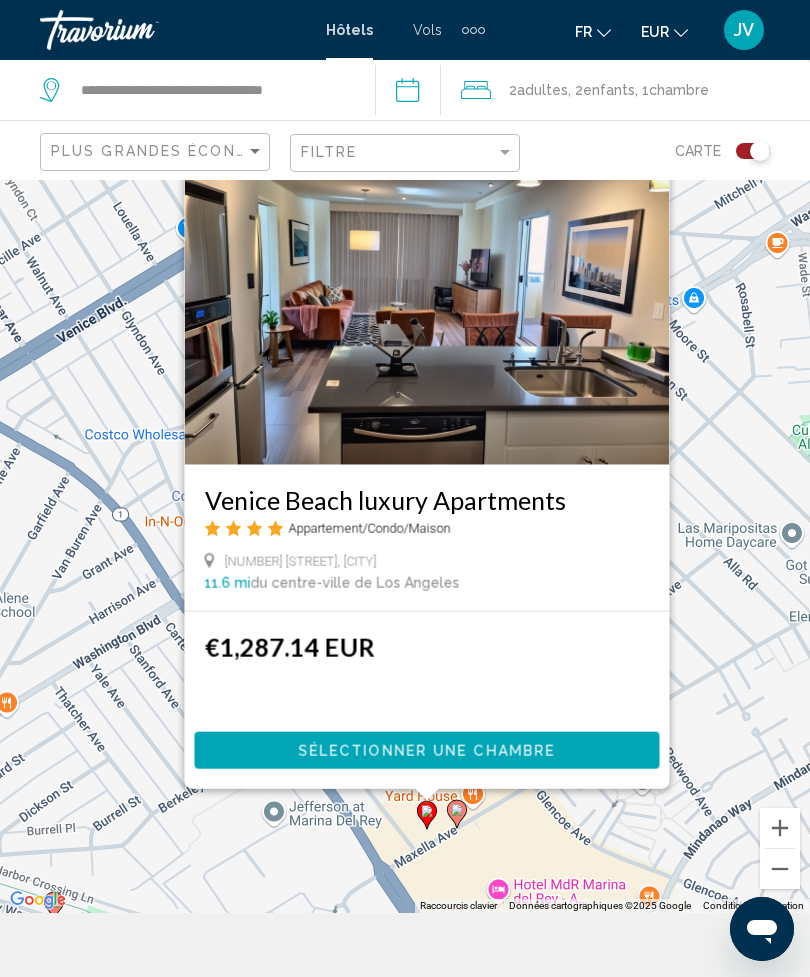 click on "Venice Beach luxury Apartments
Appartement/Condo/Maison
[NUMBER] [STREET], [CITY] [STATE] 11.6 mi  du centre-ville de Los Angeles de l'hôtel €1,287.14 EUR  Sélectionner une chambre" at bounding box center [405, 514] 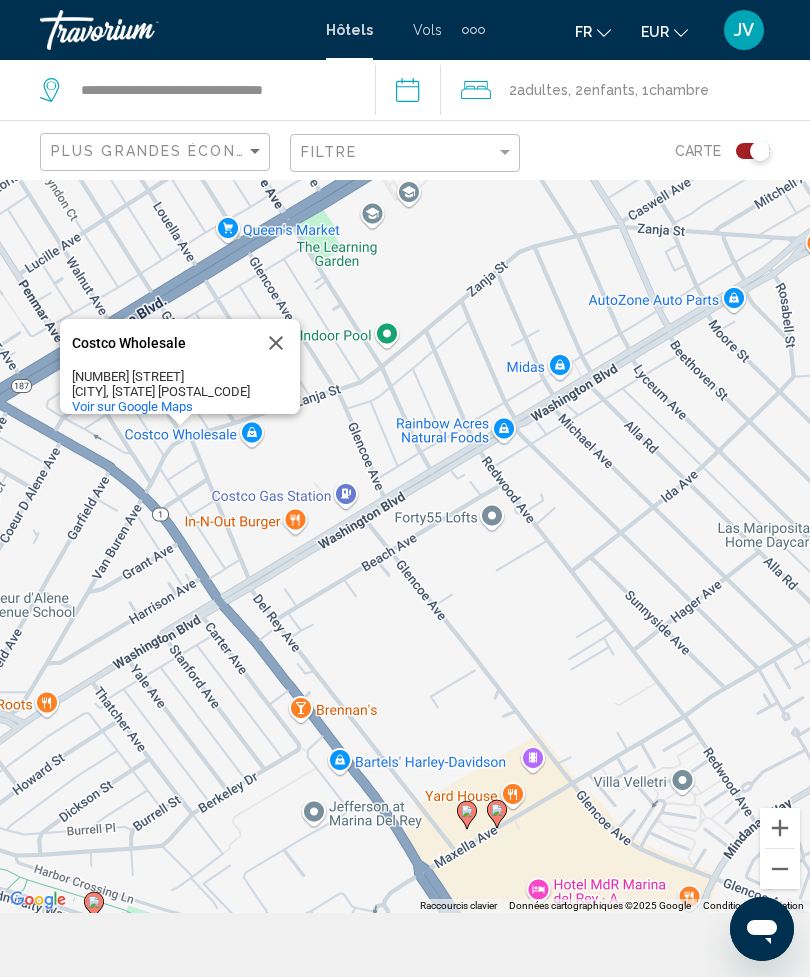 click on "Voir sur Google Maps" at bounding box center (132, 406) 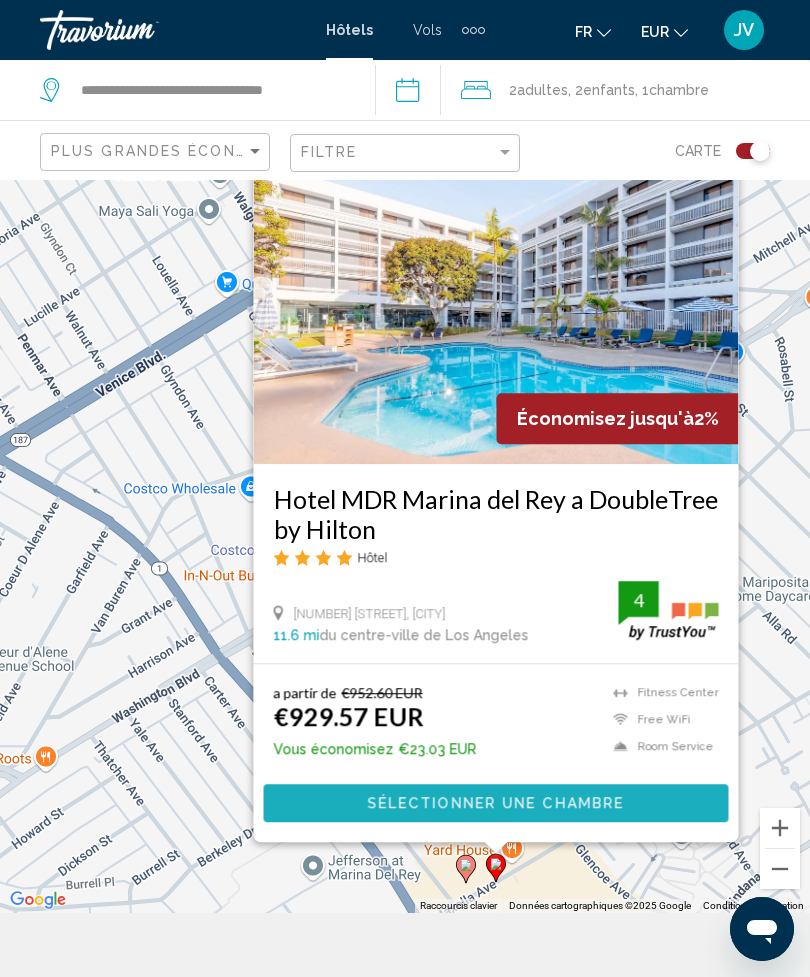 click on "Sélectionner une chambre" at bounding box center [495, 802] 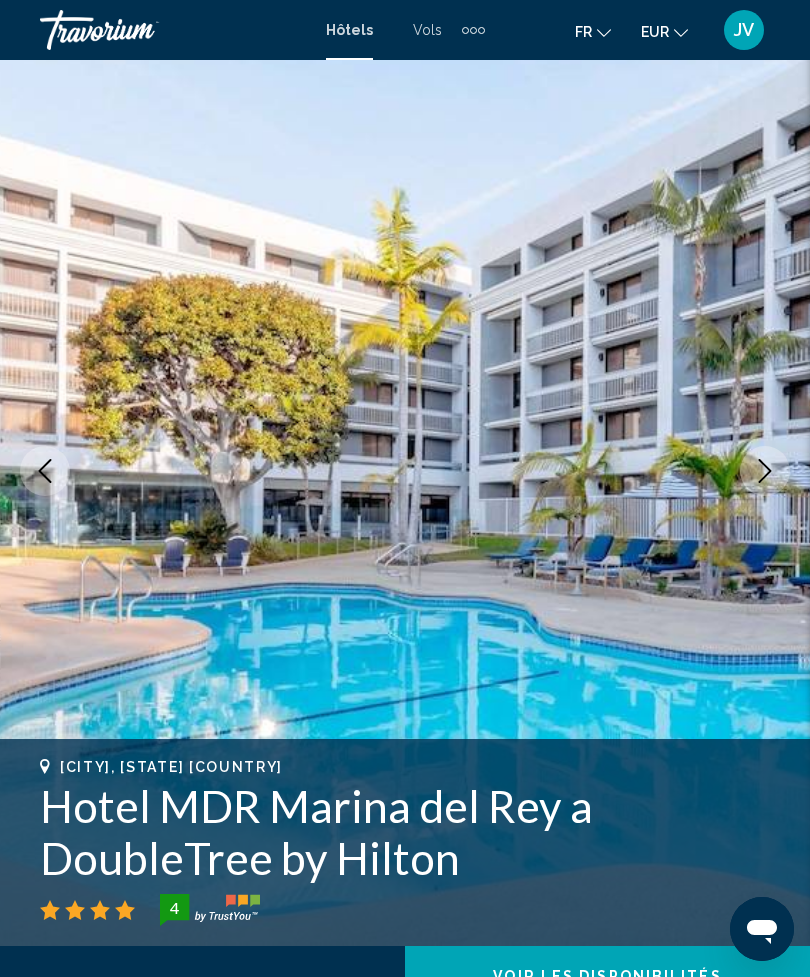 scroll, scrollTop: 0, scrollLeft: 0, axis: both 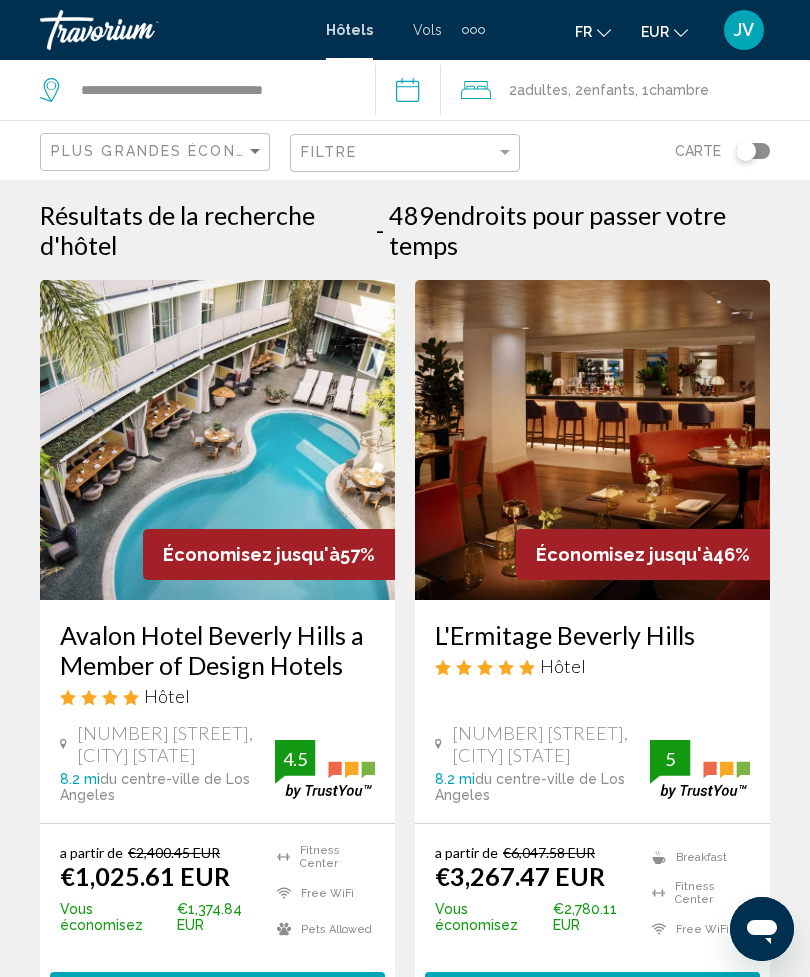 click 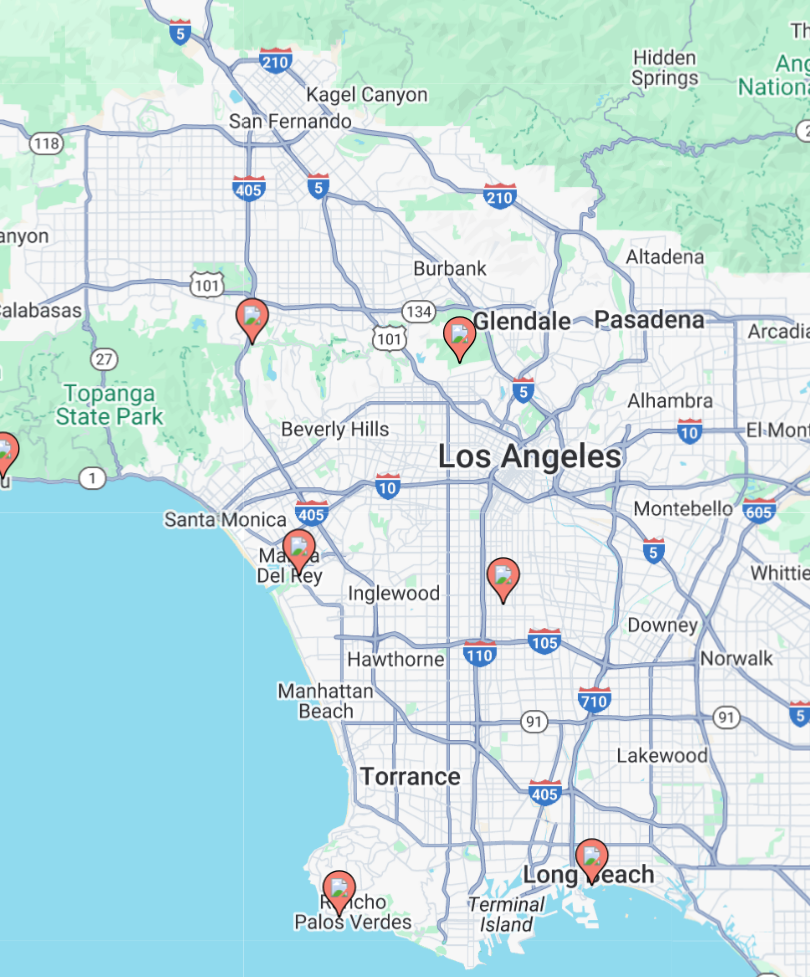 click 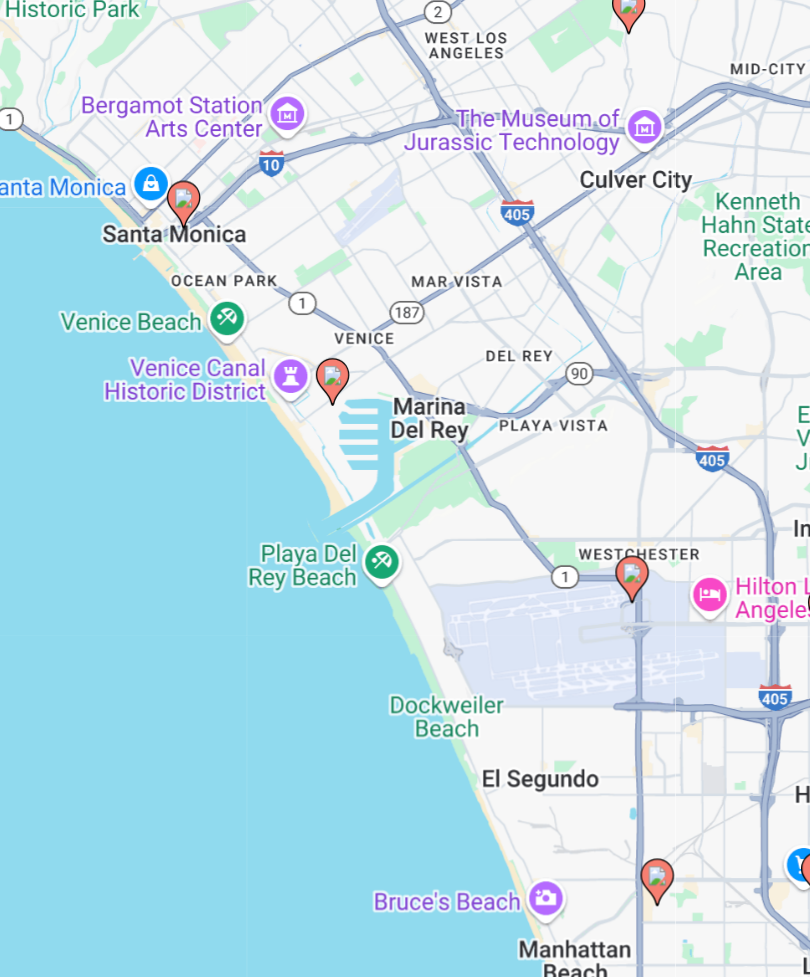 click on "Pour naviguer, appuyez sur les touches fléchées. Pour activer le glissement avec le clavier, appuyez sur Alt+Entrée. Une fois ce mode activé, utilisez les touches fléchées pour déplacer le repère. Pour valider le déplacement, appuyez sur Entrée. Pour annuler, appuyez sur Échap." at bounding box center (405, 514) 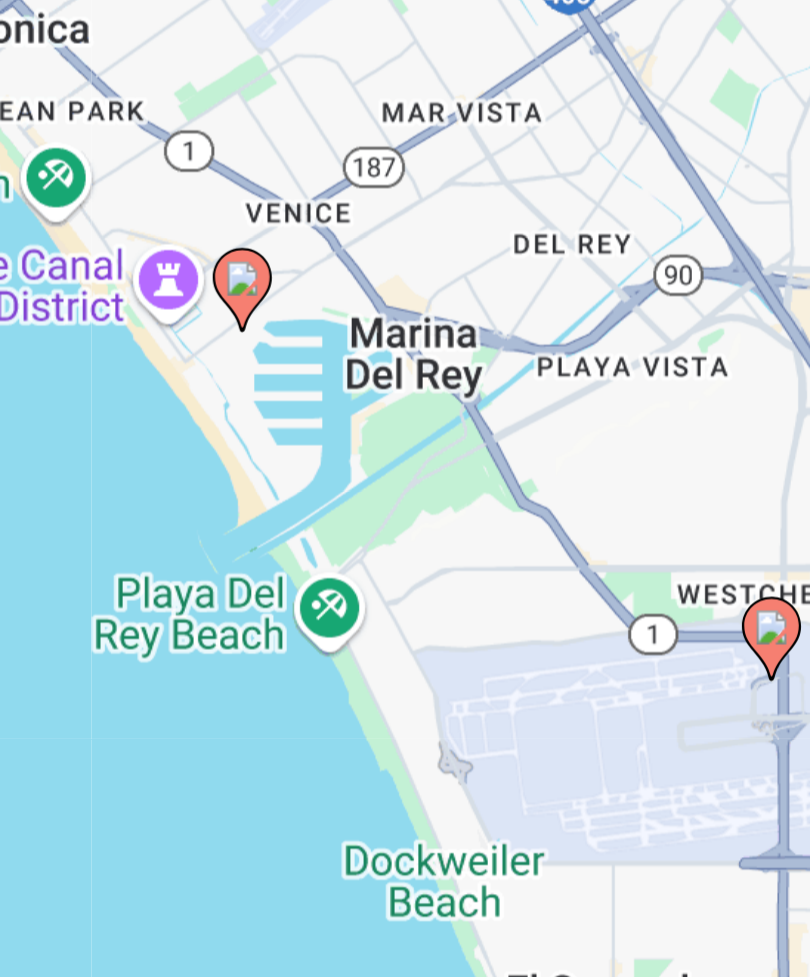 click 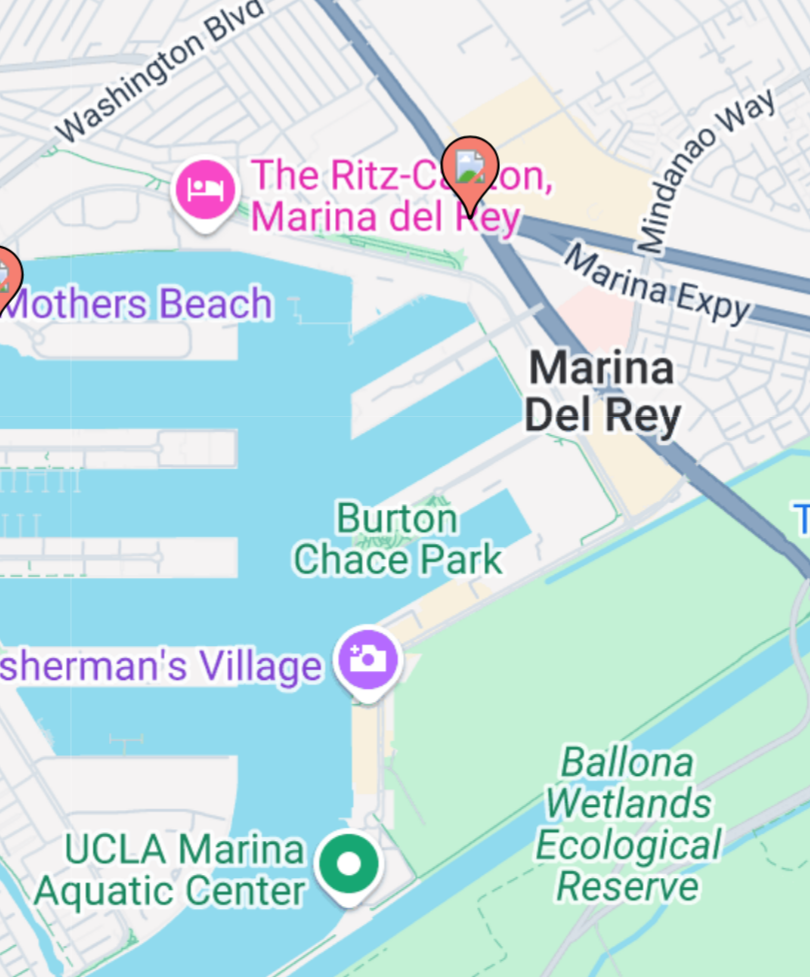 click 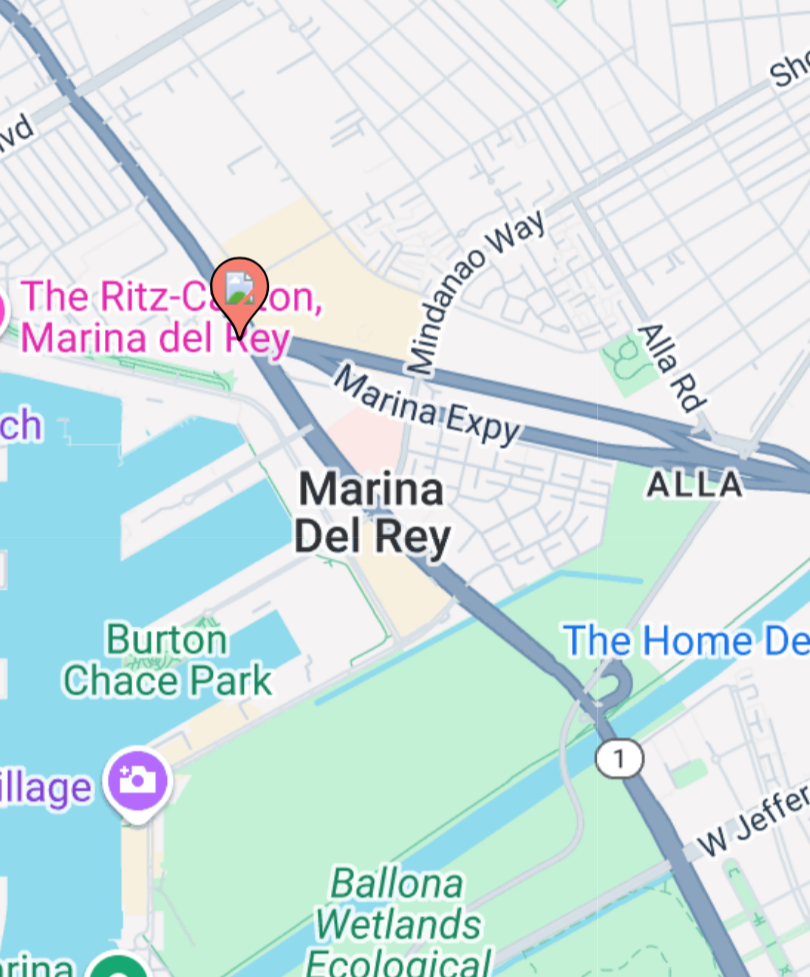 click 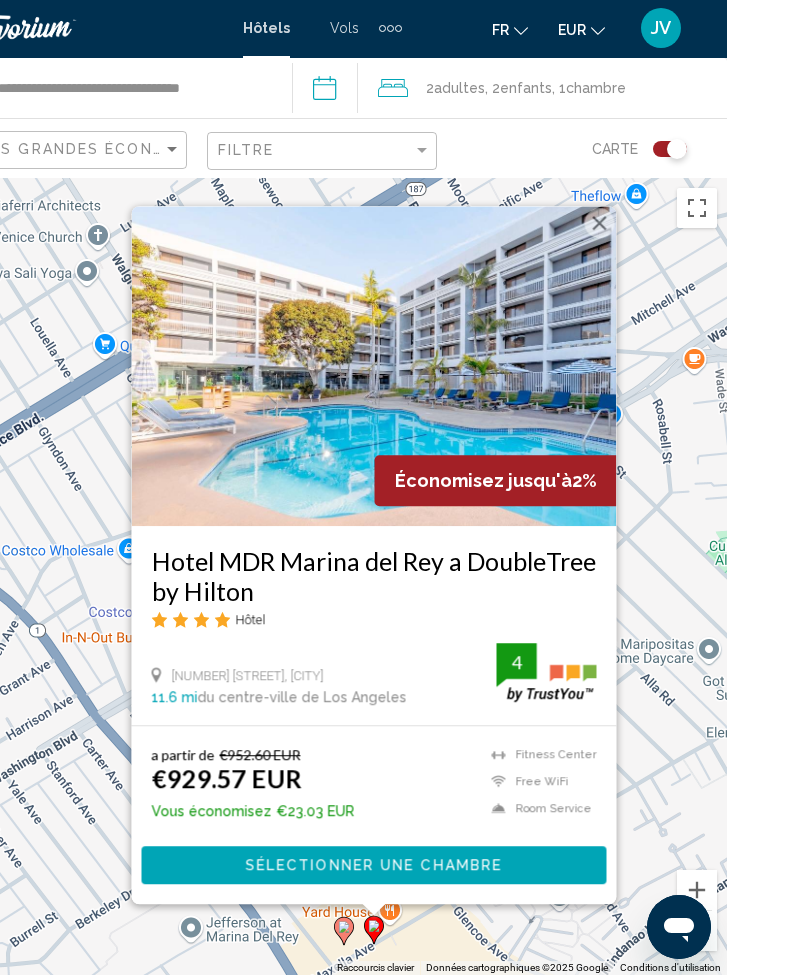 scroll, scrollTop: 78, scrollLeft: 0, axis: vertical 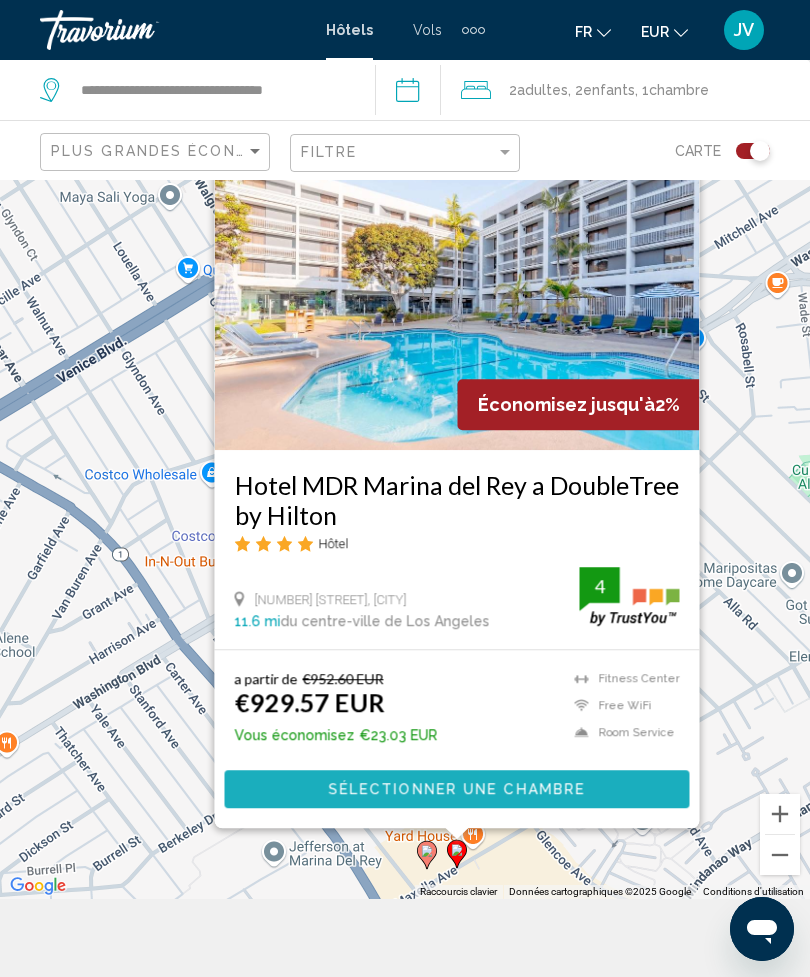 click on "Sélectionner une chambre" at bounding box center (457, 788) 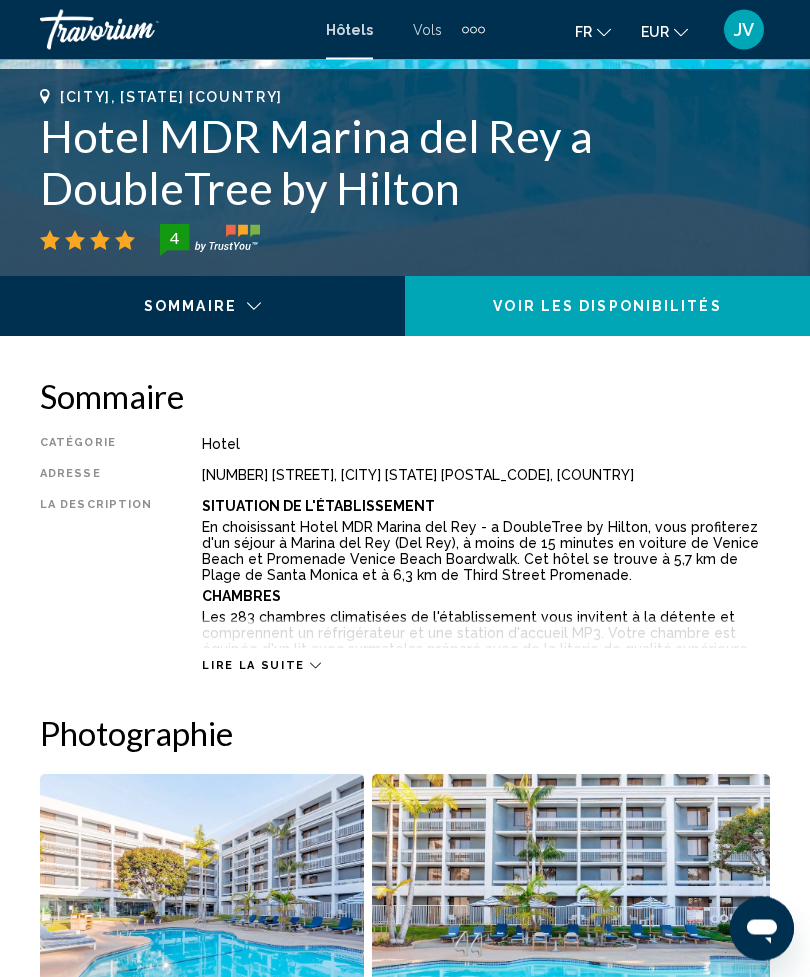 scroll, scrollTop: 734, scrollLeft: 0, axis: vertical 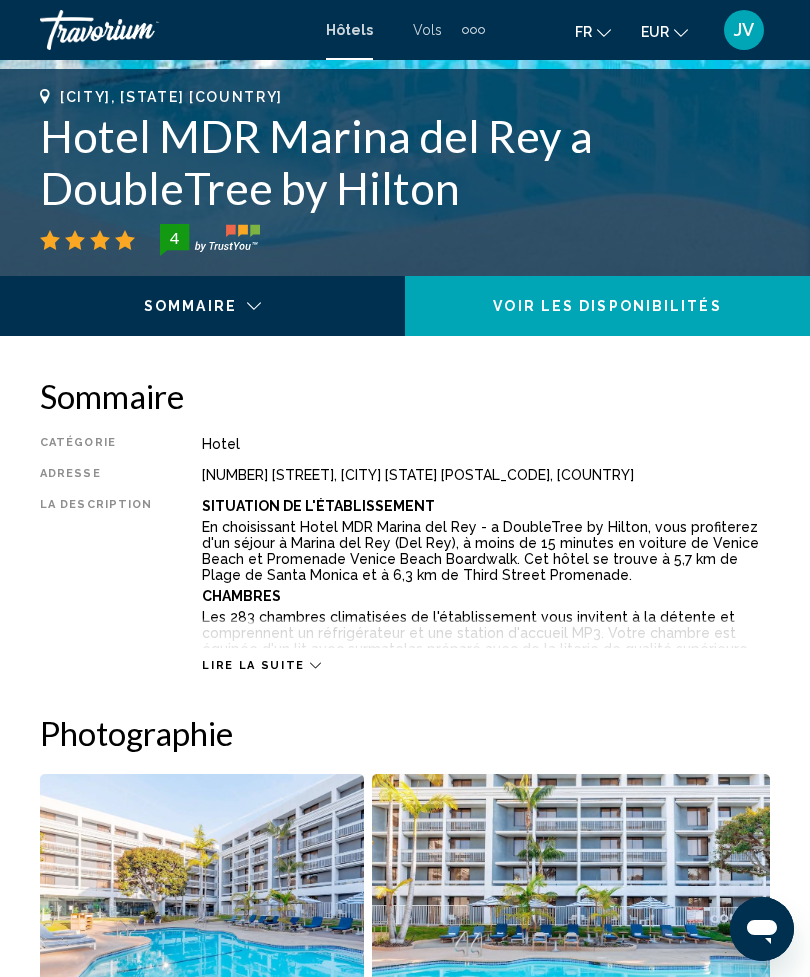click on "Lire la suite" at bounding box center (253, 665) 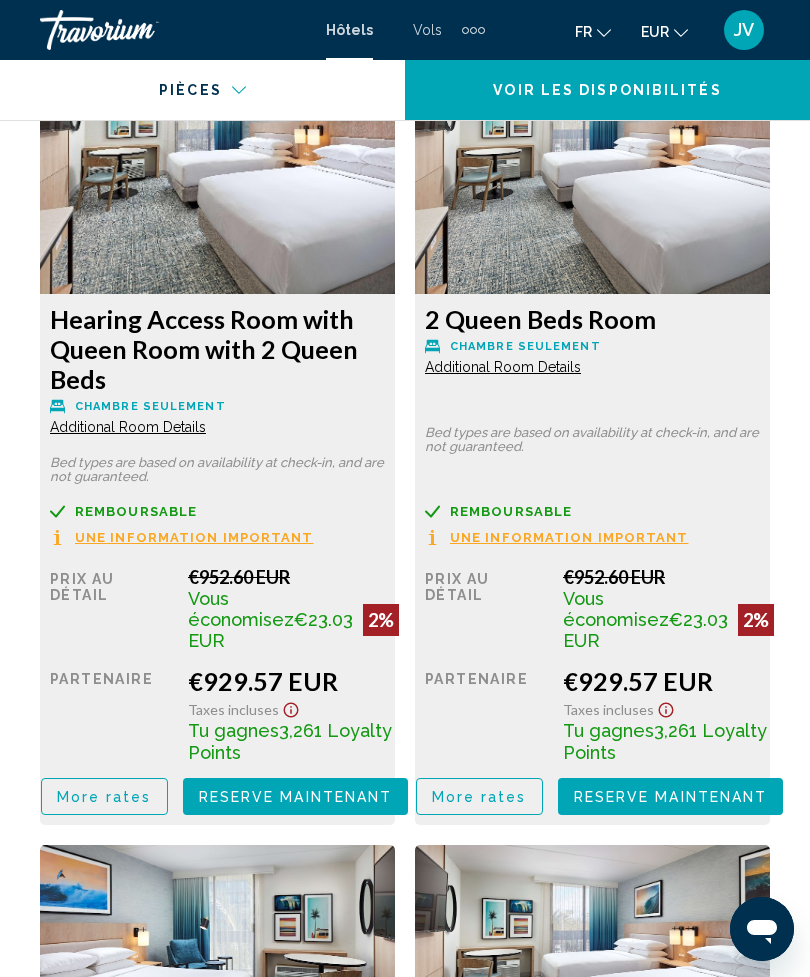 scroll, scrollTop: 3946, scrollLeft: 0, axis: vertical 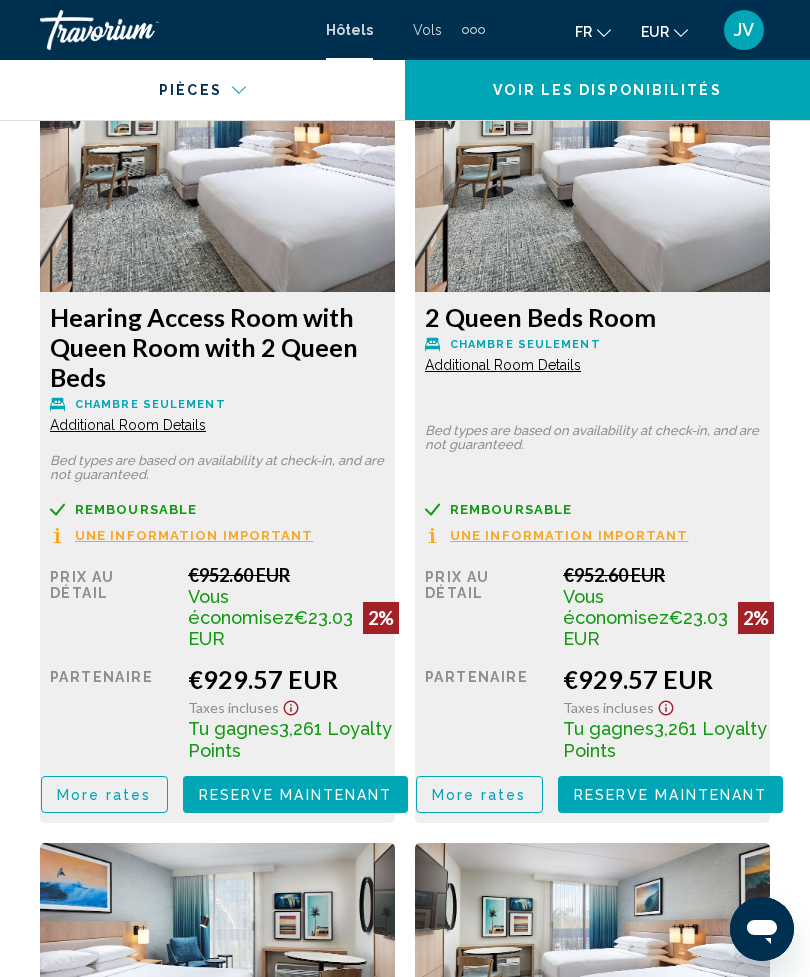 click on "More rates" at bounding box center [104, 795] 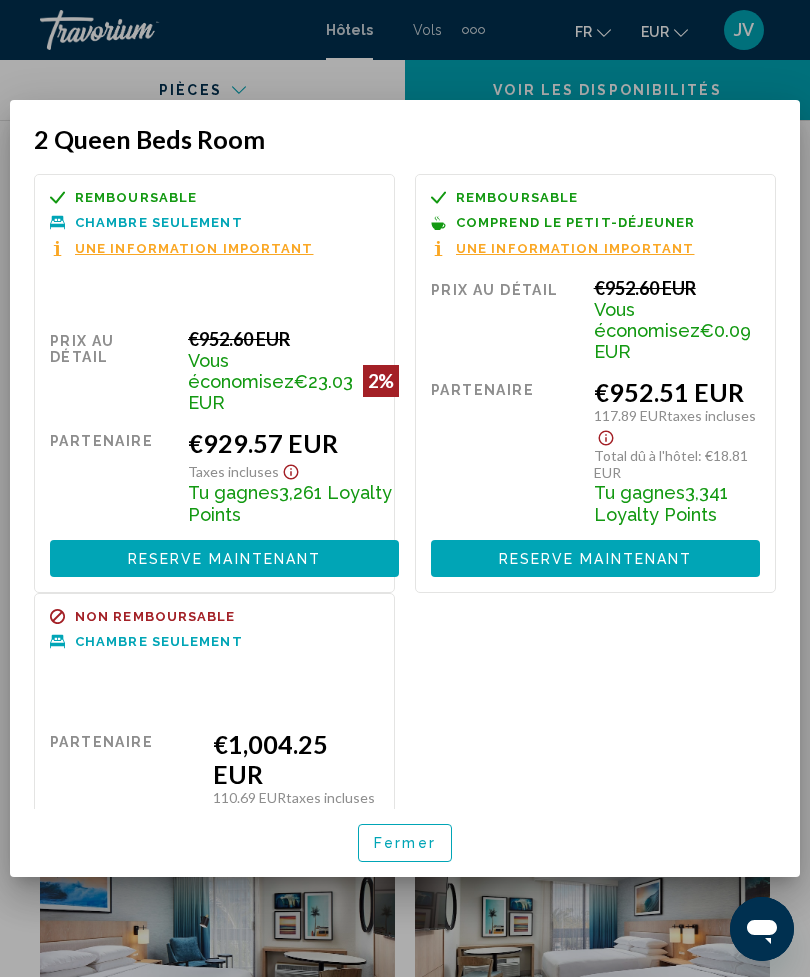 click on "Une information important" at bounding box center [575, 248] 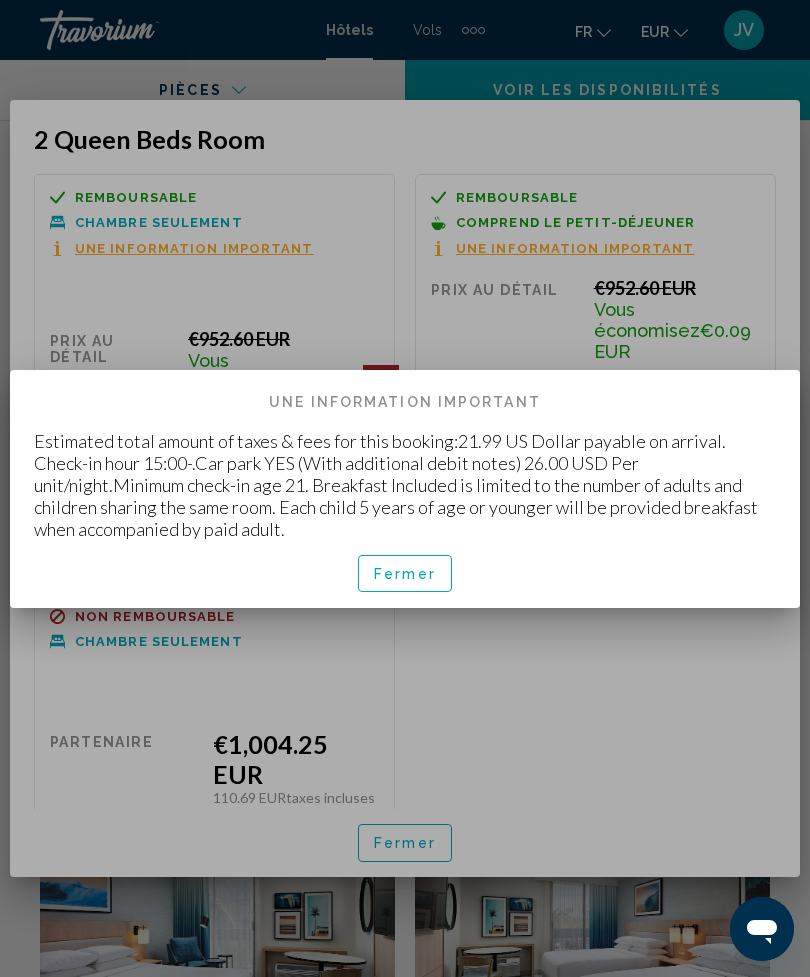 click at bounding box center [405, 488] 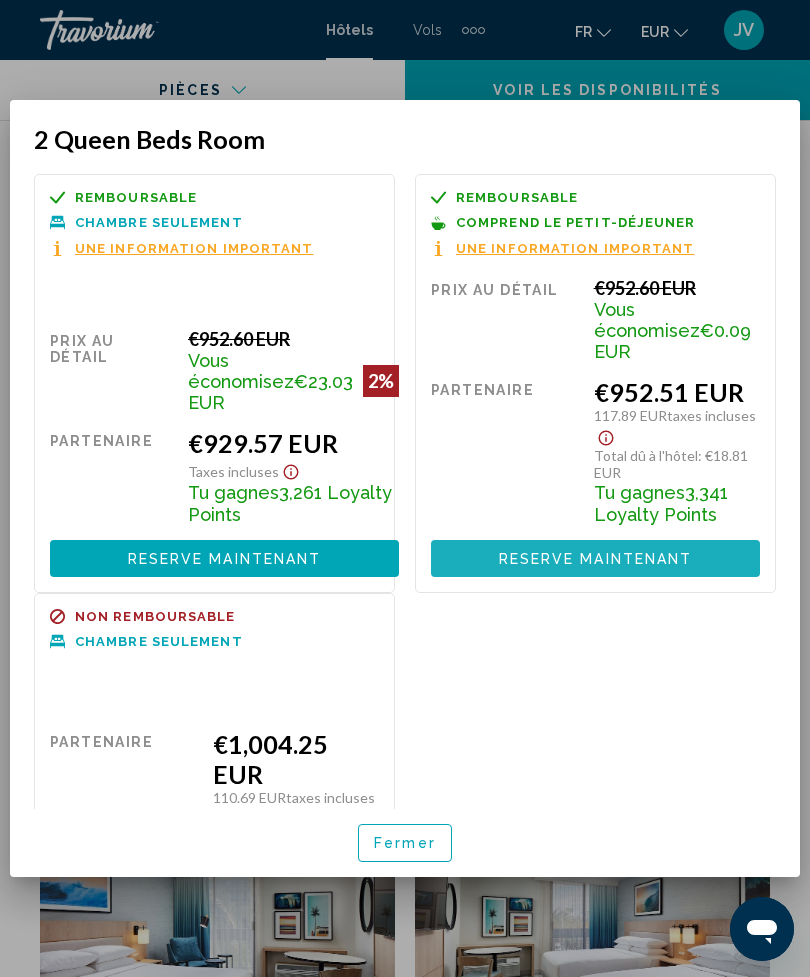 click on "Reserve maintenant Plus disponible" at bounding box center [595, 558] 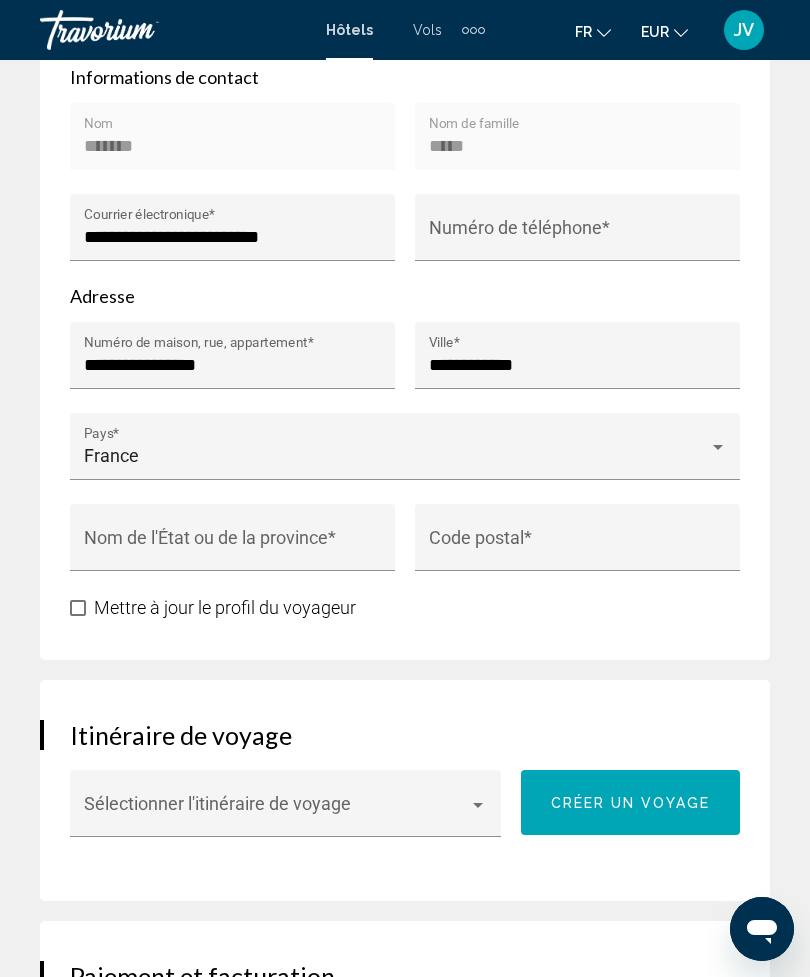 scroll, scrollTop: 1660, scrollLeft: 0, axis: vertical 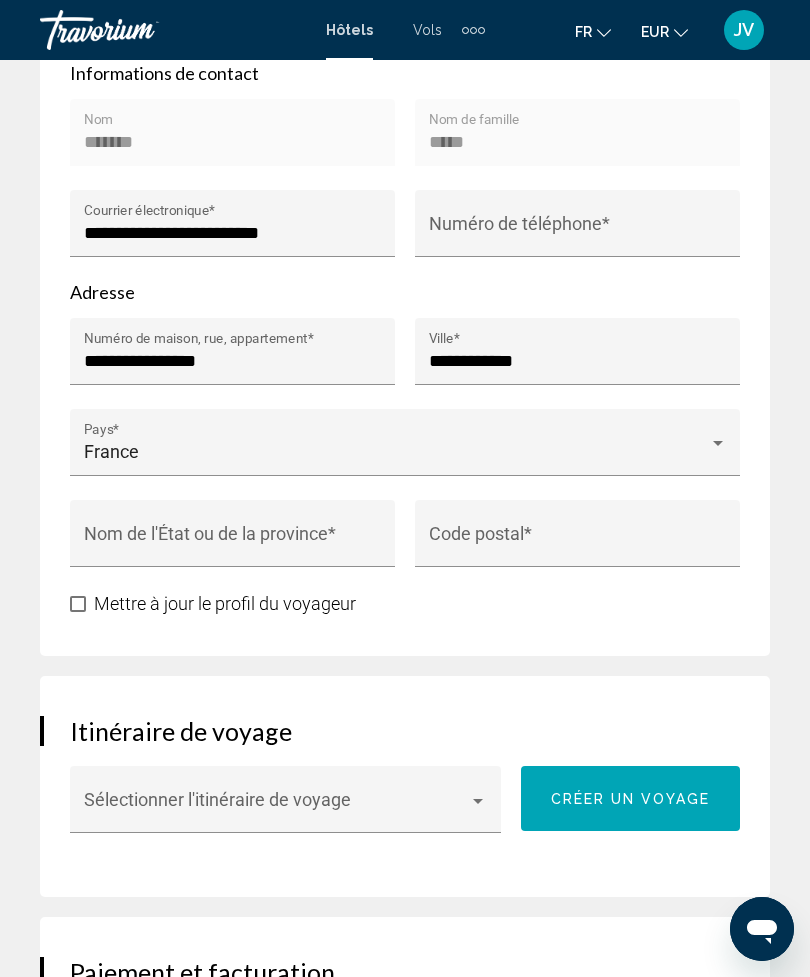 click on "Nom de l'État ou de la province  *" at bounding box center [233, 543] 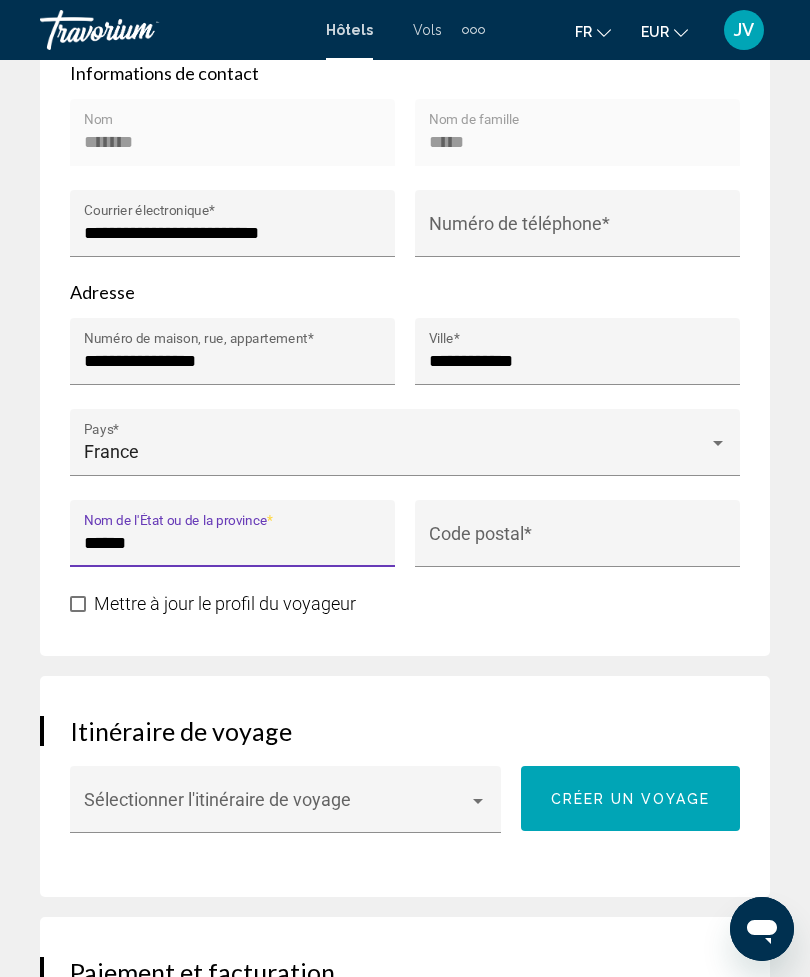 type on "******" 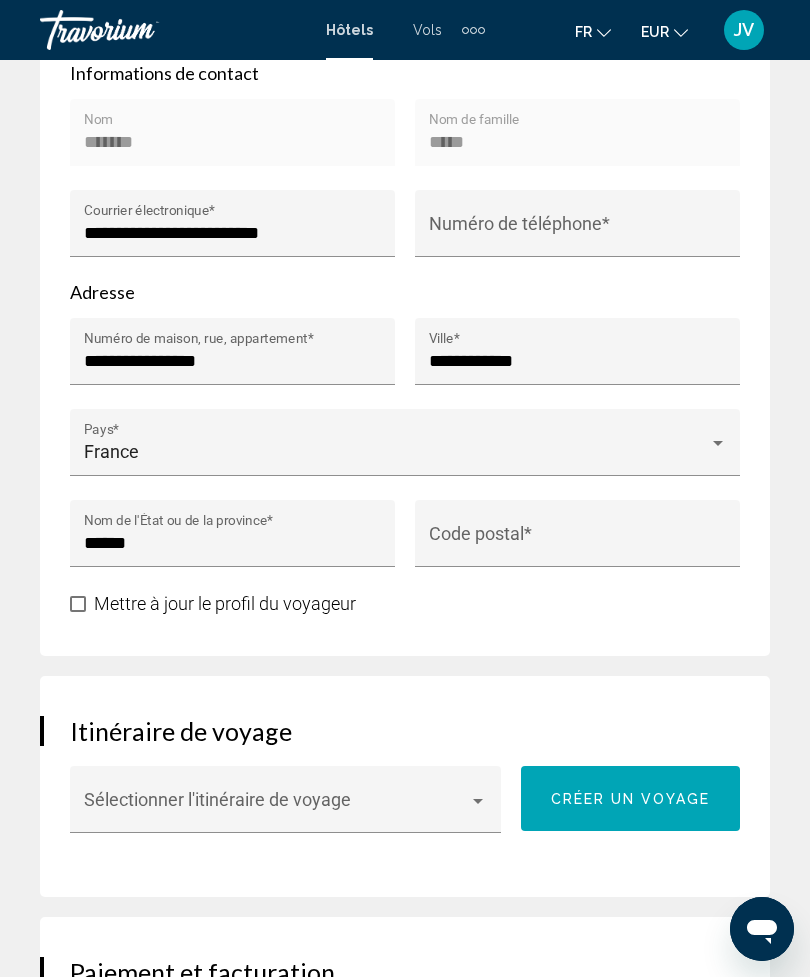 click on "Mettre à jour le profil du voyageur" at bounding box center (405, 603) 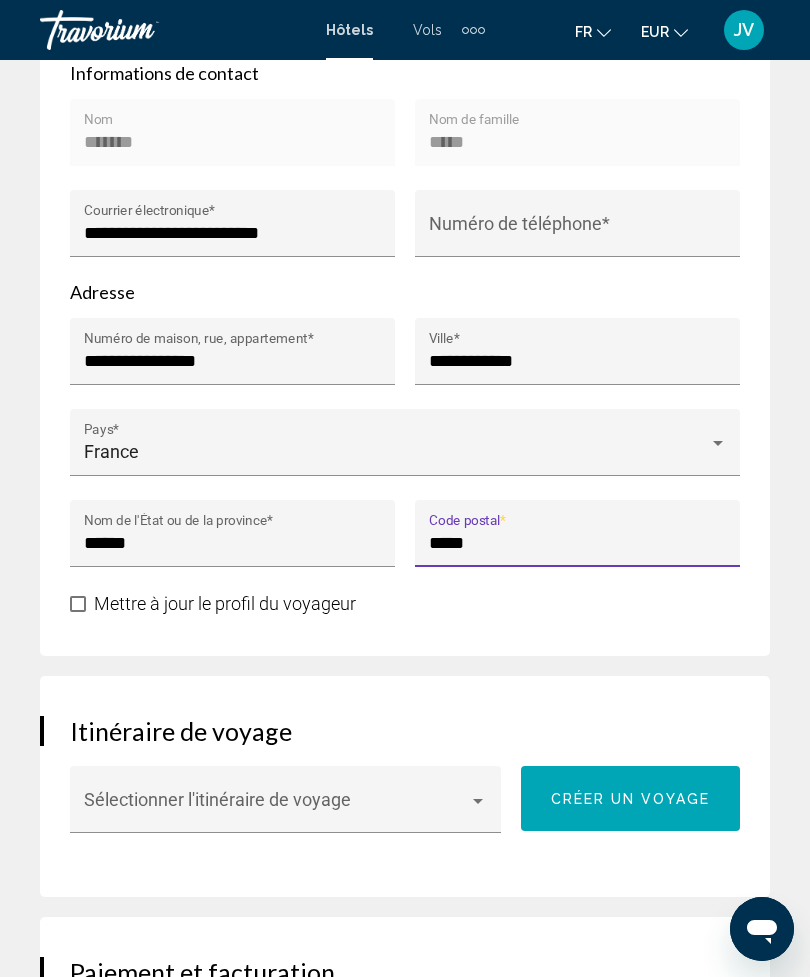 type on "*****" 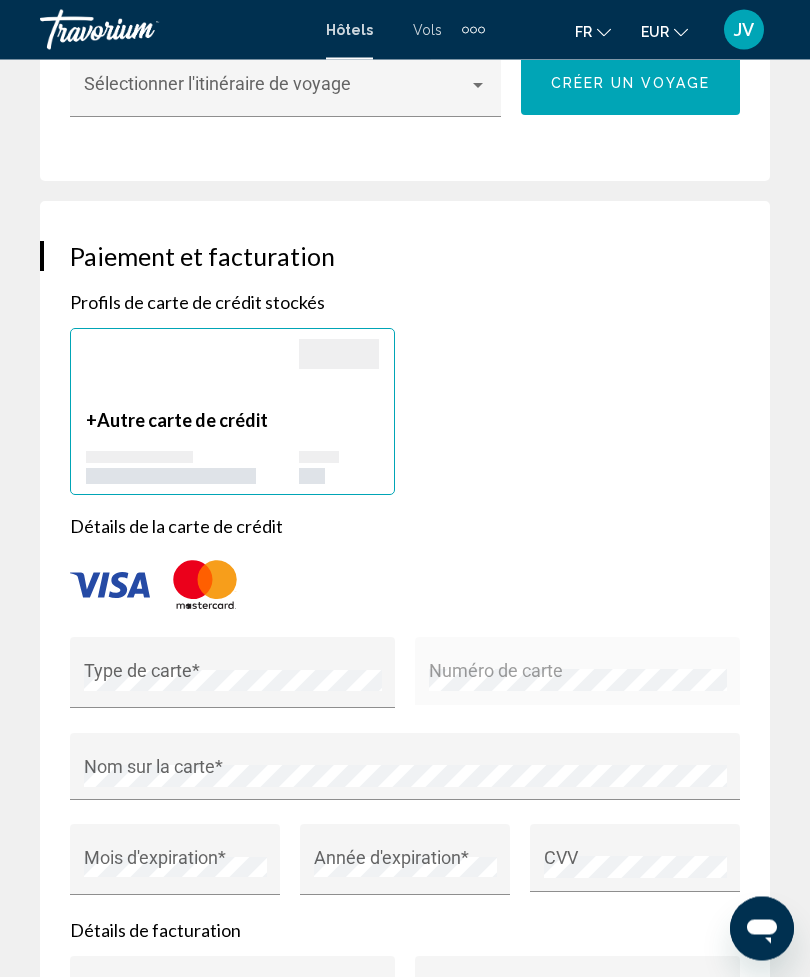 scroll, scrollTop: 2378, scrollLeft: 0, axis: vertical 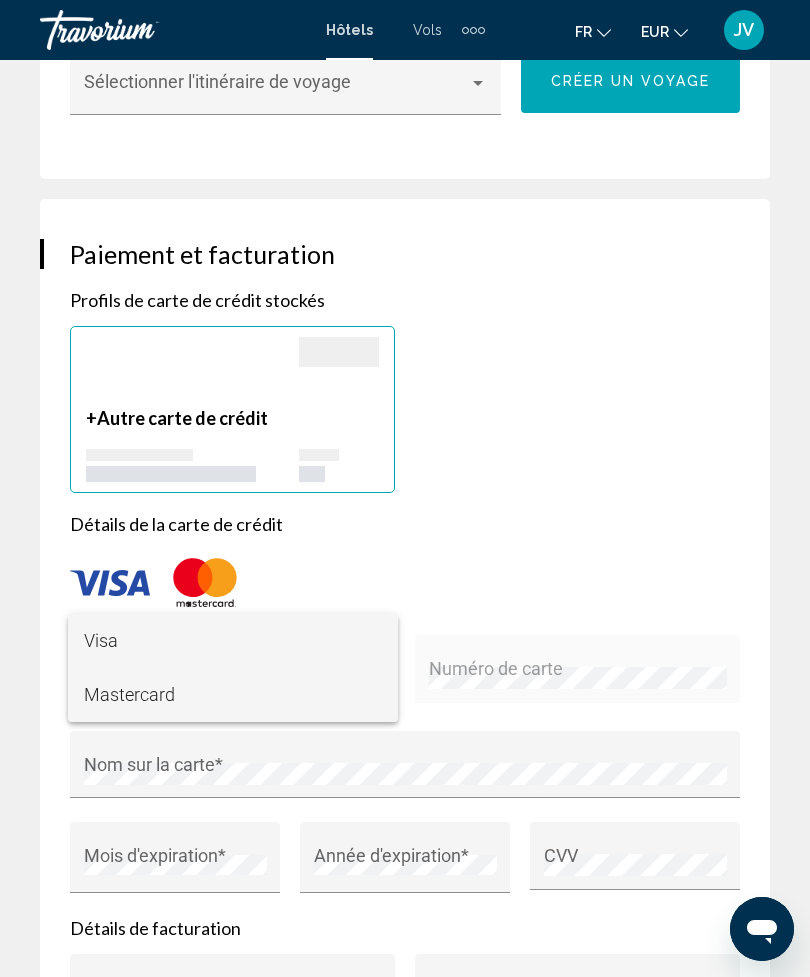 click on "Mastercard" at bounding box center [233, 695] 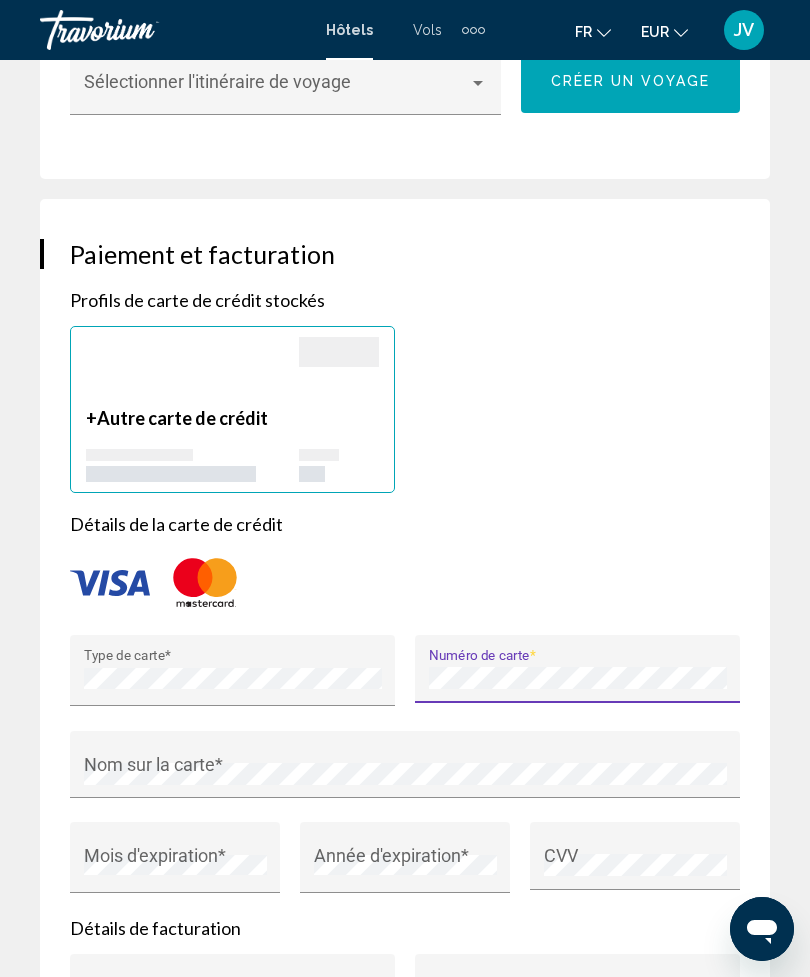 click at bounding box center (405, 583) 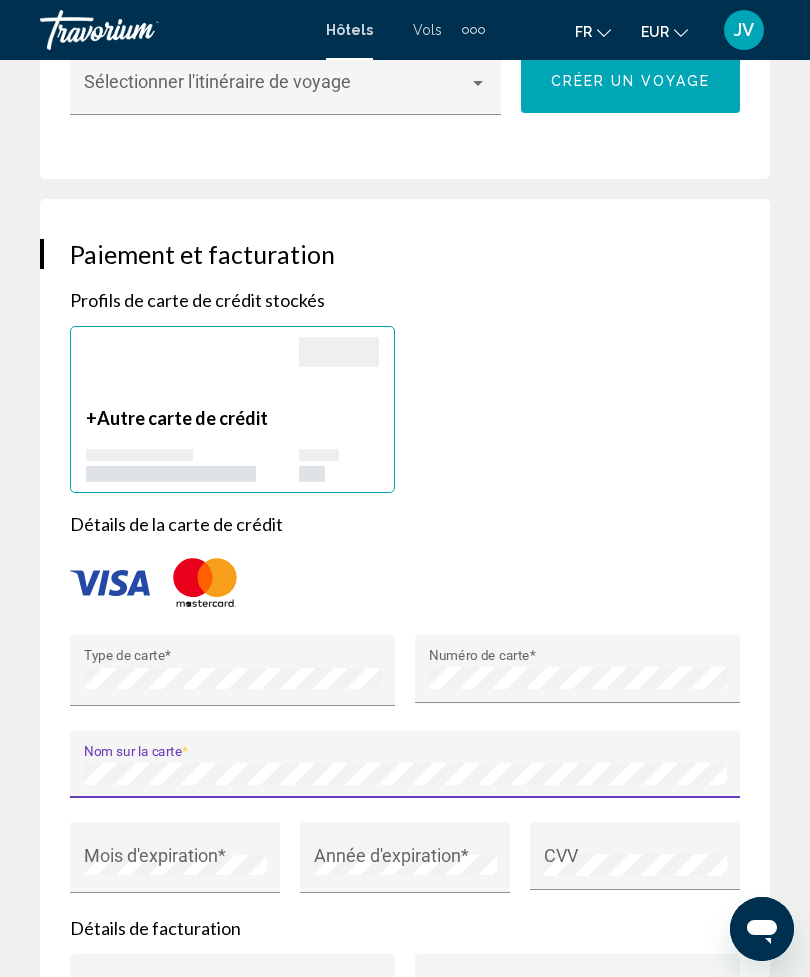 click at bounding box center (405, 583) 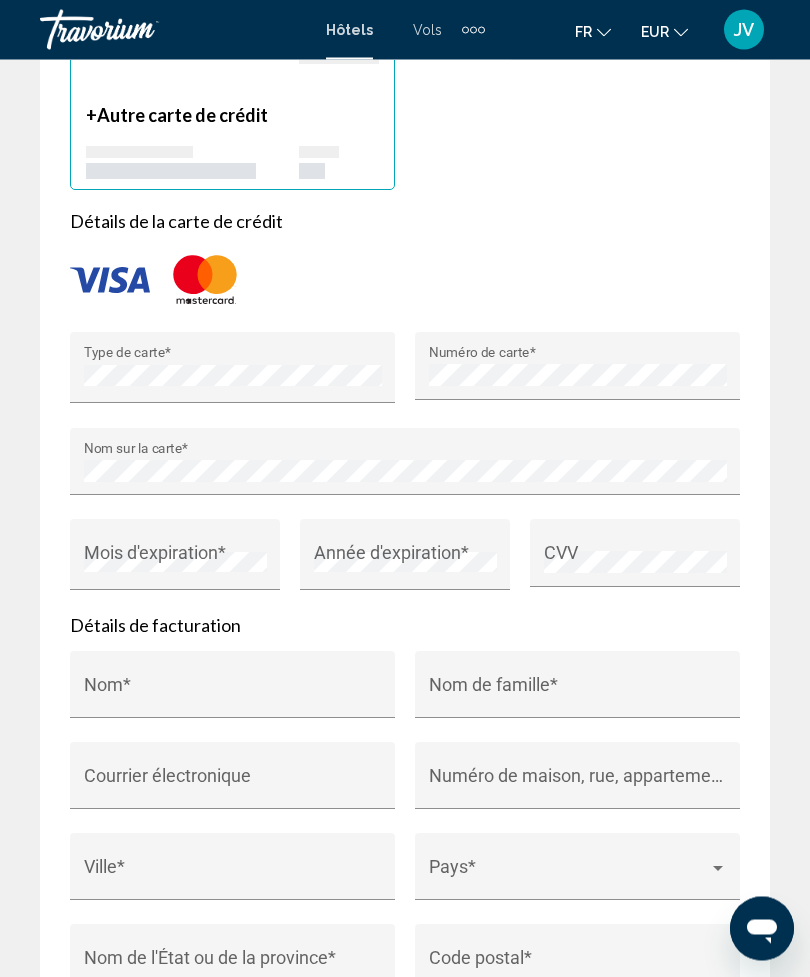 scroll, scrollTop: 2681, scrollLeft: 0, axis: vertical 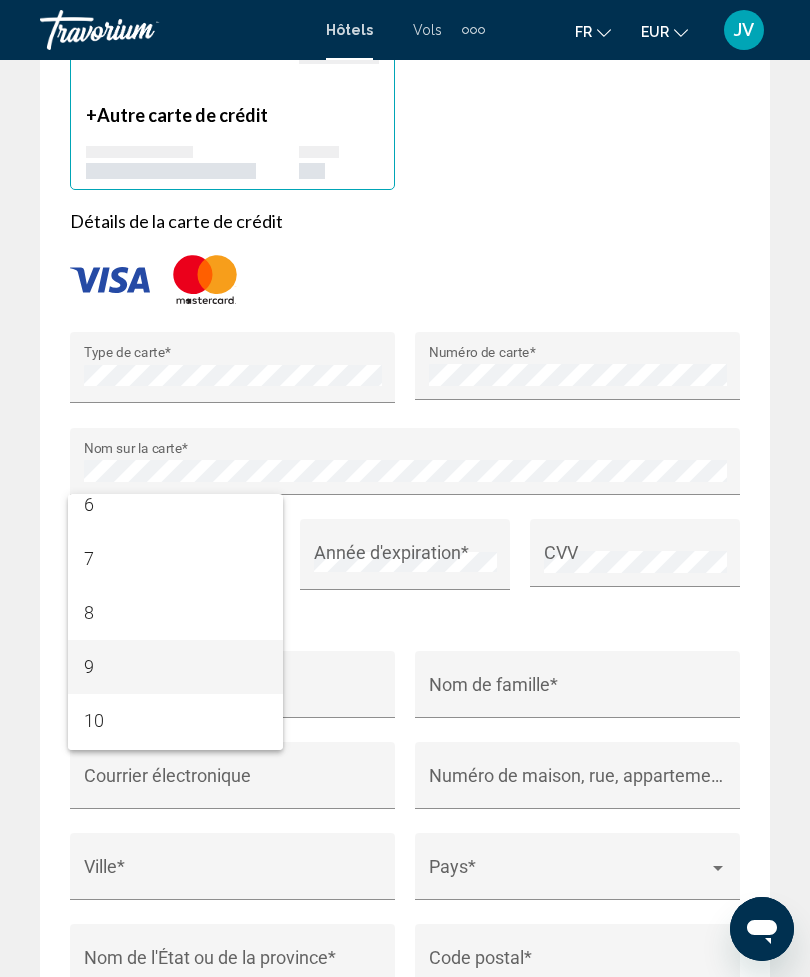 click on "9" at bounding box center (175, 667) 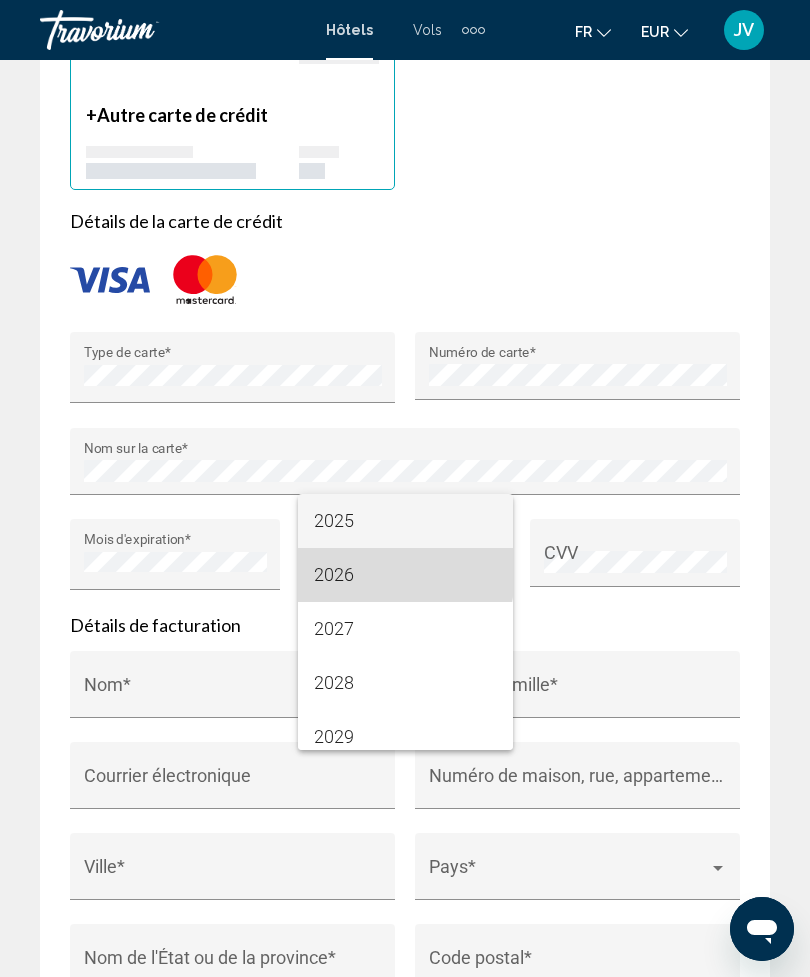 click on "2026" at bounding box center [405, 575] 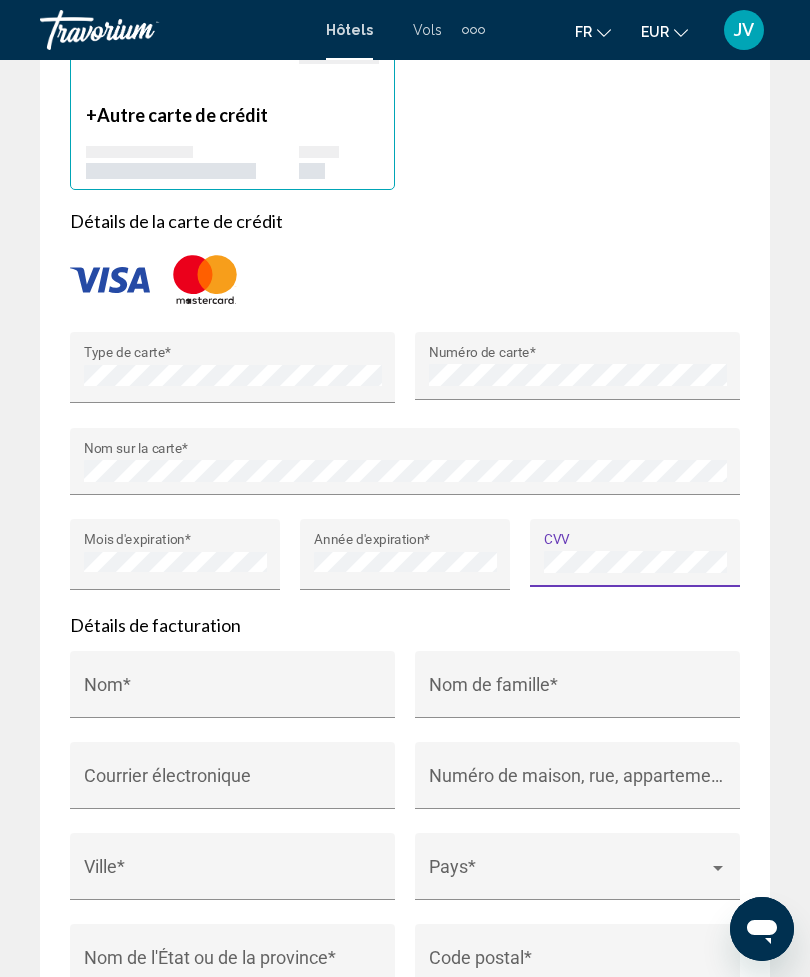 click on "Détails de facturation" at bounding box center [405, 625] 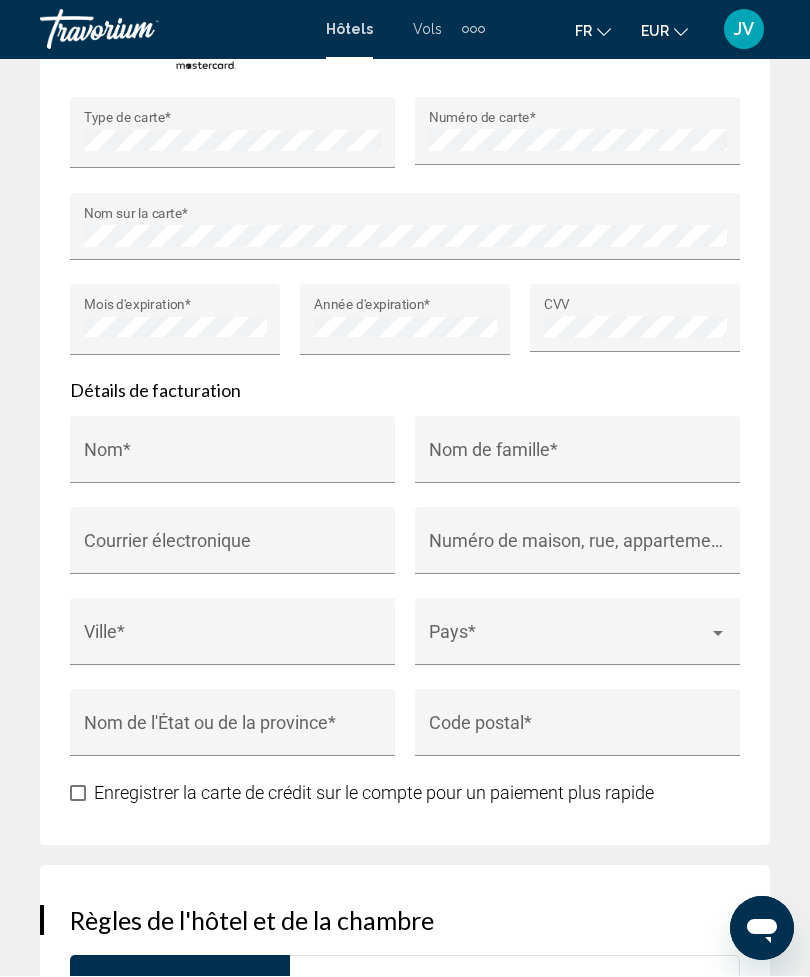 click on "Nom  *" at bounding box center (233, 460) 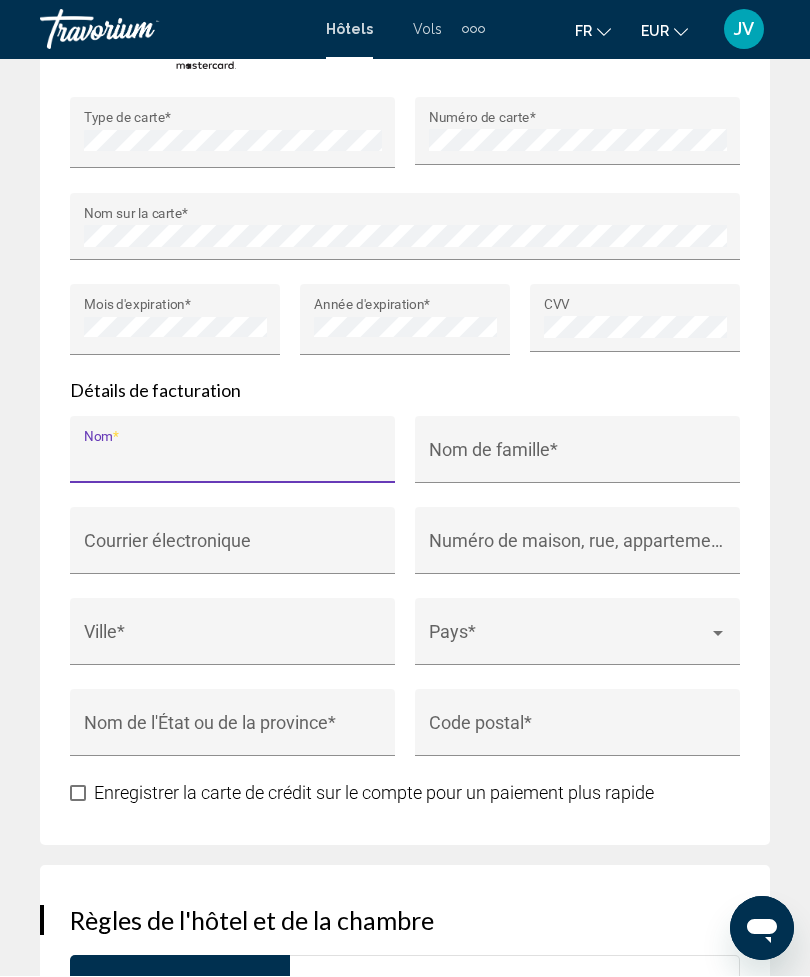 scroll, scrollTop: 2916, scrollLeft: 0, axis: vertical 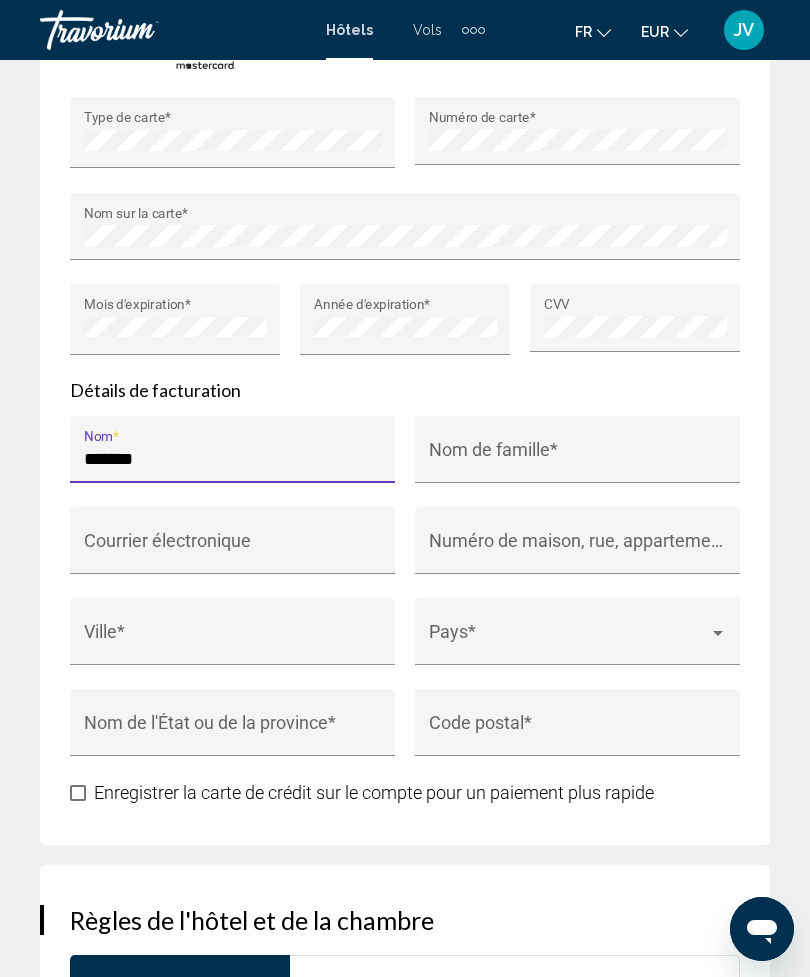 type on "******" 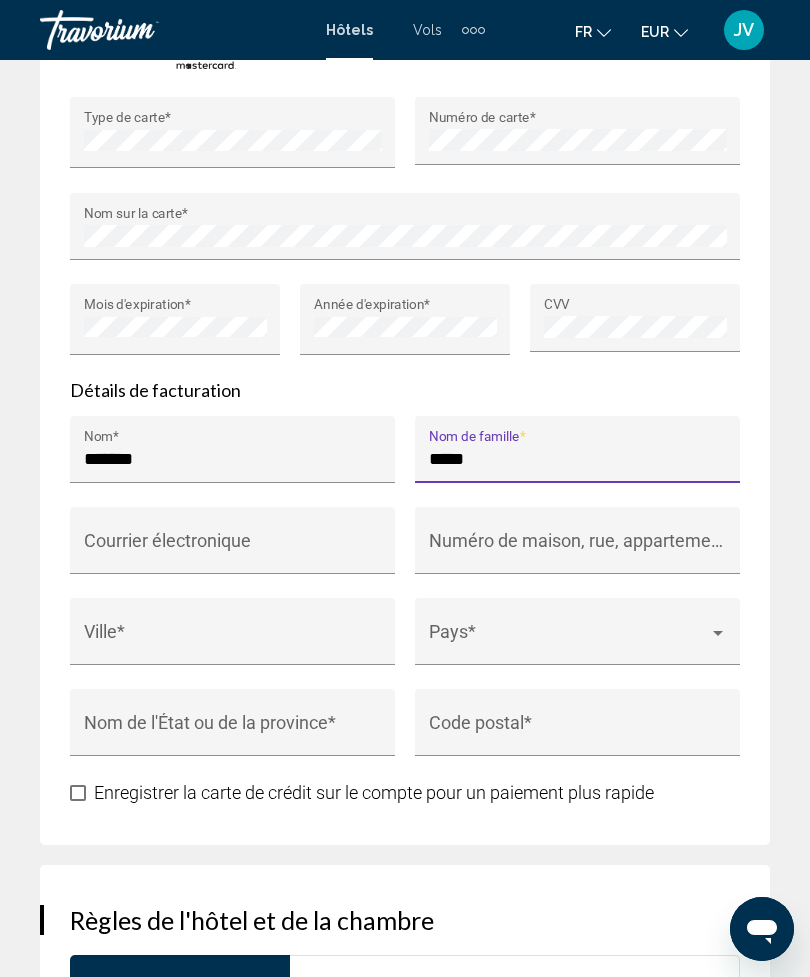 type on "*****" 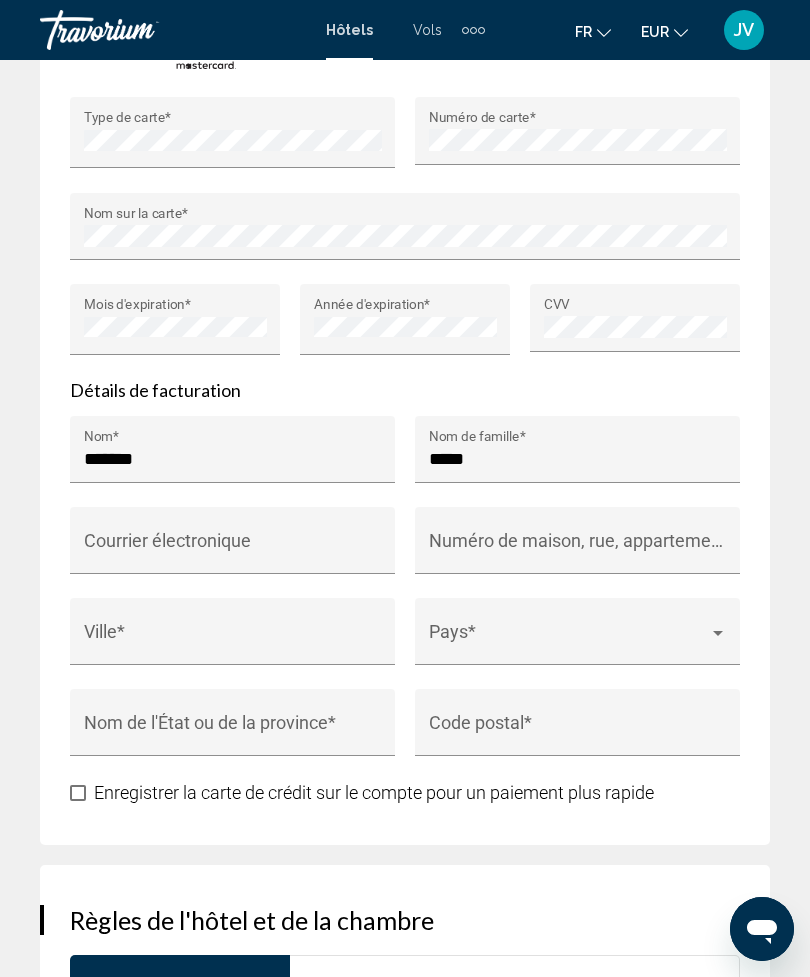 click on "Ville  *" at bounding box center (233, 641) 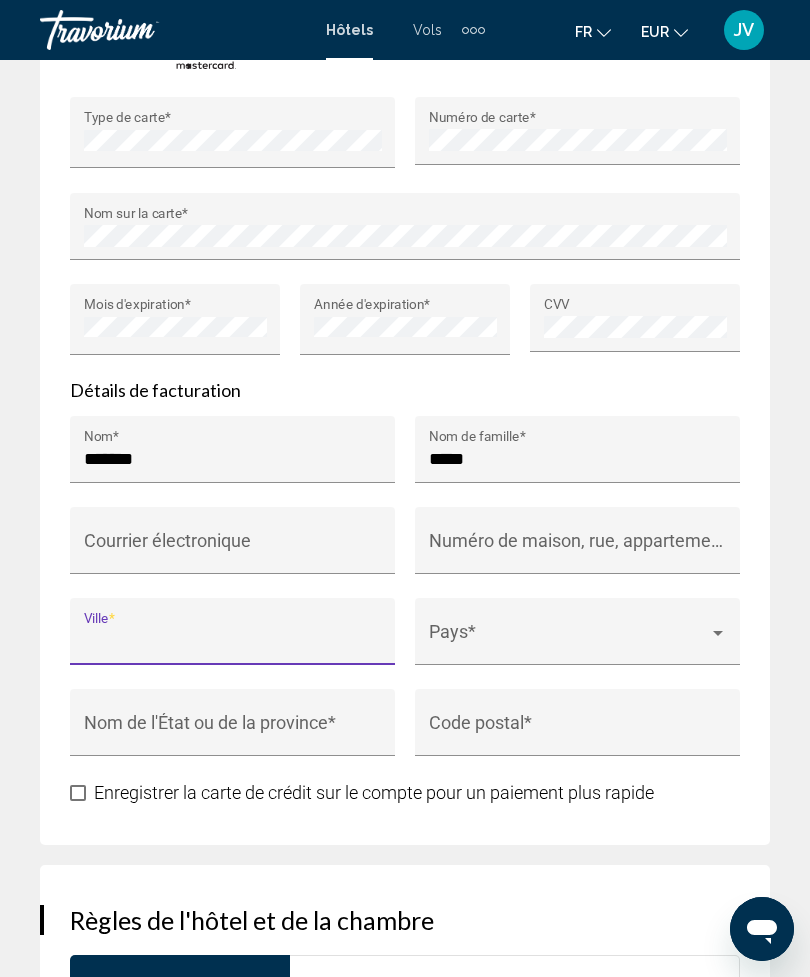 type on "*" 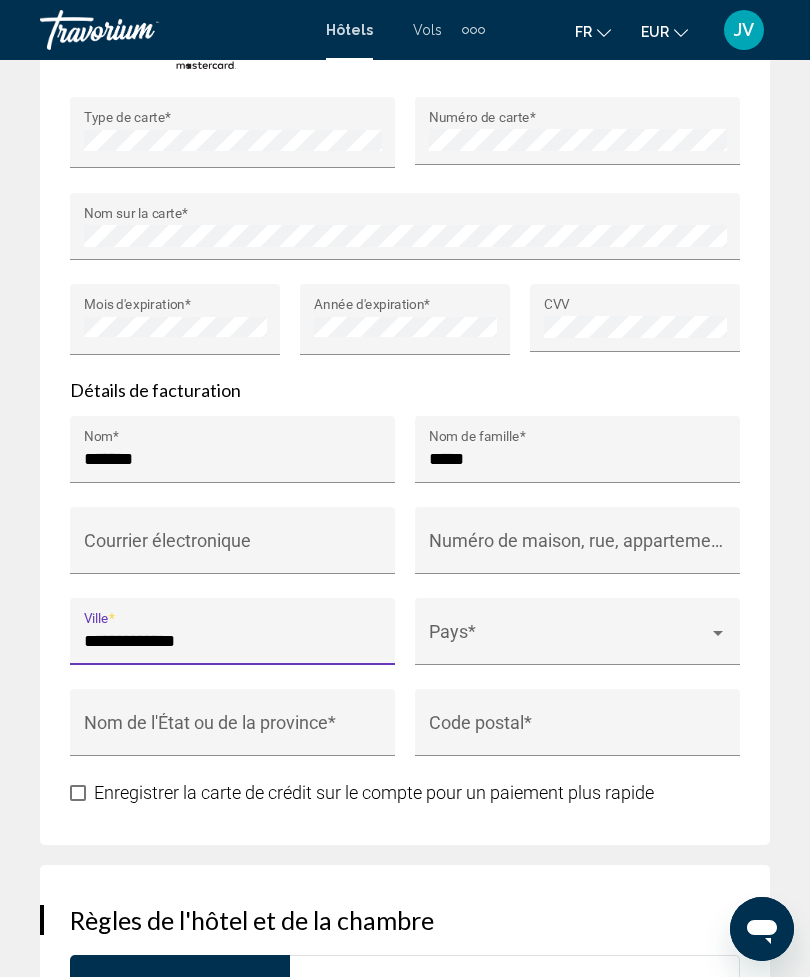 type on "**********" 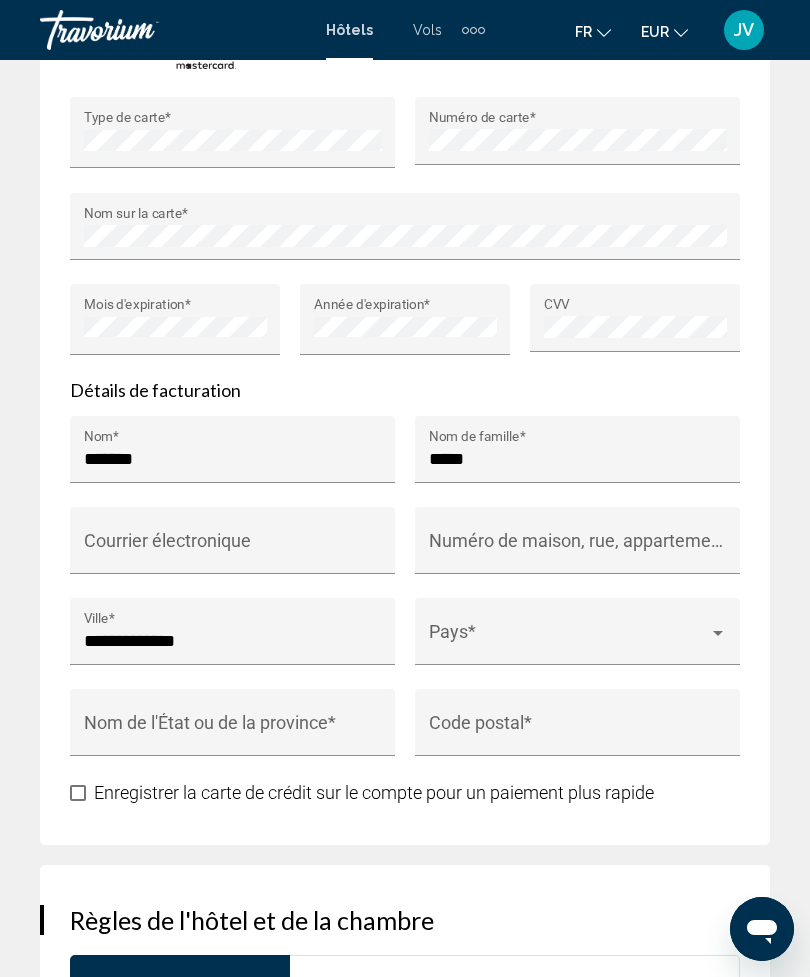 click at bounding box center (569, 641) 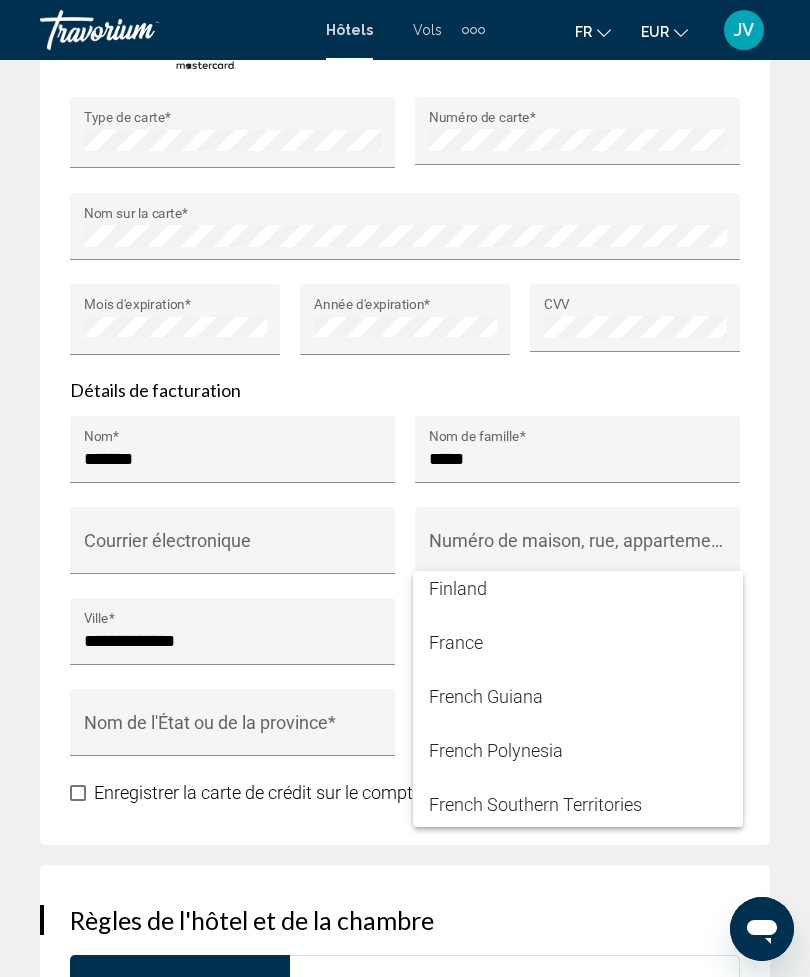 scroll, scrollTop: 4115, scrollLeft: 0, axis: vertical 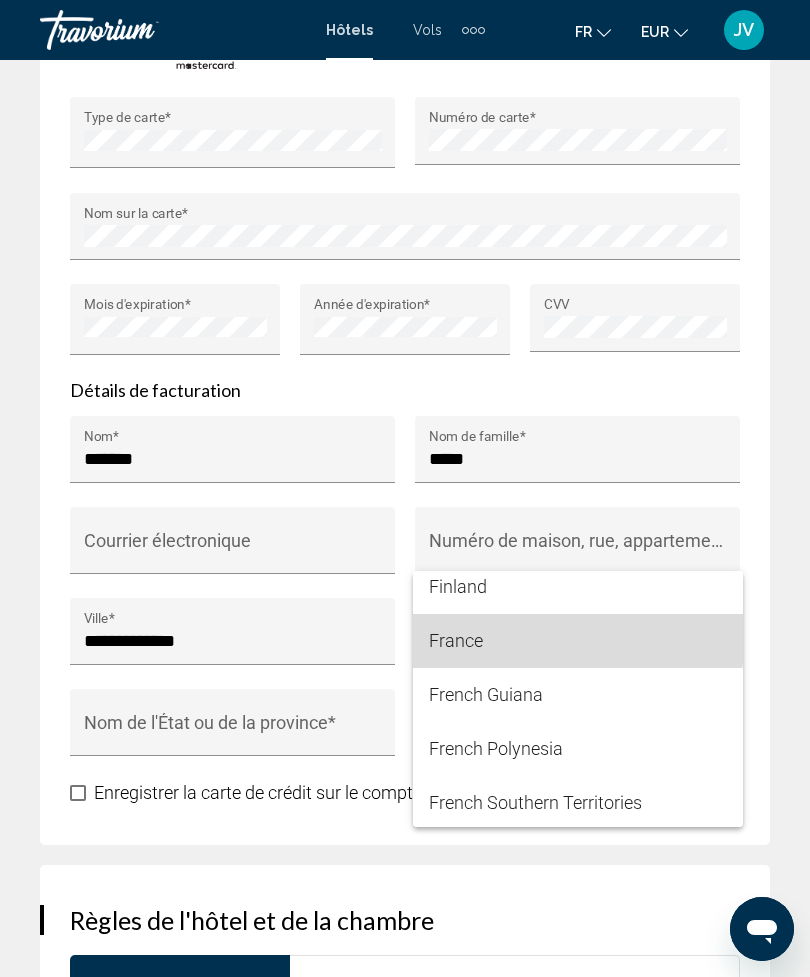 click on "France" at bounding box center (578, 641) 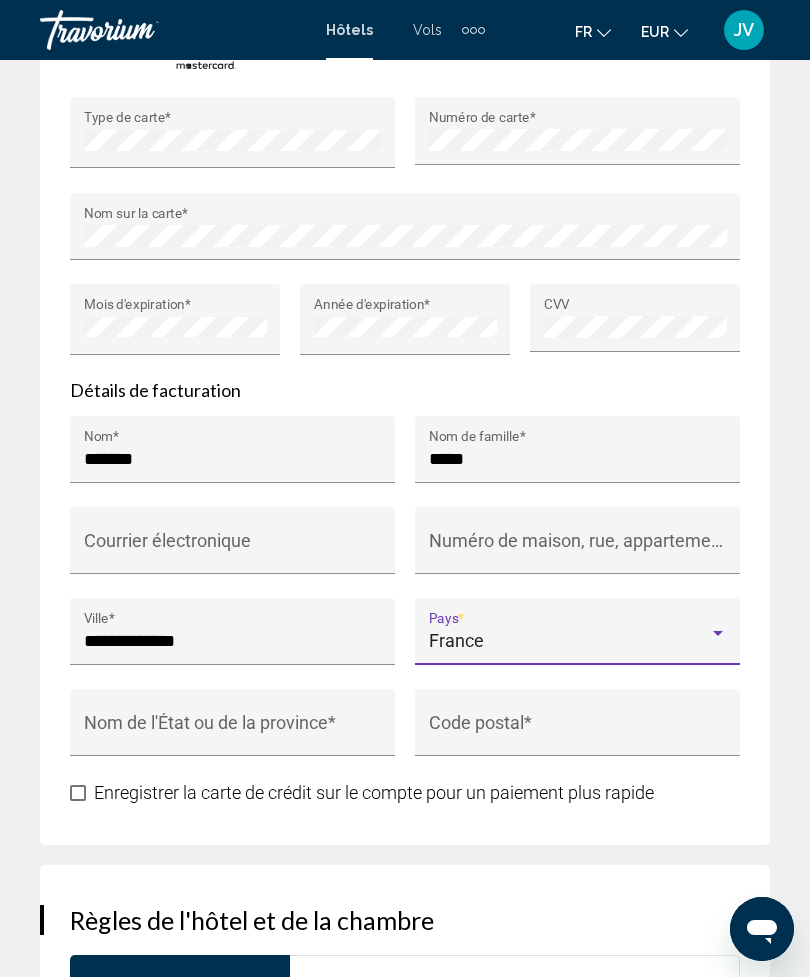 click on "Nom de l'État ou de la province  *" at bounding box center (233, 732) 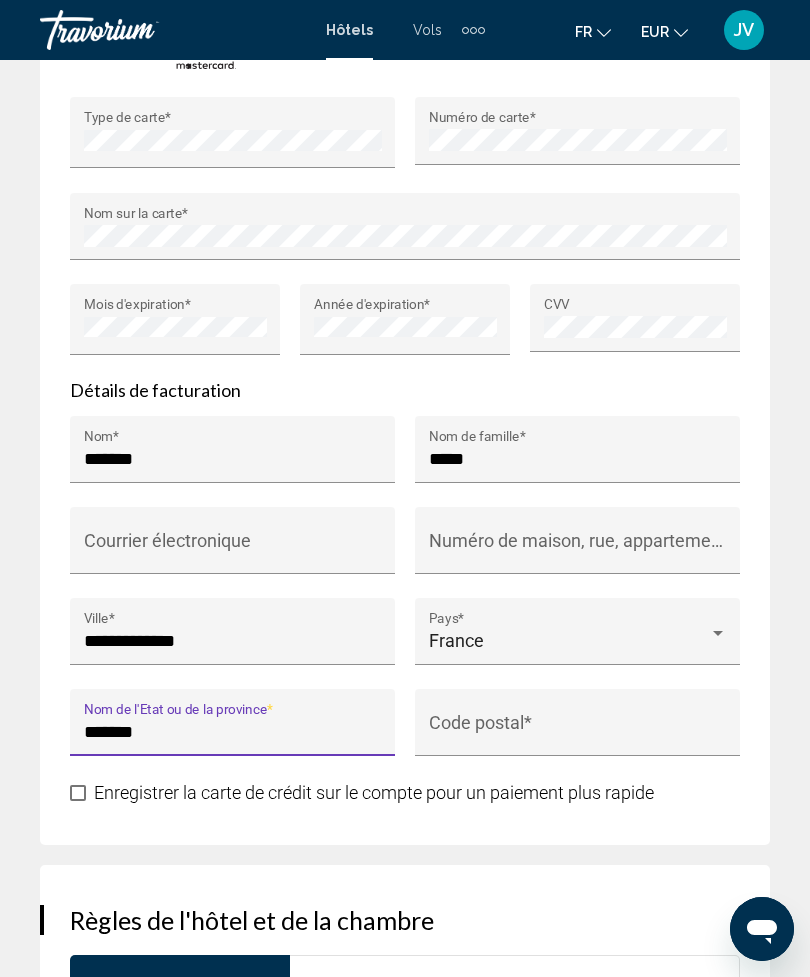 type on "******" 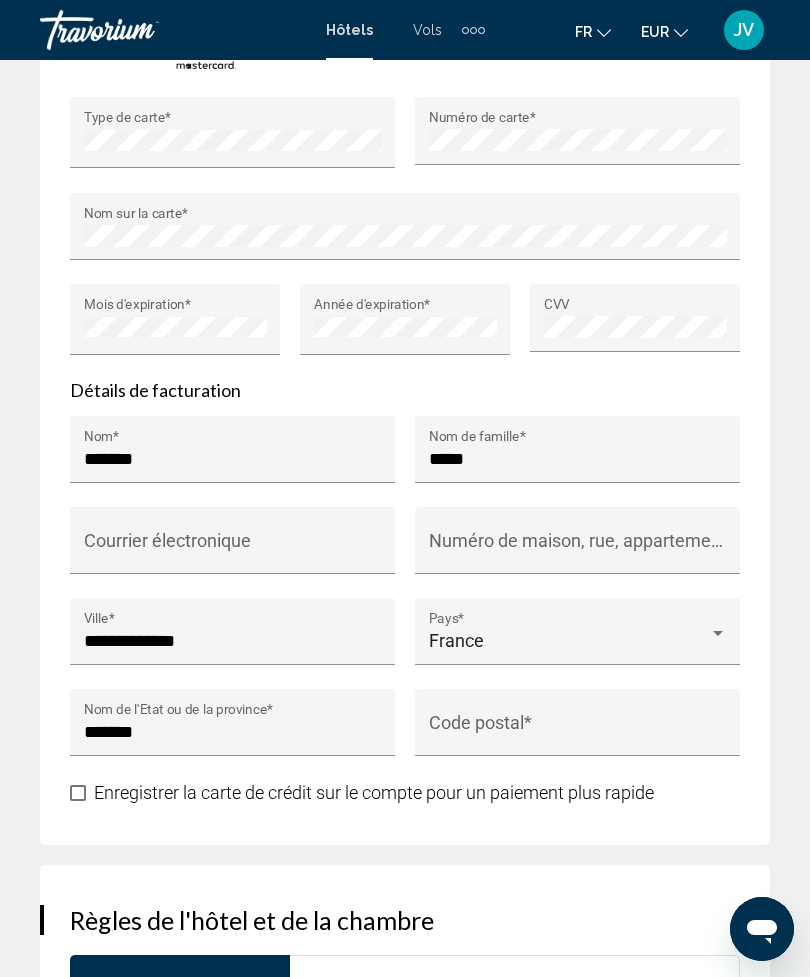 click on "Code postal  *" at bounding box center [578, 732] 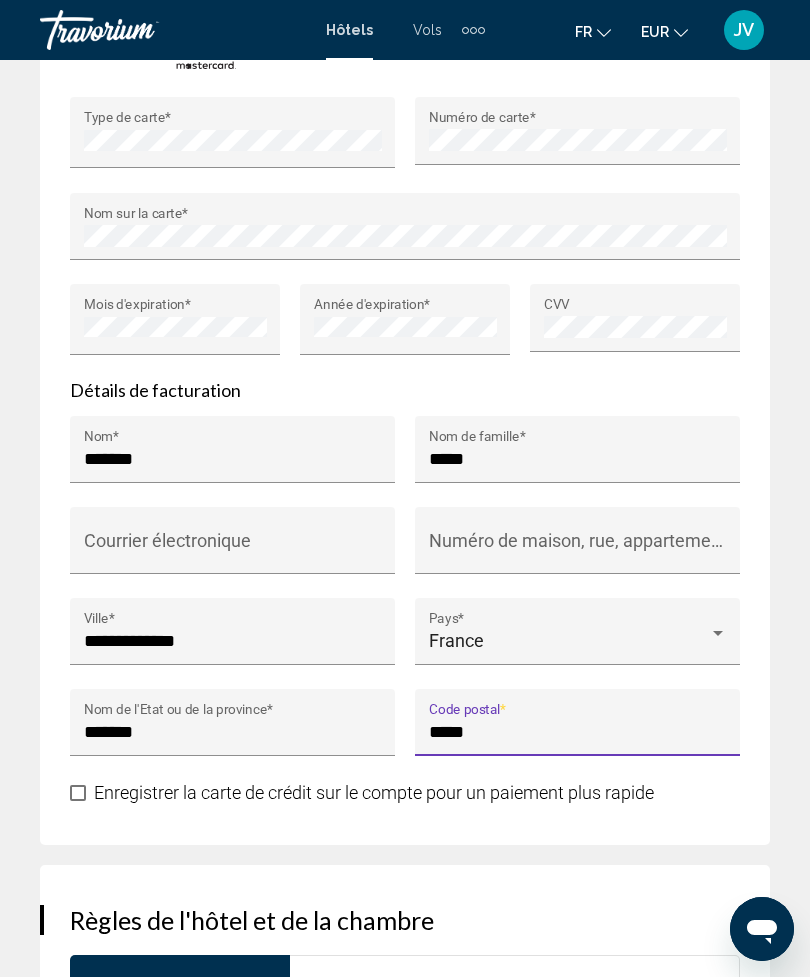 type on "*****" 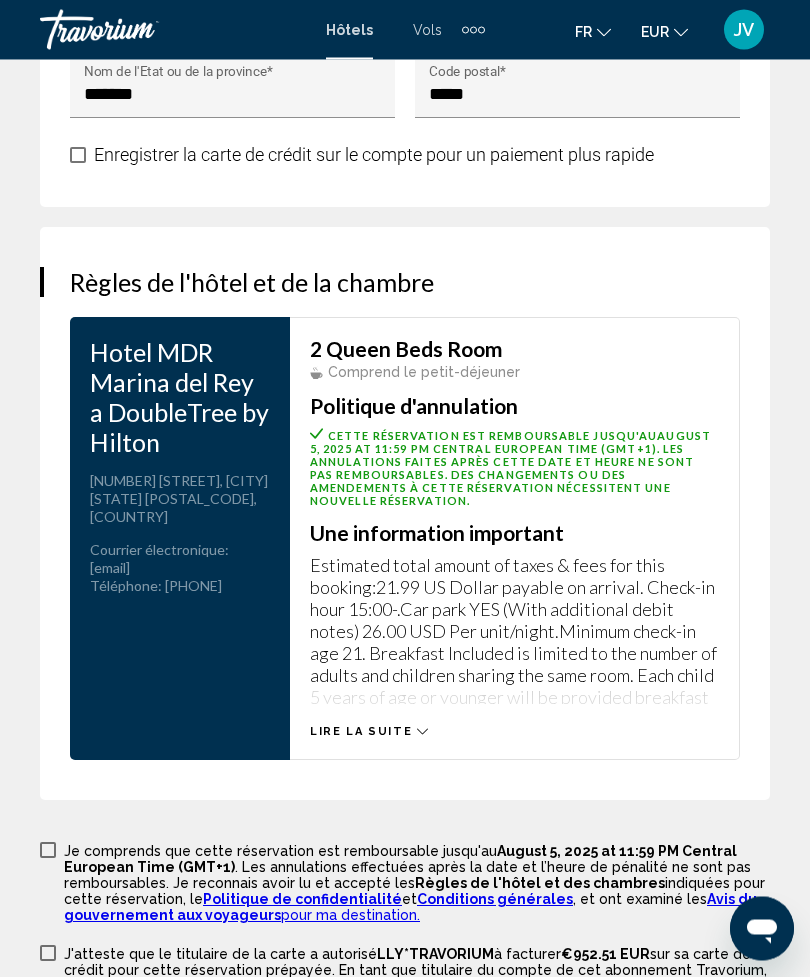 scroll, scrollTop: 3580, scrollLeft: 0, axis: vertical 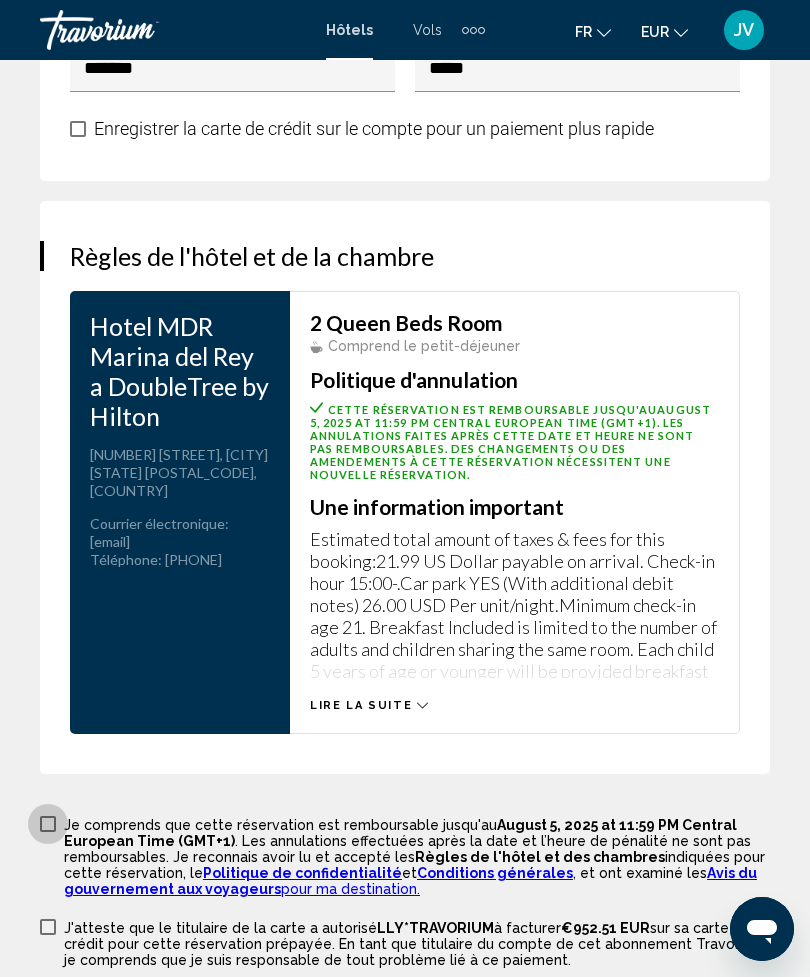 click at bounding box center (48, 824) 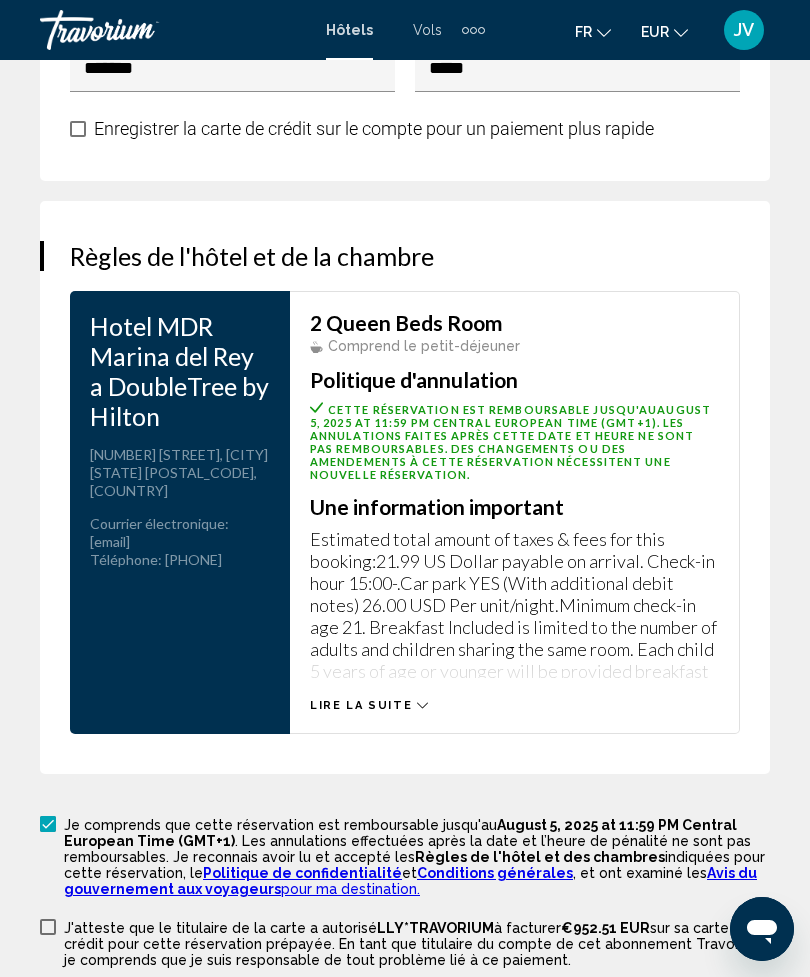 click on "J'atteste que le titulaire de la carte a autorisé  LLY*TRAVORIUM  à facturer   €952.51 EUR   sur sa carte de crédit pour cette réservation prépayée. En tant que titulaire du compte de cet abonnement Travorium, je comprends que je suis responsable de tout problème lié à ce paiement." at bounding box center (405, 942) 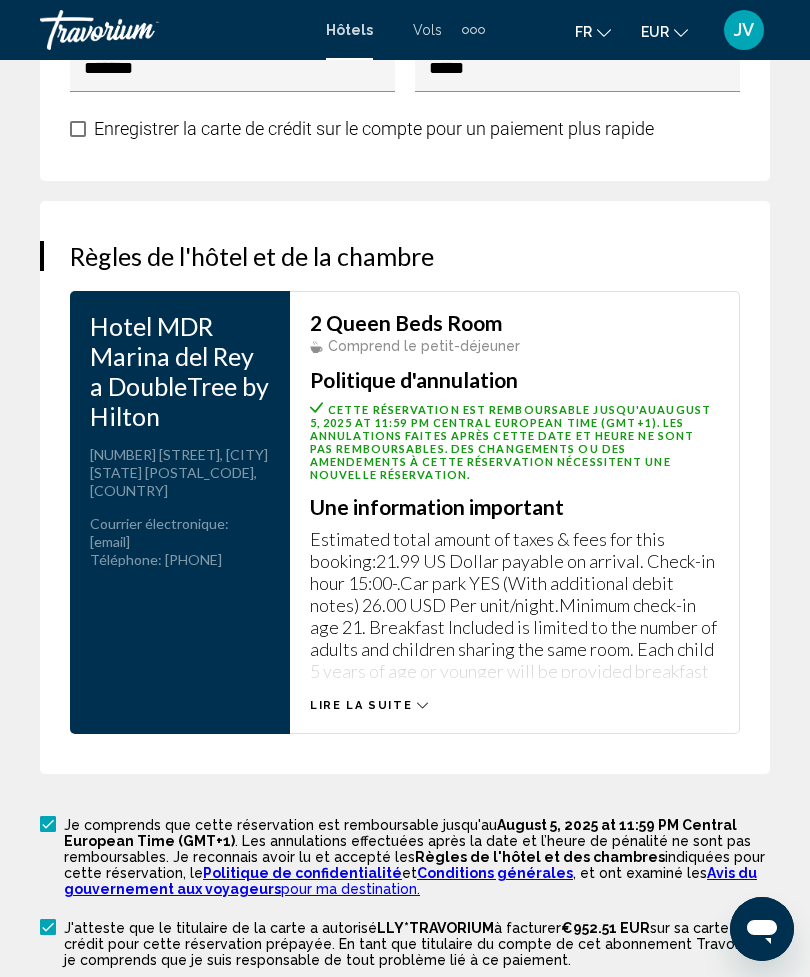 click on "Réserver cet hôtel" at bounding box center [405, 1008] 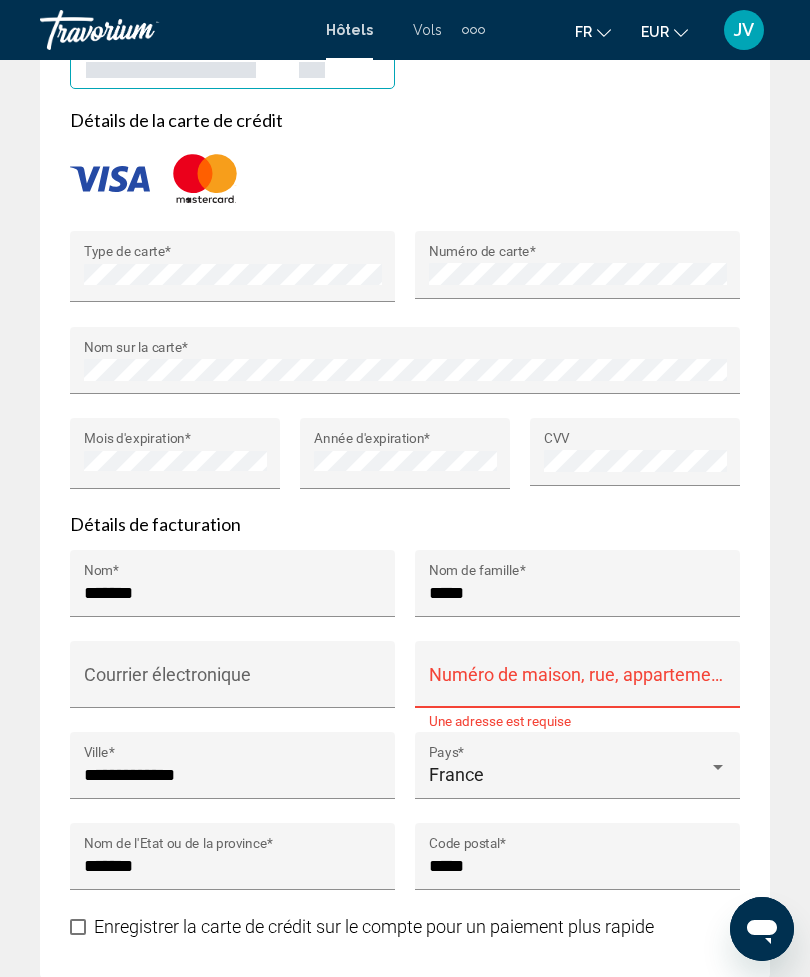 scroll, scrollTop: 2798, scrollLeft: 0, axis: vertical 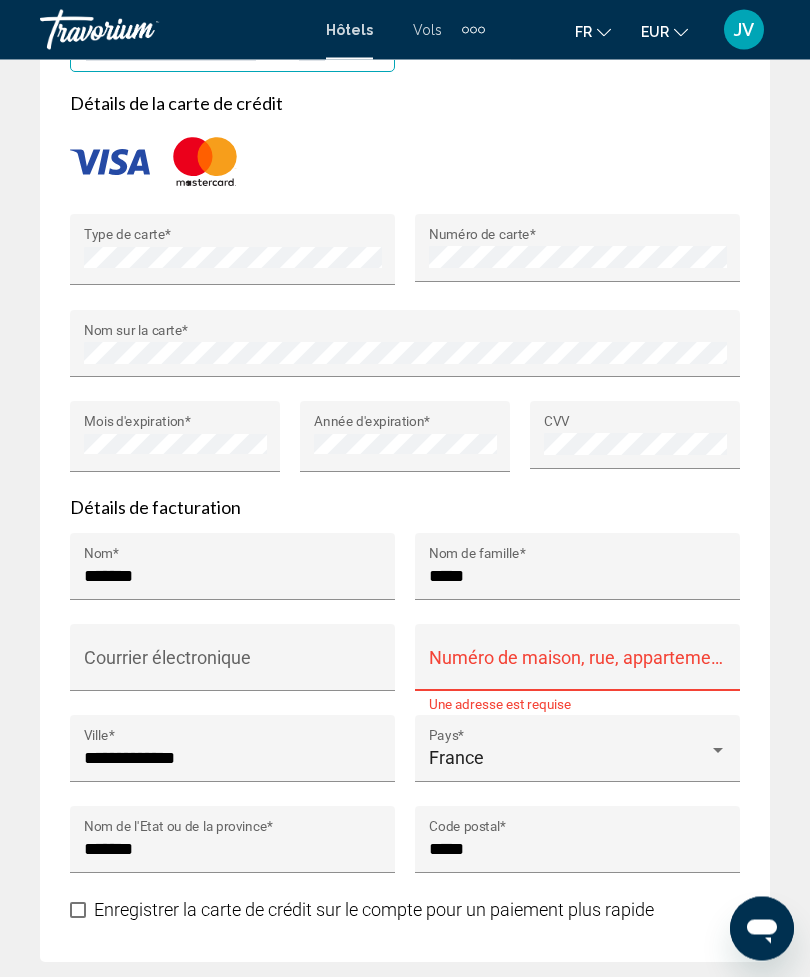 click on "Numéro de maison, rue, appartement  *" at bounding box center [578, 668] 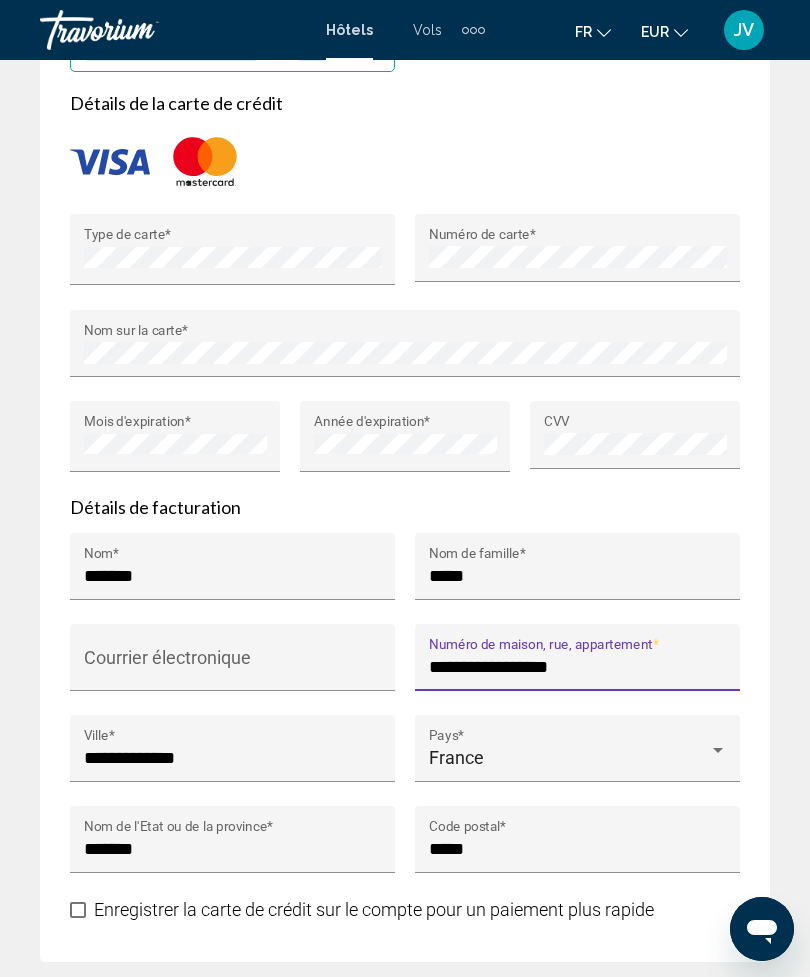 type on "**********" 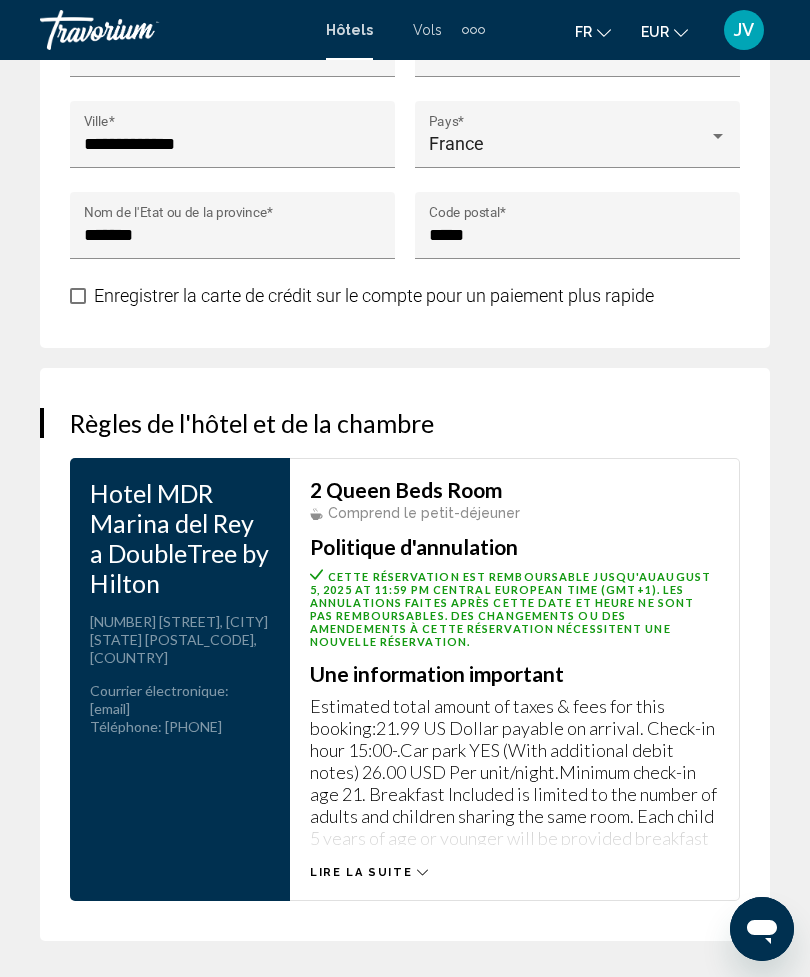 scroll, scrollTop: 3580, scrollLeft: 0, axis: vertical 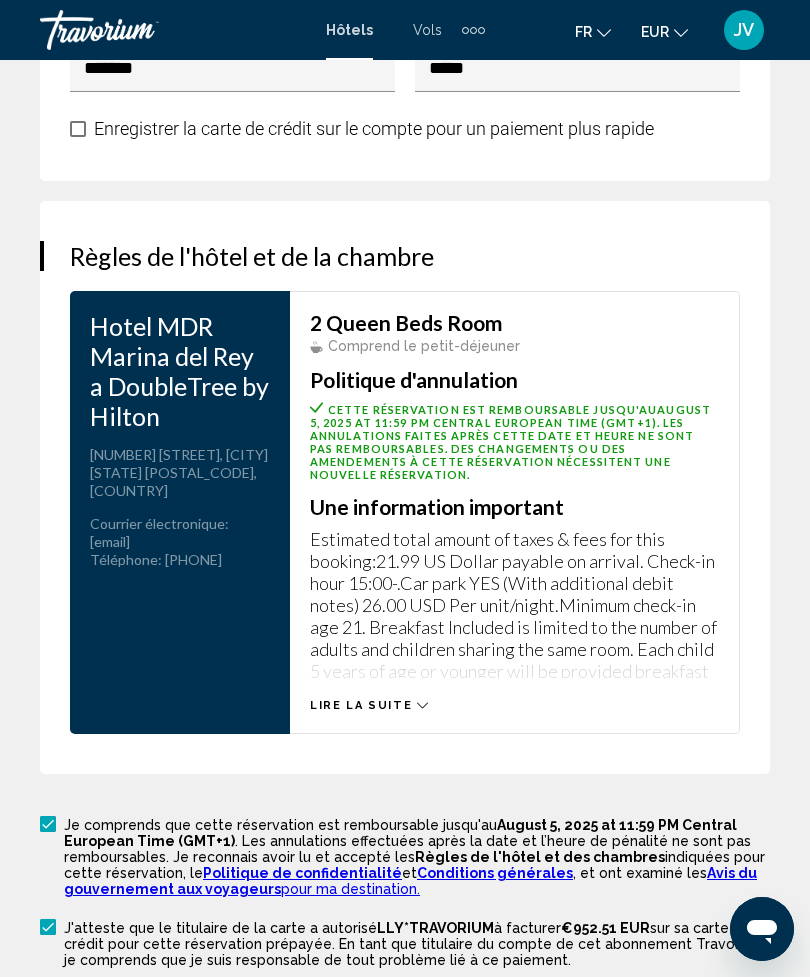 click on "Réserver cet hôtel" at bounding box center [405, 1008] 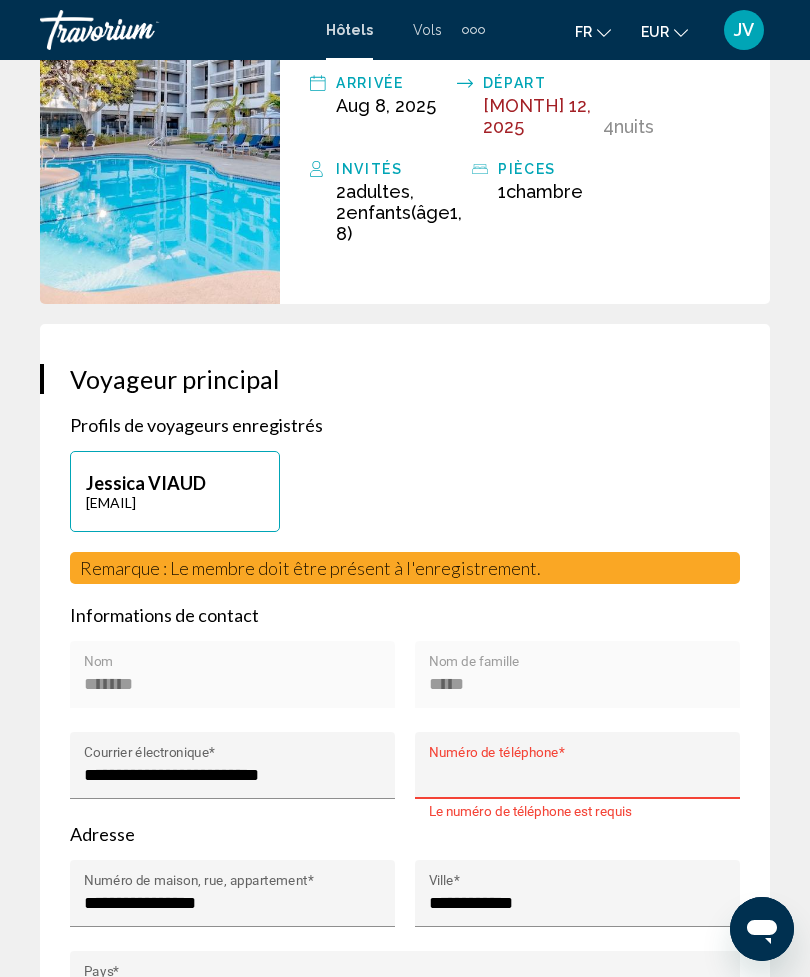 scroll, scrollTop: 1121, scrollLeft: 0, axis: vertical 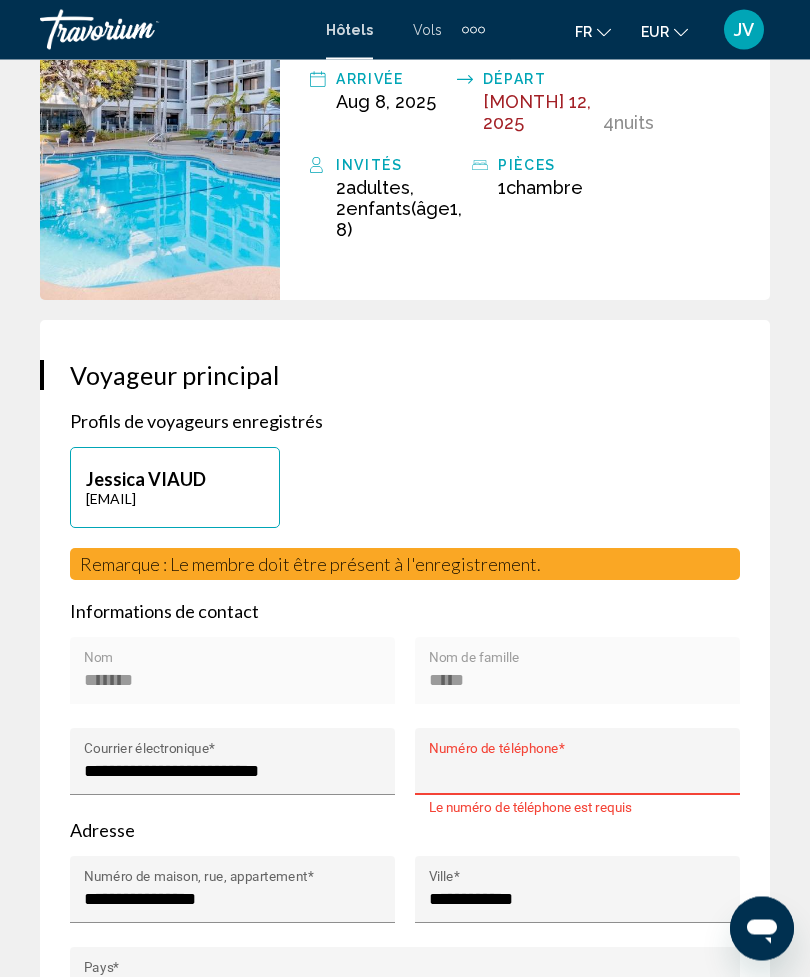 click on "Numéro de téléphone  *" at bounding box center (578, 772) 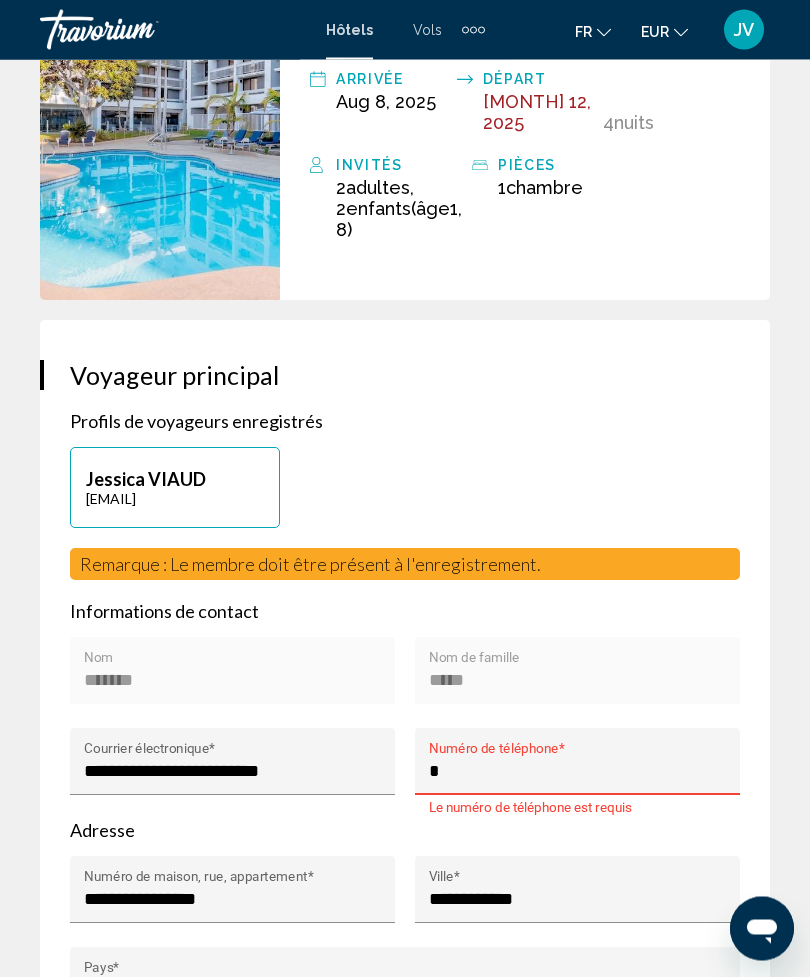 scroll, scrollTop: 1122, scrollLeft: 0, axis: vertical 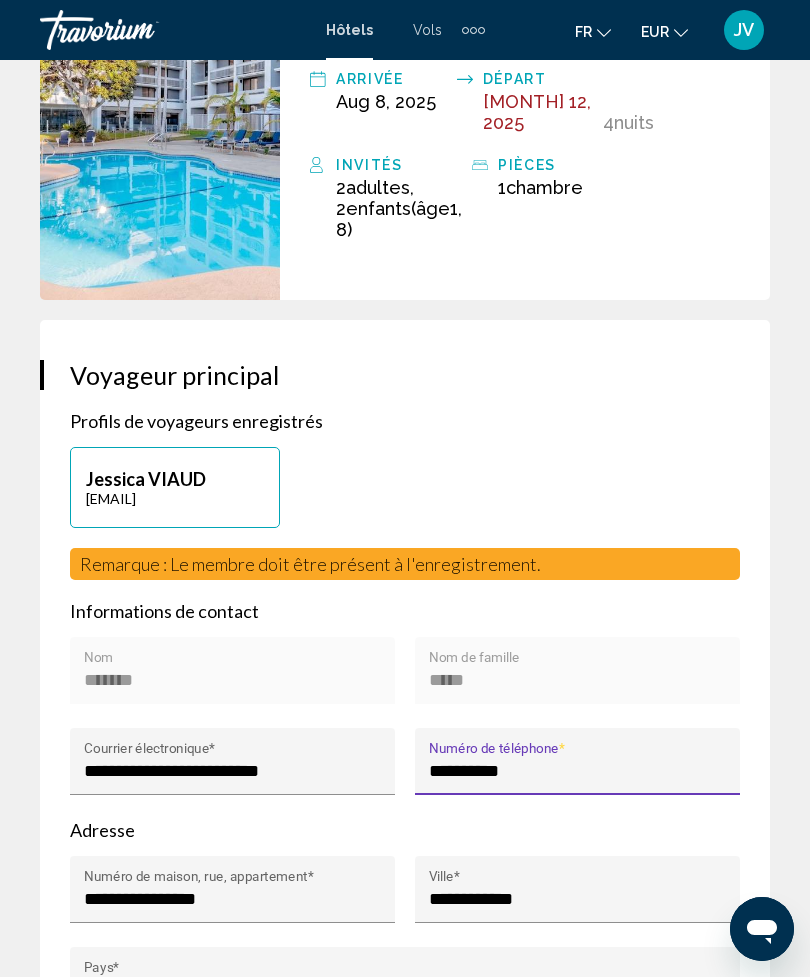 type on "**********" 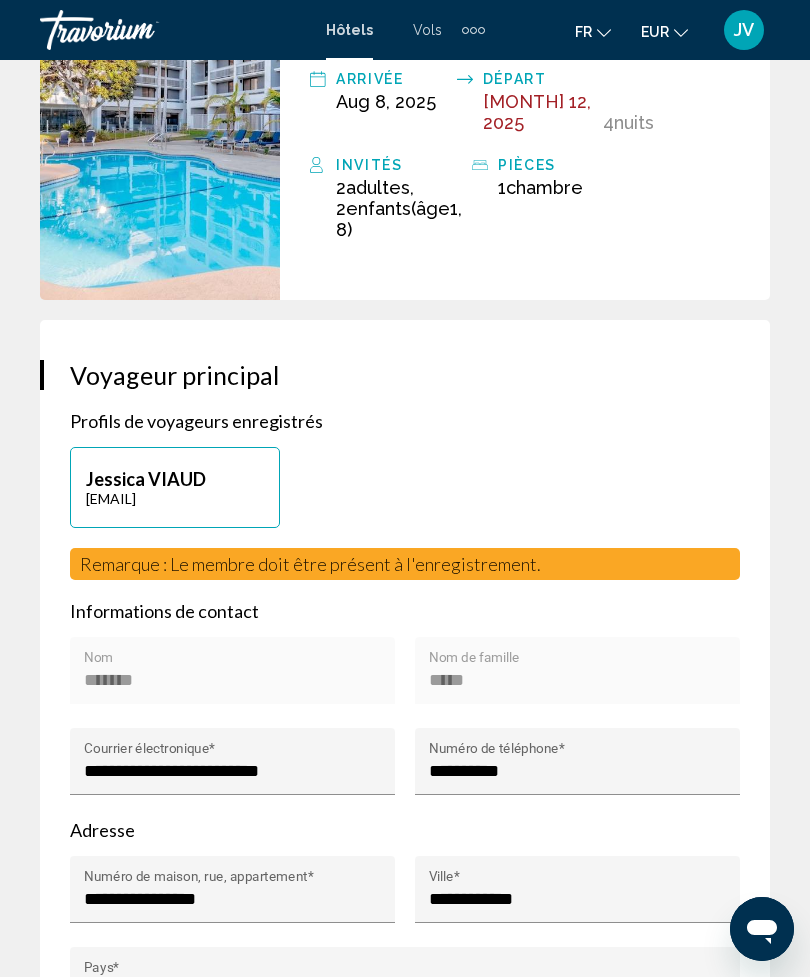 click on "Réservation d'hotel Résumé des prix [BRAND] [BRAND] a [BRAND] by [BRAND]  [MONTH] [DAY], [YEAR] - [MONTH] [DAY], [YEAR] -  4  nuit nuits 2  Adulte Adultes , 2  Enfant Enfants  ( âge   [NUMBER], [NUMBER])   2 Queen Beds Room  Prix au détail  952.60 EUR   Your Price  €238.13 EUR en moyenne par nuit  952.51 EUR  Taxes and Fees Included
117.89 EUR  Total due today  952.51 EUR  Loyalty Points gagnés  3,341 Loyalty Points  Dû à la propriété
18.81 EUR Reservation Total  971.32 EUR  Rates are quoted in EUR. Taxes and/or property-imposed fees of 18.81 EUR will be collected by the property in USD ($21.99 USD in original currency). Taxes and/or fees due at the property are based on current exchange rates, which may vary at the time of travel. Échanger des Loyalty Points Échangez jusqu'à 717 Loyalty Points pour économiser davantage sur cette transaction! Utilisez le curseur ci-dessous pour régler le nombre de points que vous souhaitez utiliser. 0 717 0 Départ" at bounding box center [405, 1246] 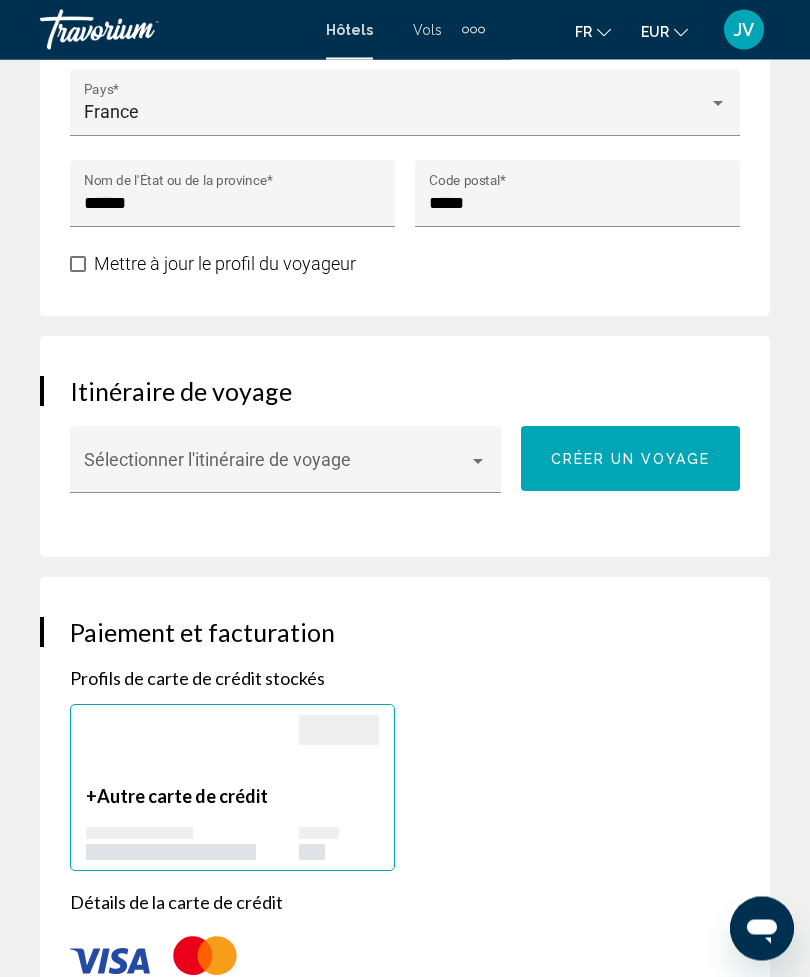 scroll, scrollTop: 2000, scrollLeft: 0, axis: vertical 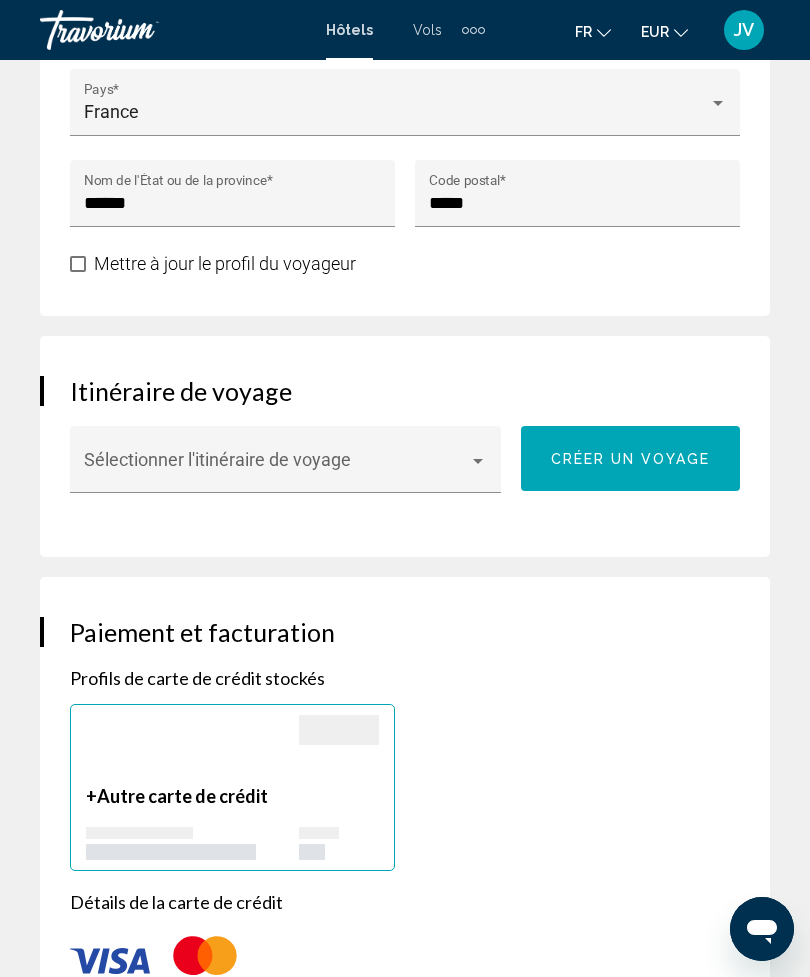 click on "Sélectionner l'itinéraire de voyage" at bounding box center (285, 459) 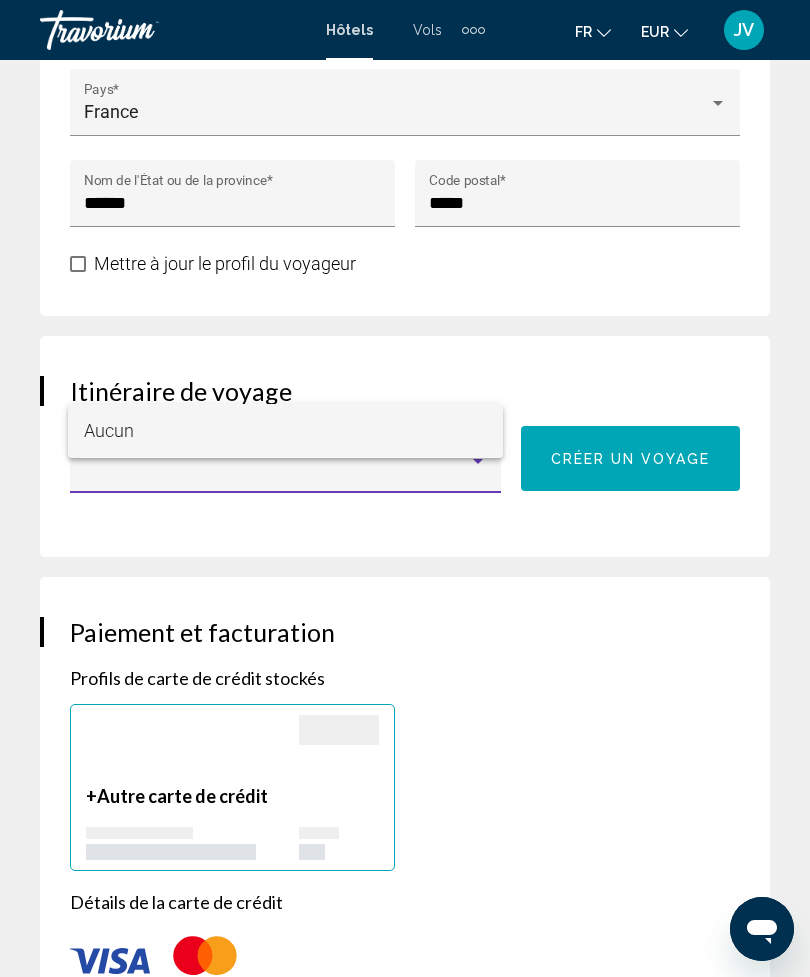 click at bounding box center [405, 488] 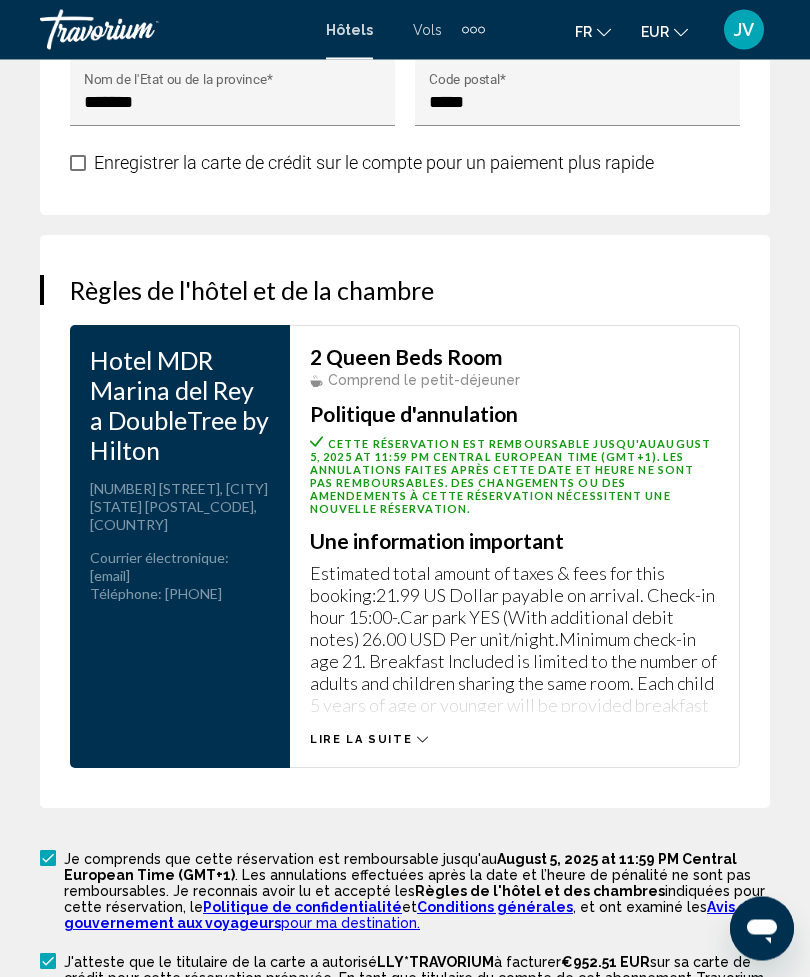 scroll, scrollTop: 3580, scrollLeft: 0, axis: vertical 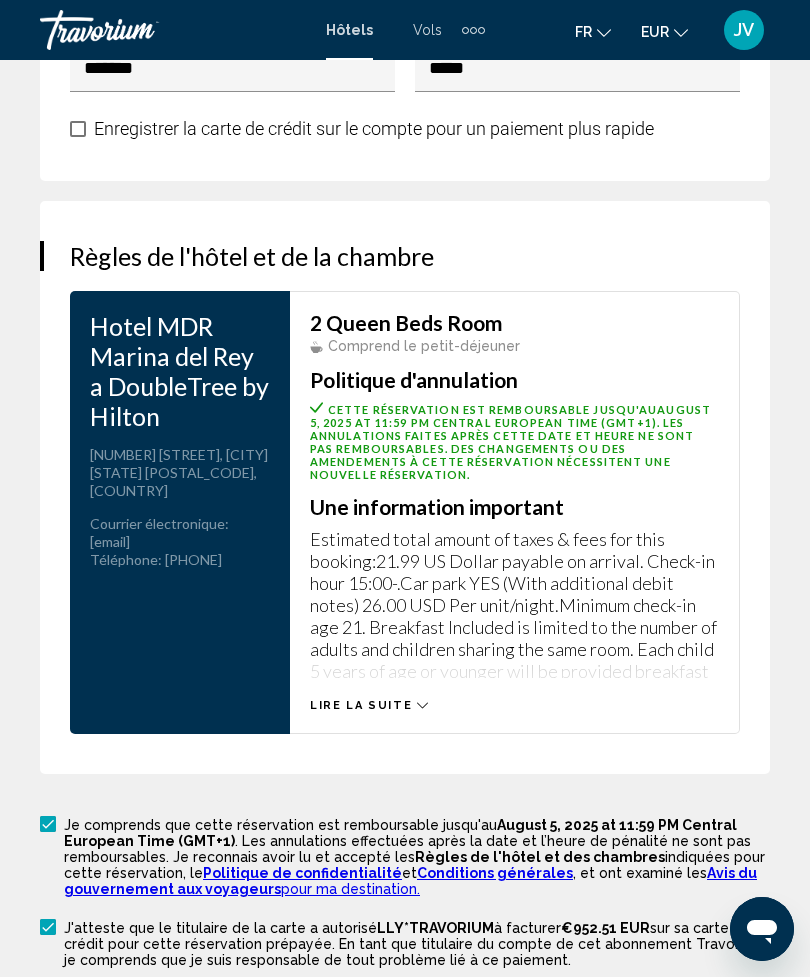 click on "Réserver cet hôtel" at bounding box center (405, 1006) 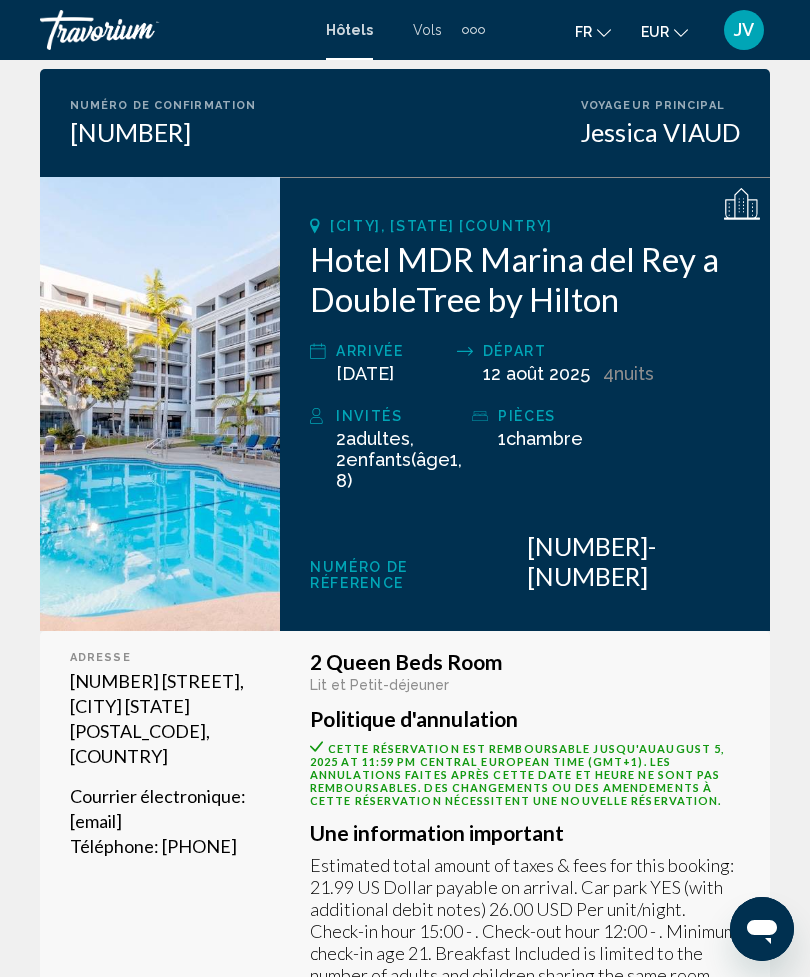 scroll, scrollTop: 0, scrollLeft: 0, axis: both 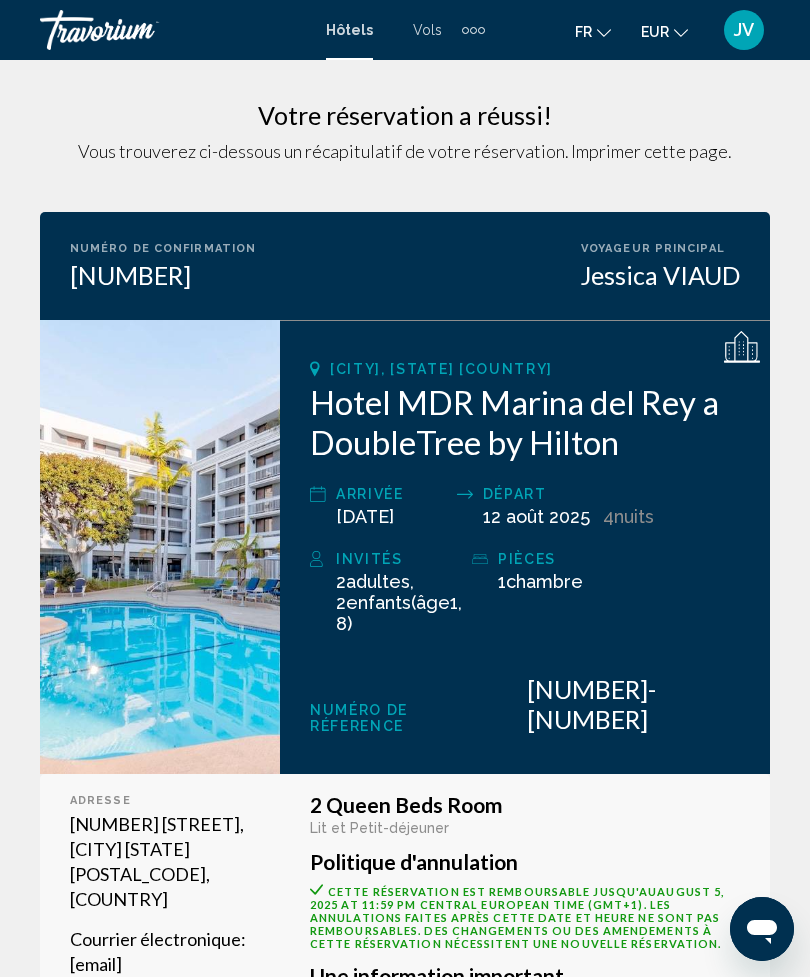 click on "Hôtels" at bounding box center [349, 30] 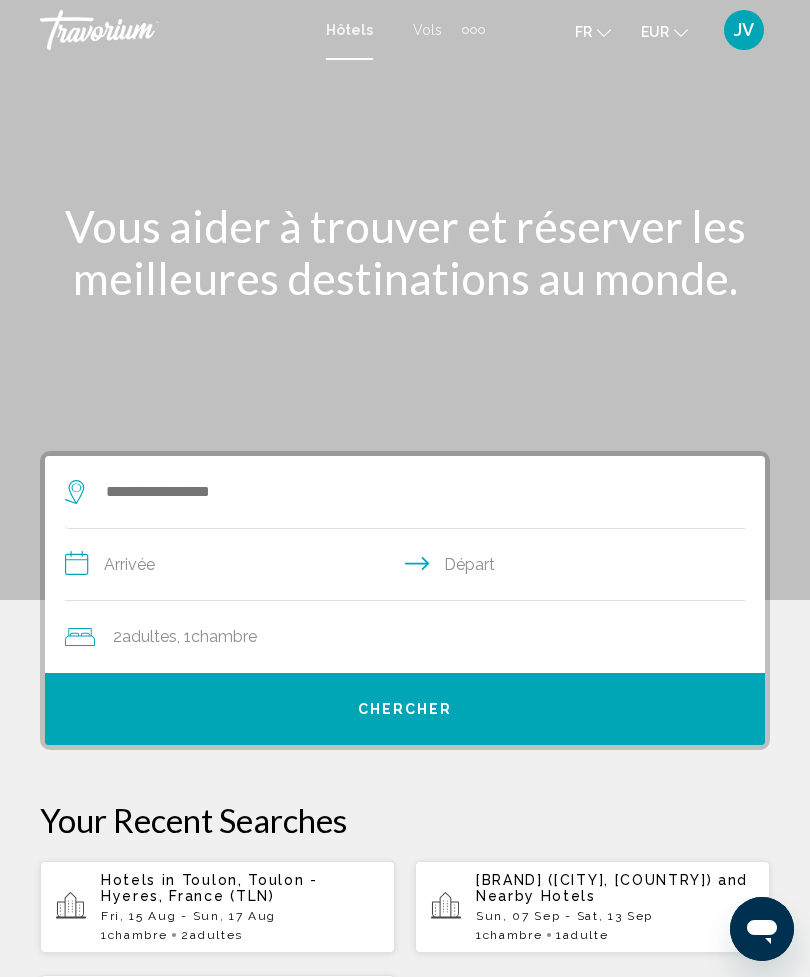 click on "JV" at bounding box center (744, 30) 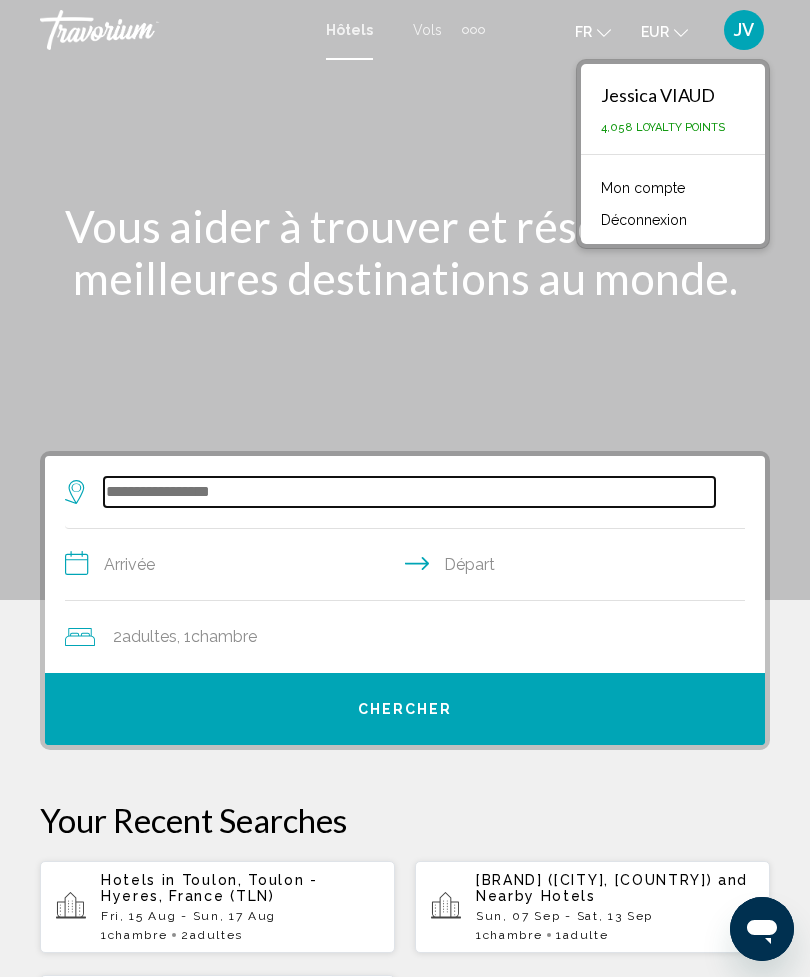 click at bounding box center (409, 492) 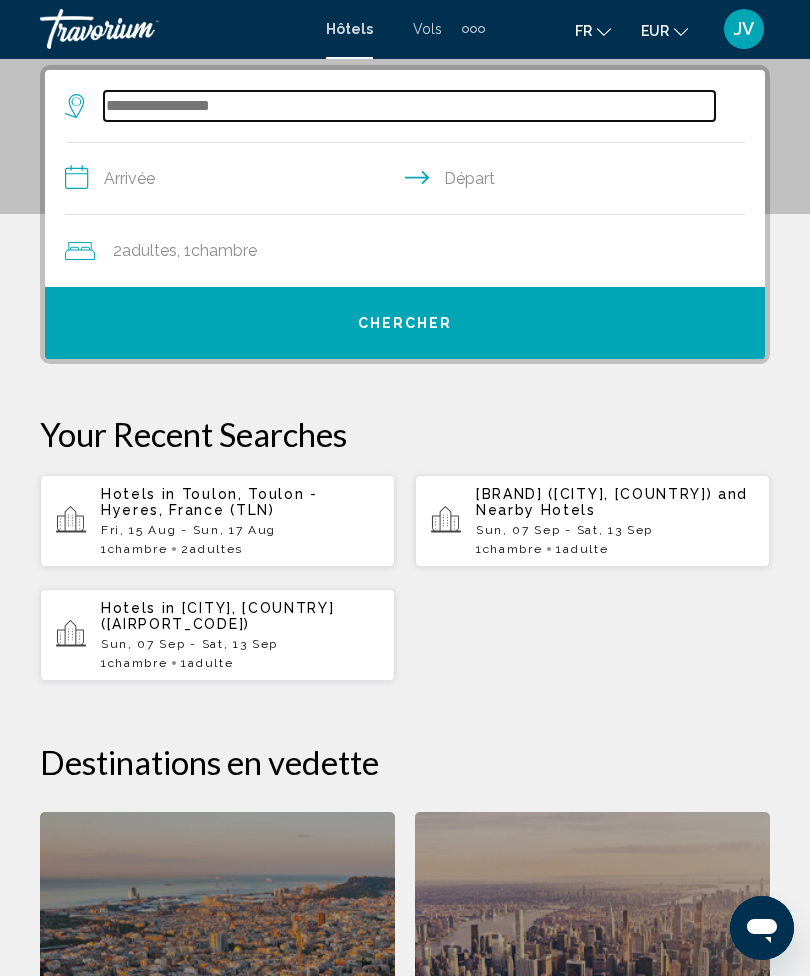 scroll, scrollTop: 386, scrollLeft: 0, axis: vertical 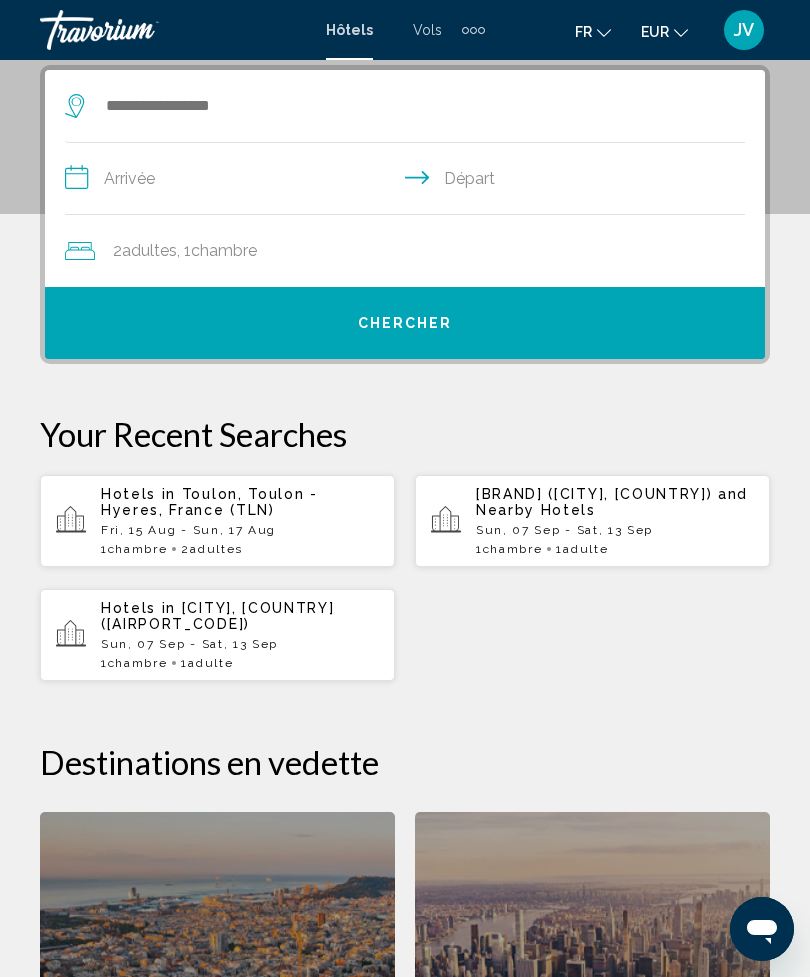 click on "**********" at bounding box center (405, 682) 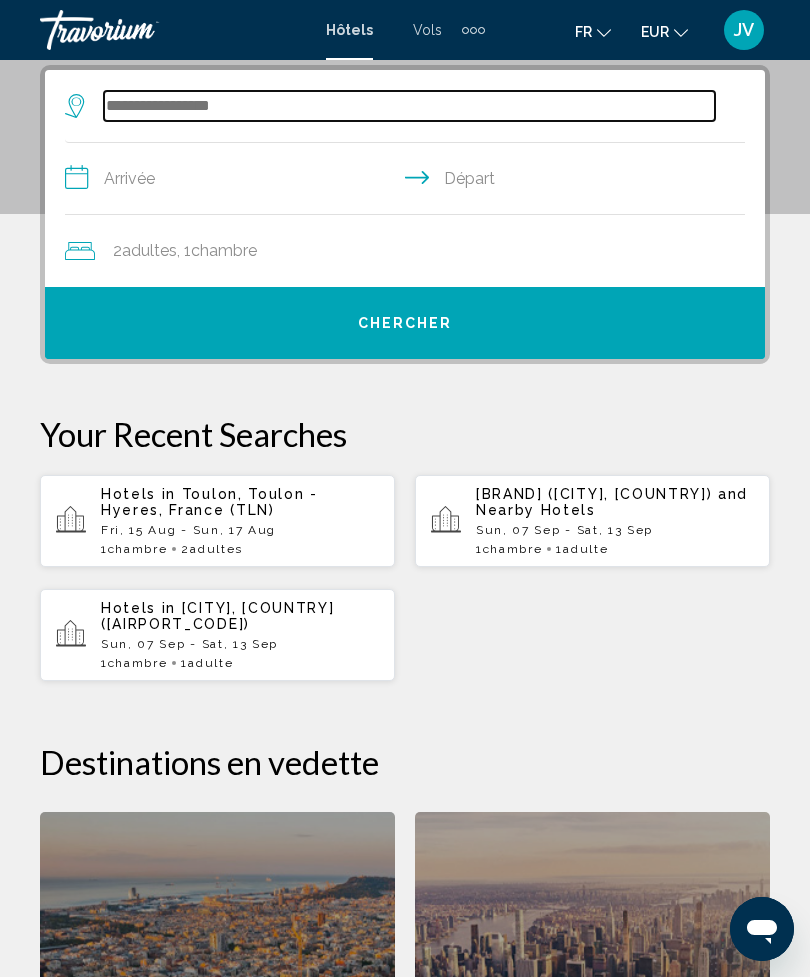 click at bounding box center [409, 106] 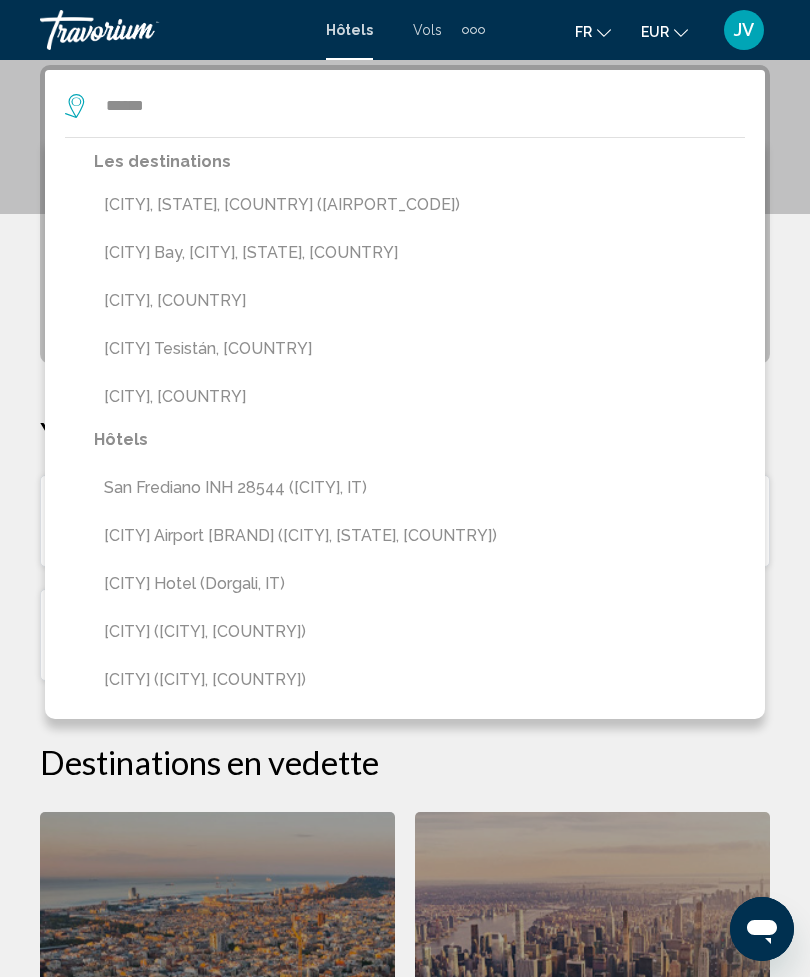 click on "[CITY], [STATE], [COUNTRY] ([AIRPORT_CODE])" at bounding box center [419, 205] 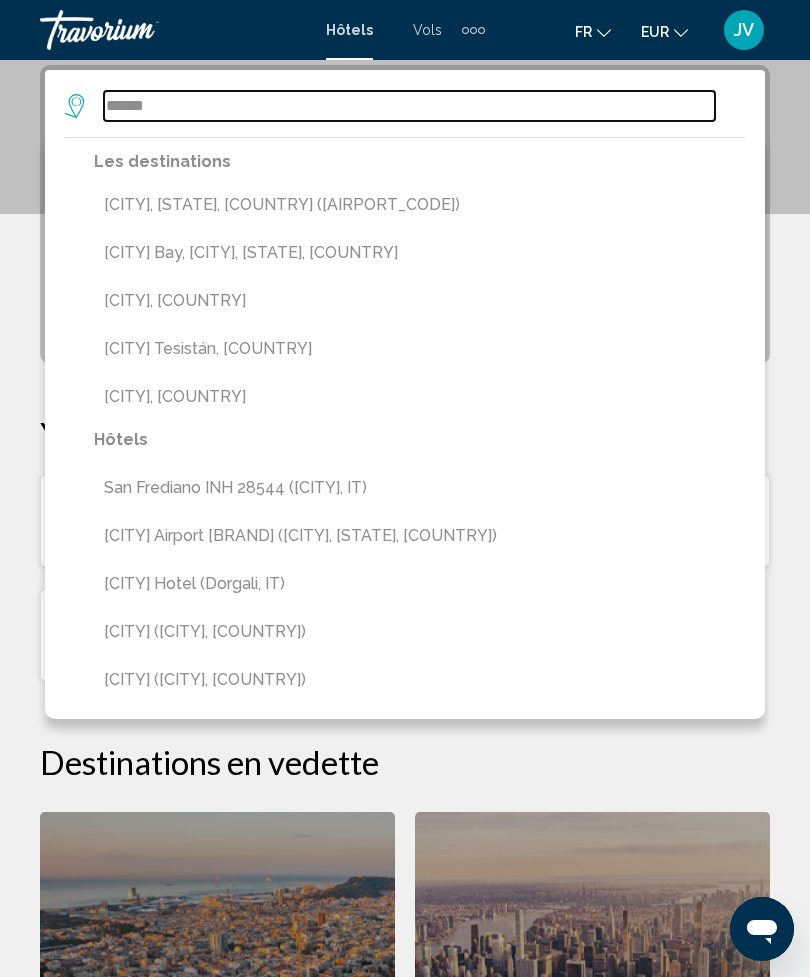 type on "**********" 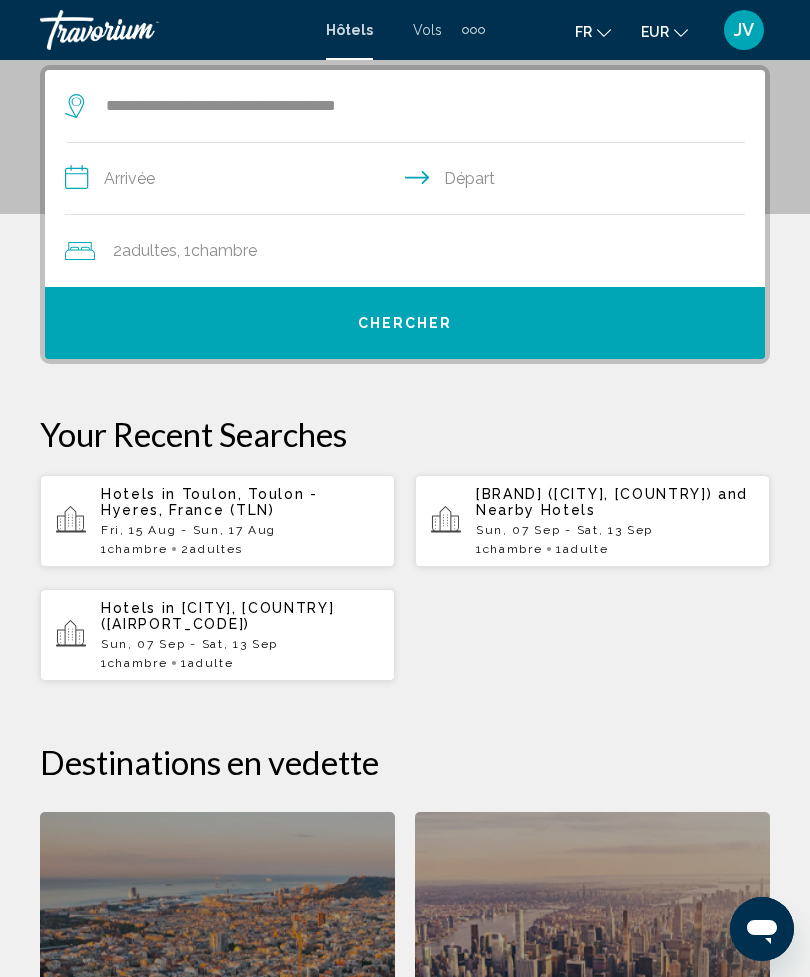 click on "**********" at bounding box center (409, 181) 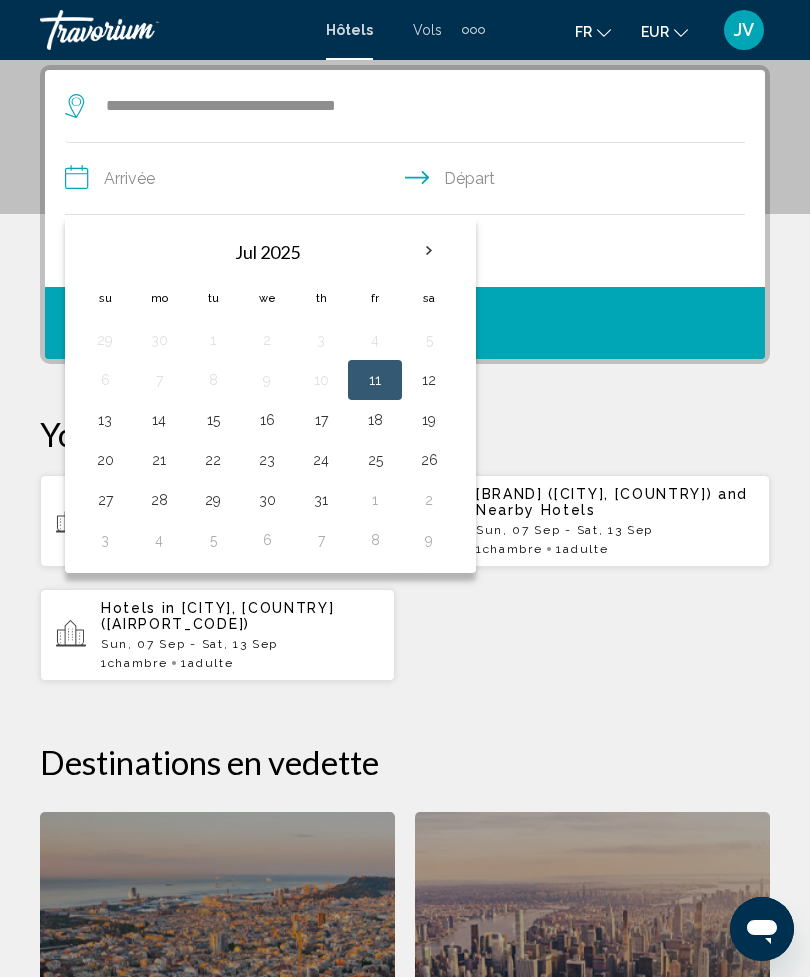 click at bounding box center [429, 251] 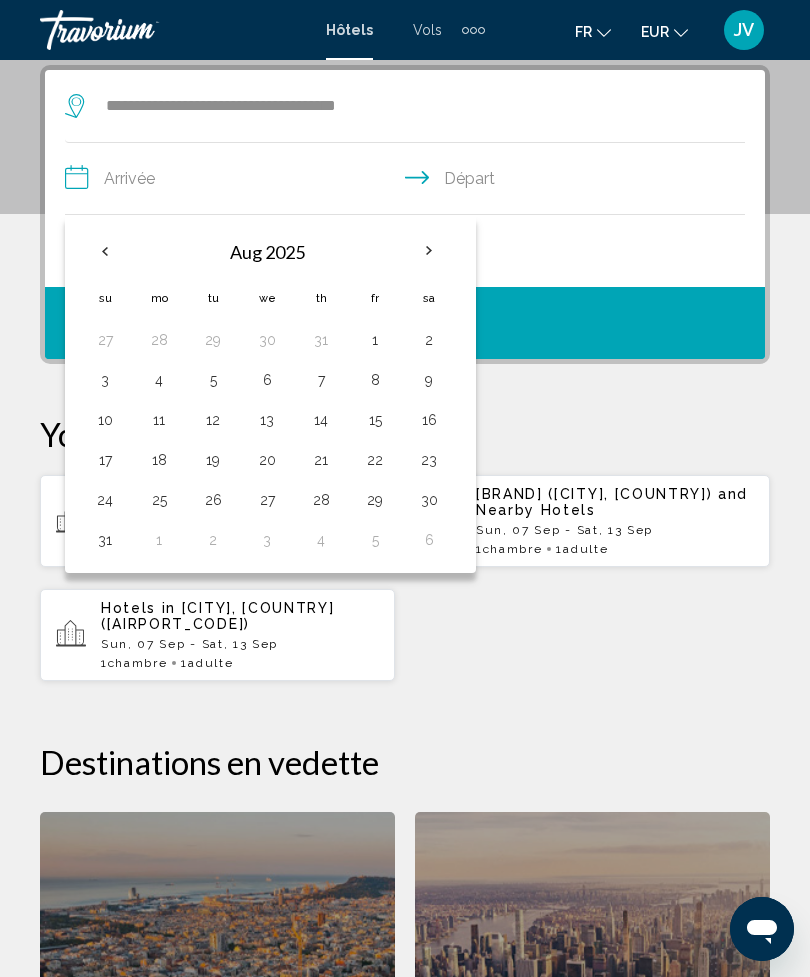 click on "20" at bounding box center [267, 460] 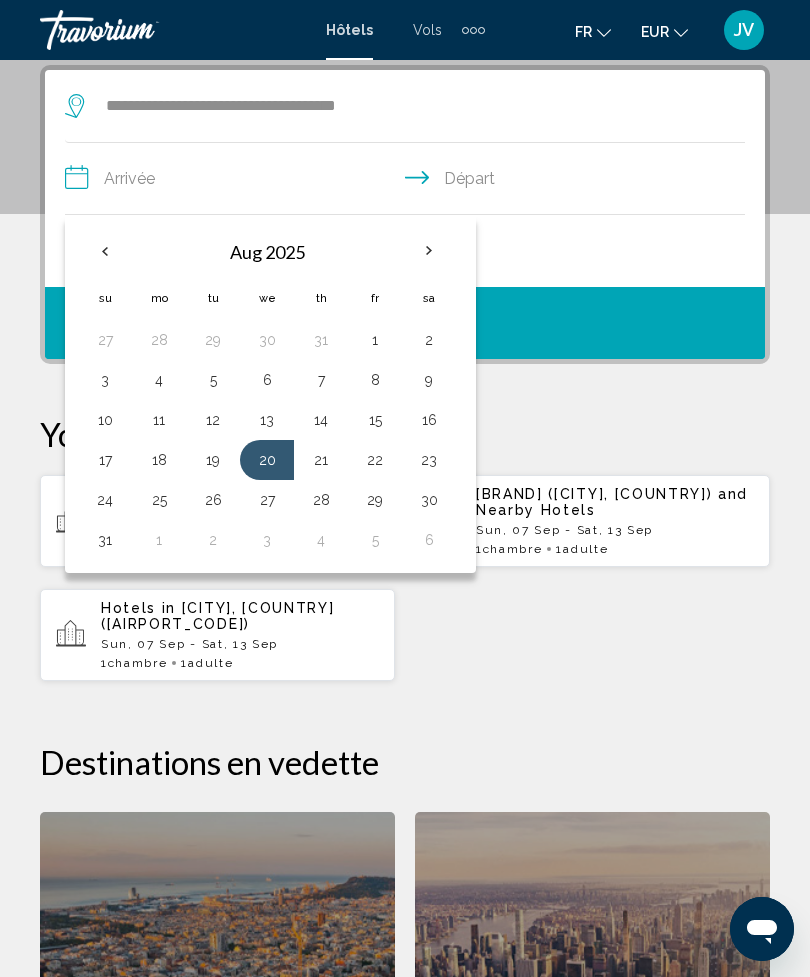 click on "24" at bounding box center [105, 500] 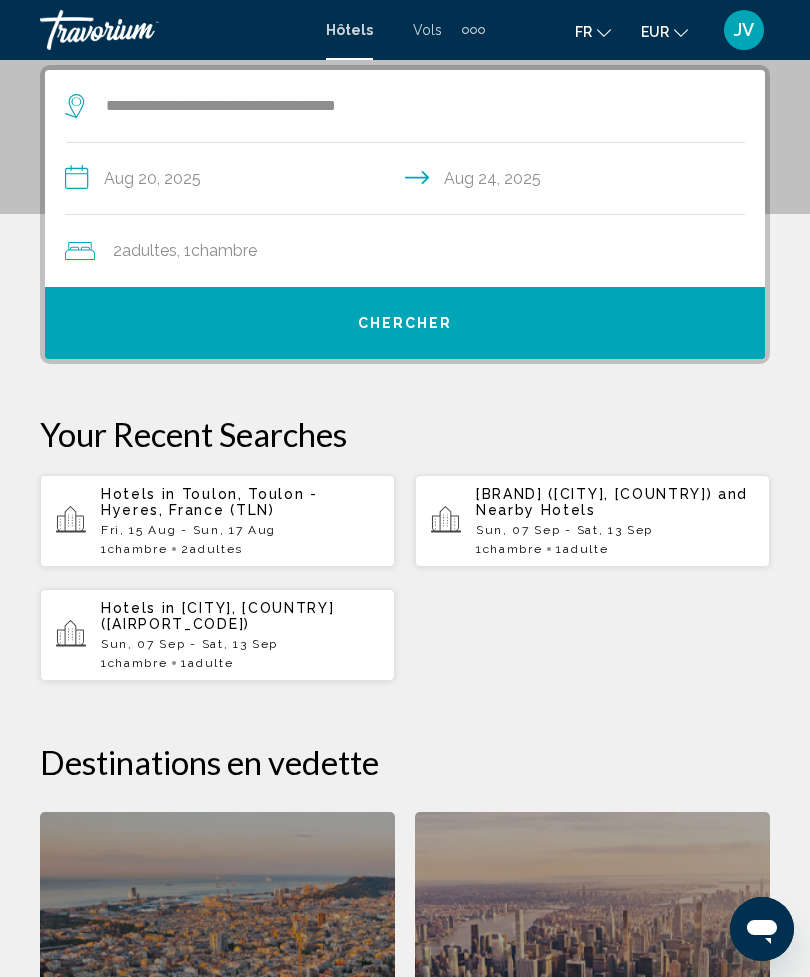 click on "Adultes" 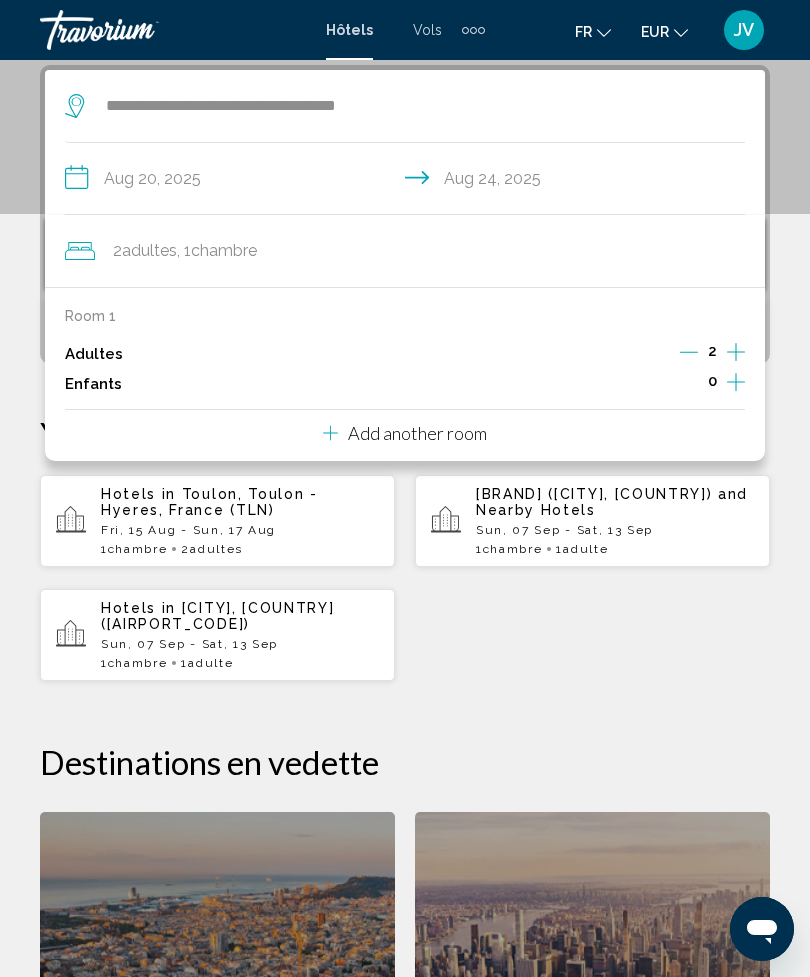 click 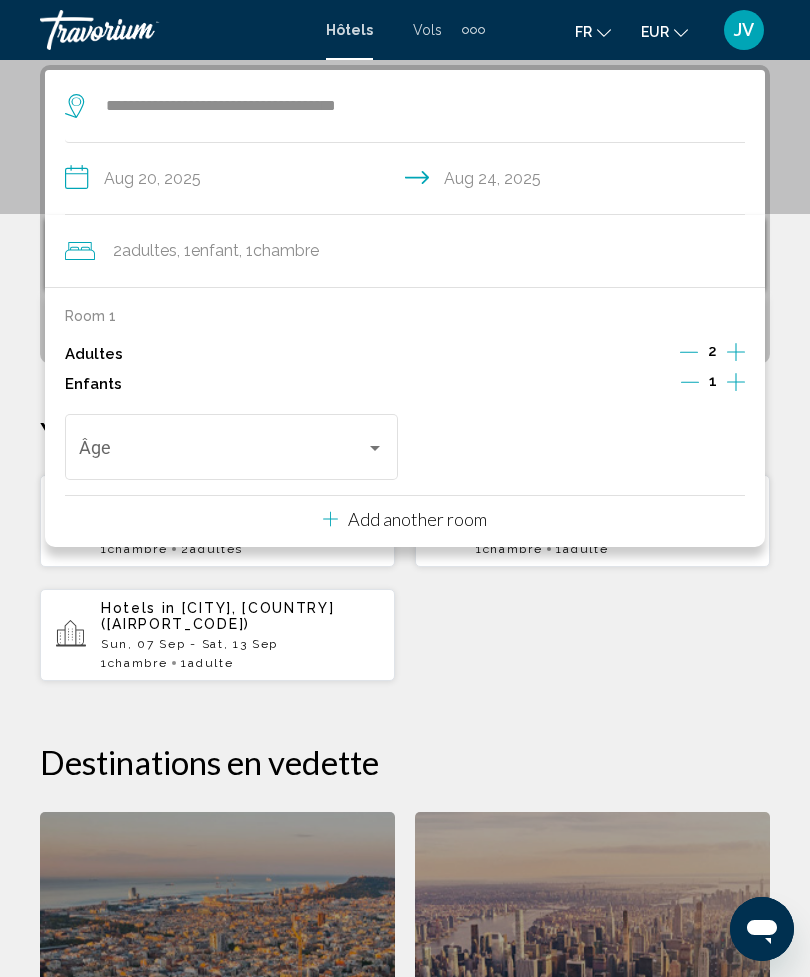 click 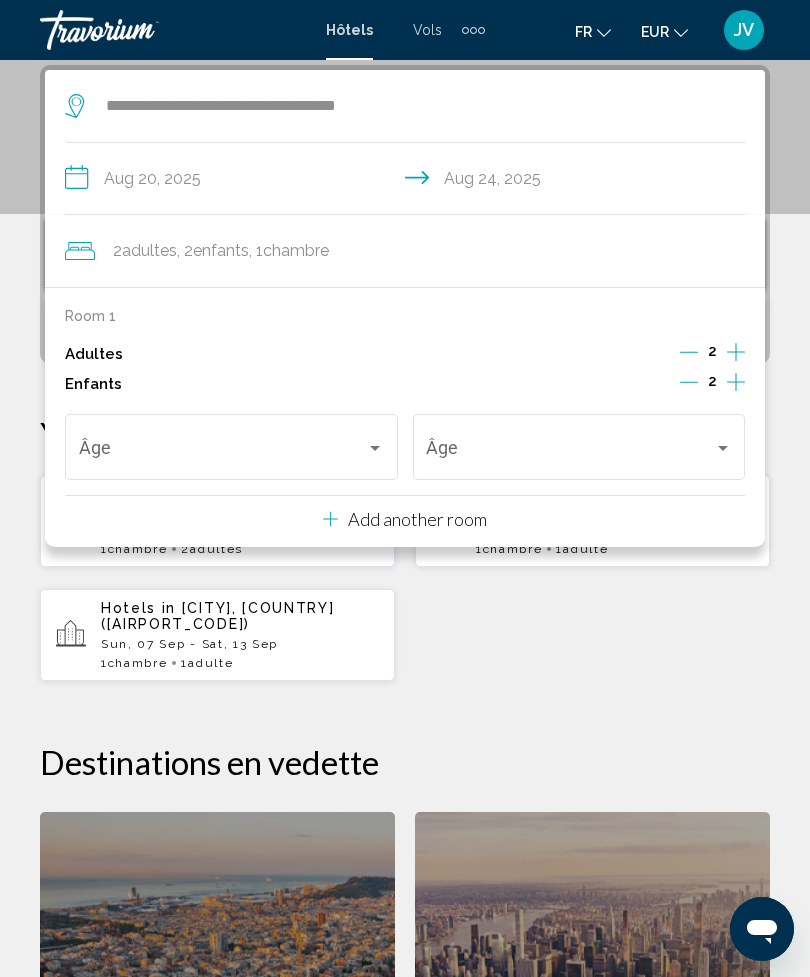 click at bounding box center (223, 452) 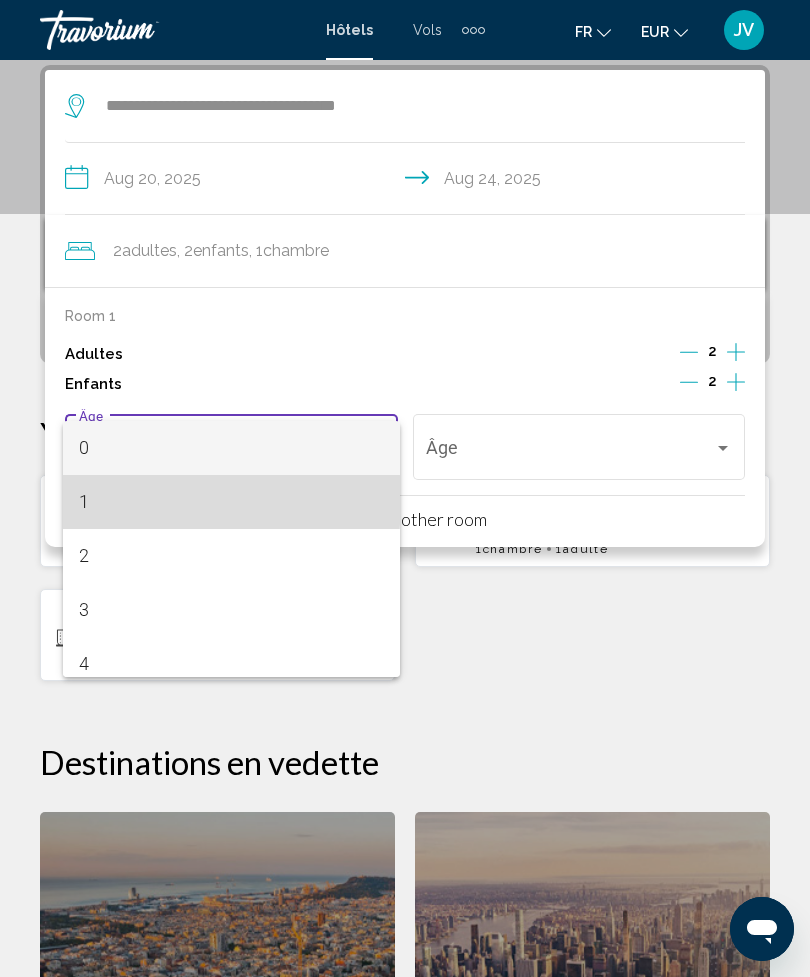 click on "1" at bounding box center (232, 502) 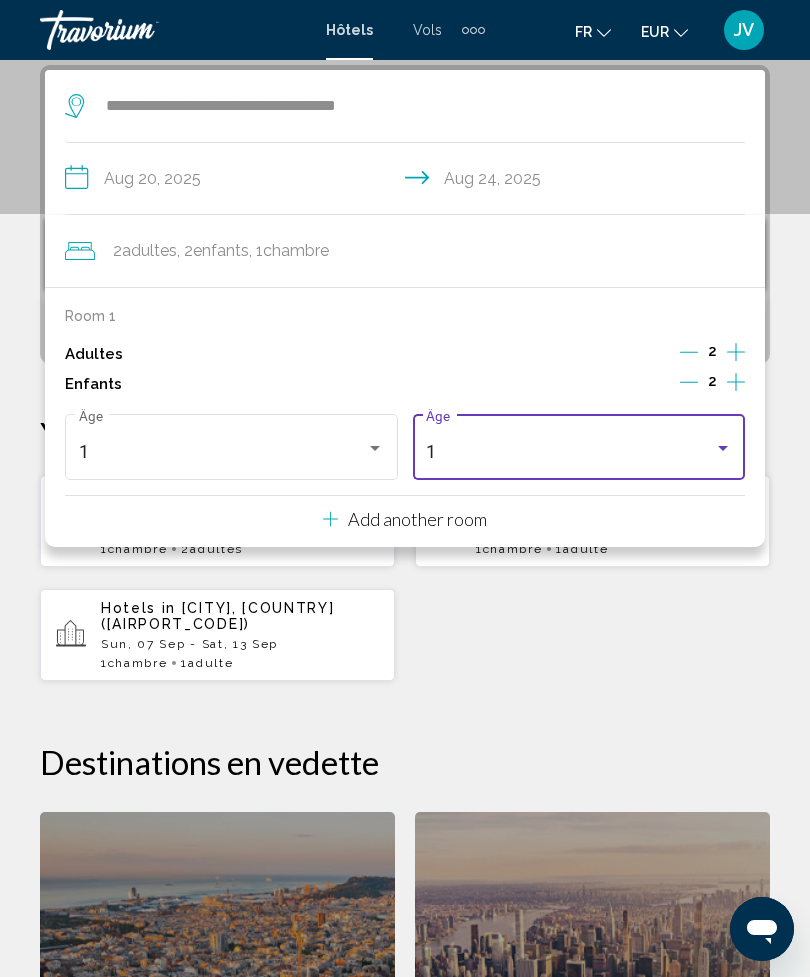 click on "1" at bounding box center [570, 452] 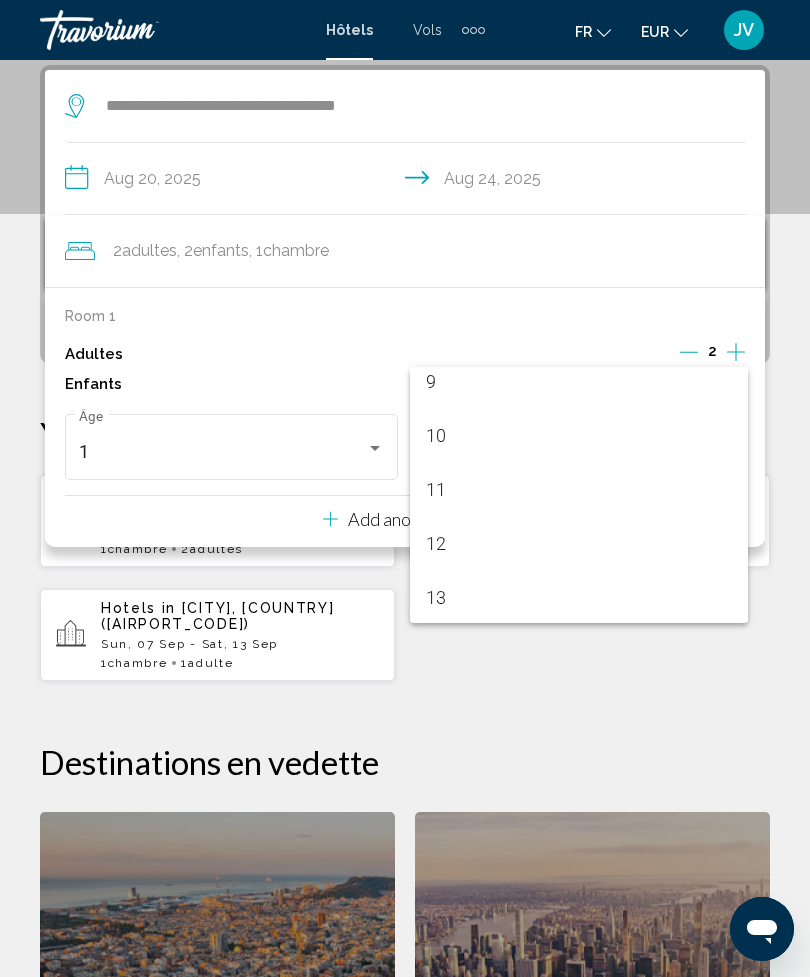 scroll, scrollTop: 385, scrollLeft: 0, axis: vertical 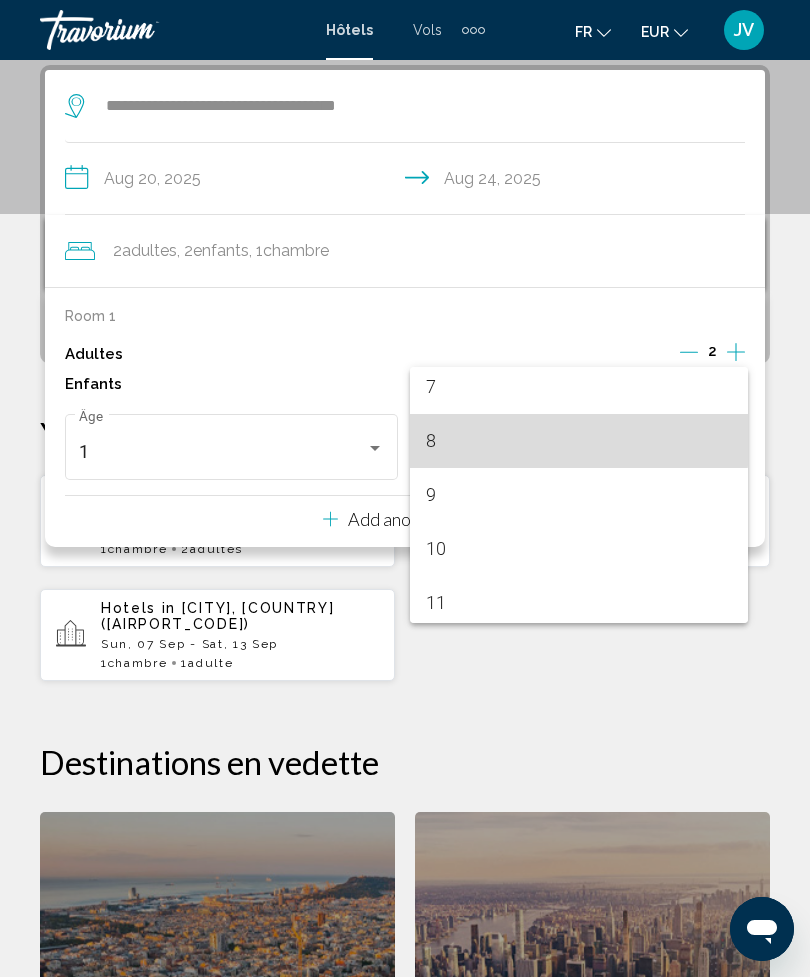 click on "8" at bounding box center [579, 441] 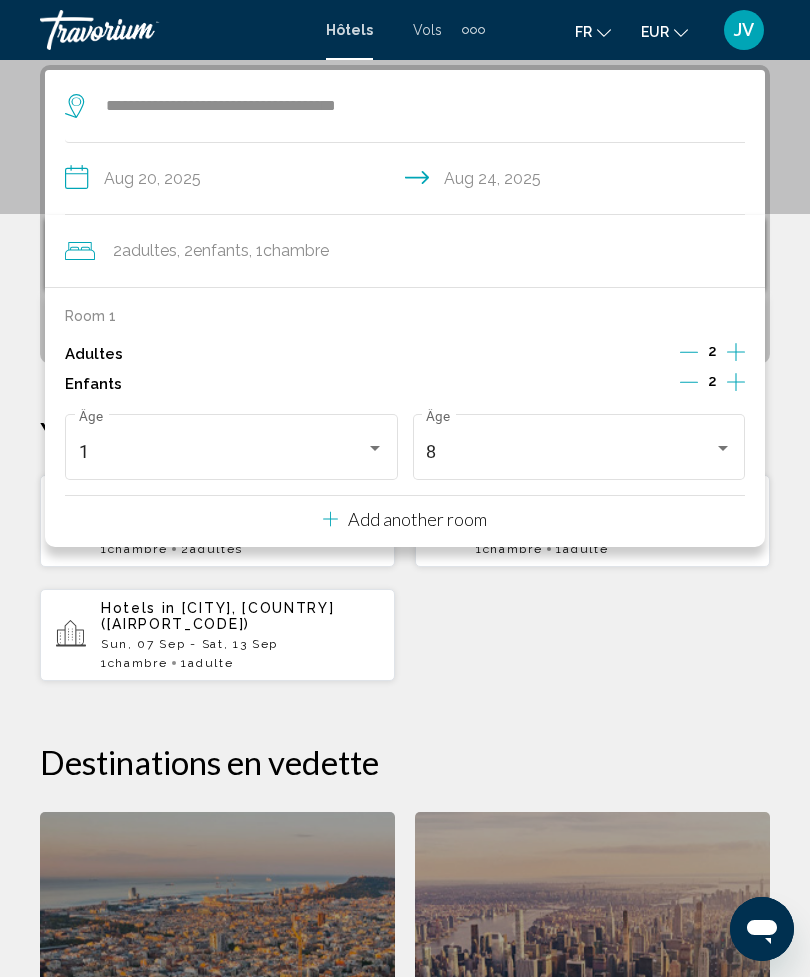 click on "Hotels in Toulon, Toulon - Hyeres, France (TLN) Fri, 15 Aug - Sun, 17 Aug 1 Chambre pièces 2 Adulte Adultes Loman Art (Dakar, SN) and Nearby Hotels Sun, 07 Sep - Sat, 13 Sep 1 Chambre pièces 1 Adulte Adultes" at bounding box center (405, 578) 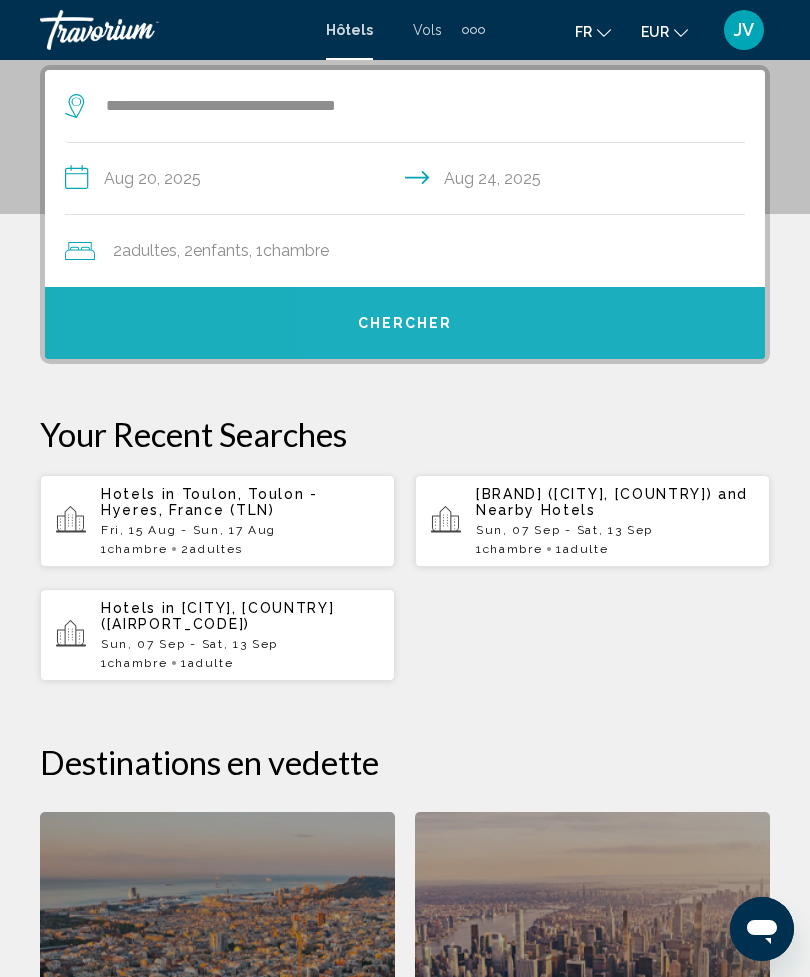 click on "Chercher" at bounding box center (405, 323) 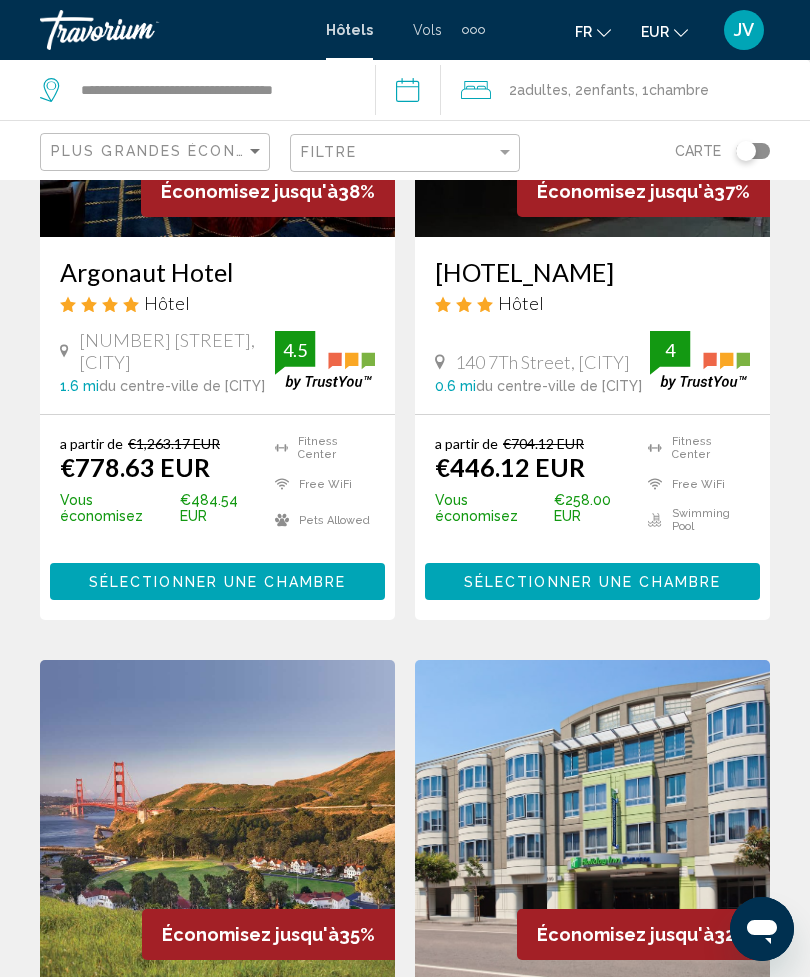 scroll, scrollTop: 326, scrollLeft: 0, axis: vertical 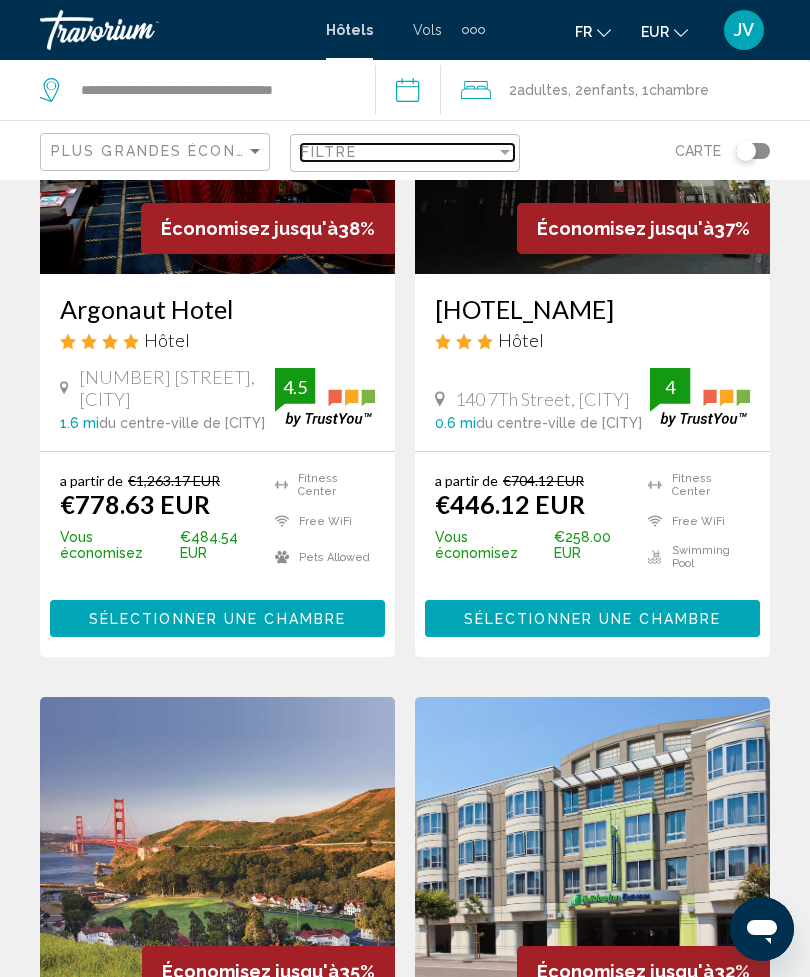 click on "Filtre" at bounding box center (329, 152) 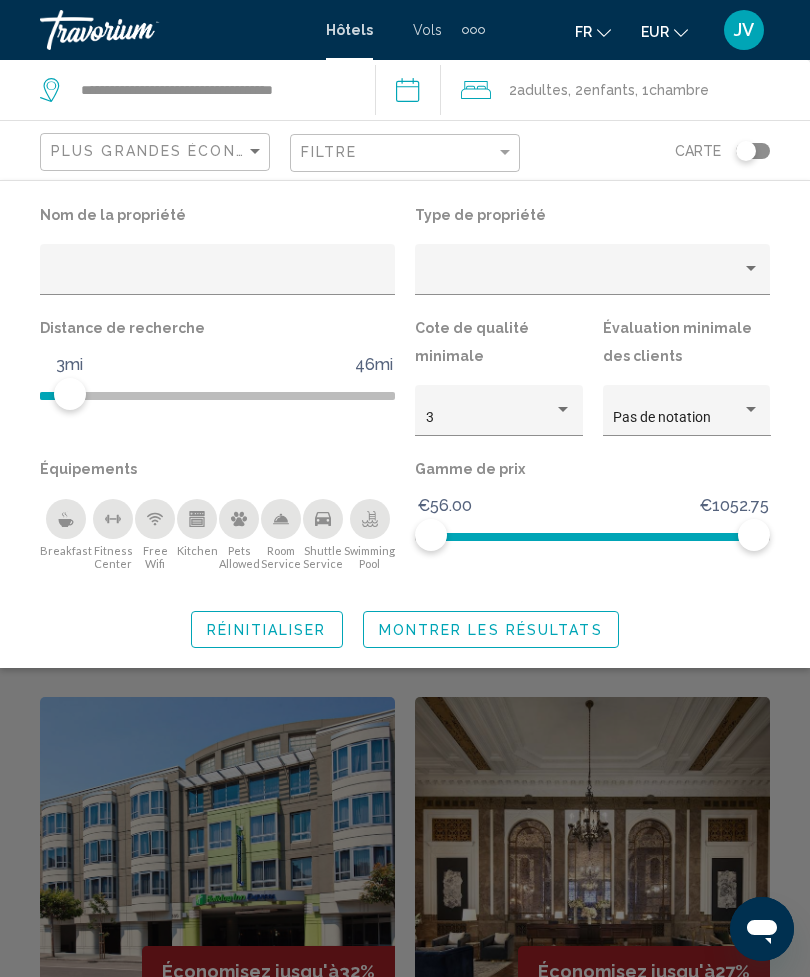 click on "3" at bounding box center (490, 418) 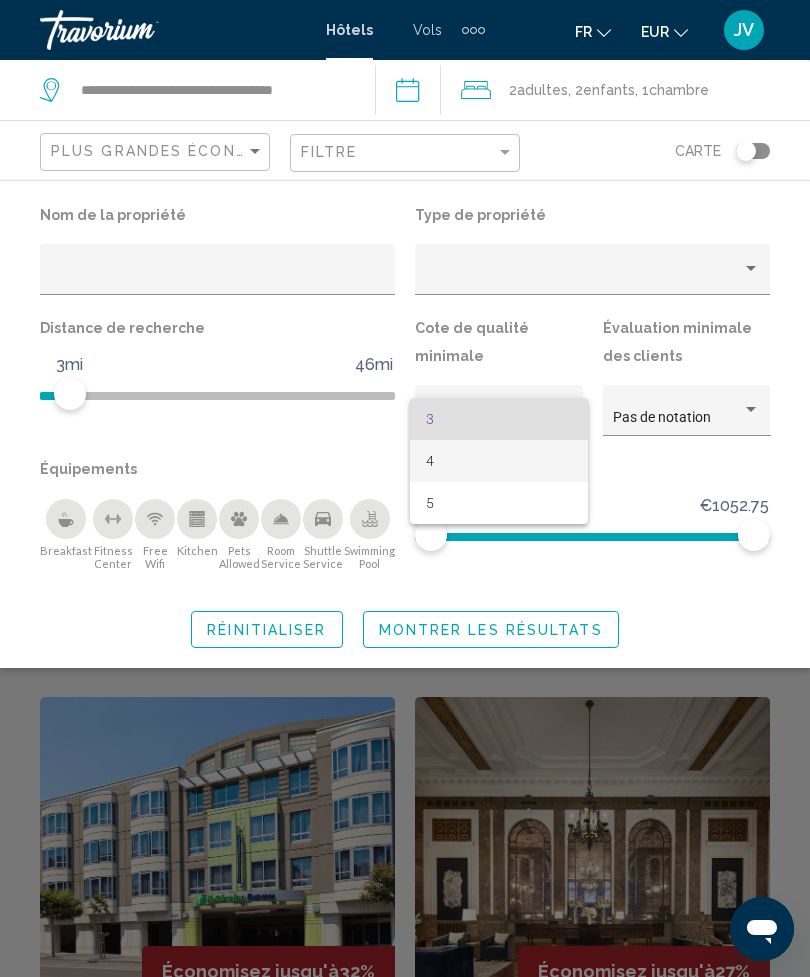 click on "4" at bounding box center (499, 461) 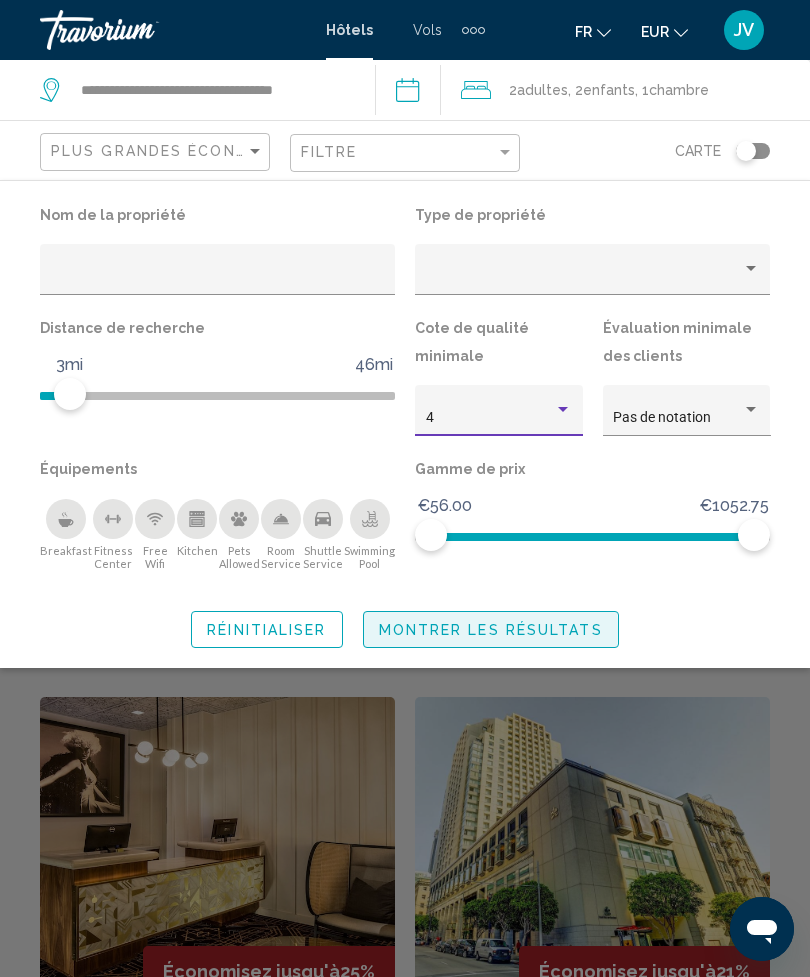 click on "Montrer les résultats" 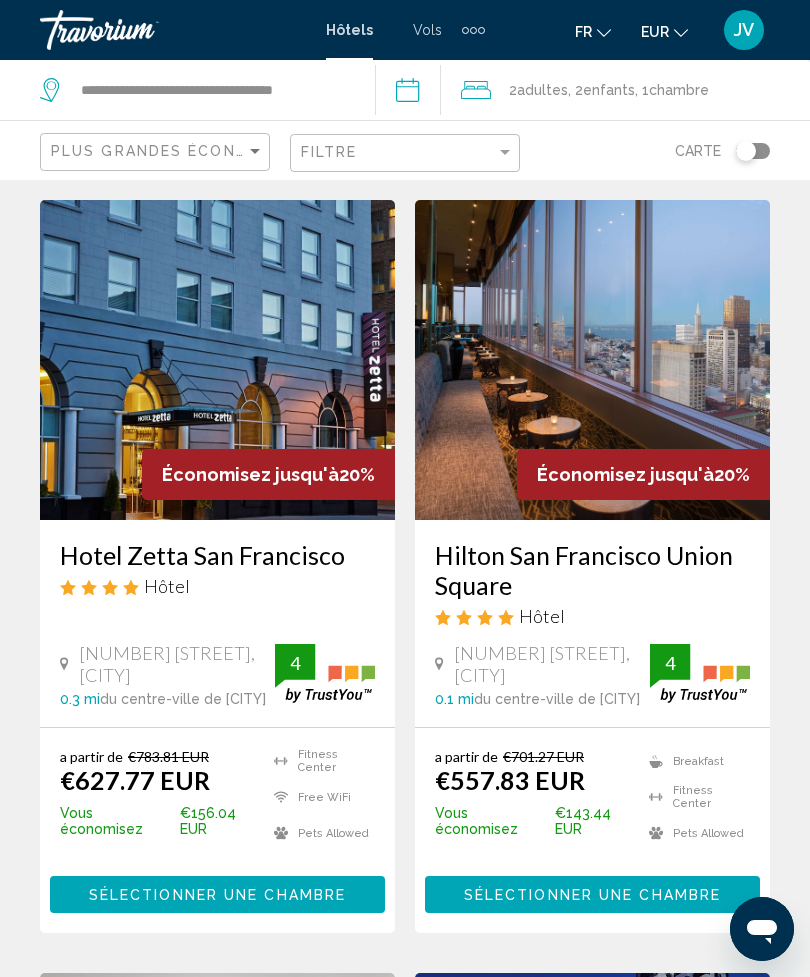 scroll, scrollTop: 2332, scrollLeft: 0, axis: vertical 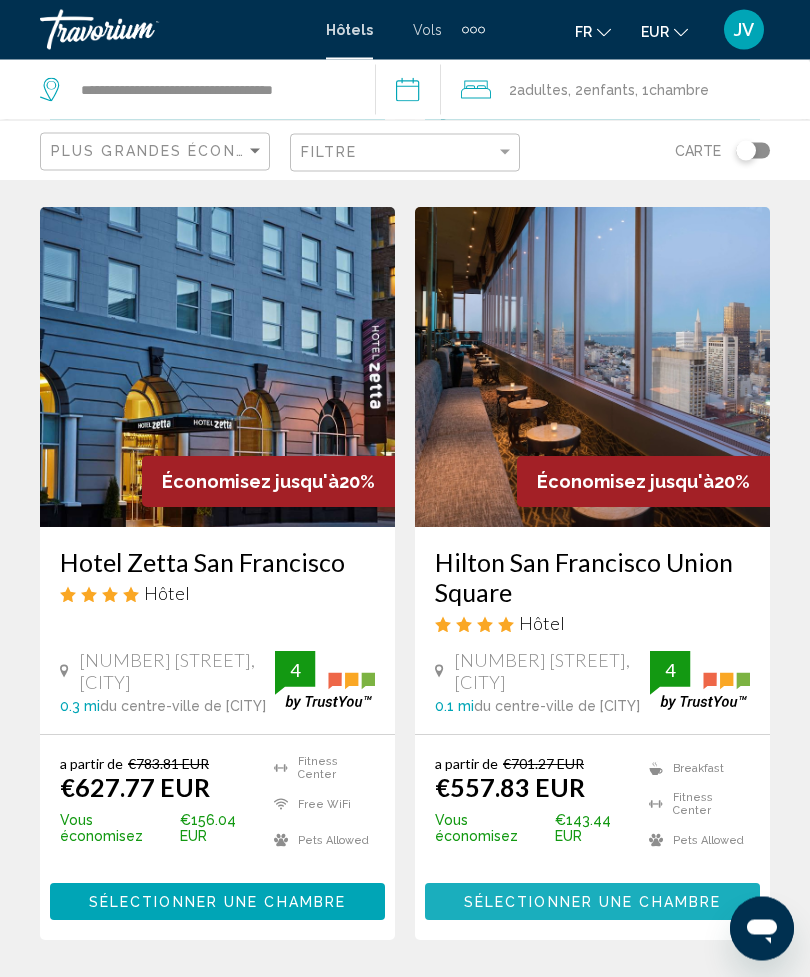 click on "Sélectionner une chambre" at bounding box center (592, 903) 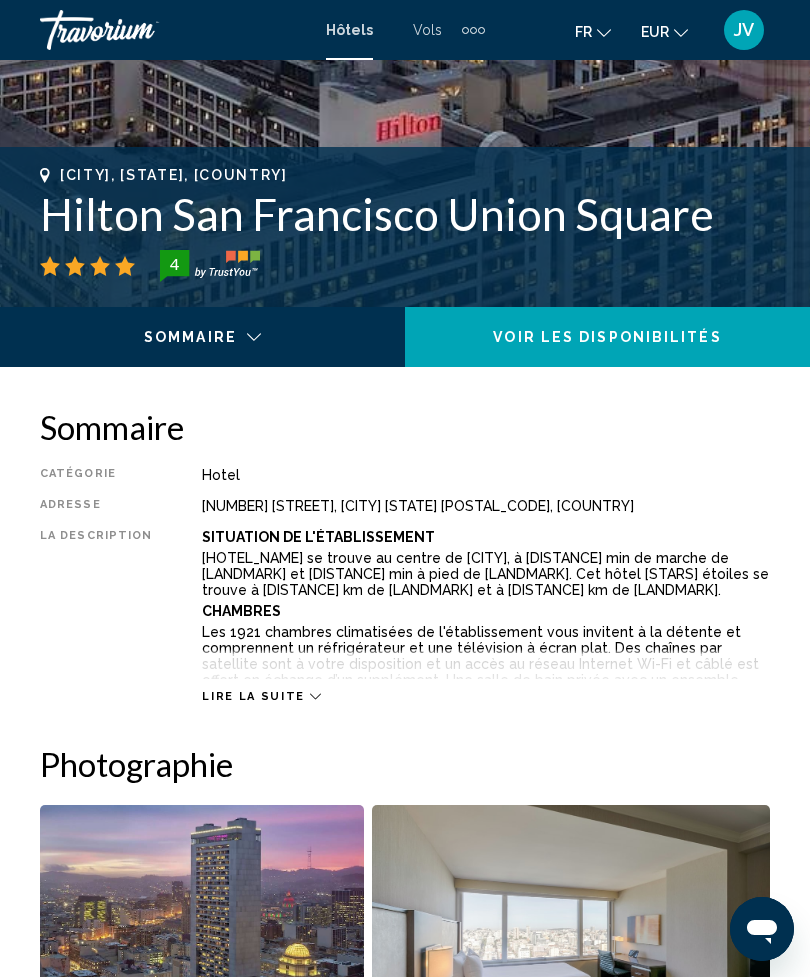 scroll, scrollTop: 712, scrollLeft: 0, axis: vertical 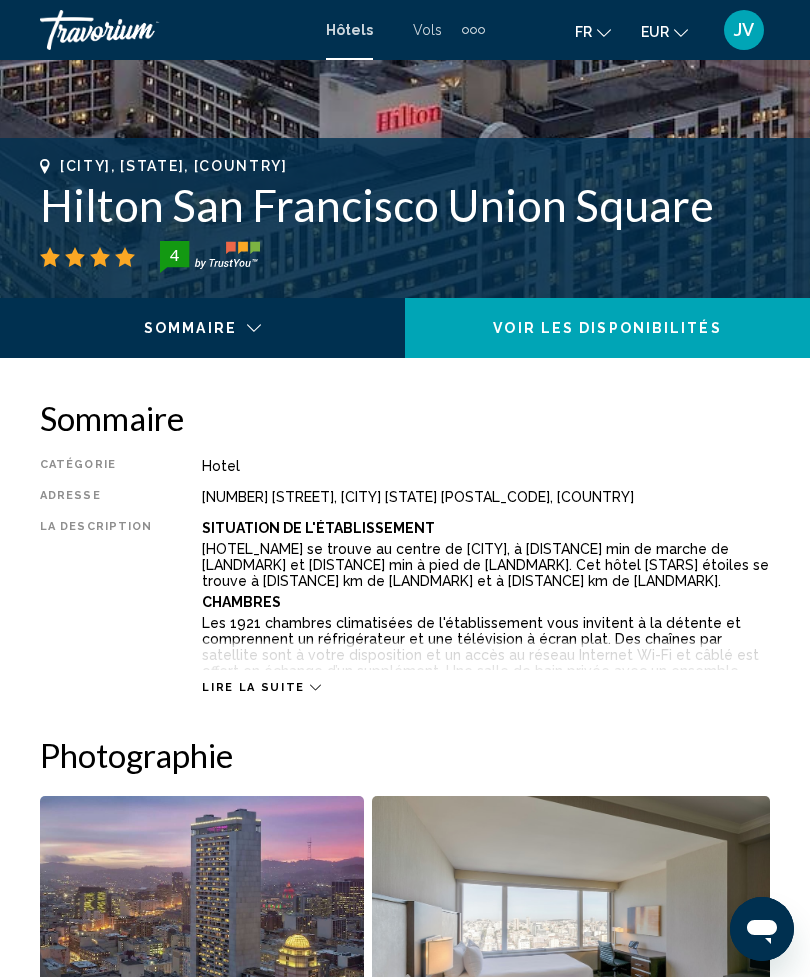 click on "Lire la suite" at bounding box center (253, 687) 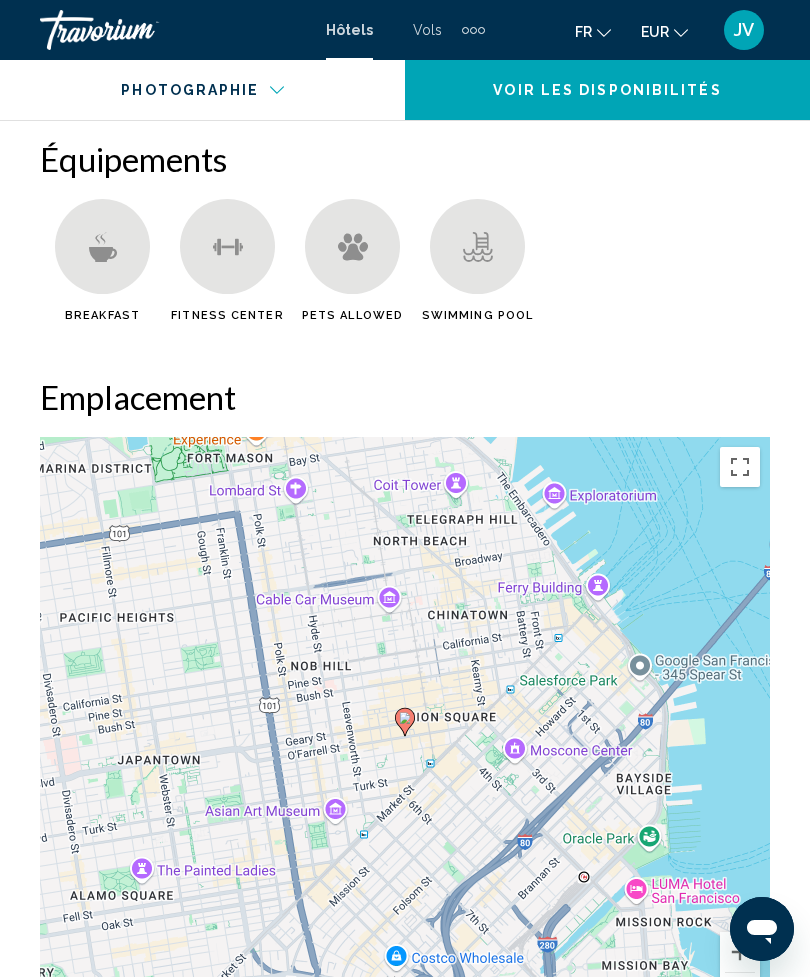 scroll, scrollTop: 2555, scrollLeft: 0, axis: vertical 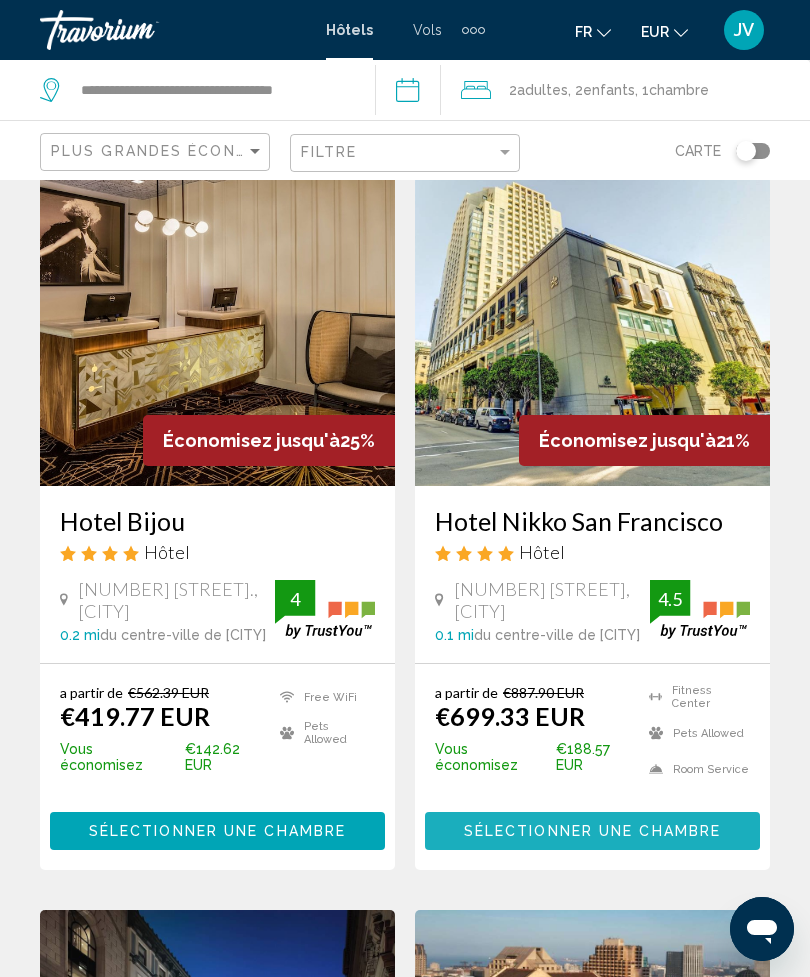 click on "Sélectionner une chambre" at bounding box center (592, 832) 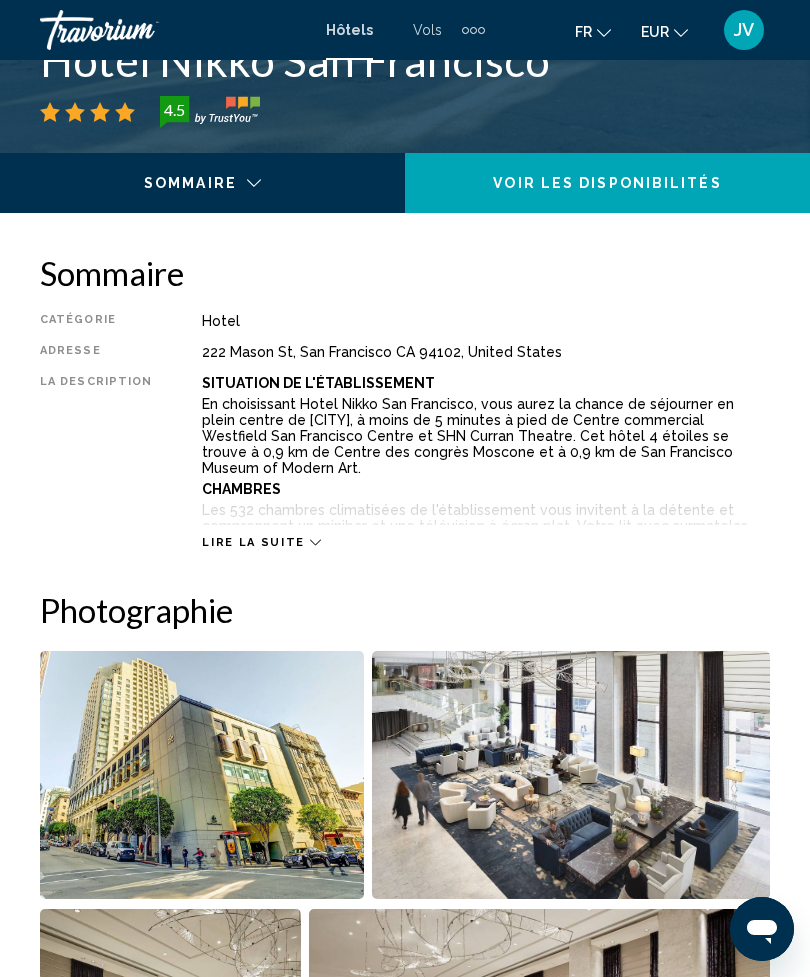 scroll, scrollTop: 0, scrollLeft: 0, axis: both 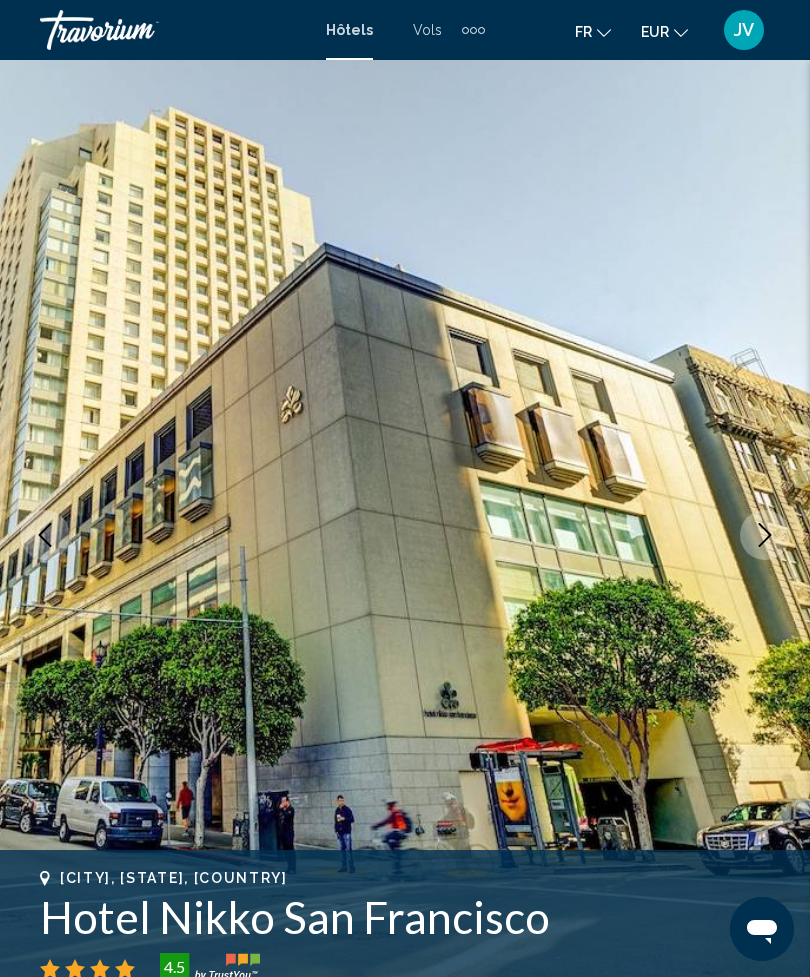 click 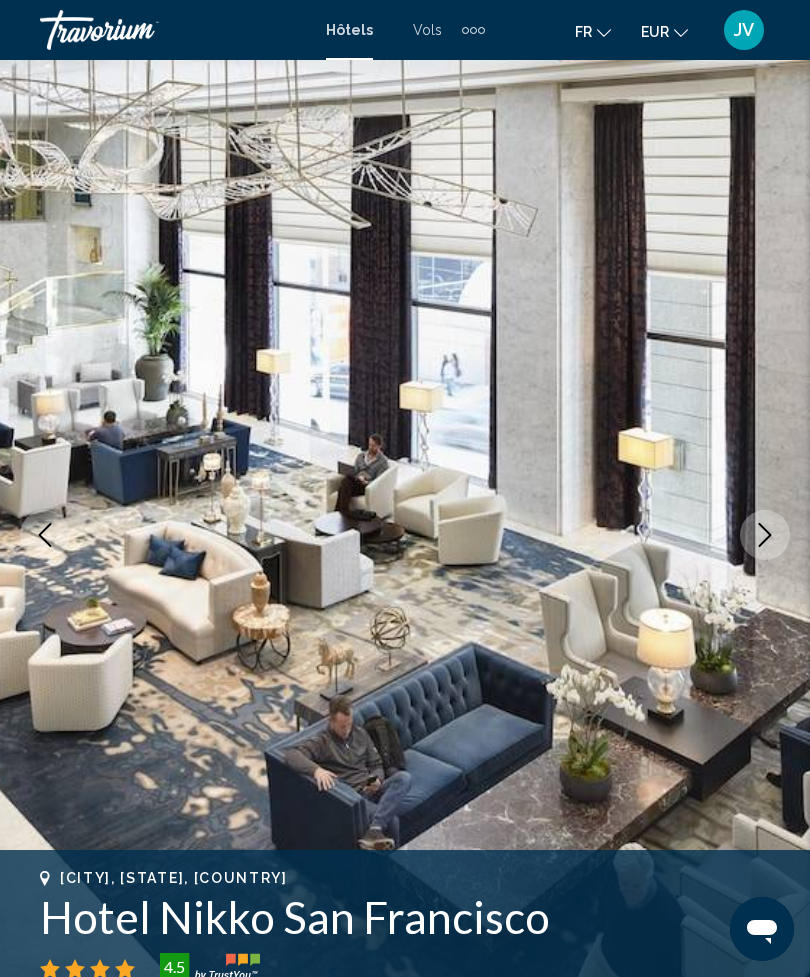 click at bounding box center (765, 535) 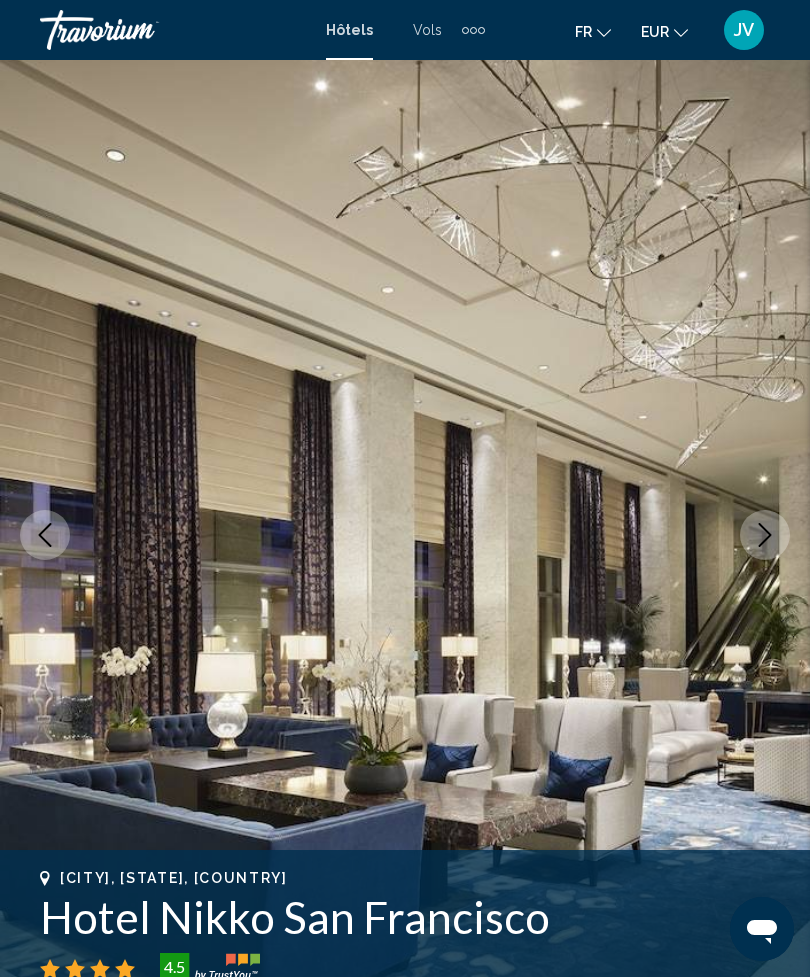 click at bounding box center (405, 535) 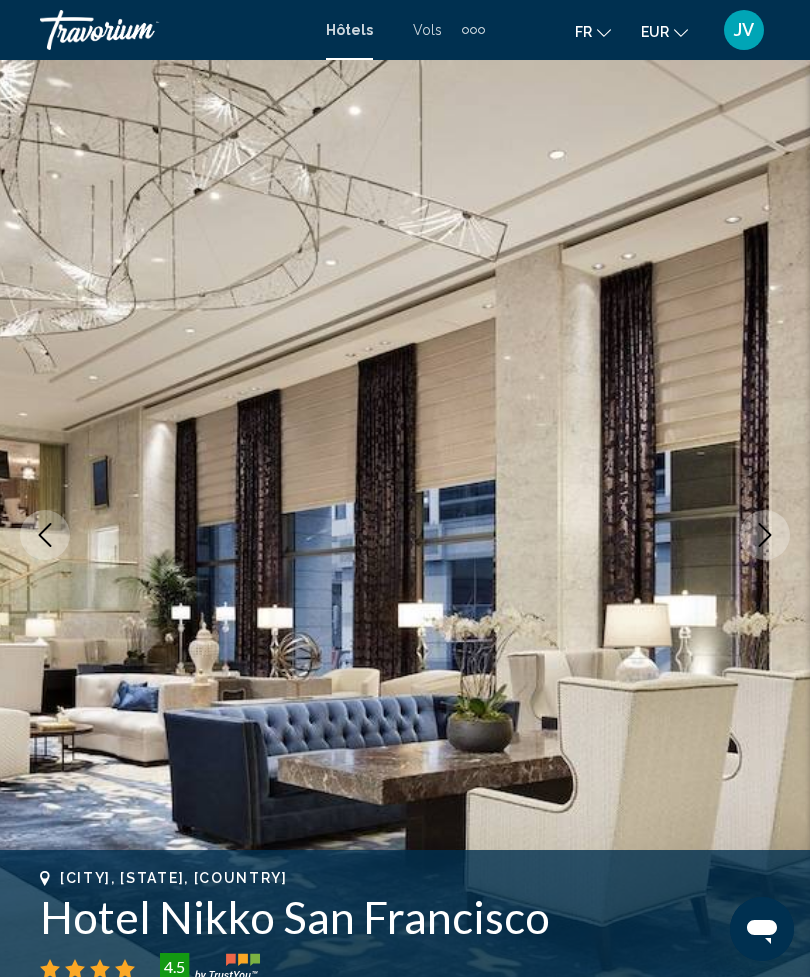 click 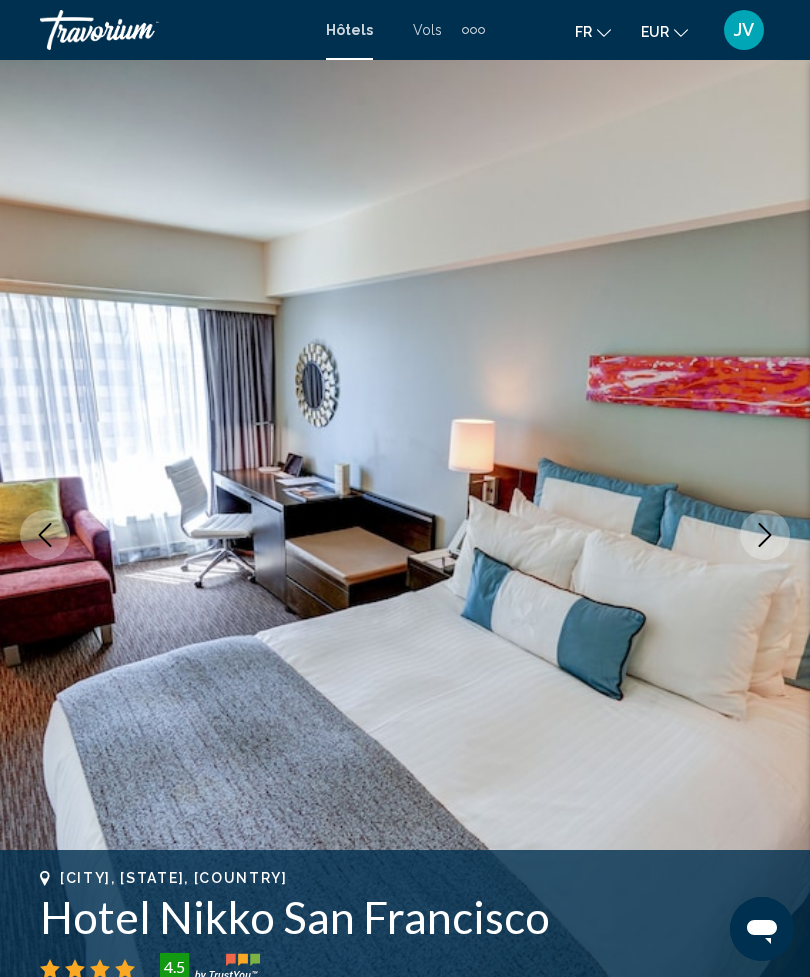 click 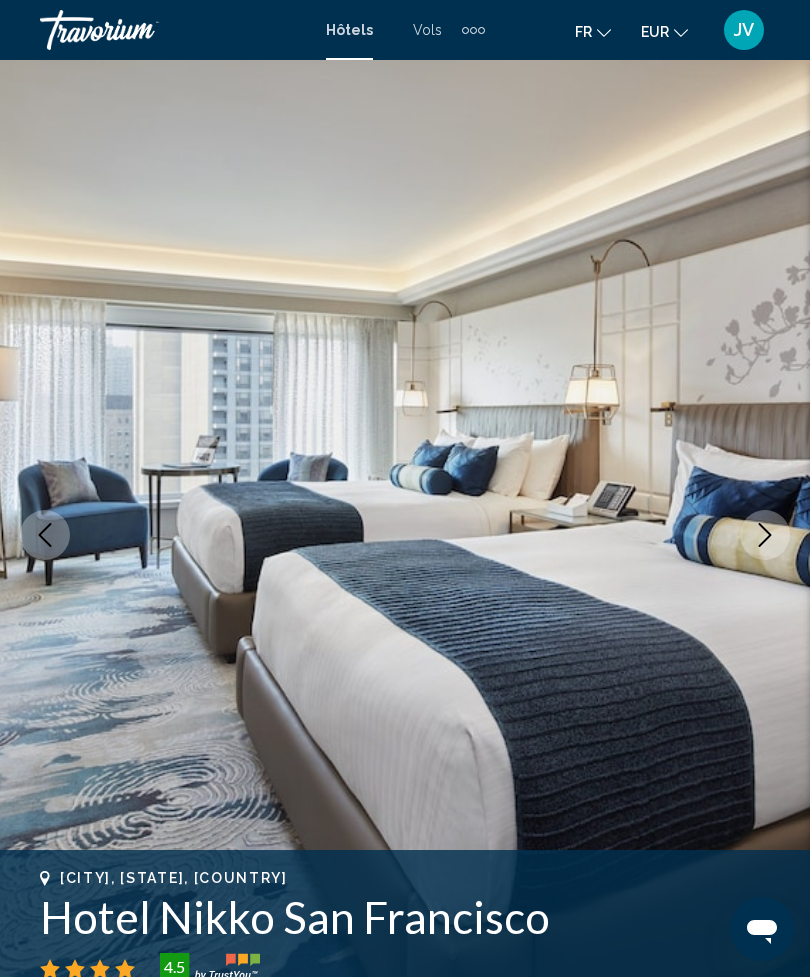 click 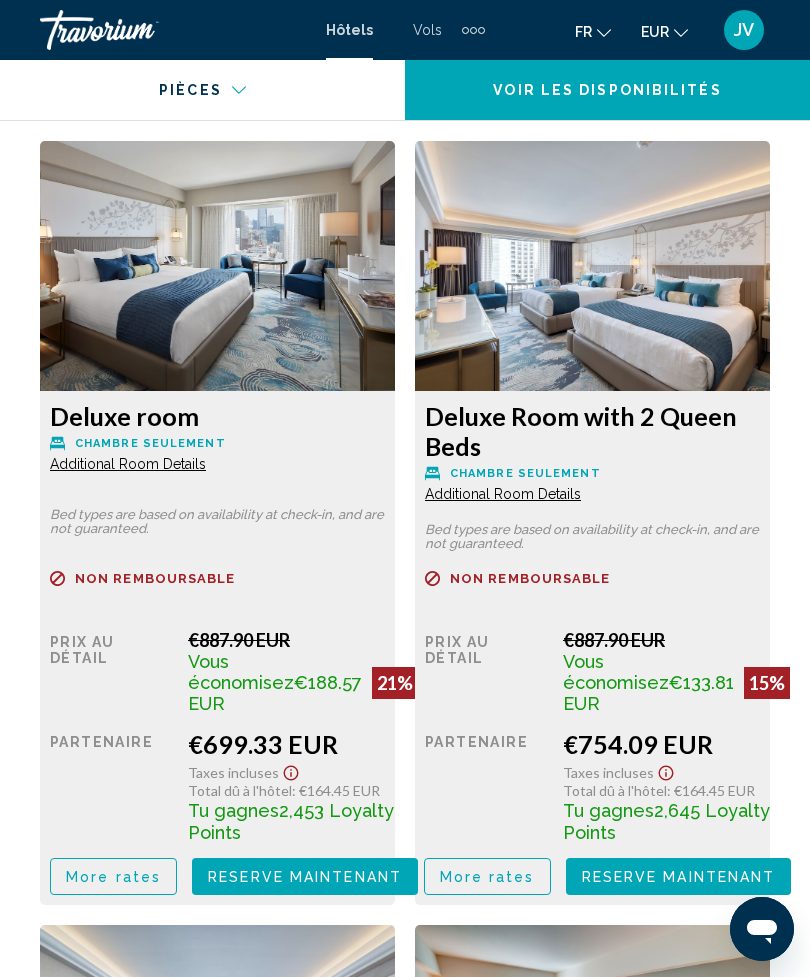 scroll, scrollTop: 3421, scrollLeft: 0, axis: vertical 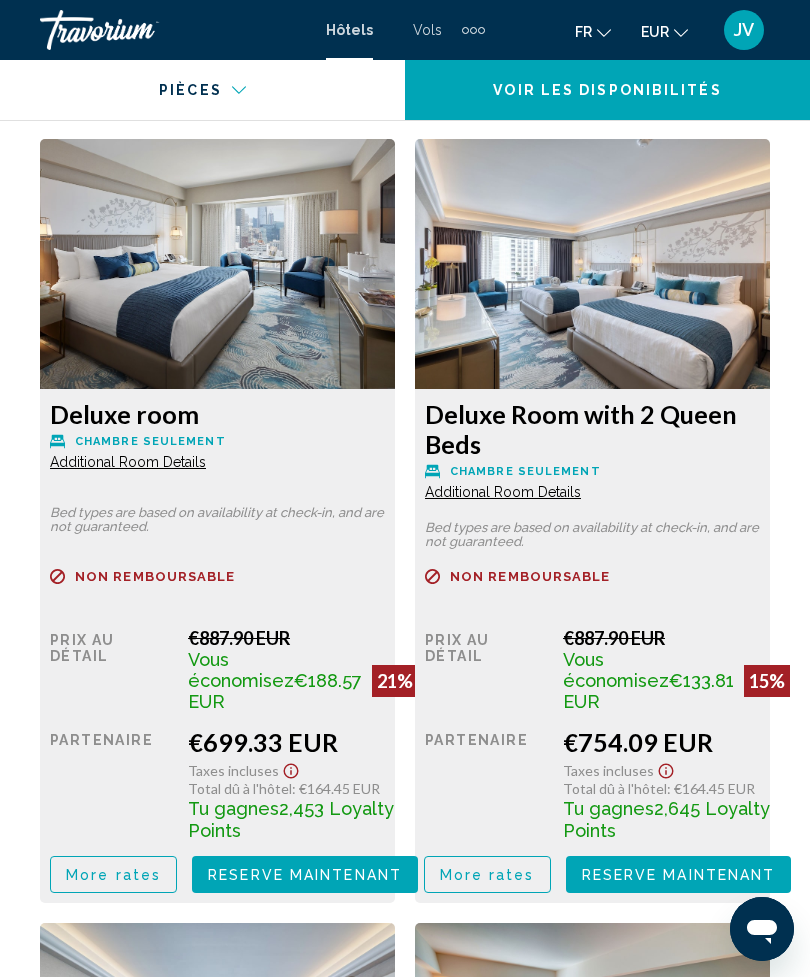 click on "Deluxe room
Chambre seulement Additional Room Details Bed types are based on availability at check-in, and are not guaranteed.
Remboursable
Non remboursable
Non remboursable     Prix au détail  €887.90 EUR  Vous économisez  €188.57 EUR  21%  quand vous échangez    Partenaire  €699.33 EUR  Taxes incluses
Total dû à l'hôtel : €164.45 EUR  Tu gagnes  2,453 Loyalty Points  More rates Reserve maintenant Plus disponible  Deluxe Room with 2 Queen Beds
Chambre seulement Additional Room Details Bed types are based on availability at check-in, and are not guaranteed.
Remboursable
Non remboursable
Non remboursable     Prix au détail  €887.90 EUR  Vous économisez  €133.81 EUR  15%  quand vous échangez    Partenaire  €754.09 EUR  Taxes incluses
Tu gagnes" at bounding box center (405, 2381) 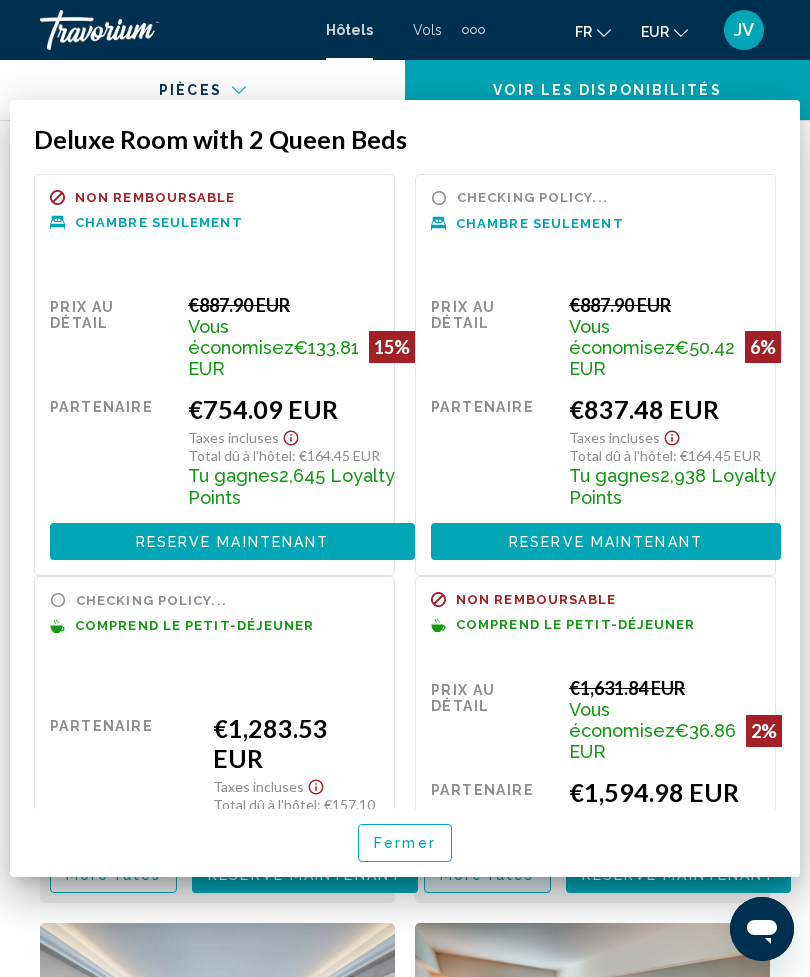 scroll, scrollTop: 0, scrollLeft: 0, axis: both 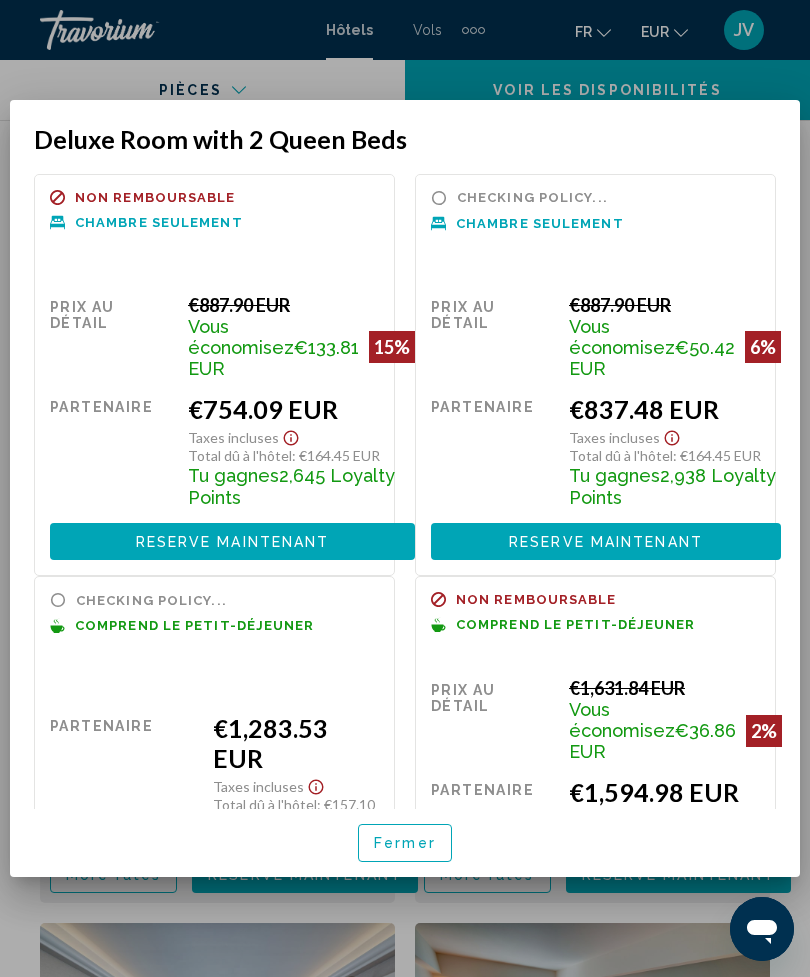 click at bounding box center [405, 488] 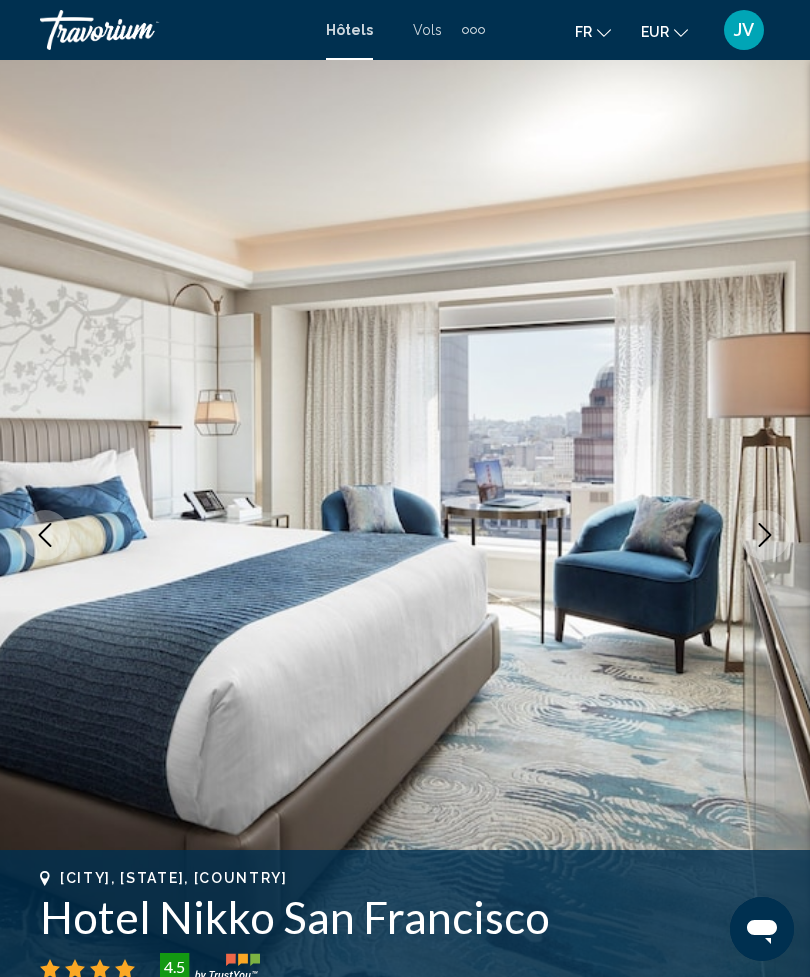 scroll, scrollTop: 3421, scrollLeft: 0, axis: vertical 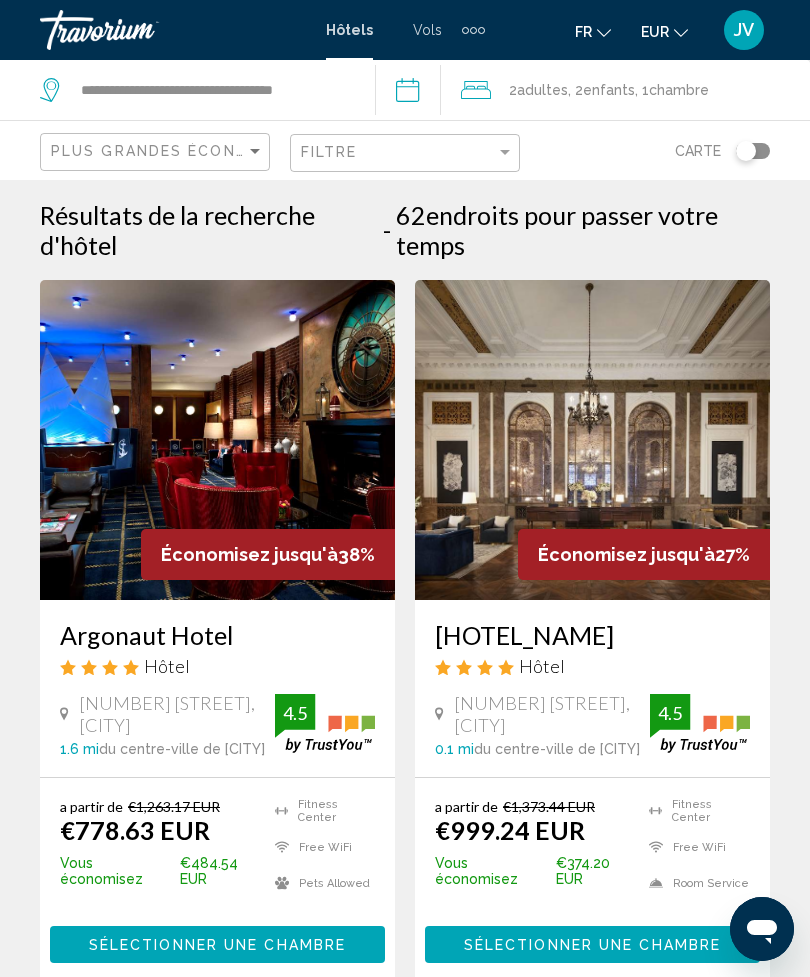 click at bounding box center (217, 440) 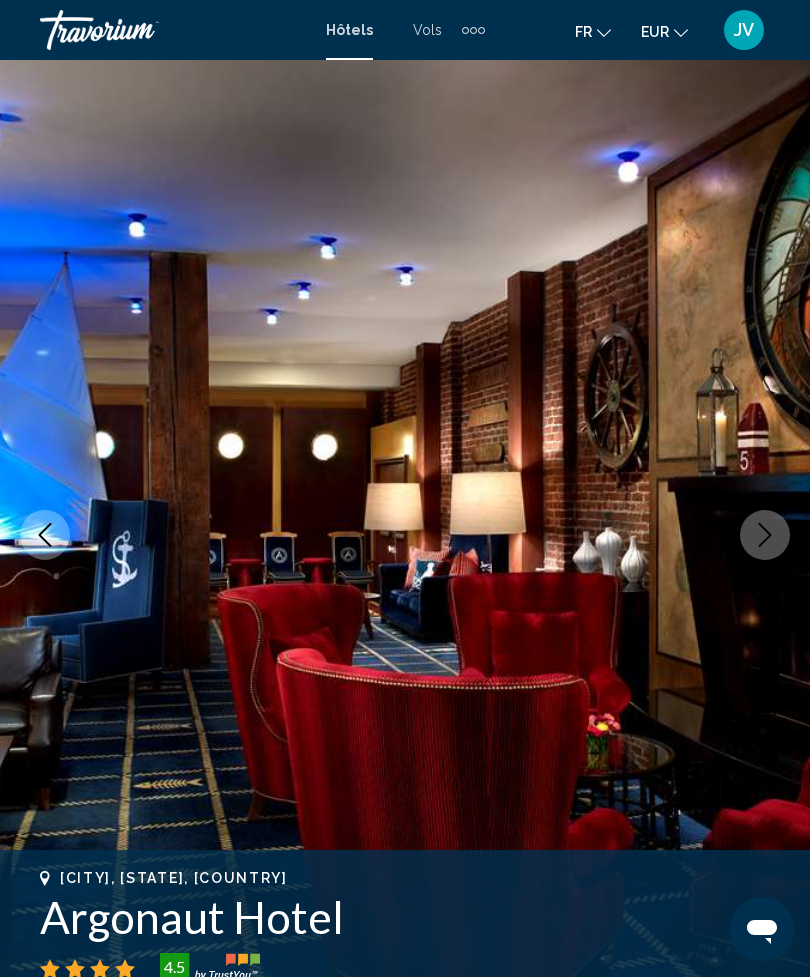 click at bounding box center [765, 535] 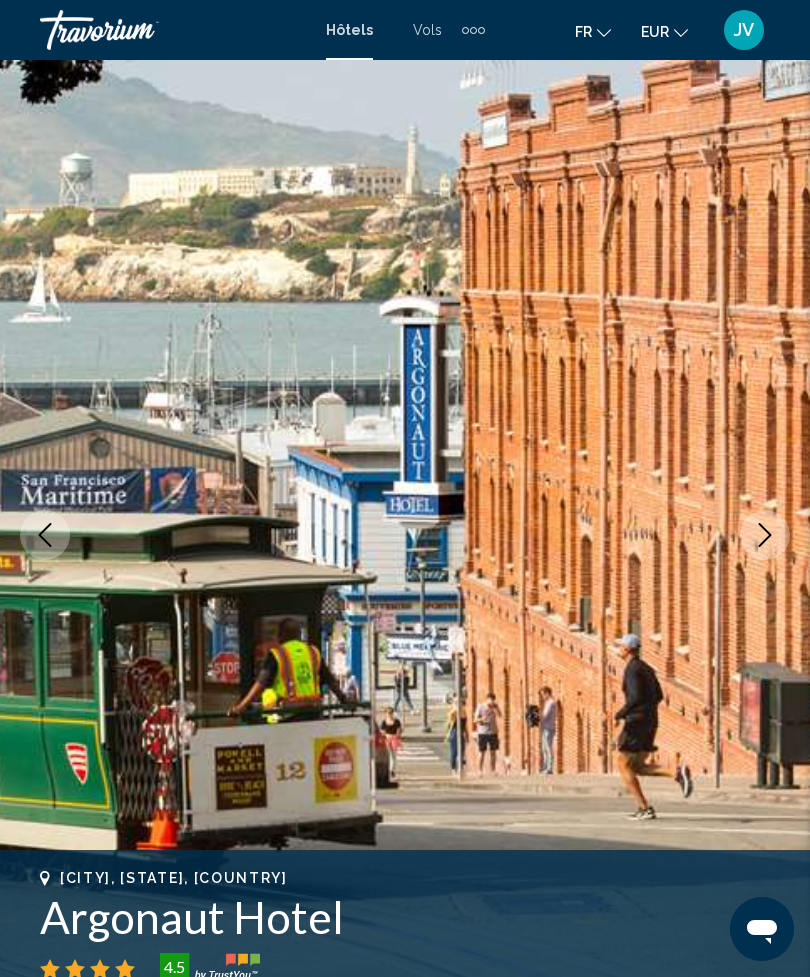 click at bounding box center (765, 535) 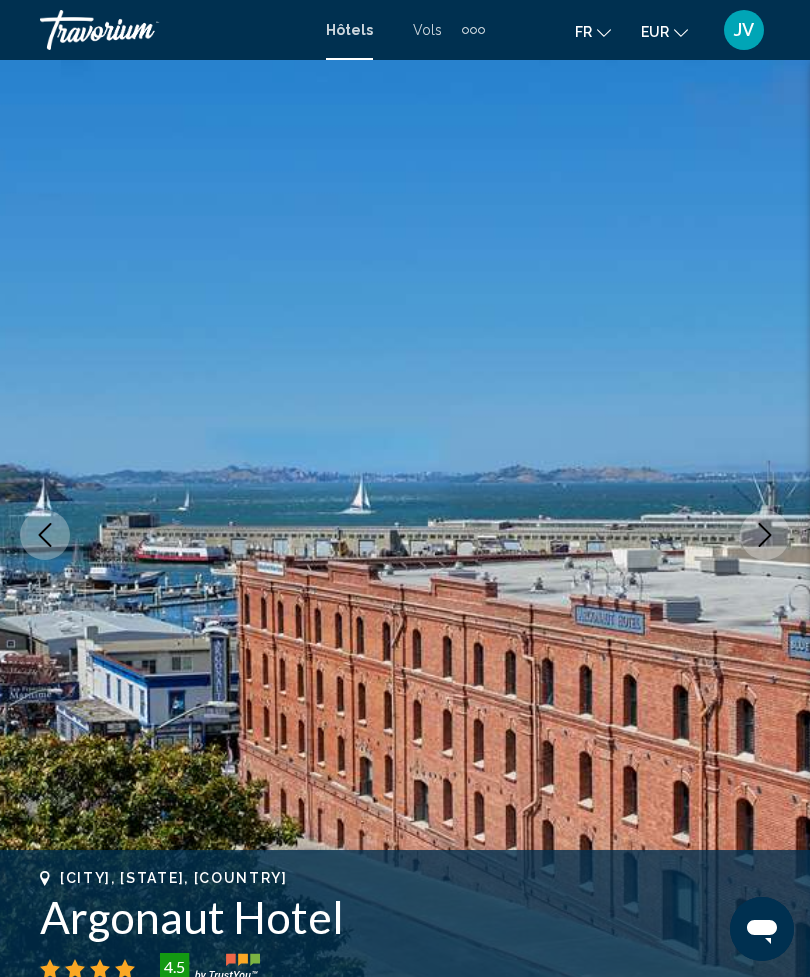 click at bounding box center (765, 535) 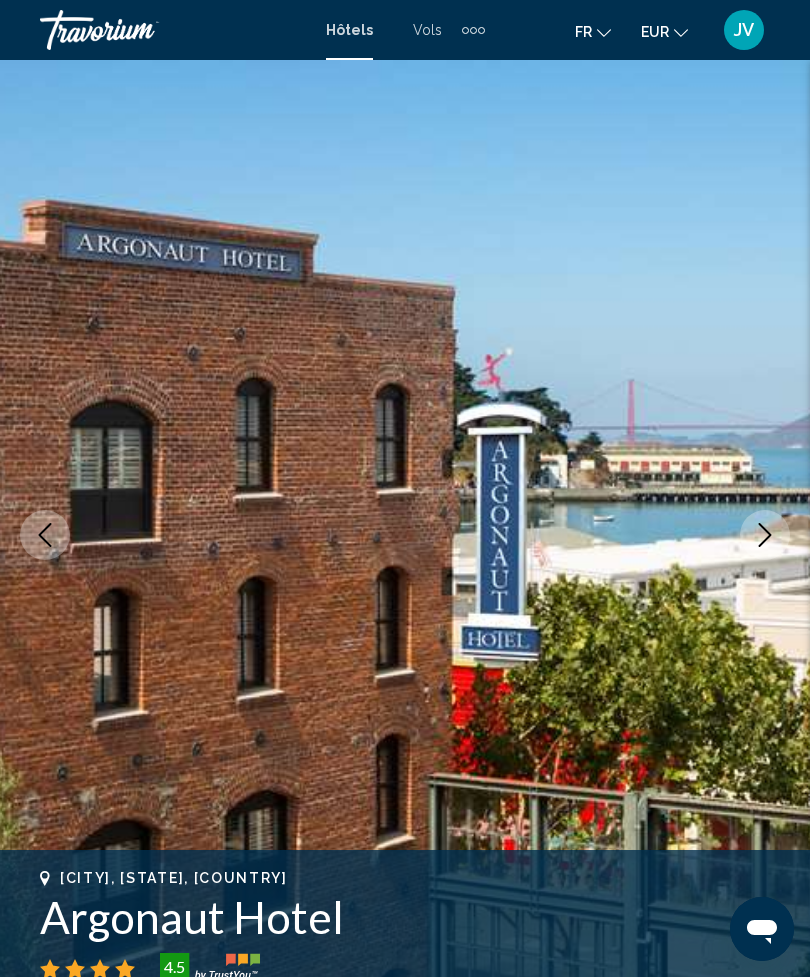 click at bounding box center (765, 535) 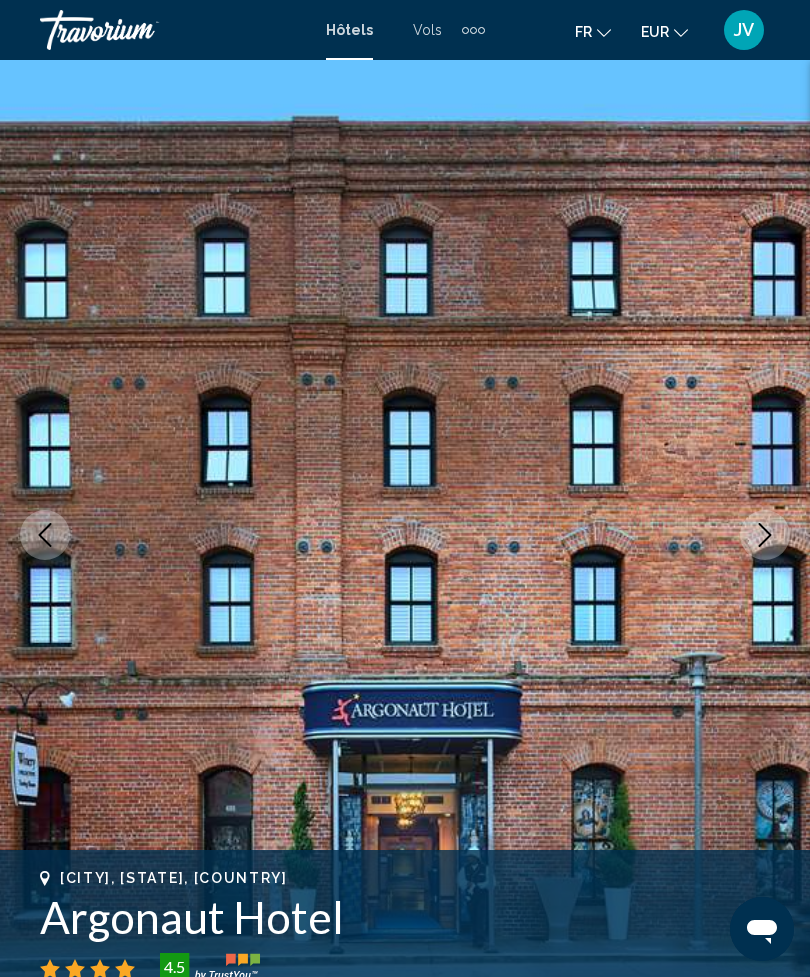 click at bounding box center (765, 535) 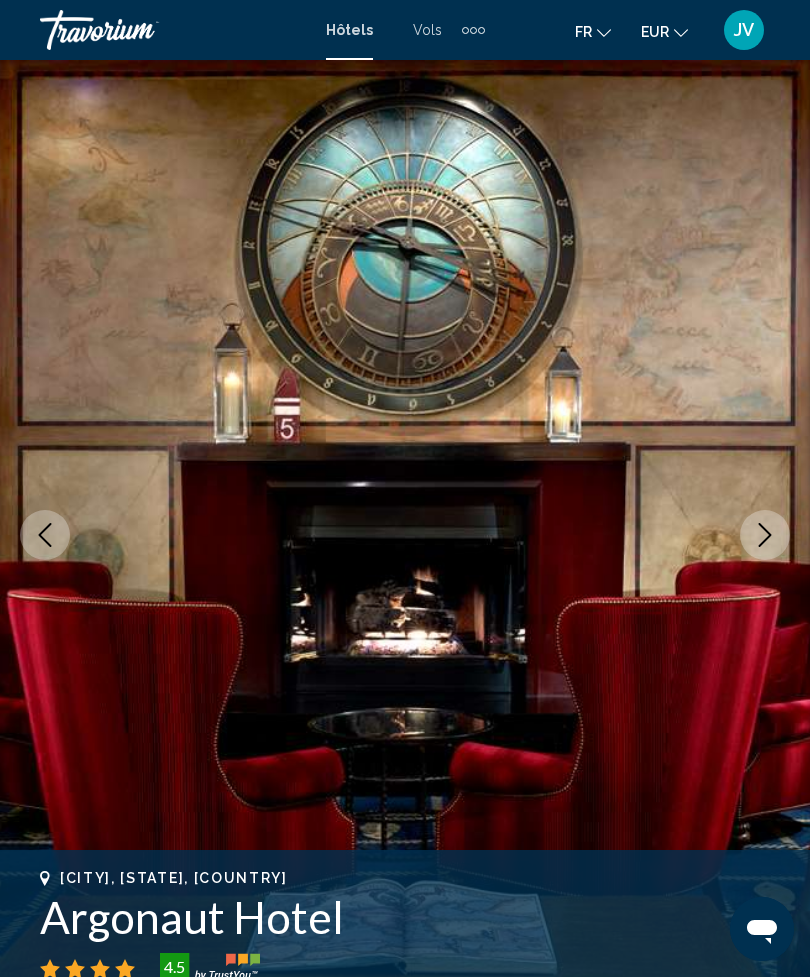 click at bounding box center (765, 535) 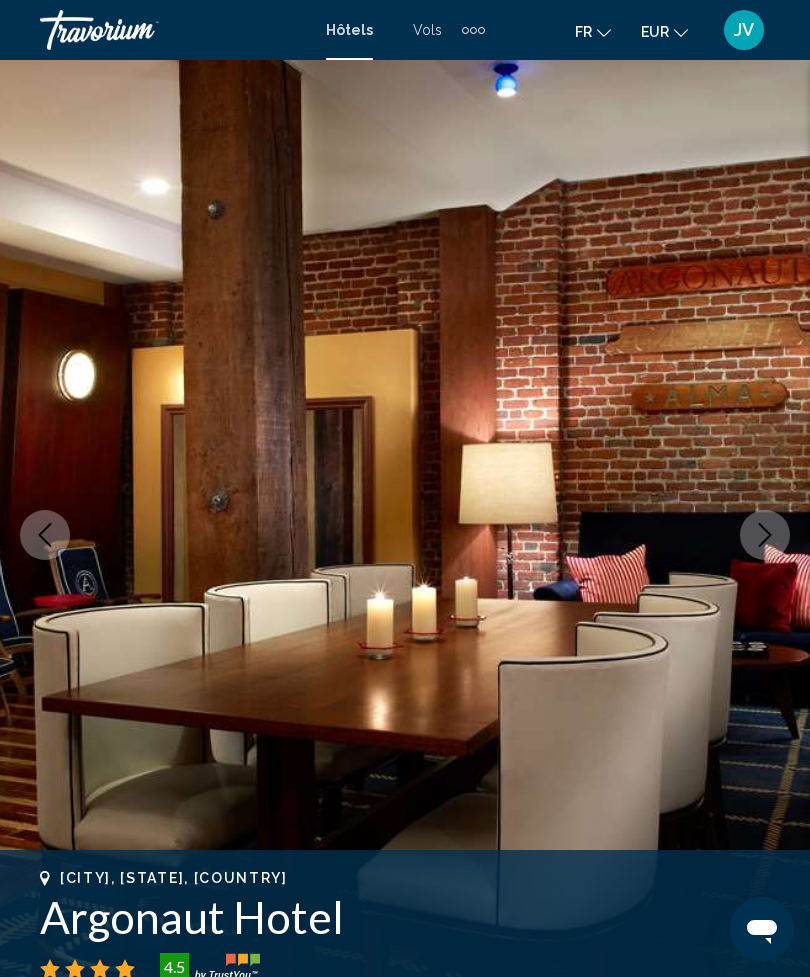 click at bounding box center [765, 535] 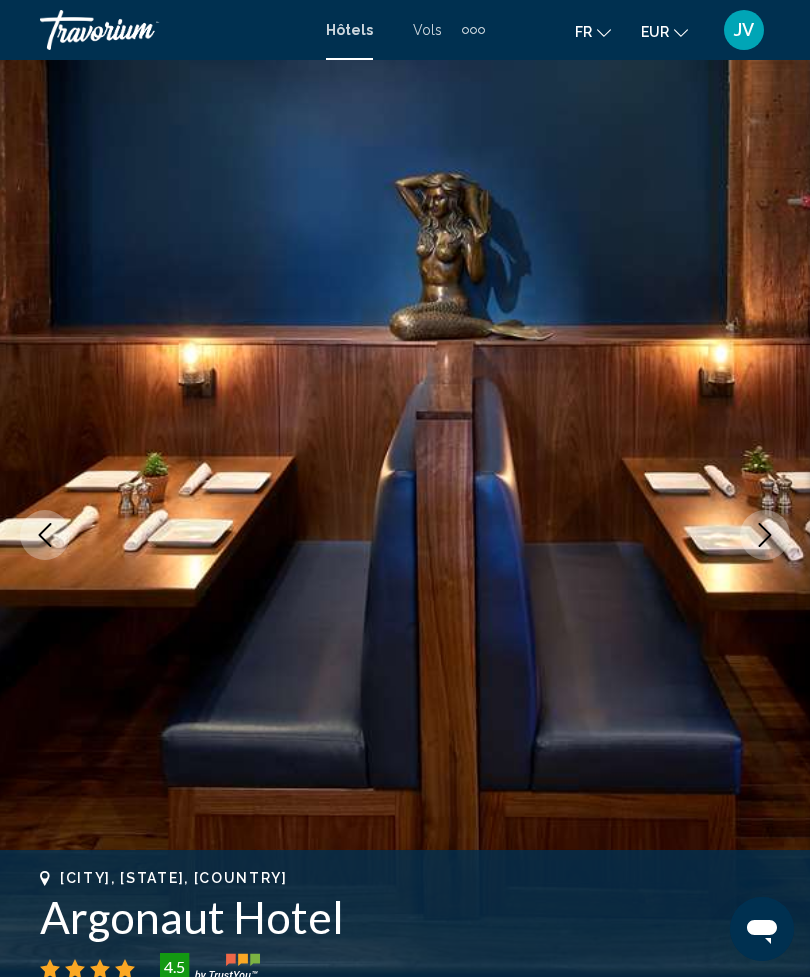 click 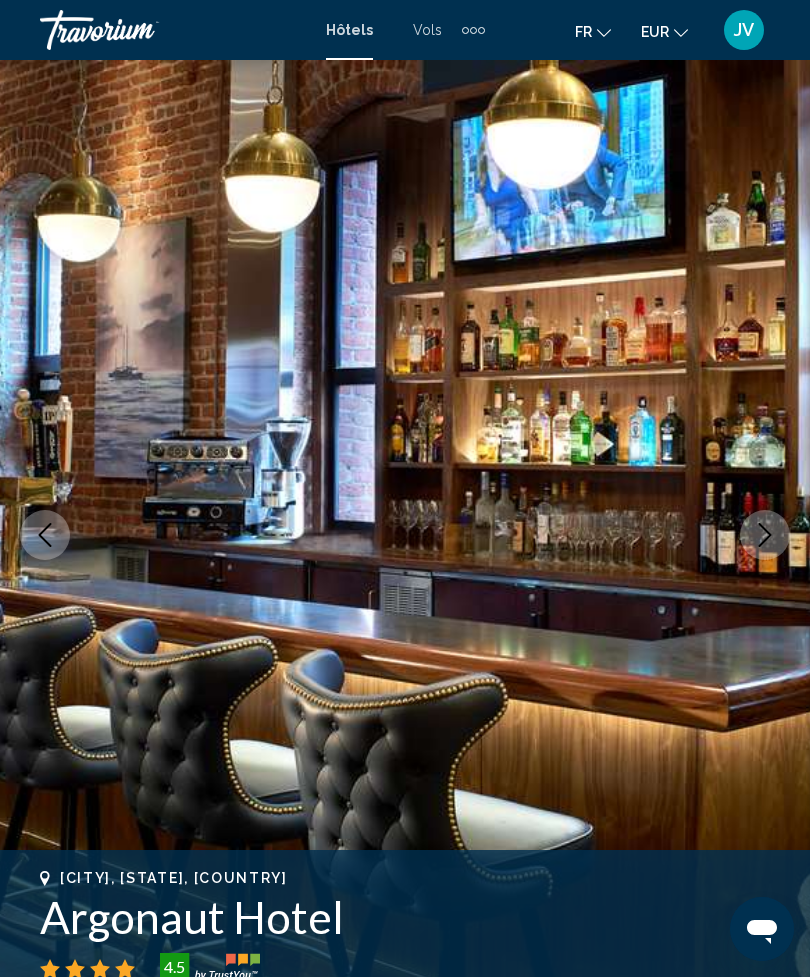 click 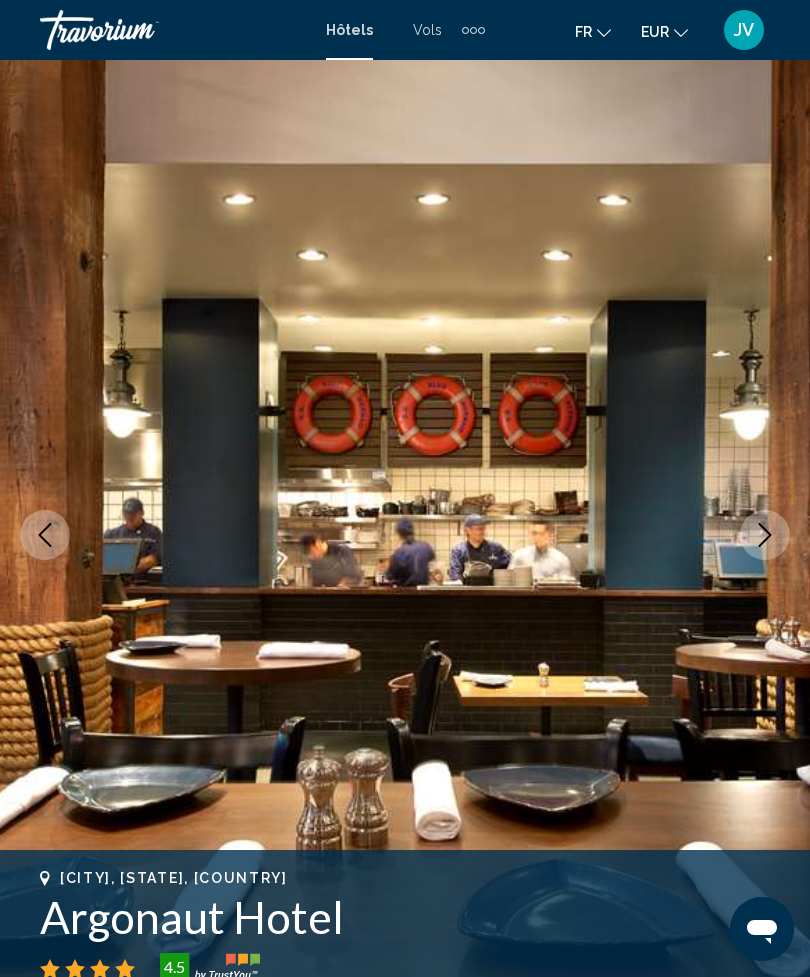 click at bounding box center (765, 535) 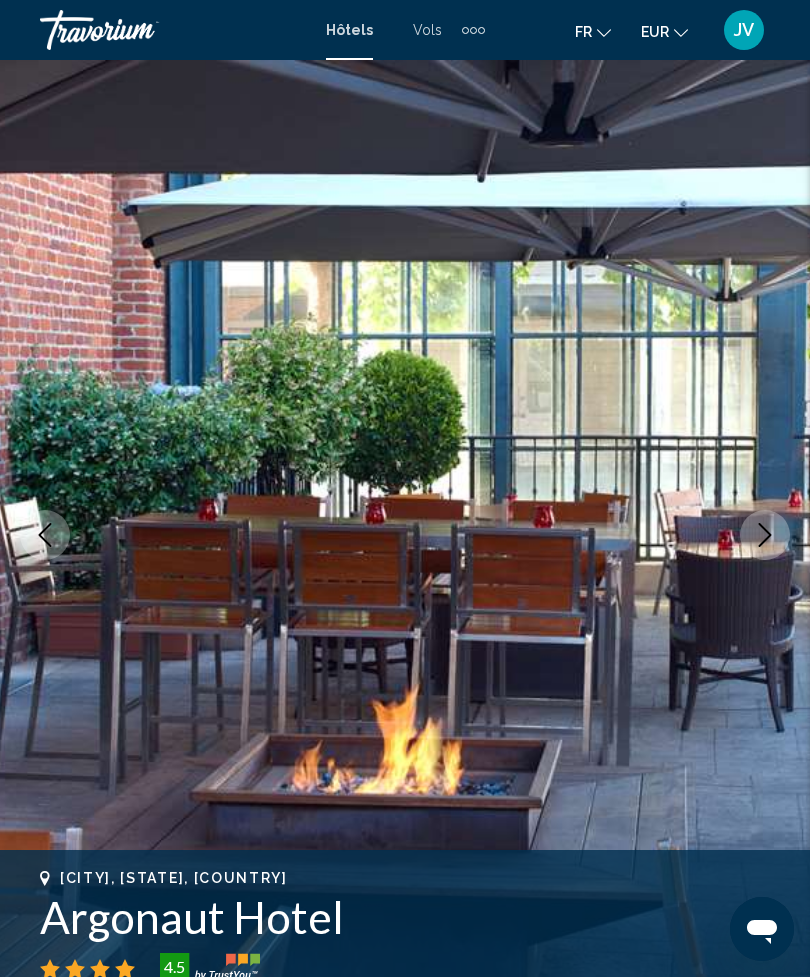 click 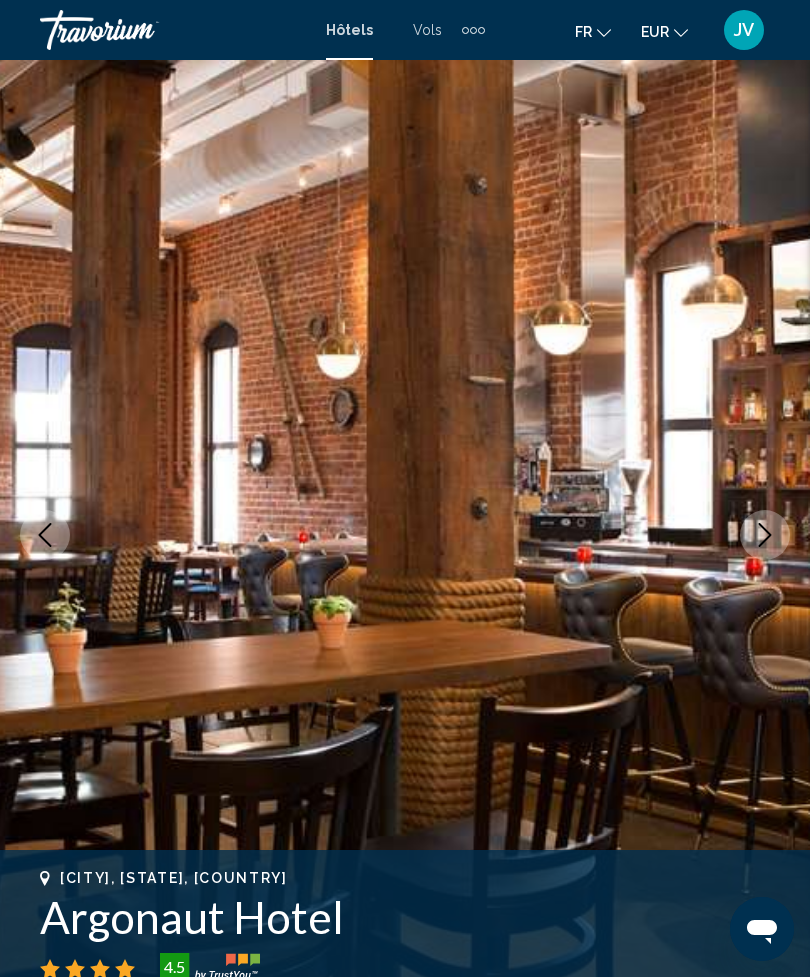 click at bounding box center (765, 535) 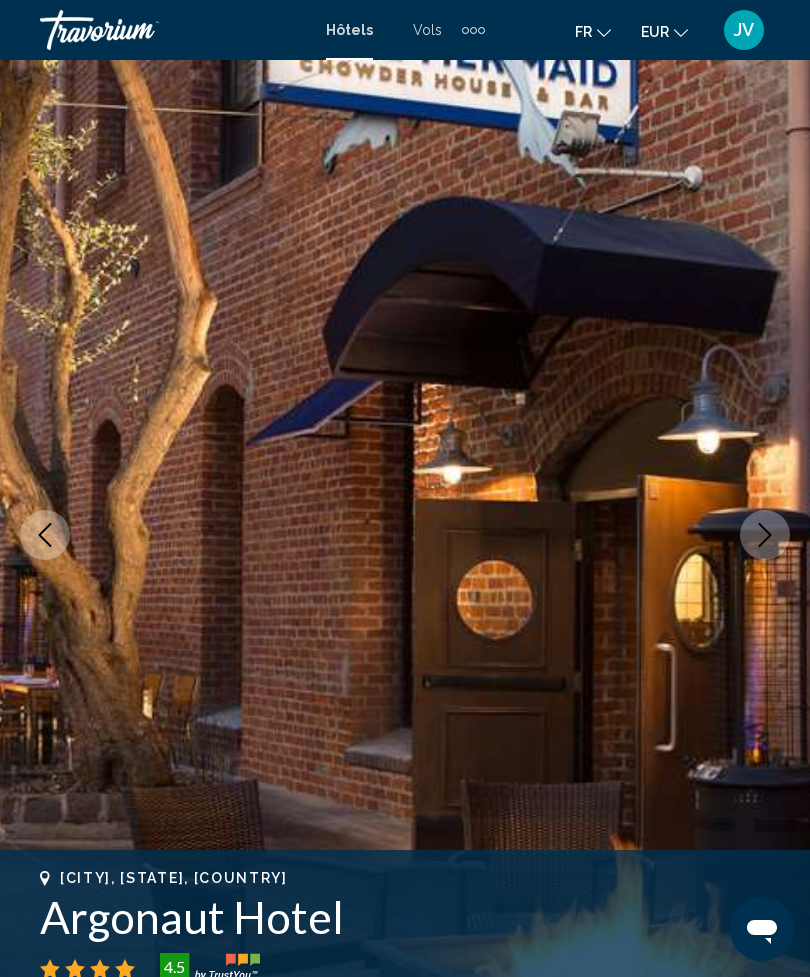 click at bounding box center (765, 535) 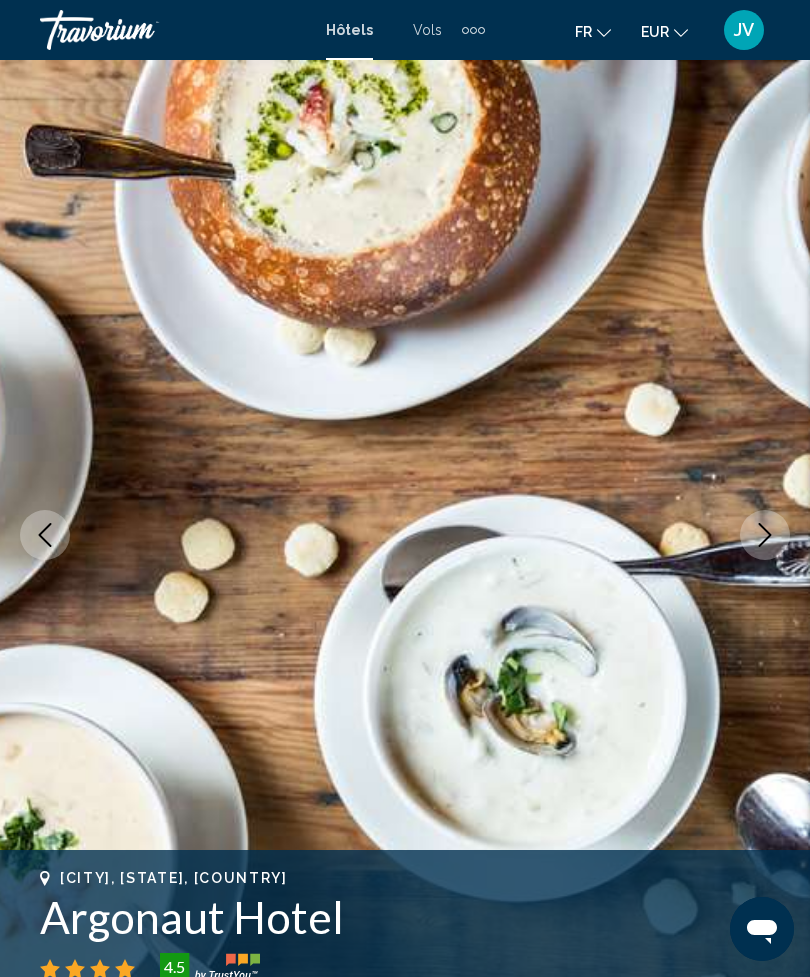 click at bounding box center [765, 535] 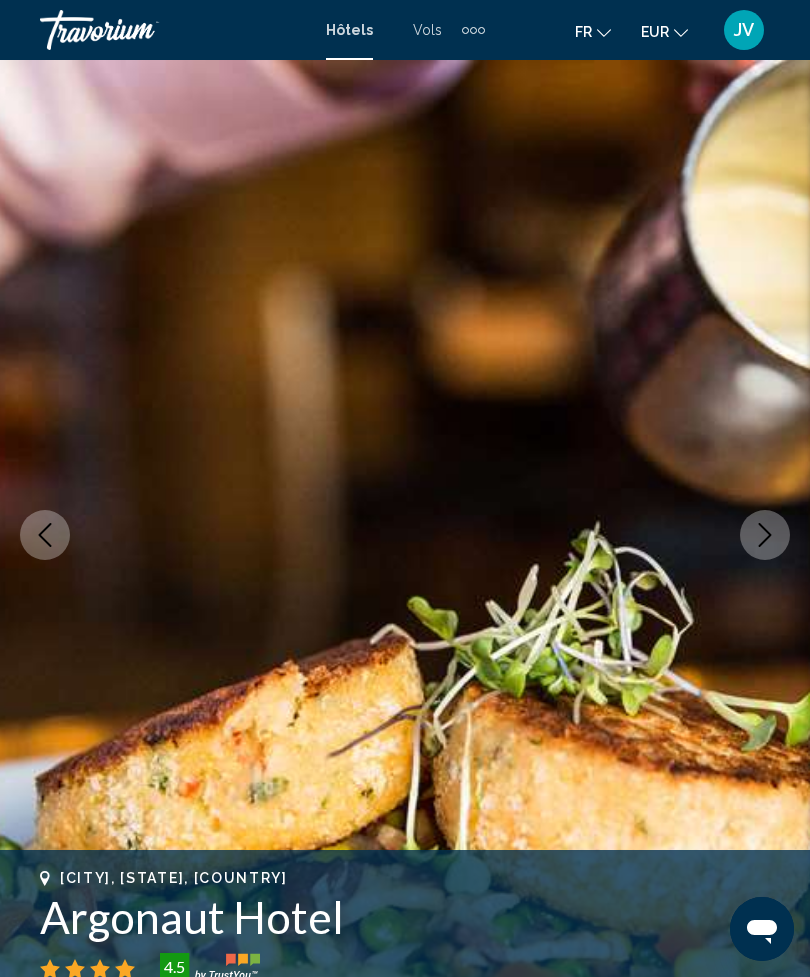 click 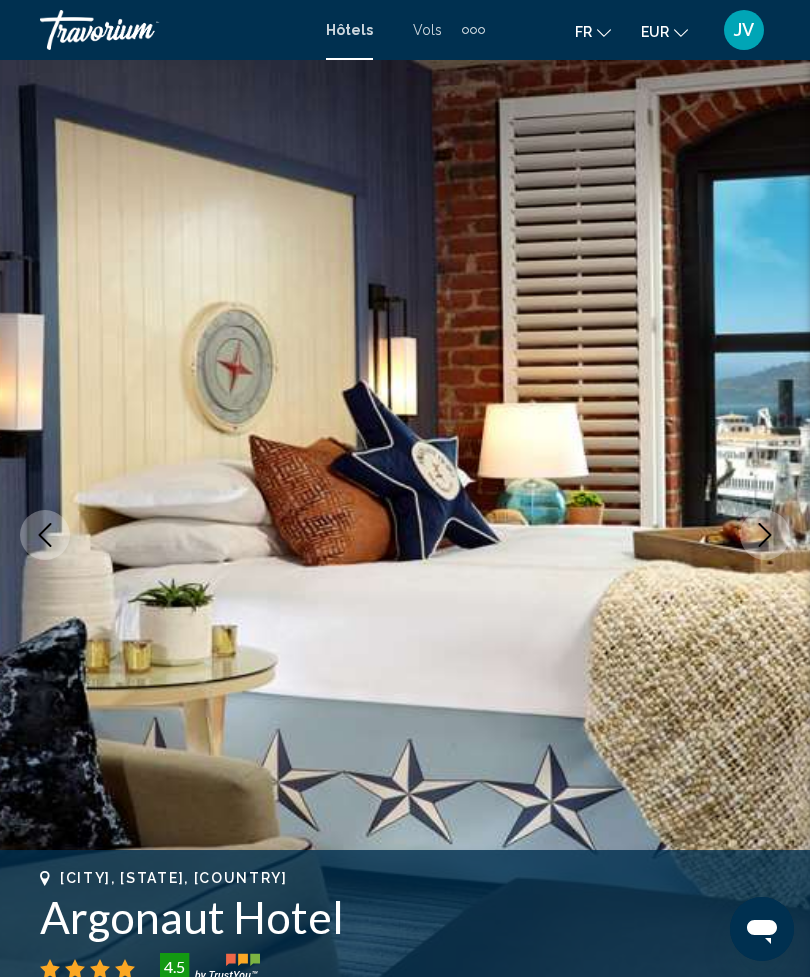 click at bounding box center (765, 535) 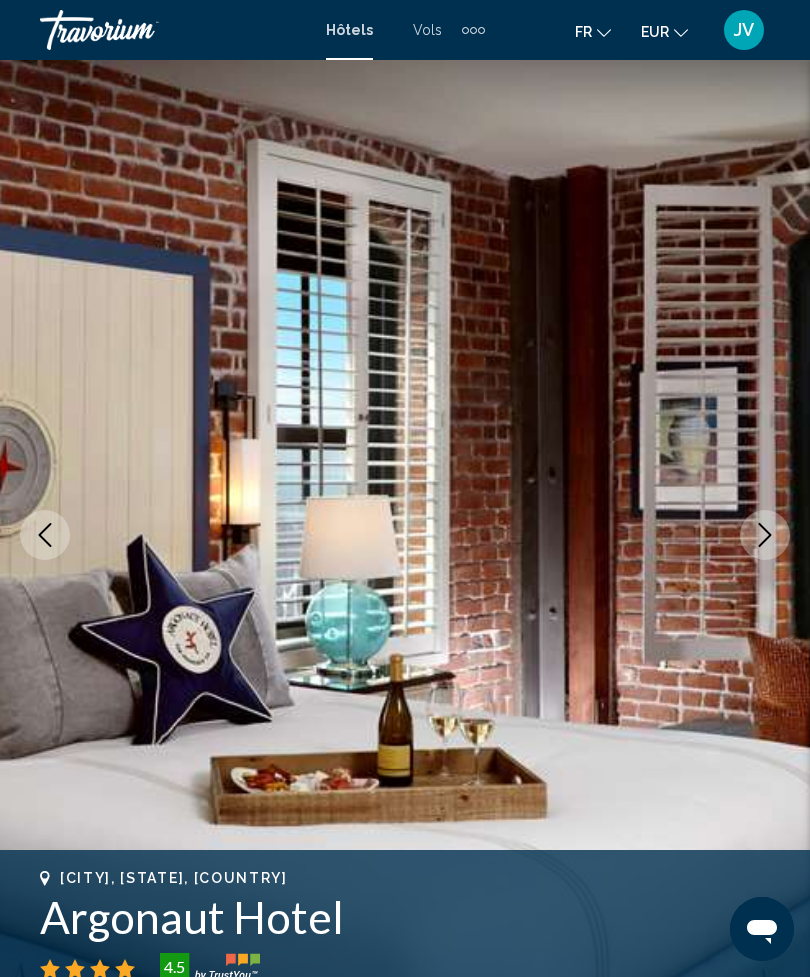 click 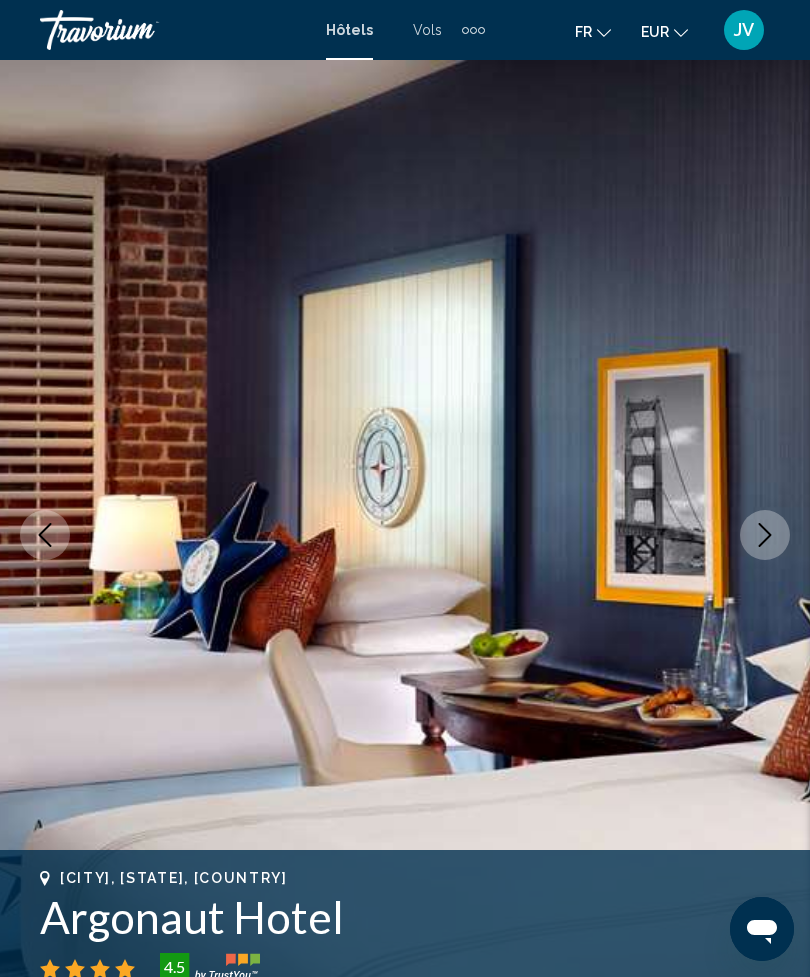 click at bounding box center [765, 535] 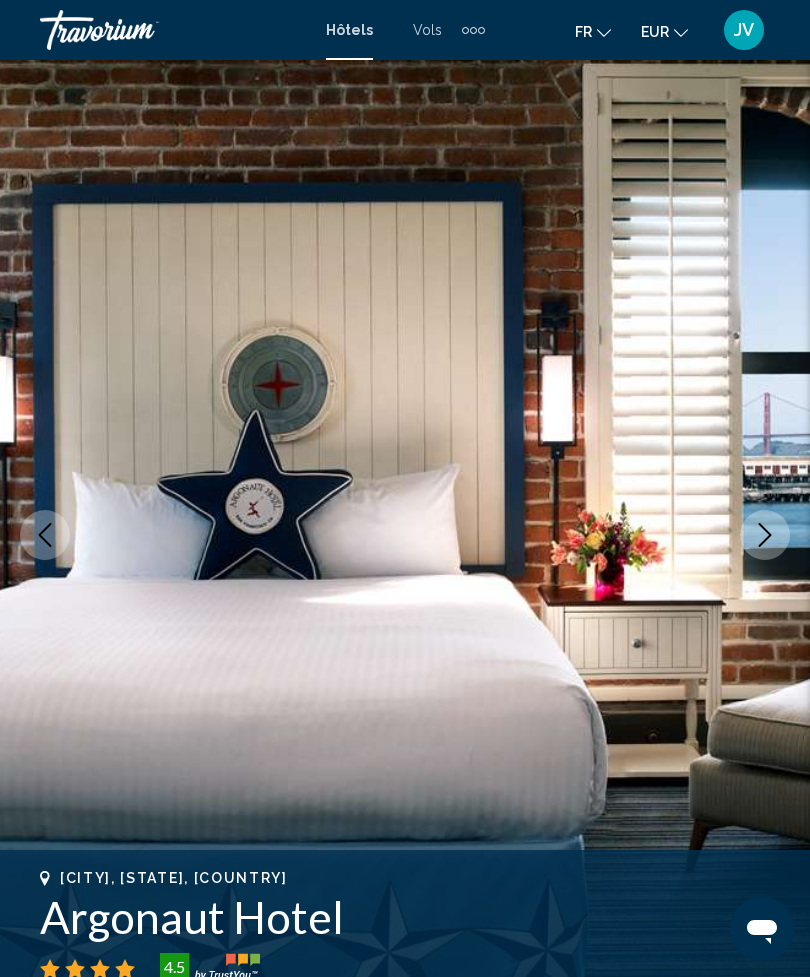 click at bounding box center [765, 535] 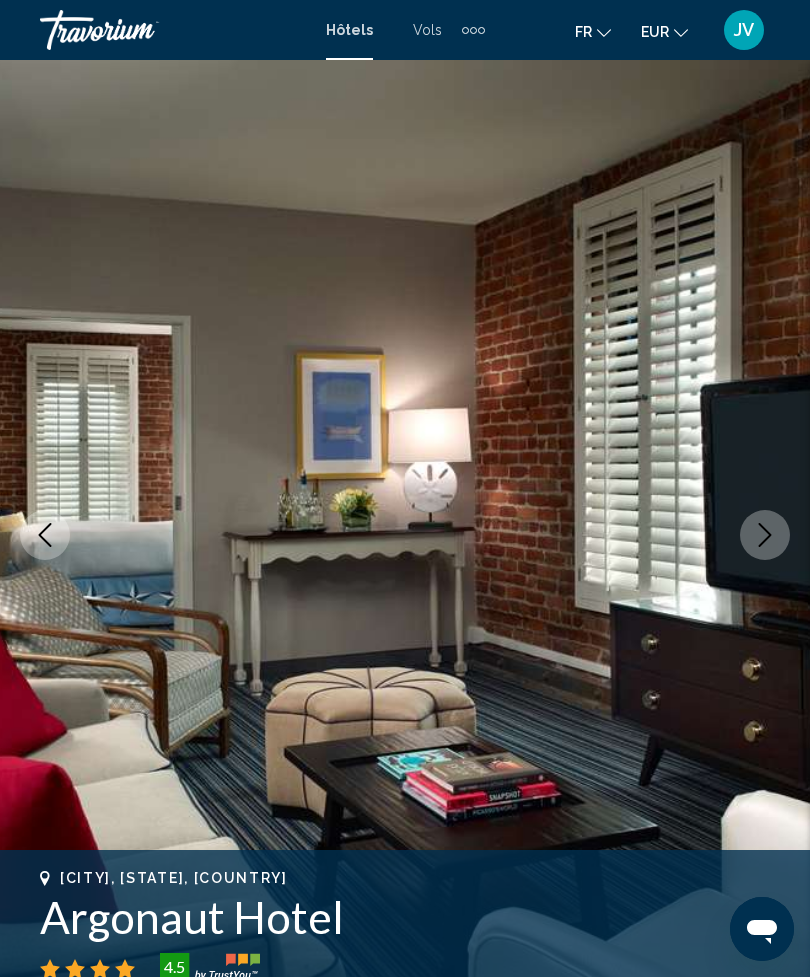 click at bounding box center (765, 535) 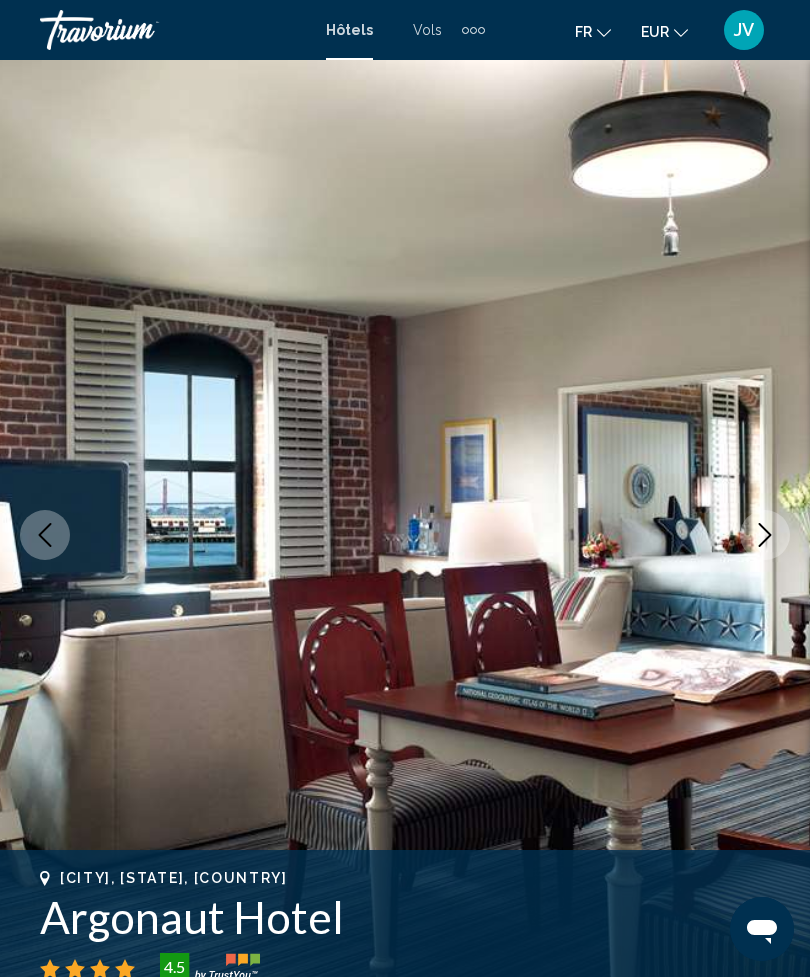 click at bounding box center [405, 535] 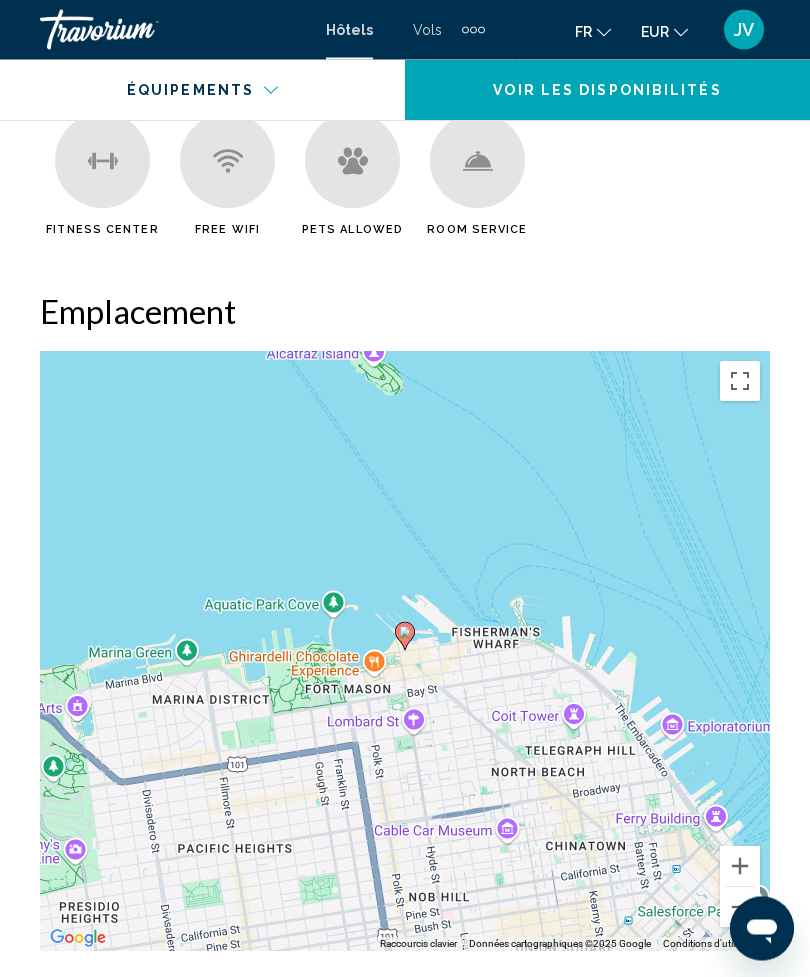 scroll, scrollTop: 2269, scrollLeft: 0, axis: vertical 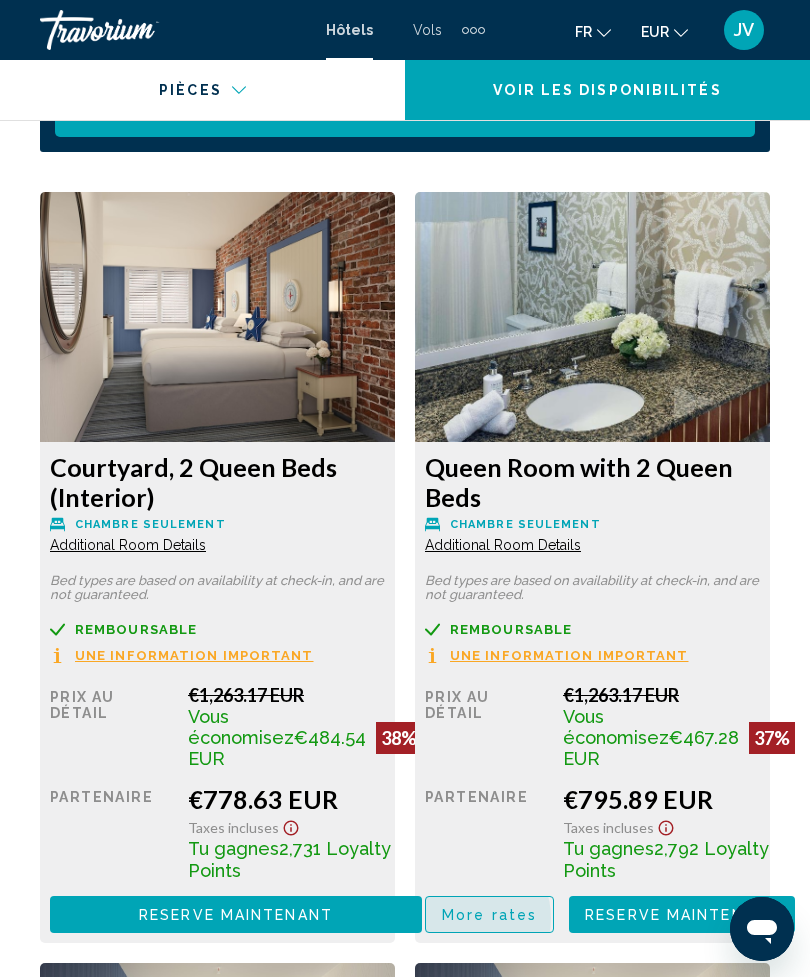 click on "More rates" at bounding box center [489, 915] 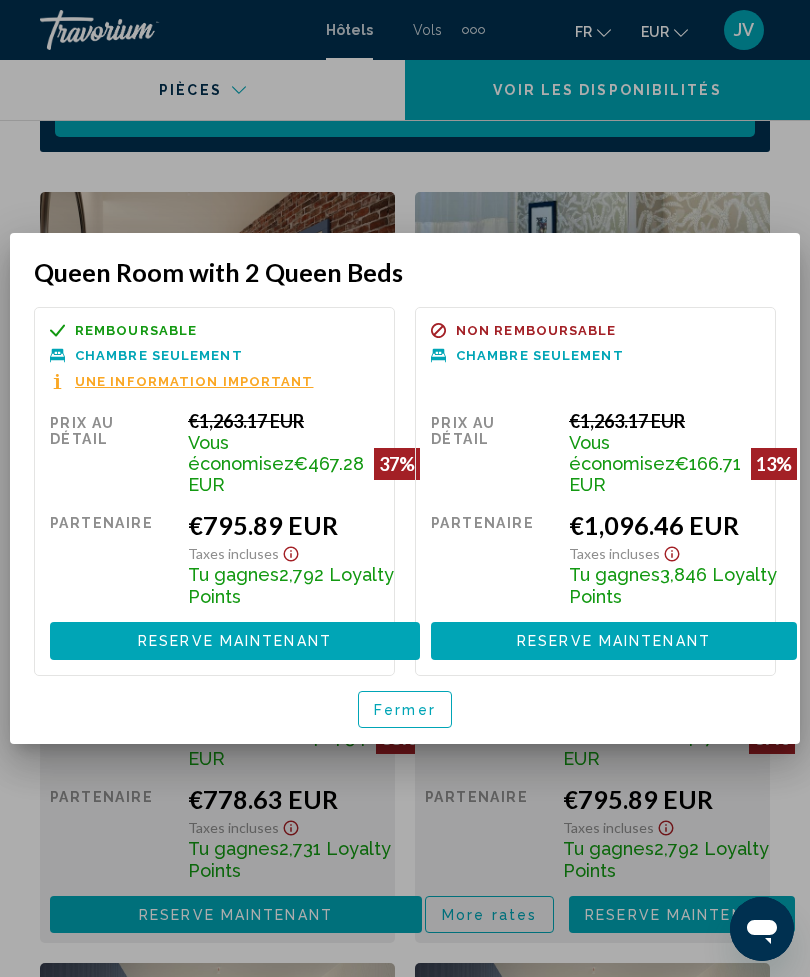 click at bounding box center (405, 488) 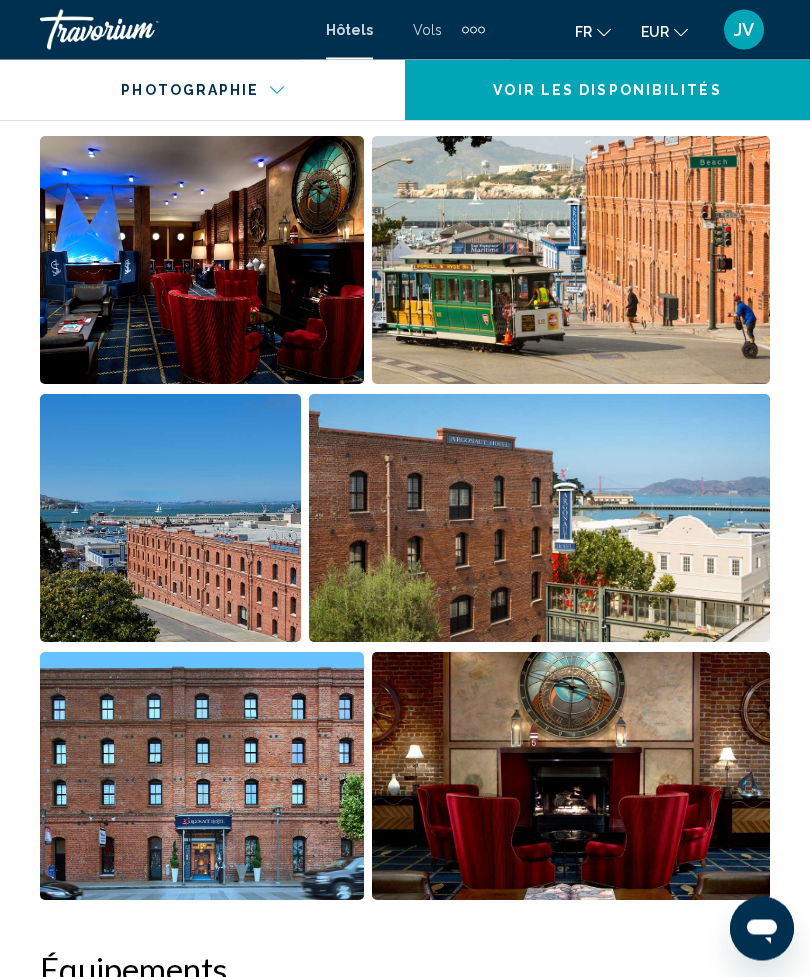 scroll, scrollTop: 1310, scrollLeft: 0, axis: vertical 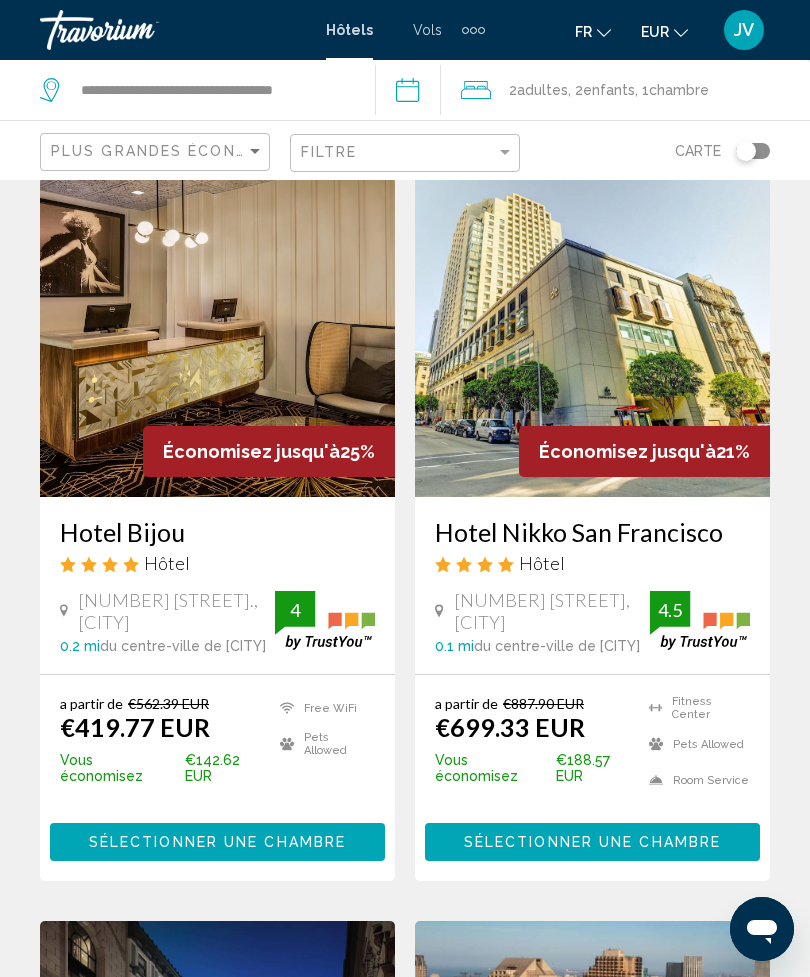 click on "Sélectionner une chambre" at bounding box center (217, 841) 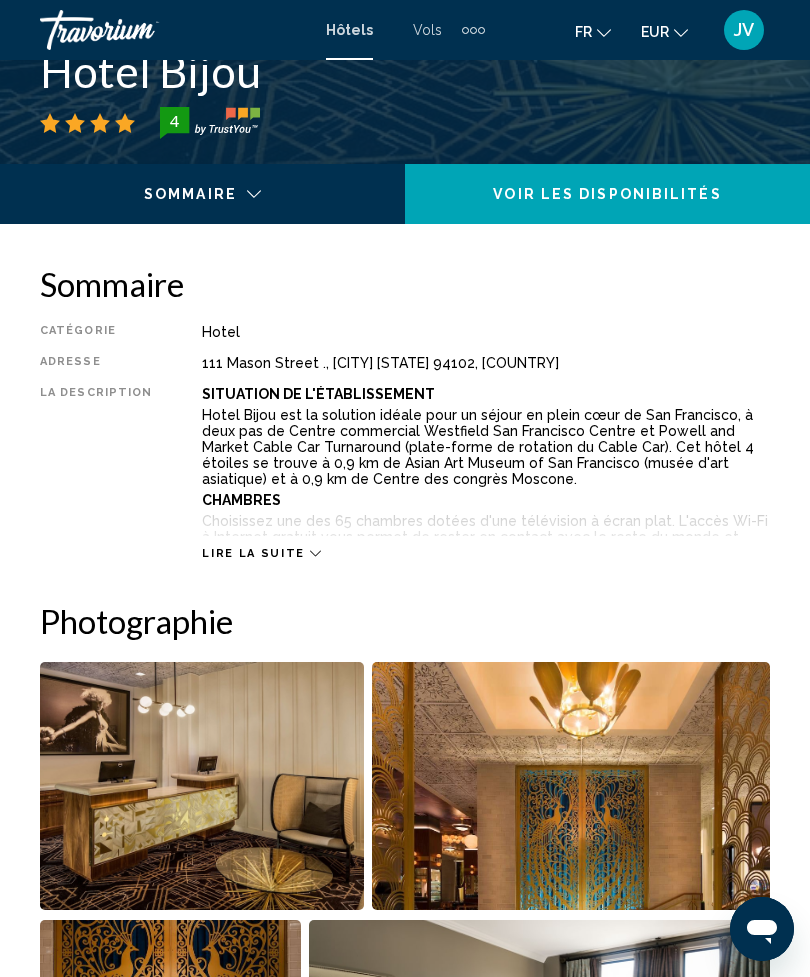 scroll, scrollTop: 0, scrollLeft: 0, axis: both 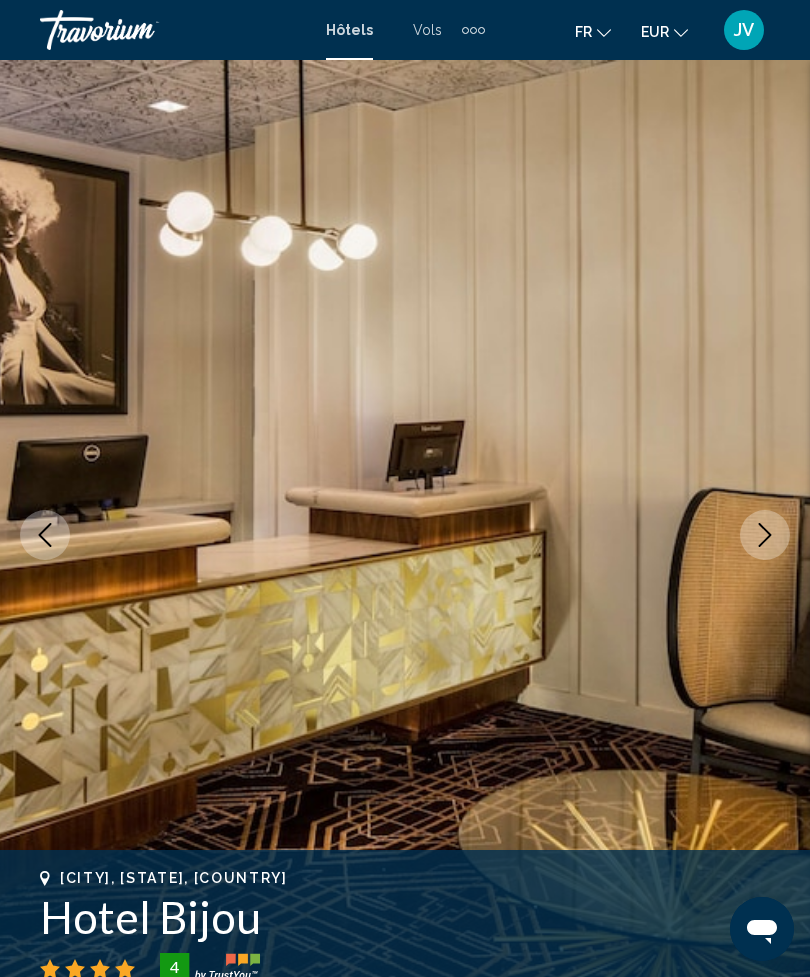 click 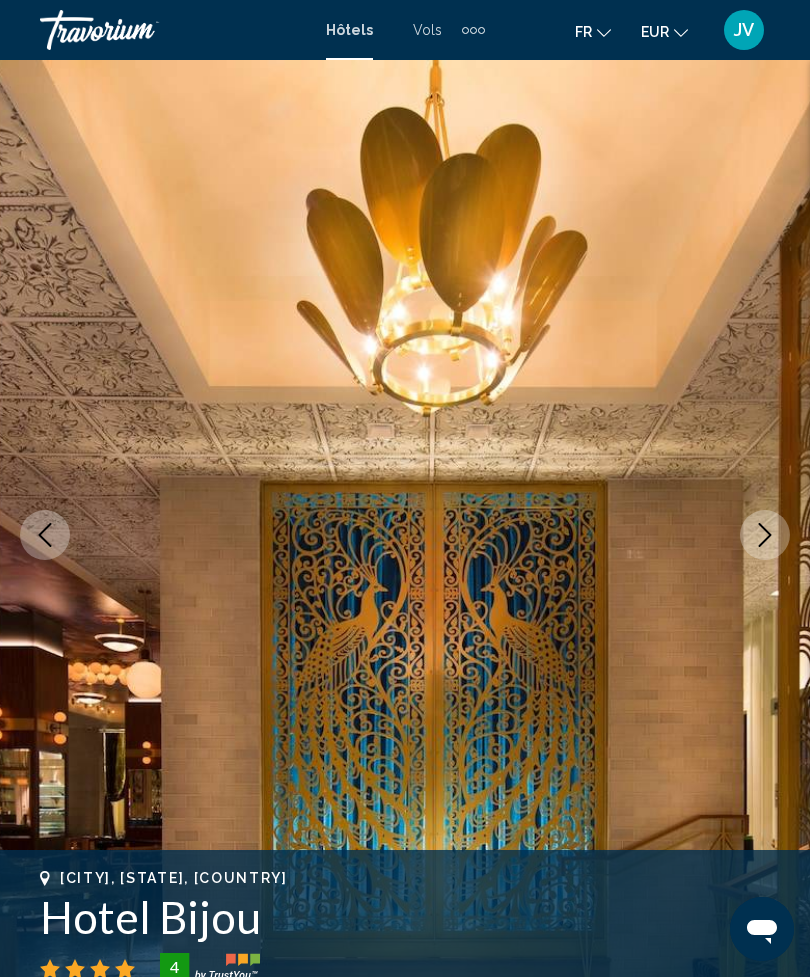 click 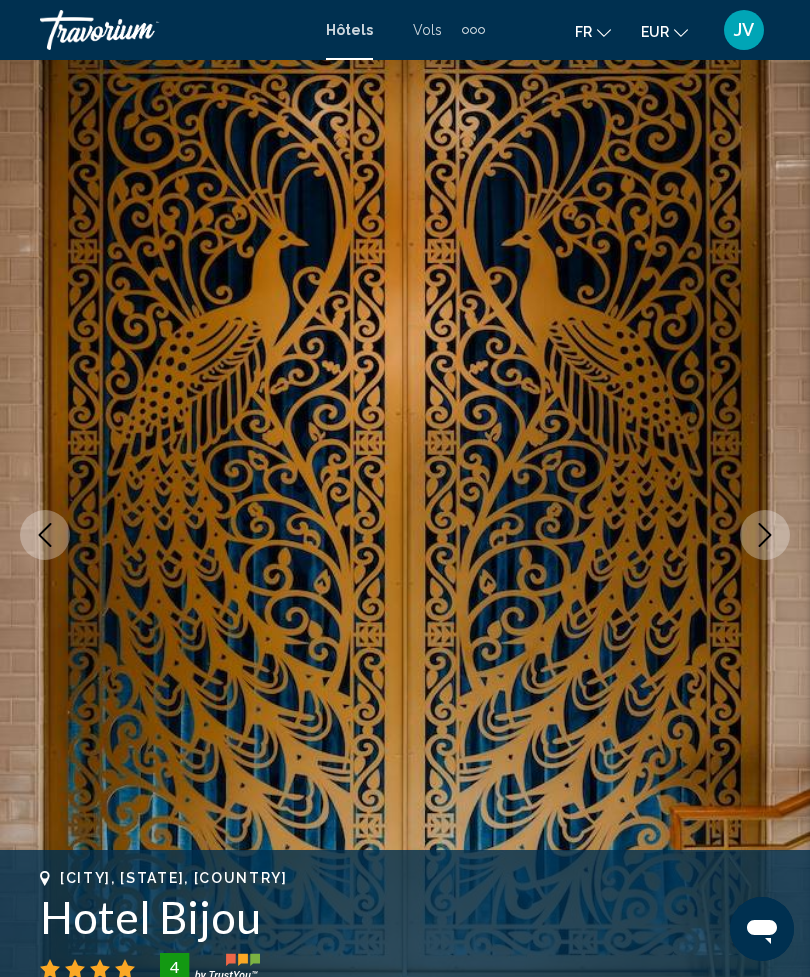 click 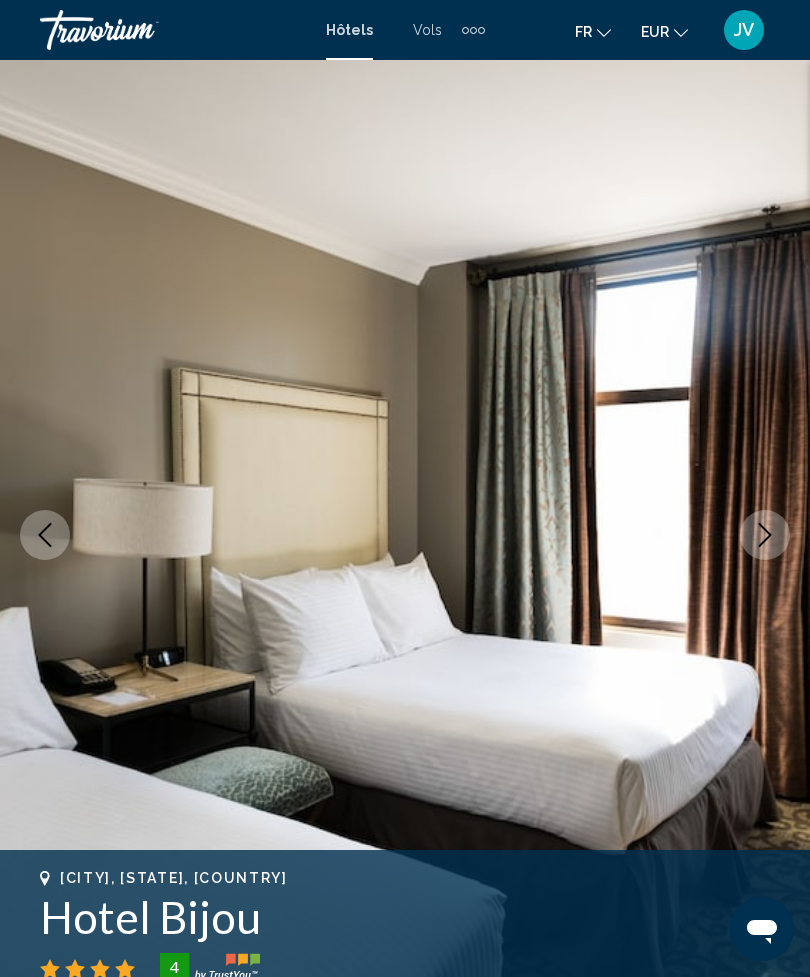 click at bounding box center (765, 535) 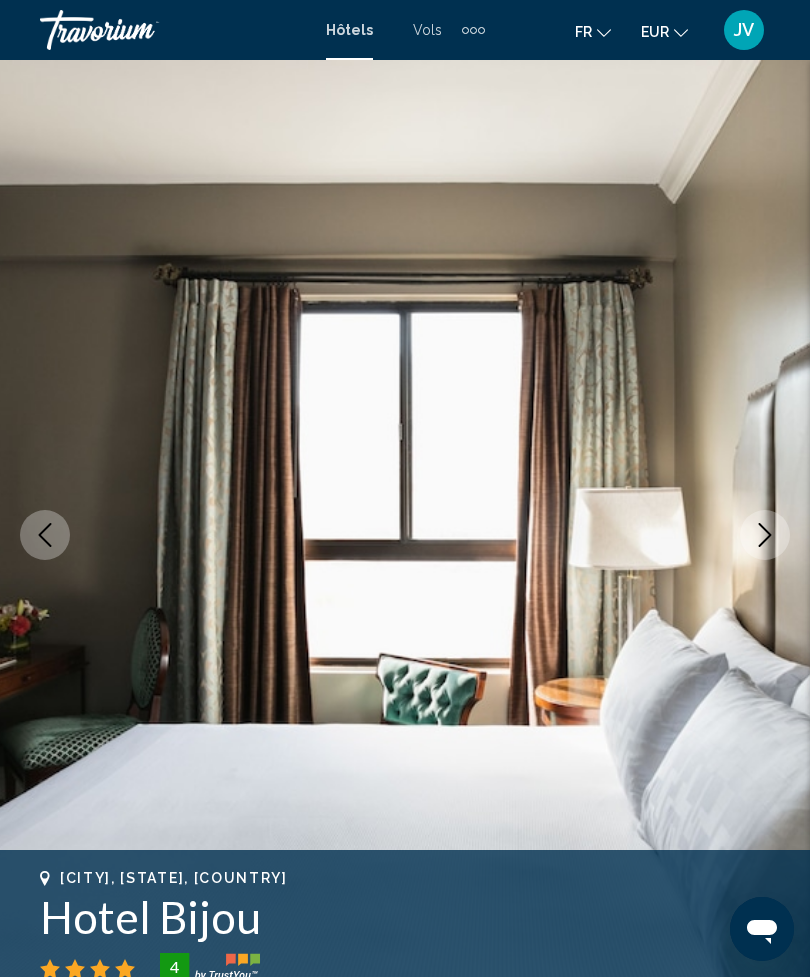 click at bounding box center (765, 535) 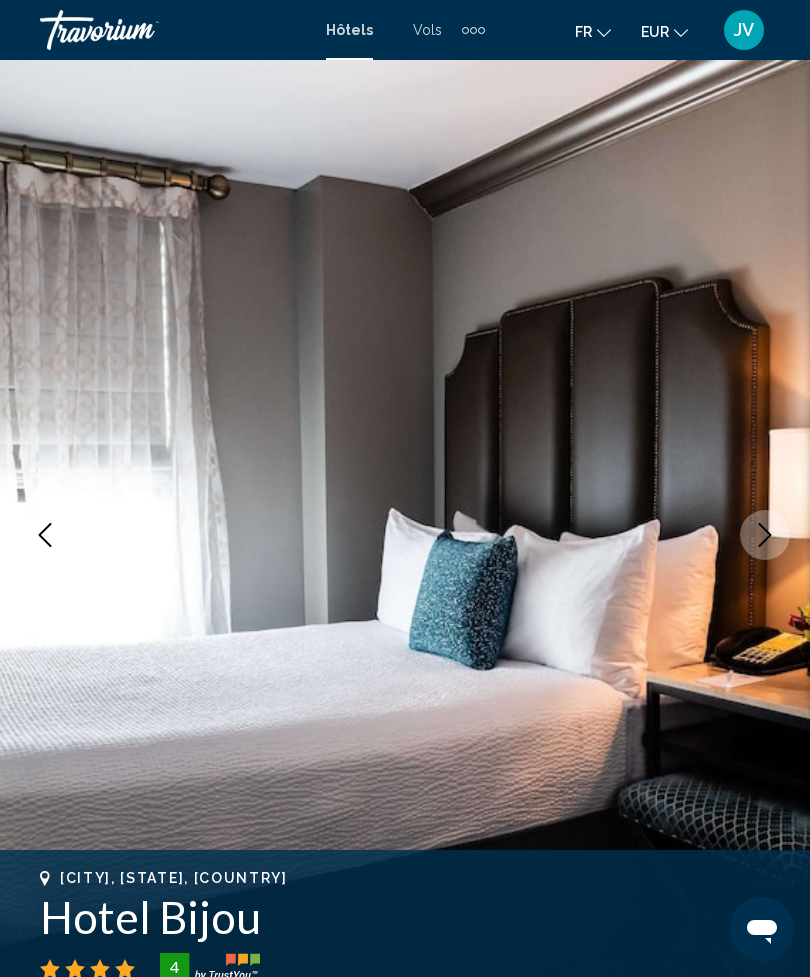 click at bounding box center (765, 535) 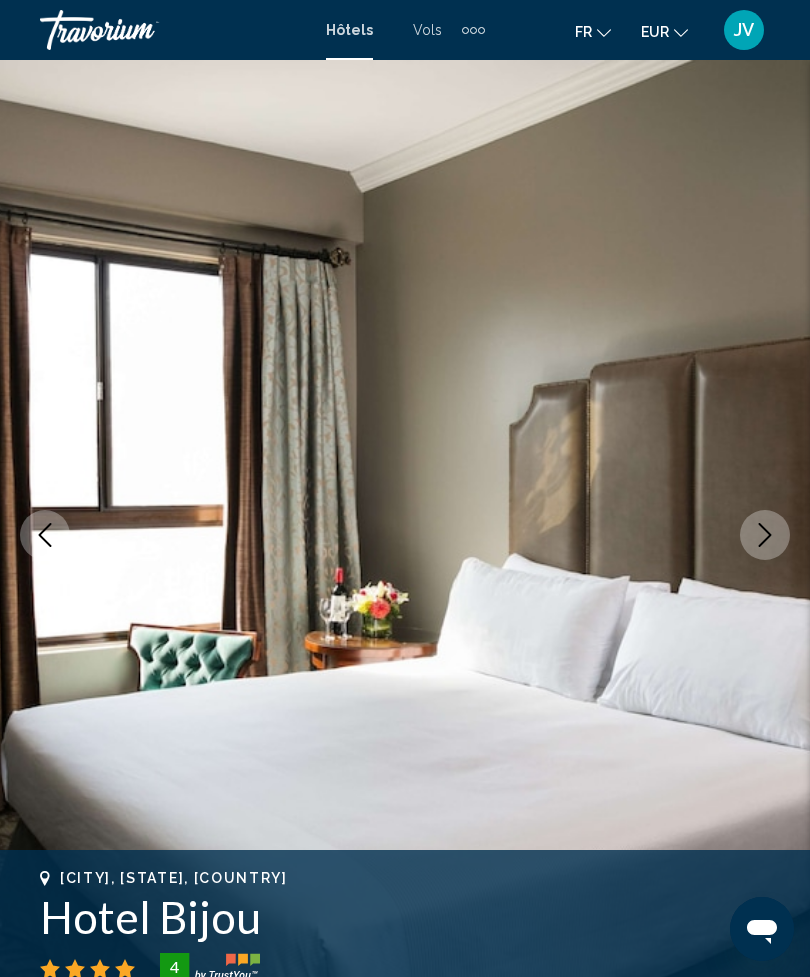 click 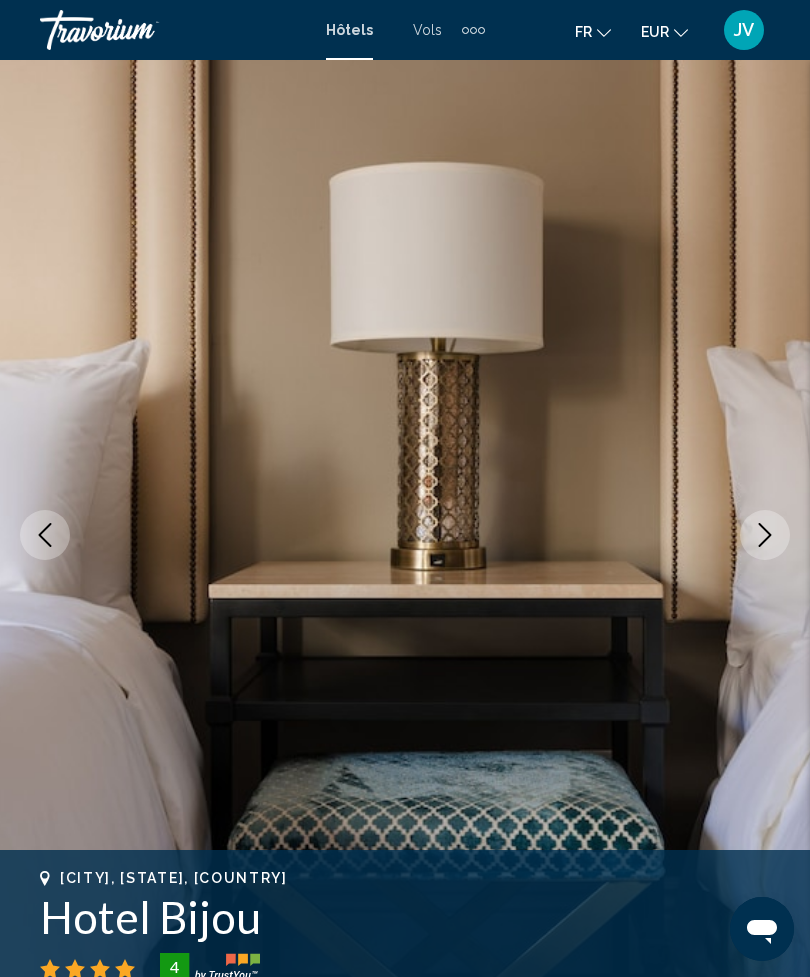 click at bounding box center (765, 535) 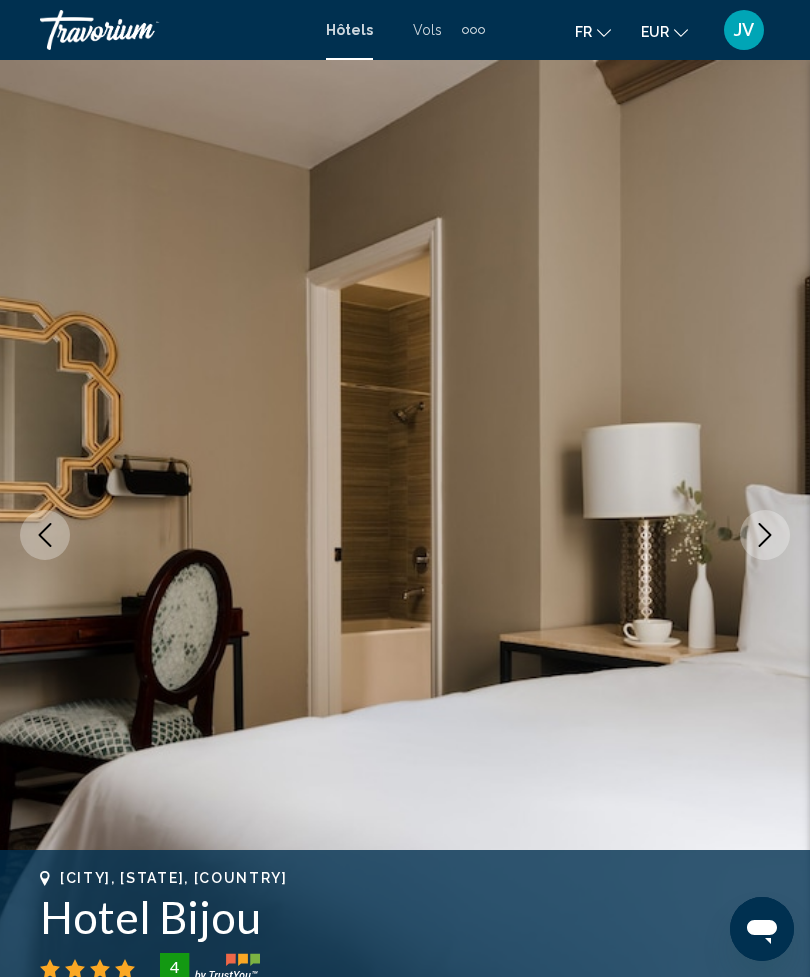 click at bounding box center (765, 535) 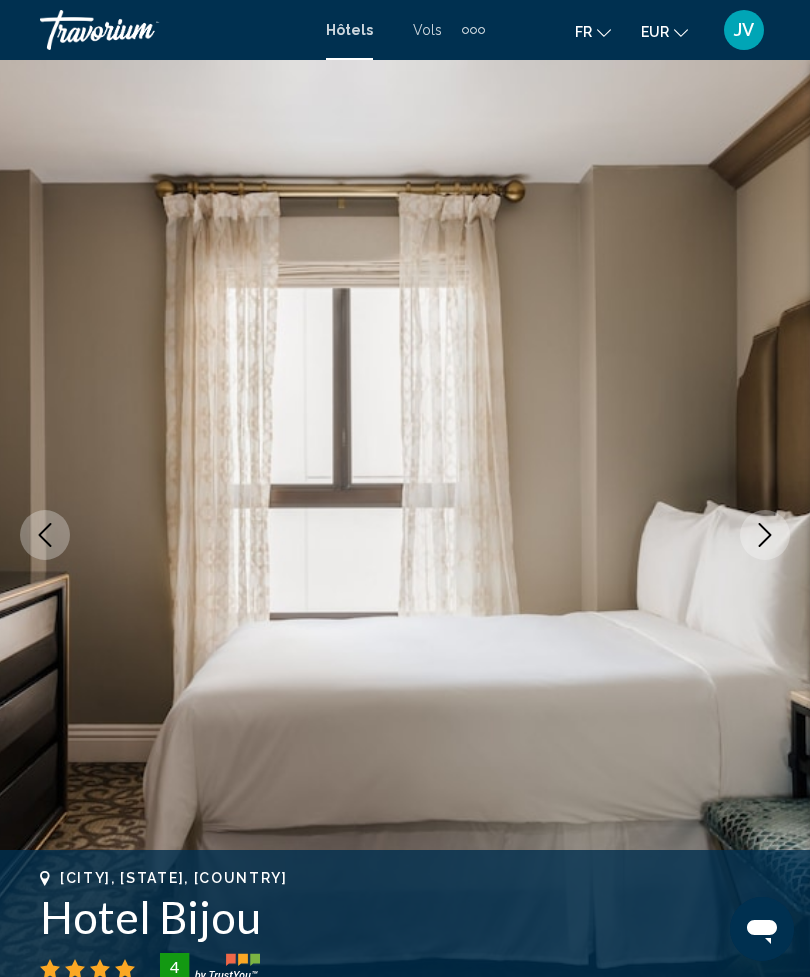 click at bounding box center (765, 535) 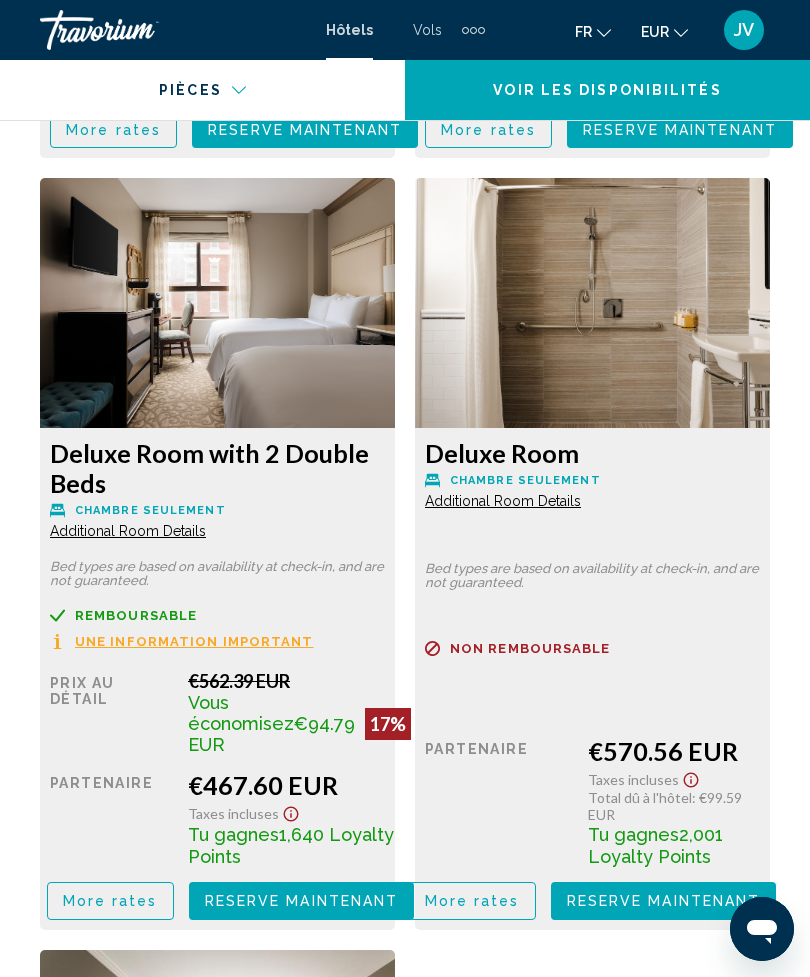 scroll, scrollTop: 4146, scrollLeft: 0, axis: vertical 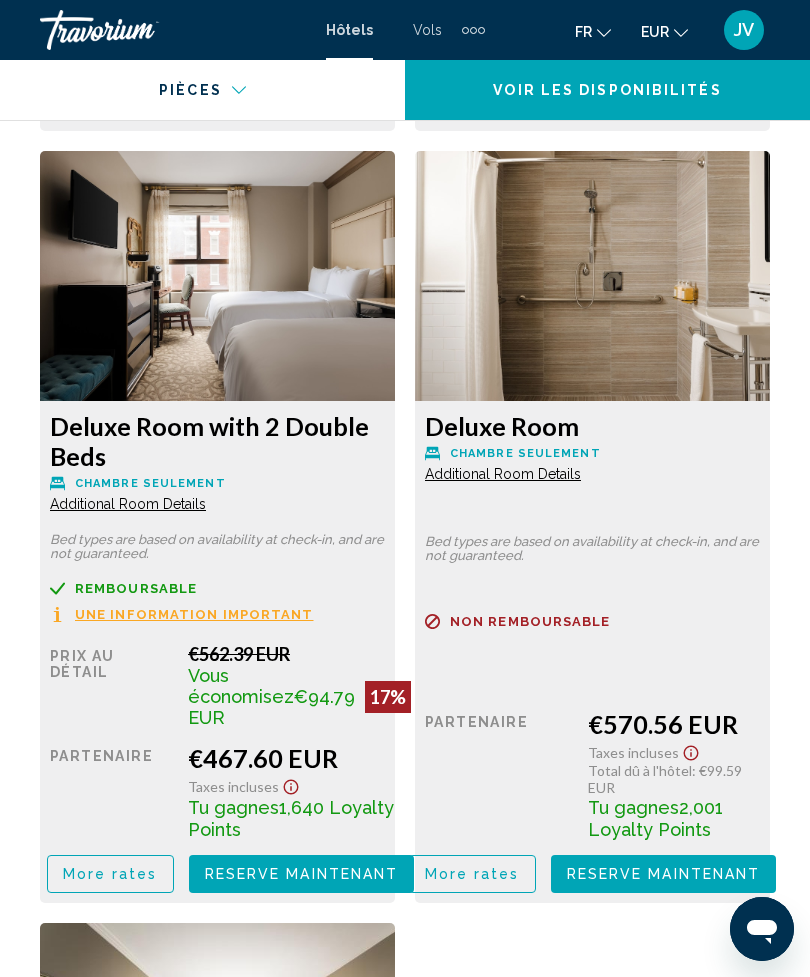click on "More rates" at bounding box center (113, 102) 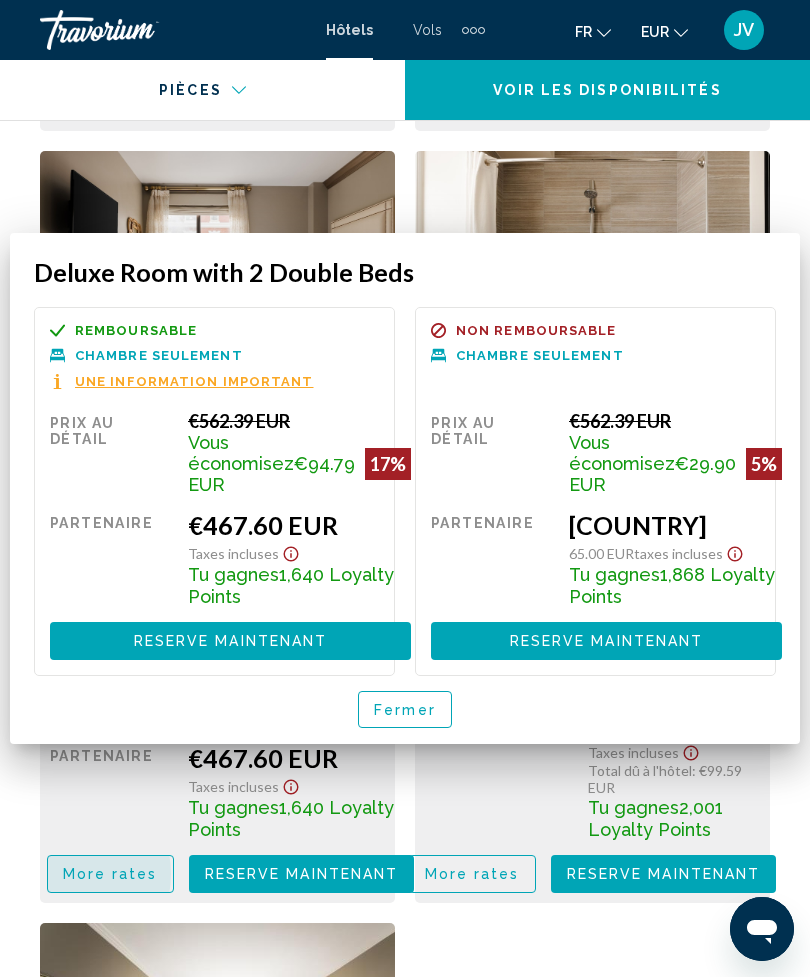 scroll, scrollTop: 0, scrollLeft: 0, axis: both 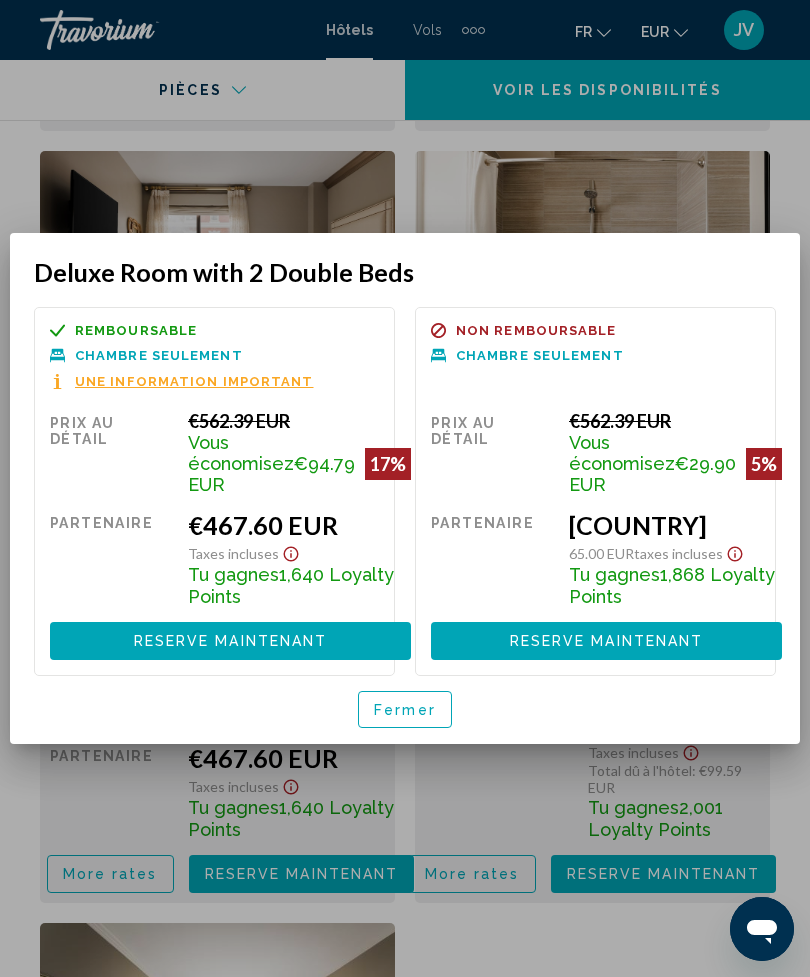 click at bounding box center [405, 488] 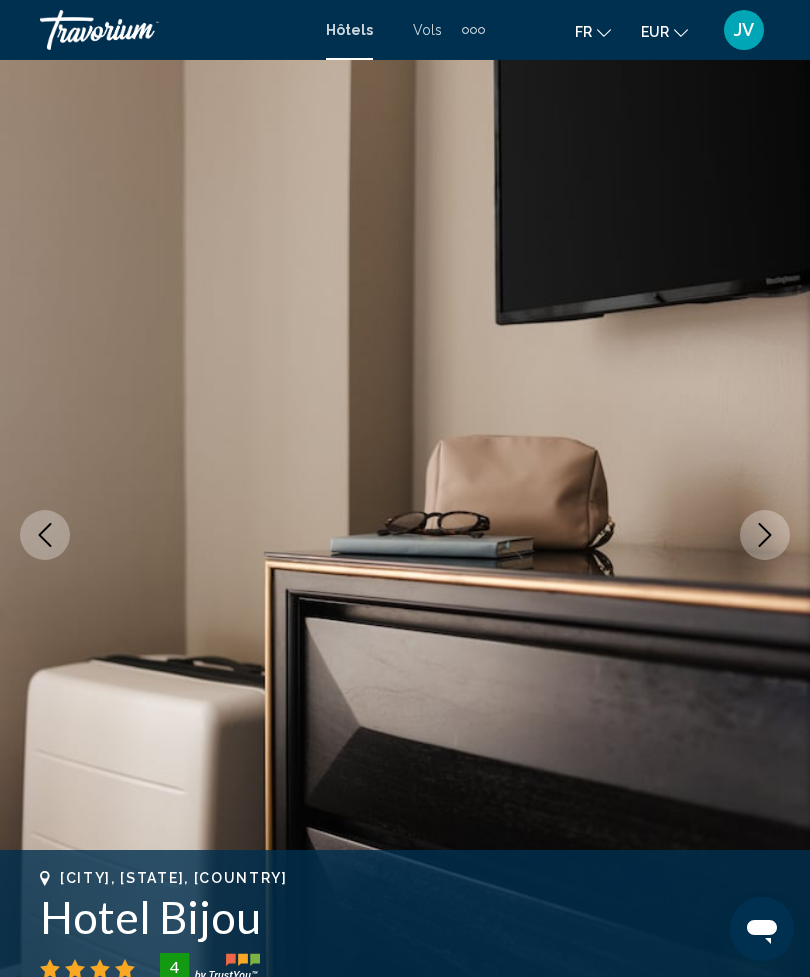 scroll, scrollTop: 4146, scrollLeft: 0, axis: vertical 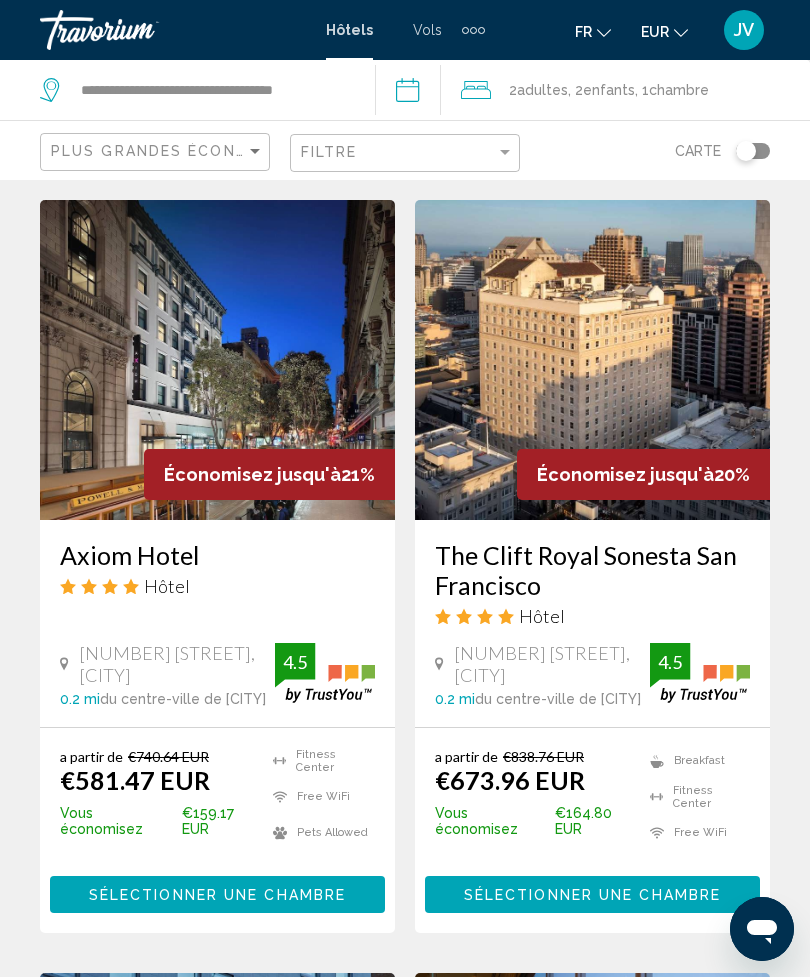 click on "Sélectionner une chambre" at bounding box center [217, 894] 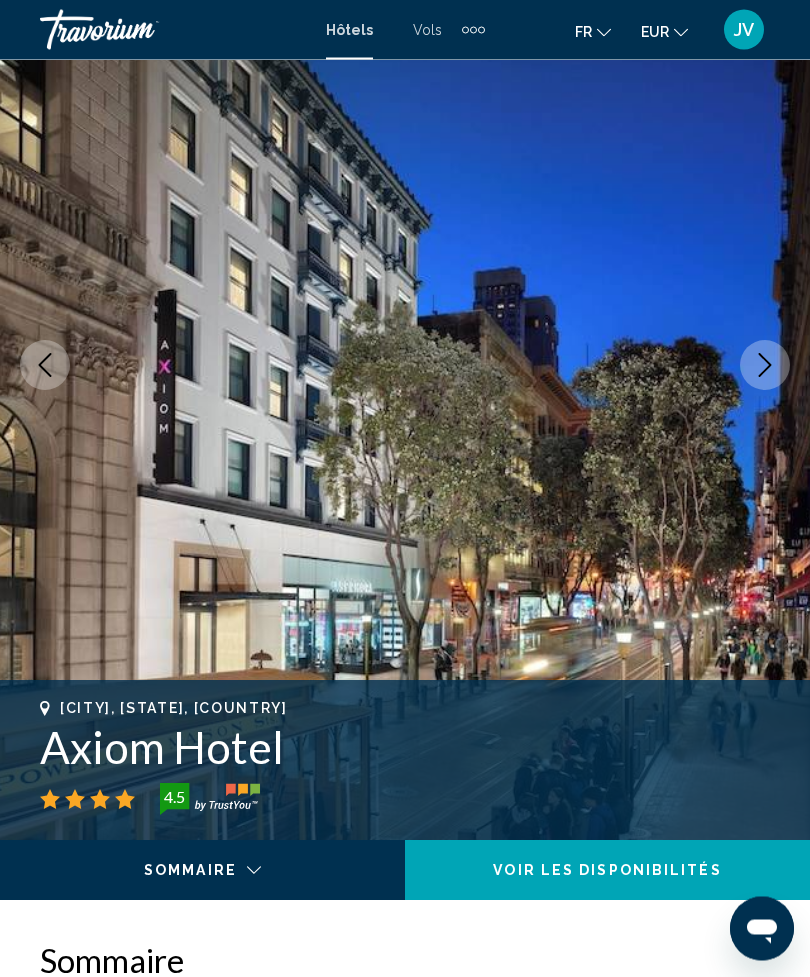 scroll, scrollTop: 0, scrollLeft: 0, axis: both 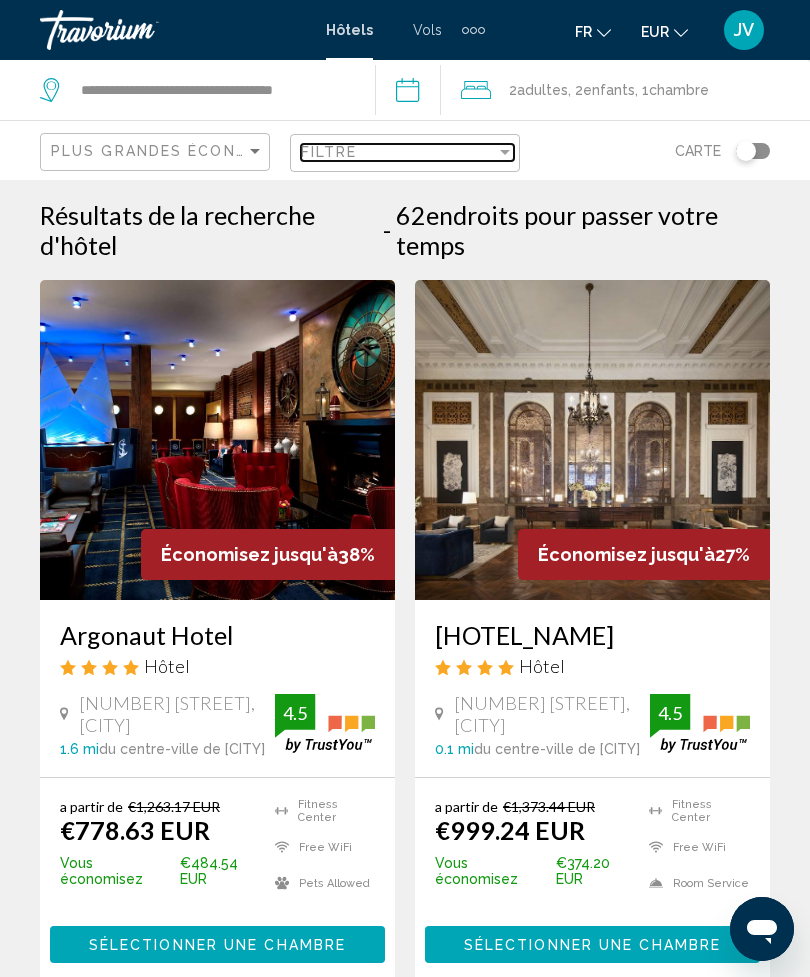 click on "Filtre" at bounding box center (398, 152) 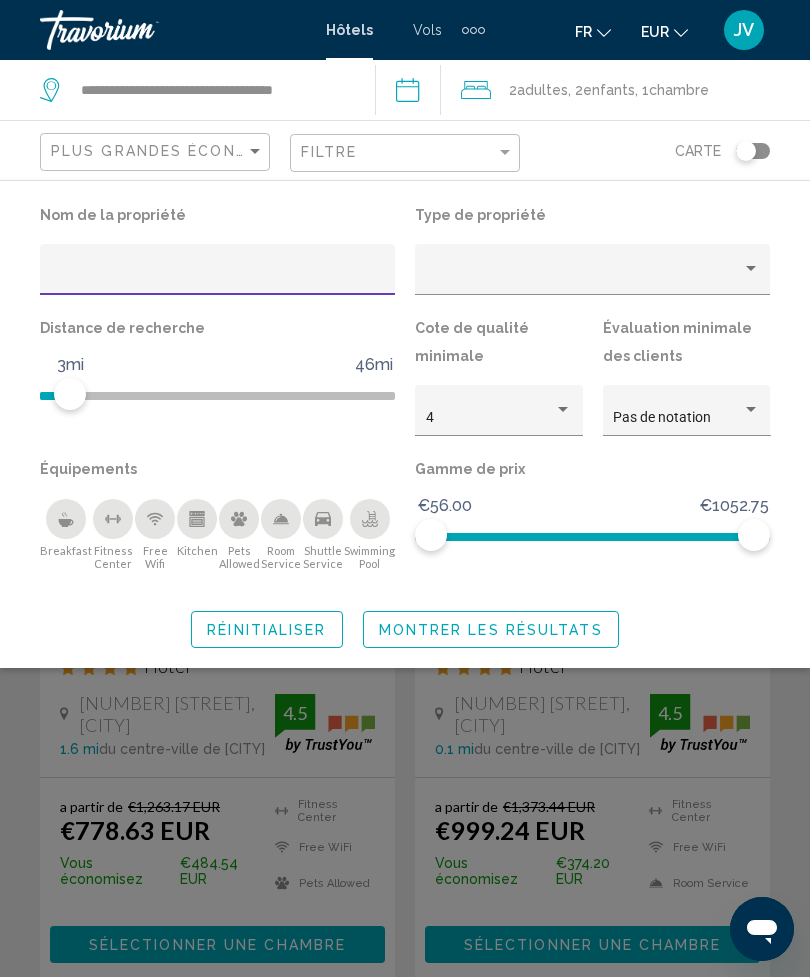 click on "Gamme de prix €56.00 €1052.75 €56.00 €1052.75" 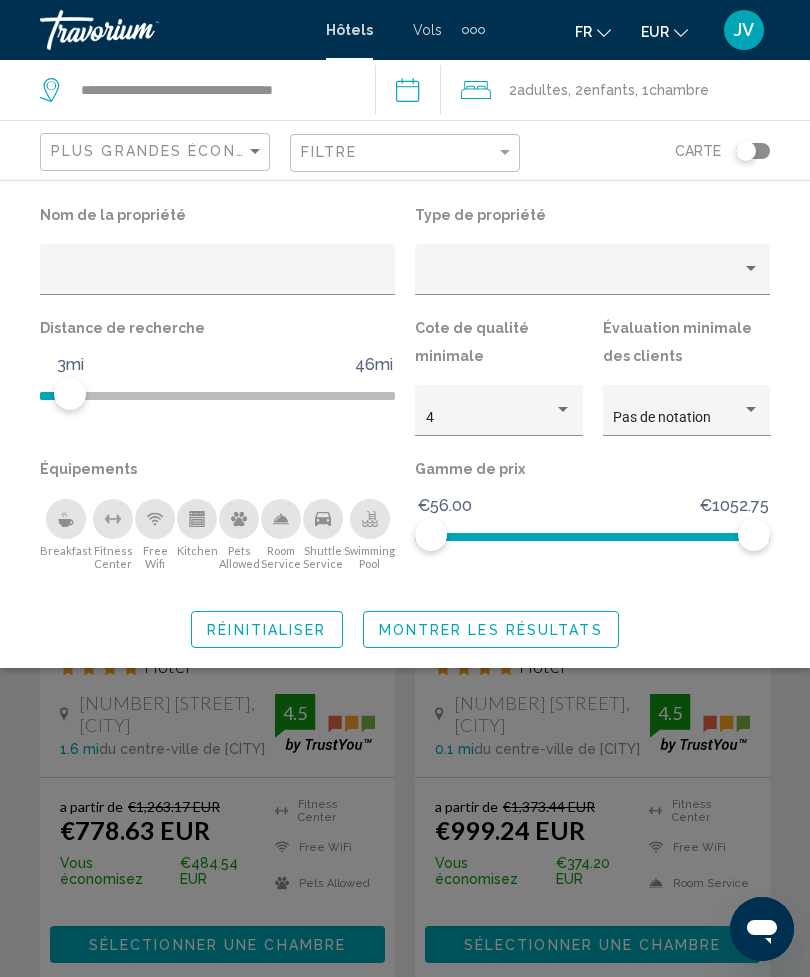 click 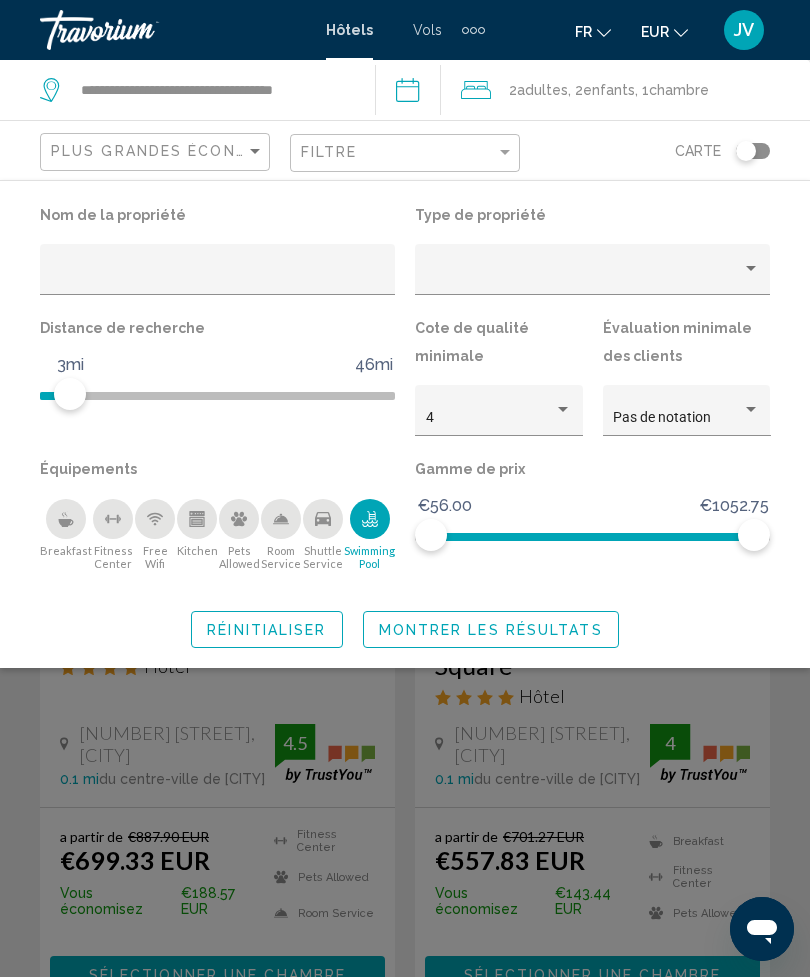 click on "Montrer les résultats" 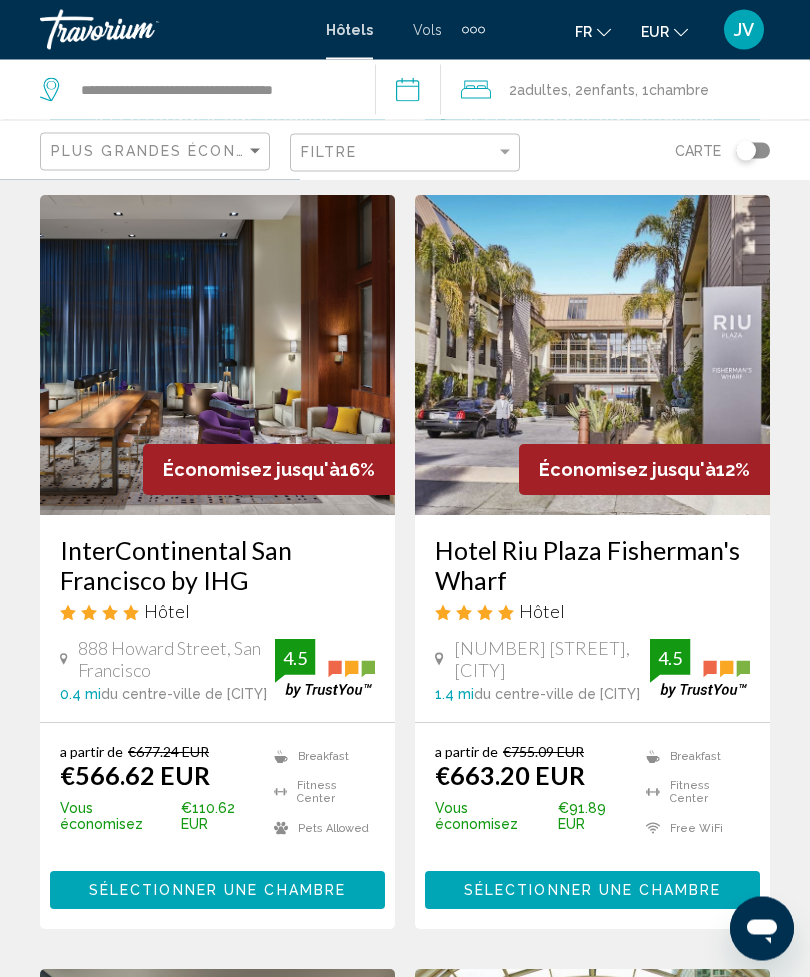 scroll, scrollTop: 860, scrollLeft: 0, axis: vertical 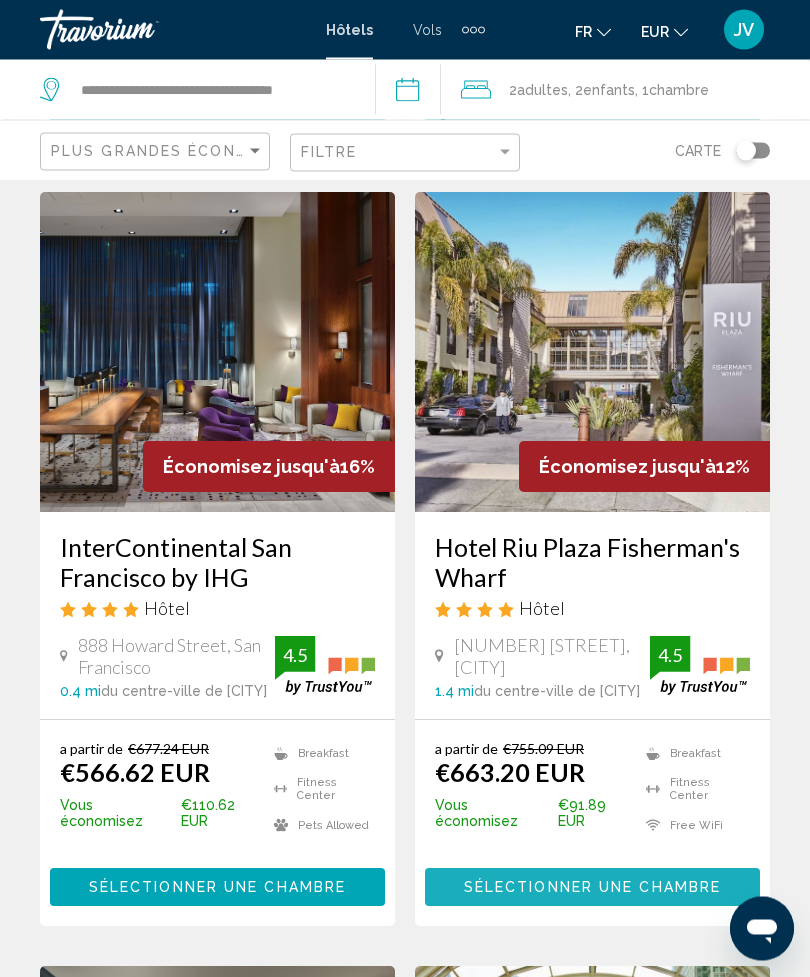 click on "Sélectionner une chambre" at bounding box center [592, 889] 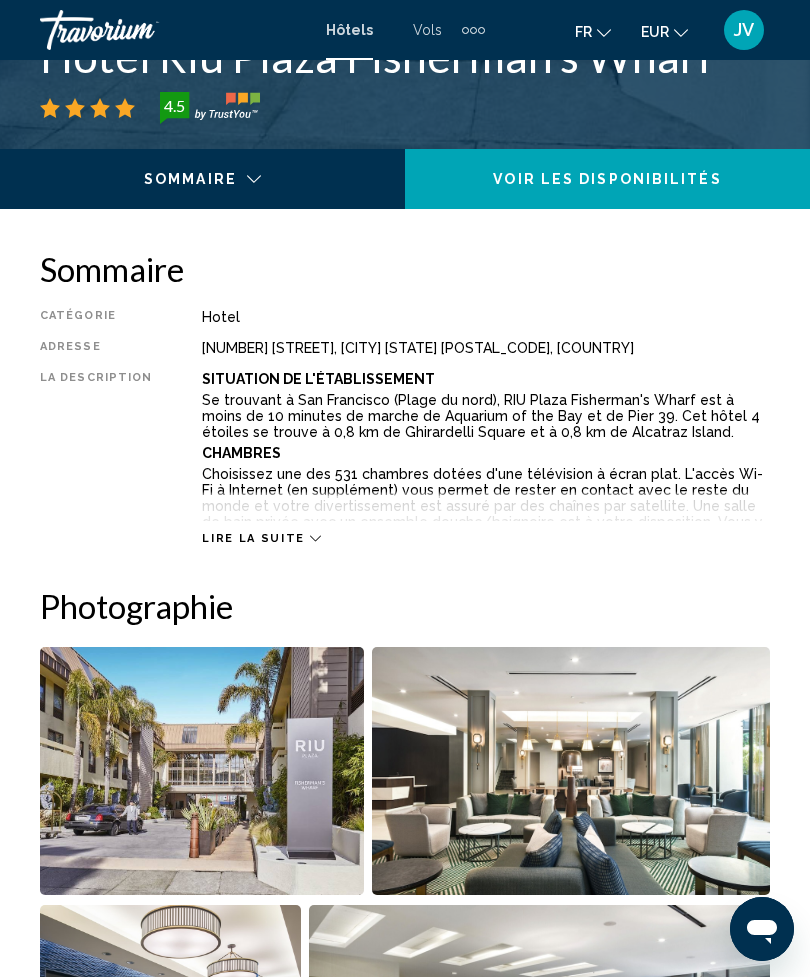 scroll, scrollTop: 0, scrollLeft: 0, axis: both 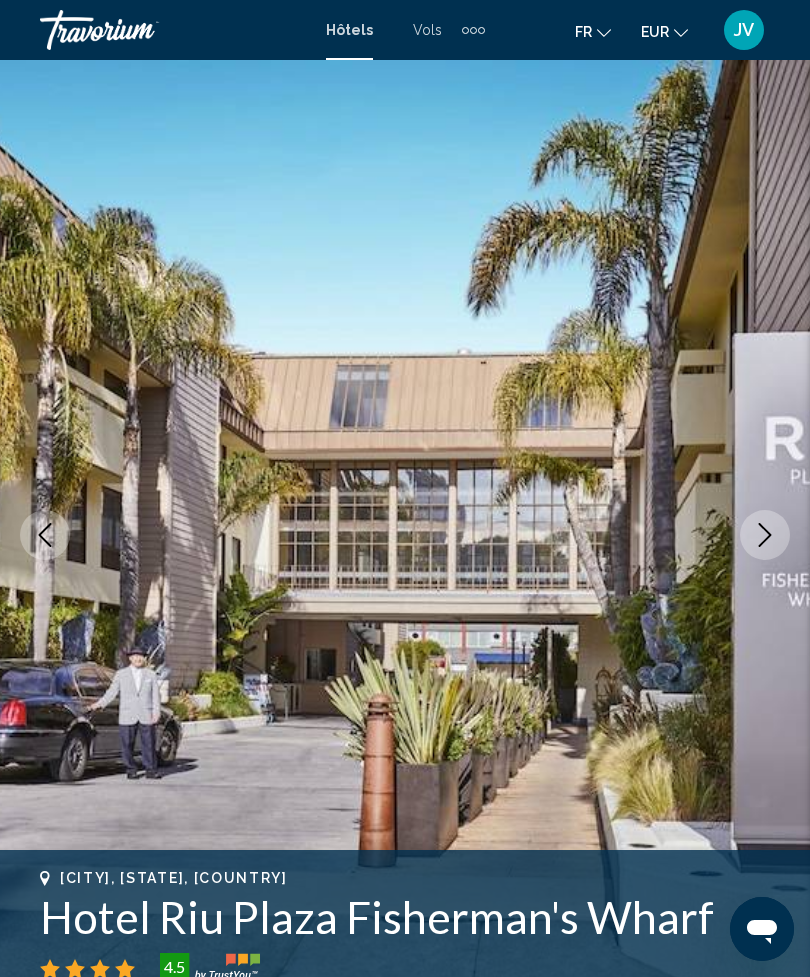 click 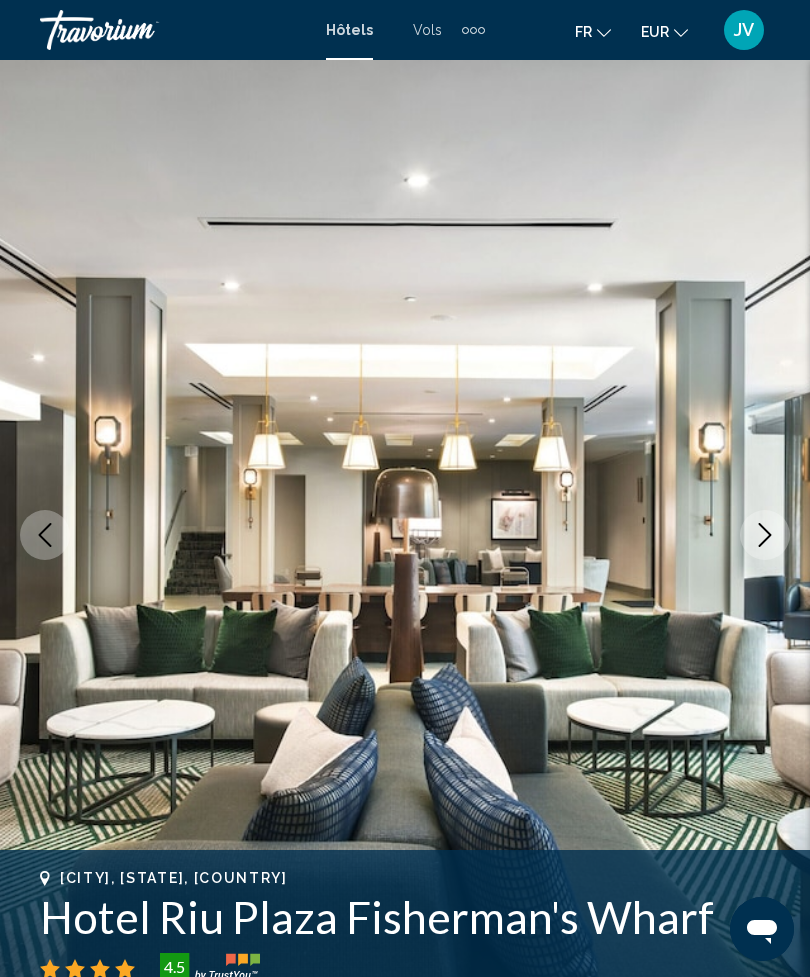 click at bounding box center (765, 535) 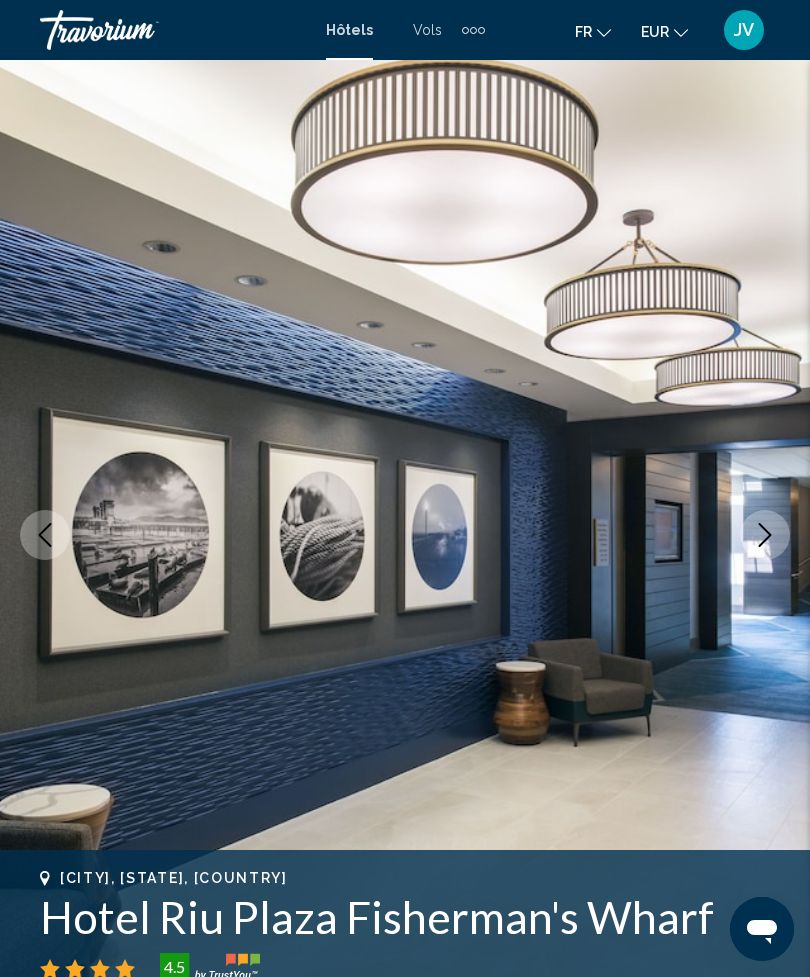 click at bounding box center (765, 535) 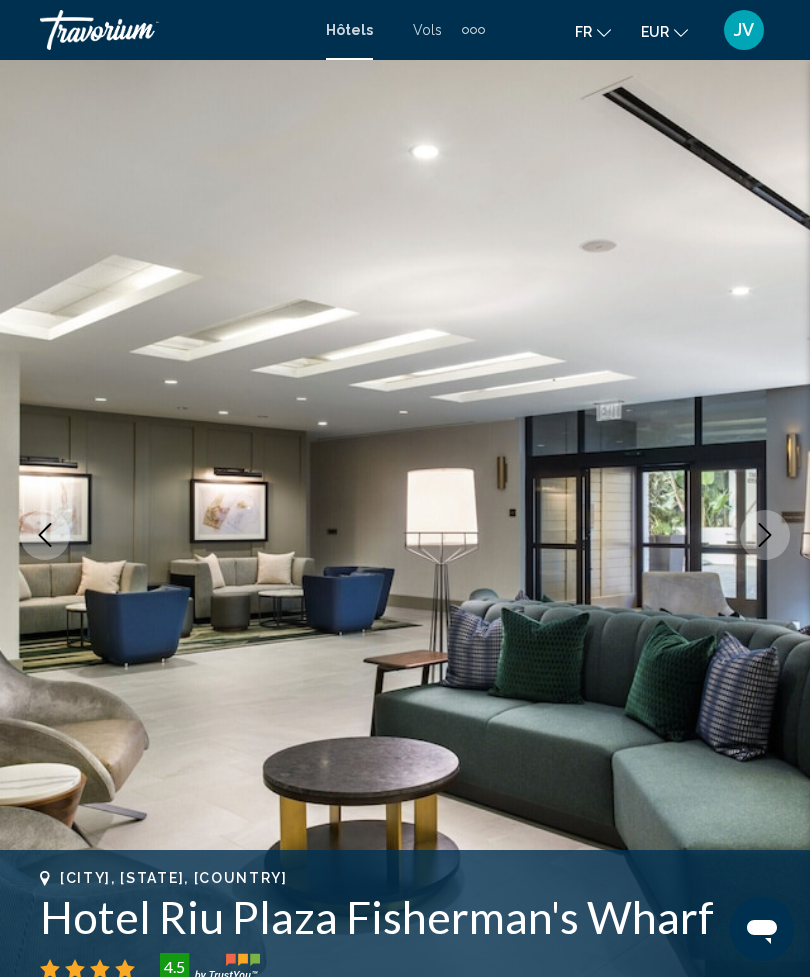 click at bounding box center [765, 535] 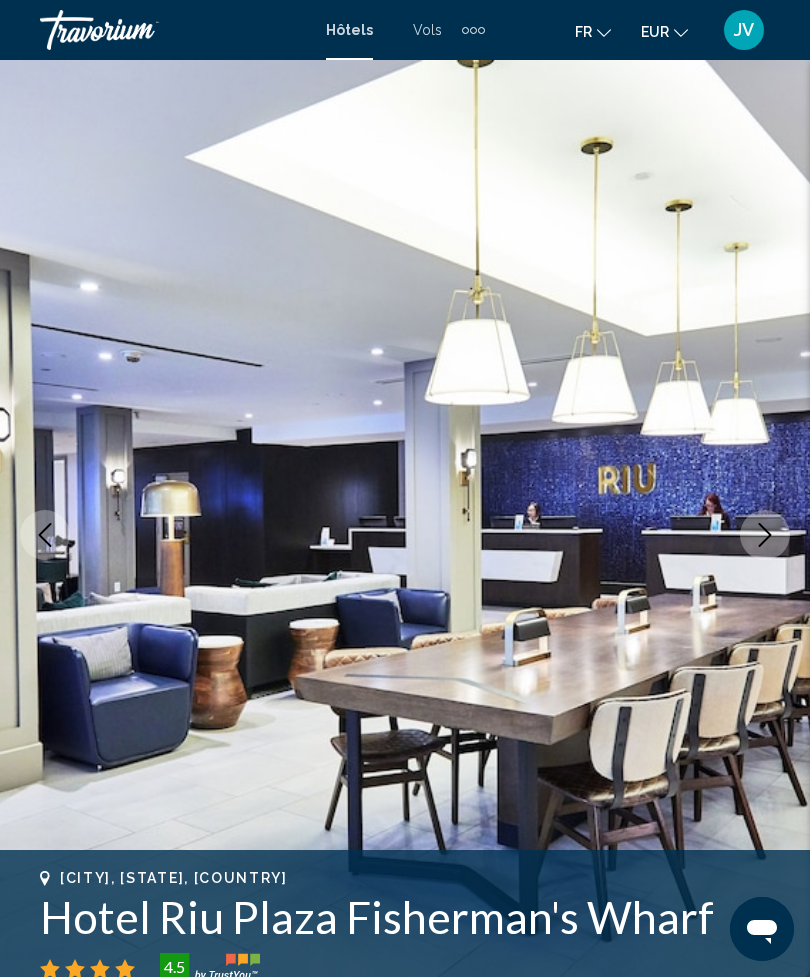 click at bounding box center (765, 535) 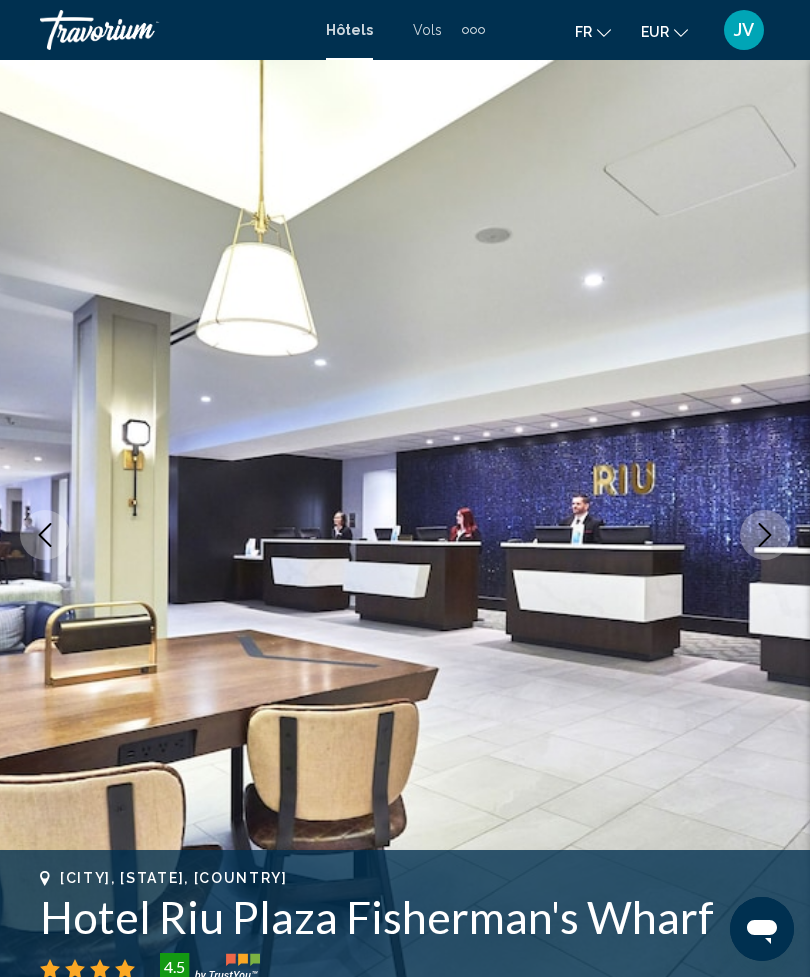 click at bounding box center [765, 535] 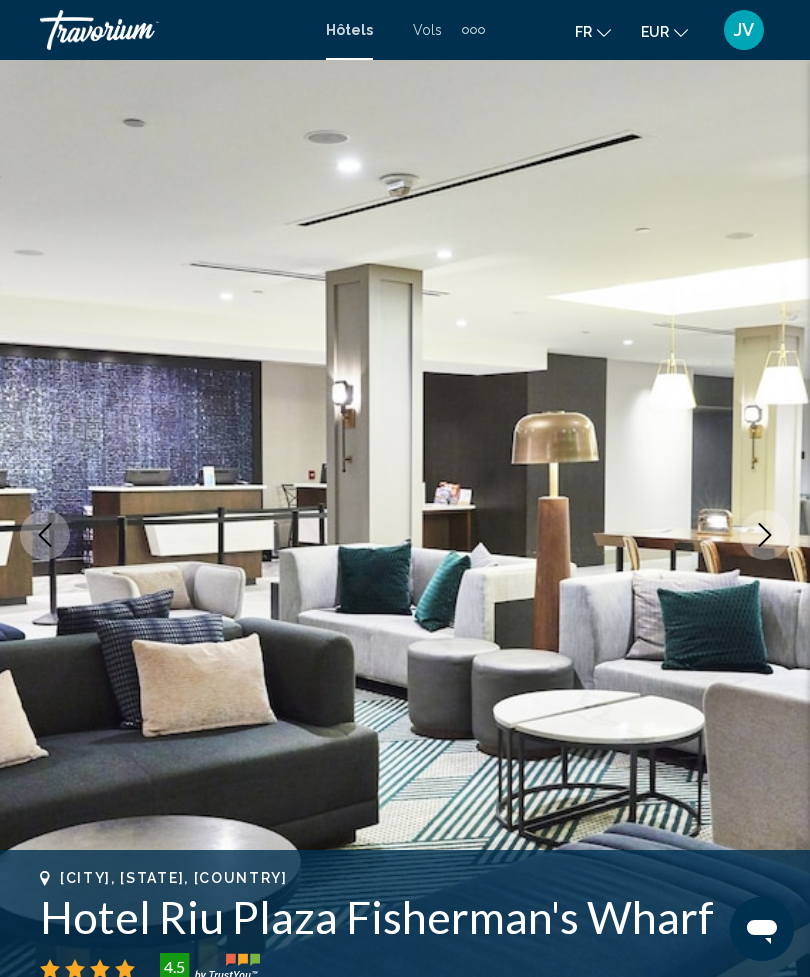 click at bounding box center [765, 535] 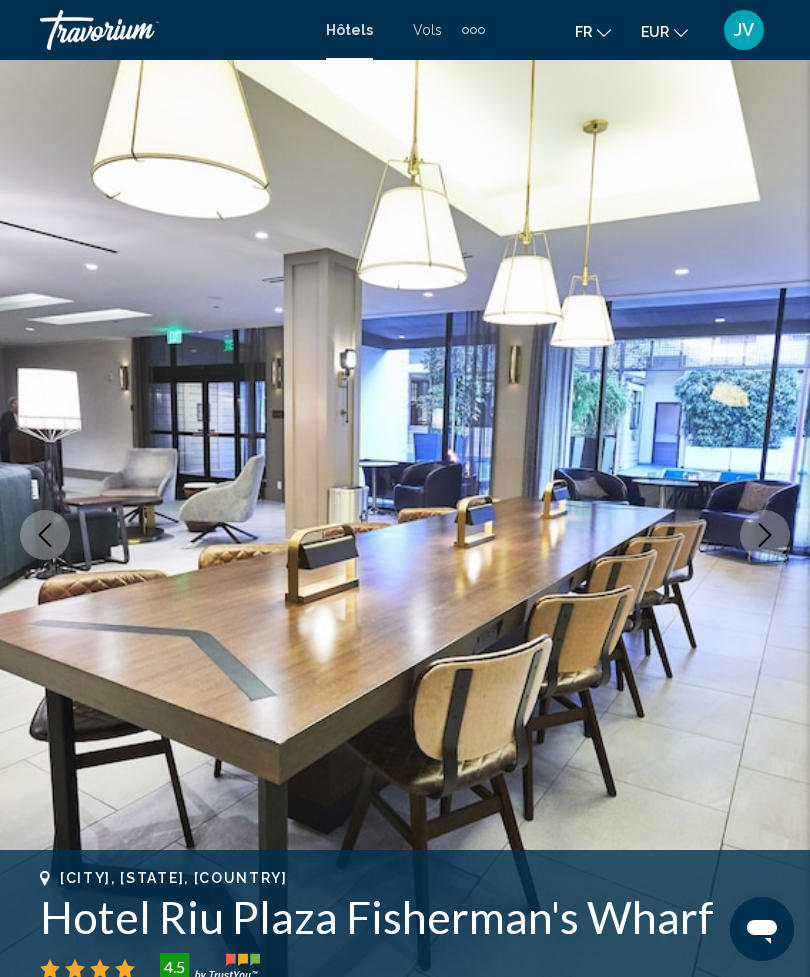 click at bounding box center [765, 535] 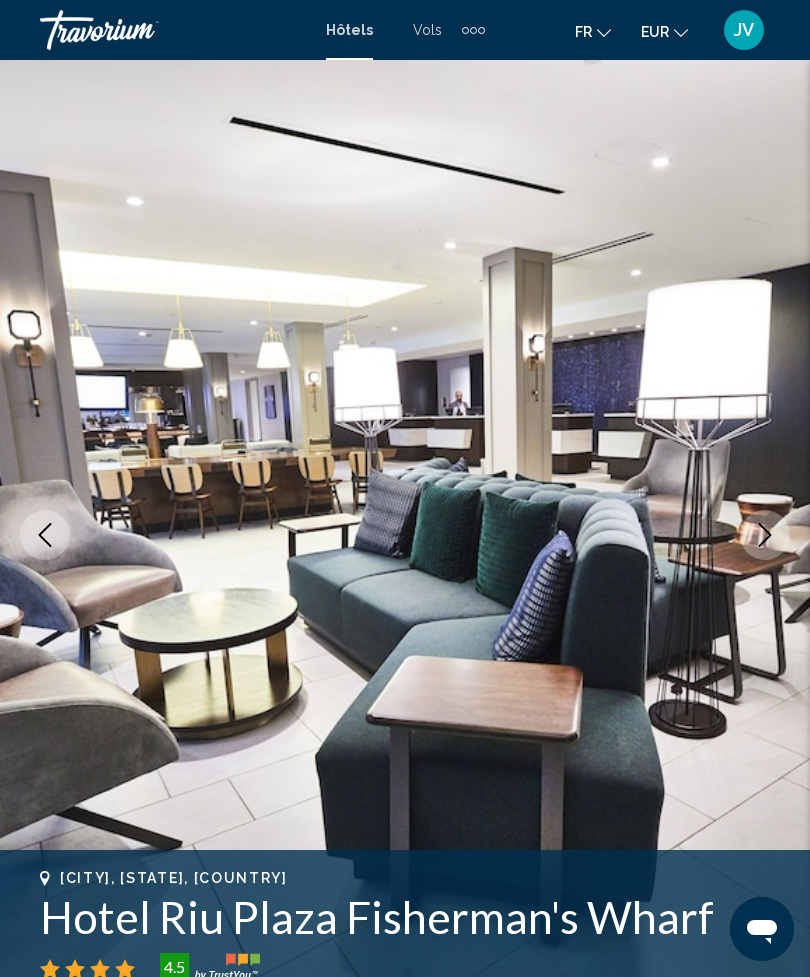 click at bounding box center (765, 535) 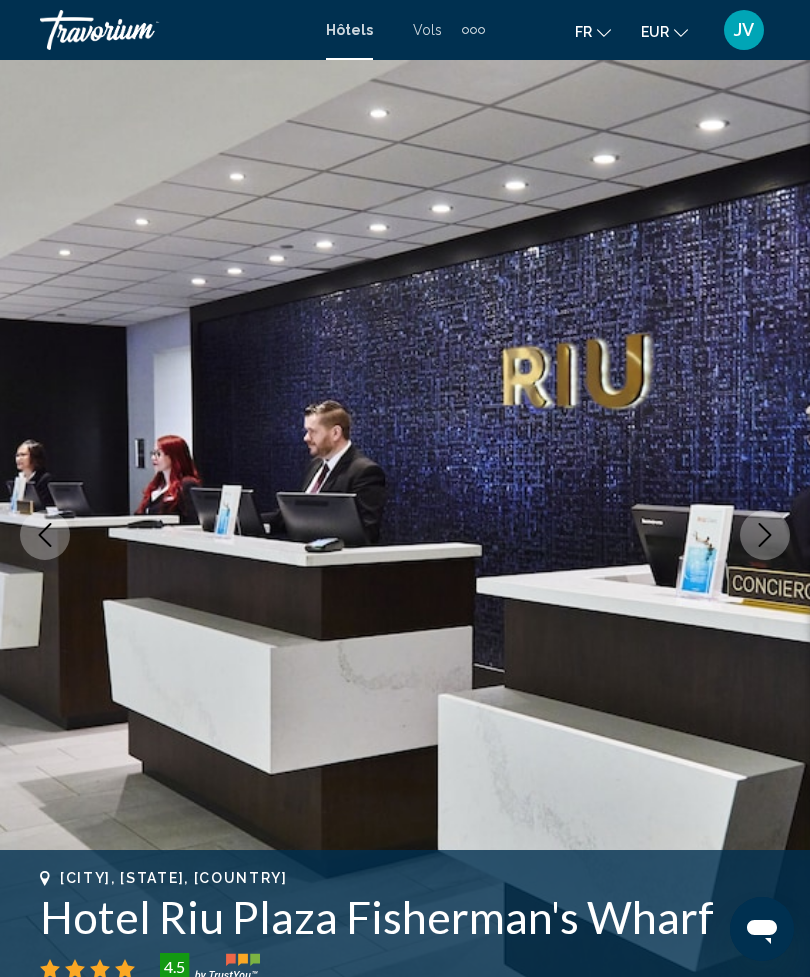 click at bounding box center (765, 535) 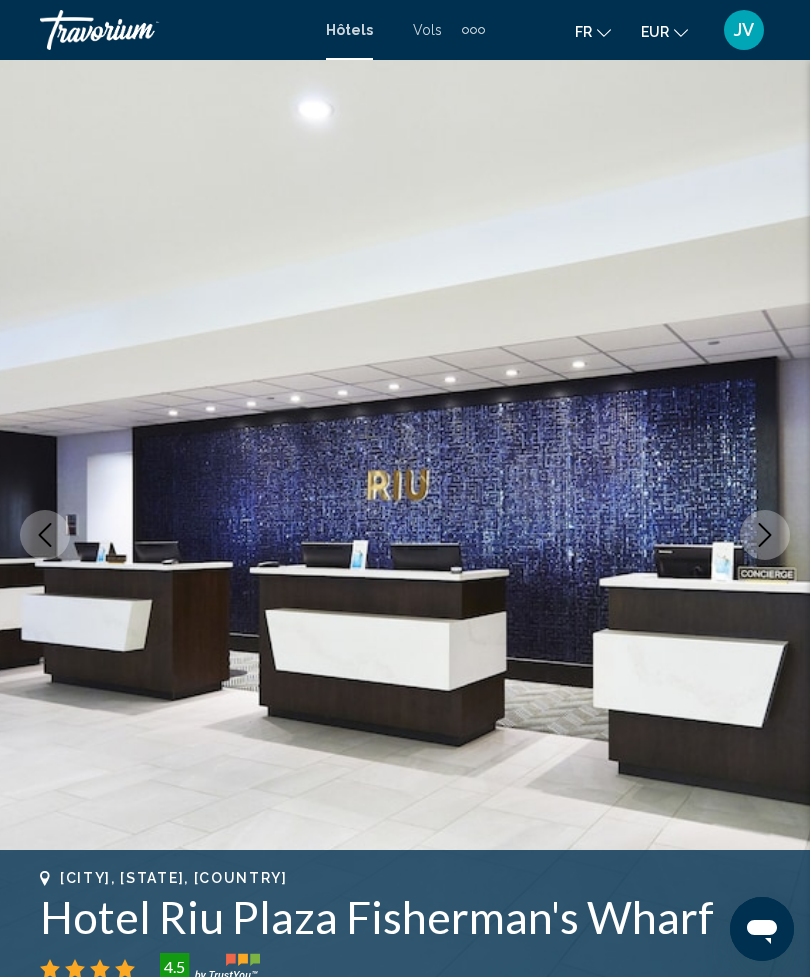 click at bounding box center (765, 535) 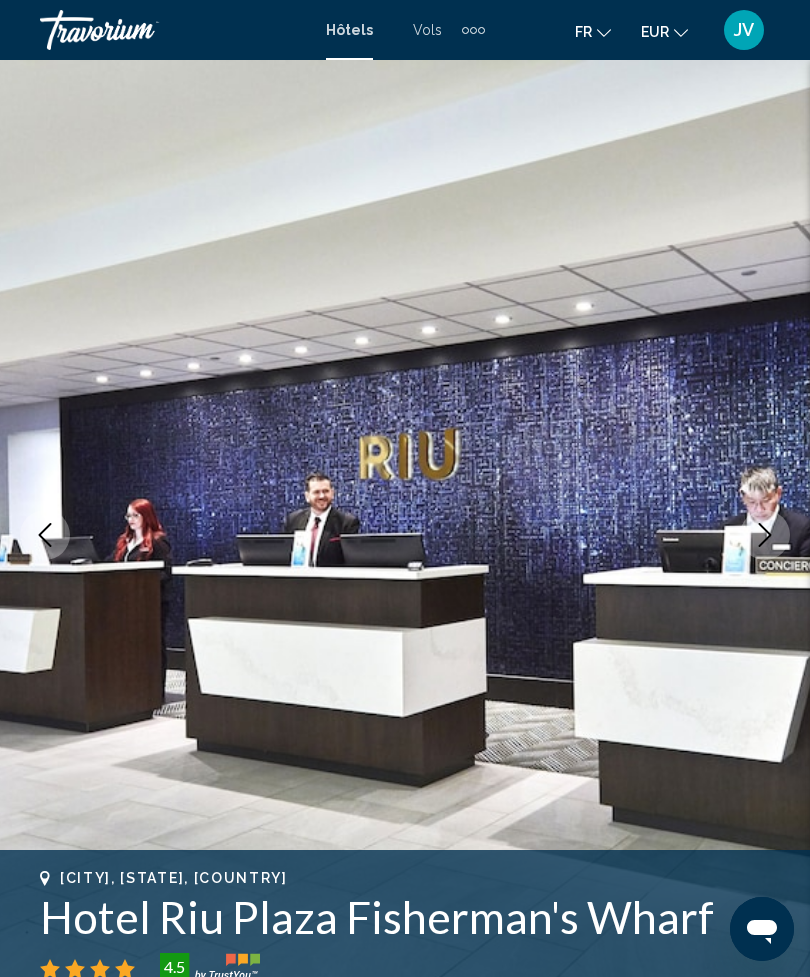 click at bounding box center (765, 535) 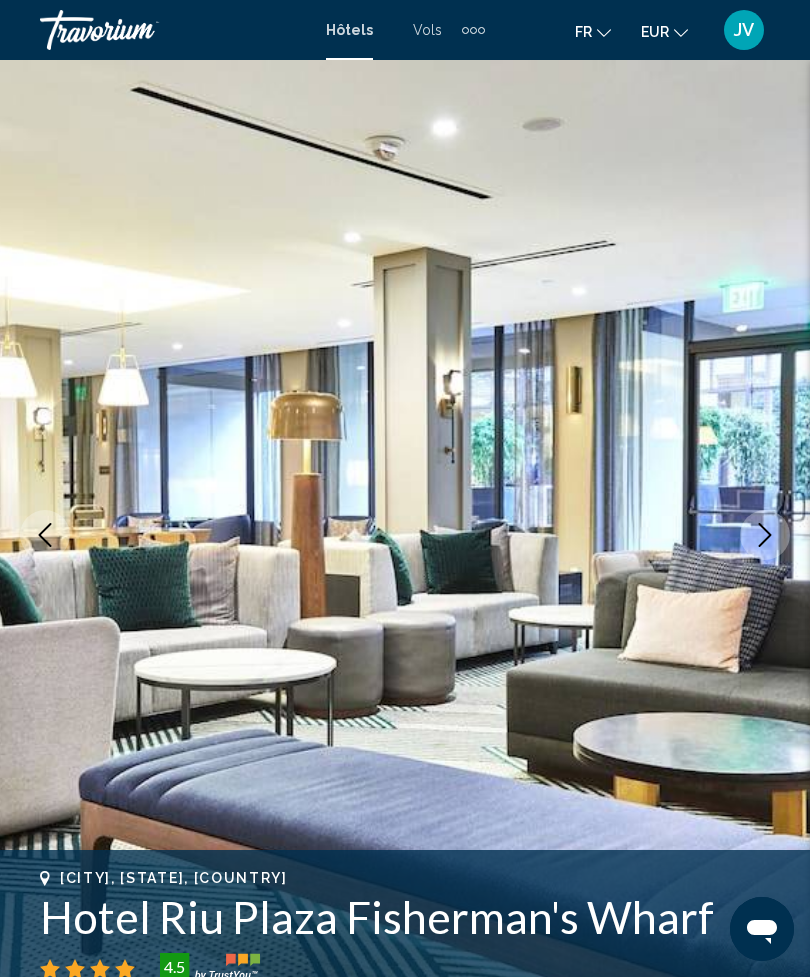 click at bounding box center [765, 535] 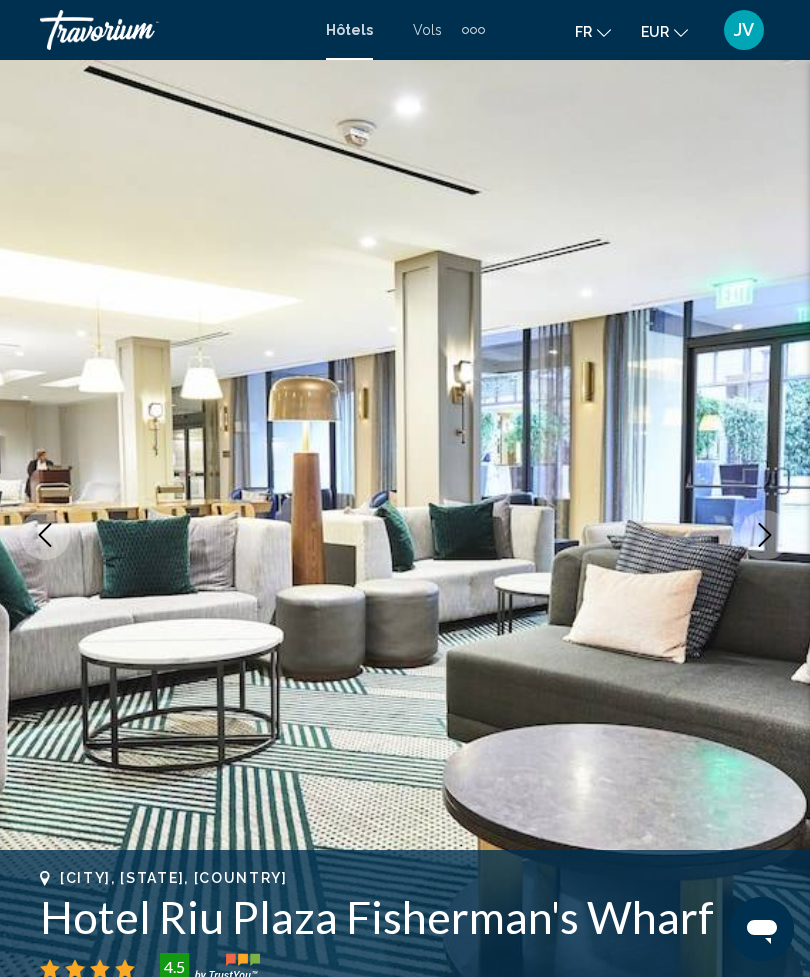click at bounding box center (765, 535) 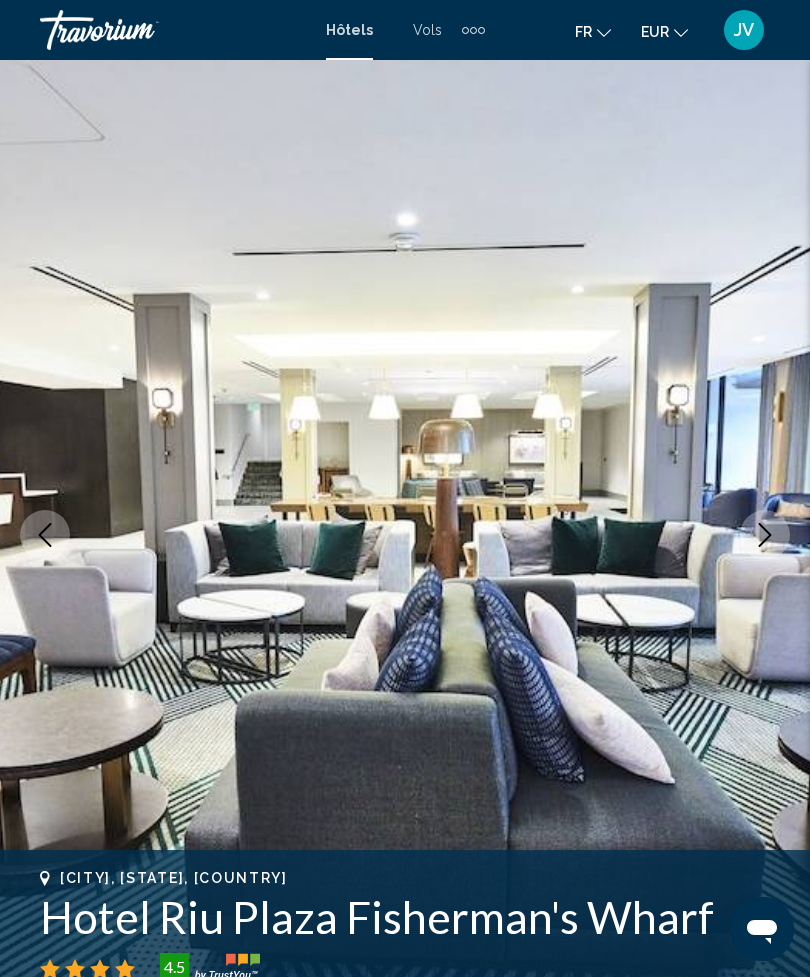 click 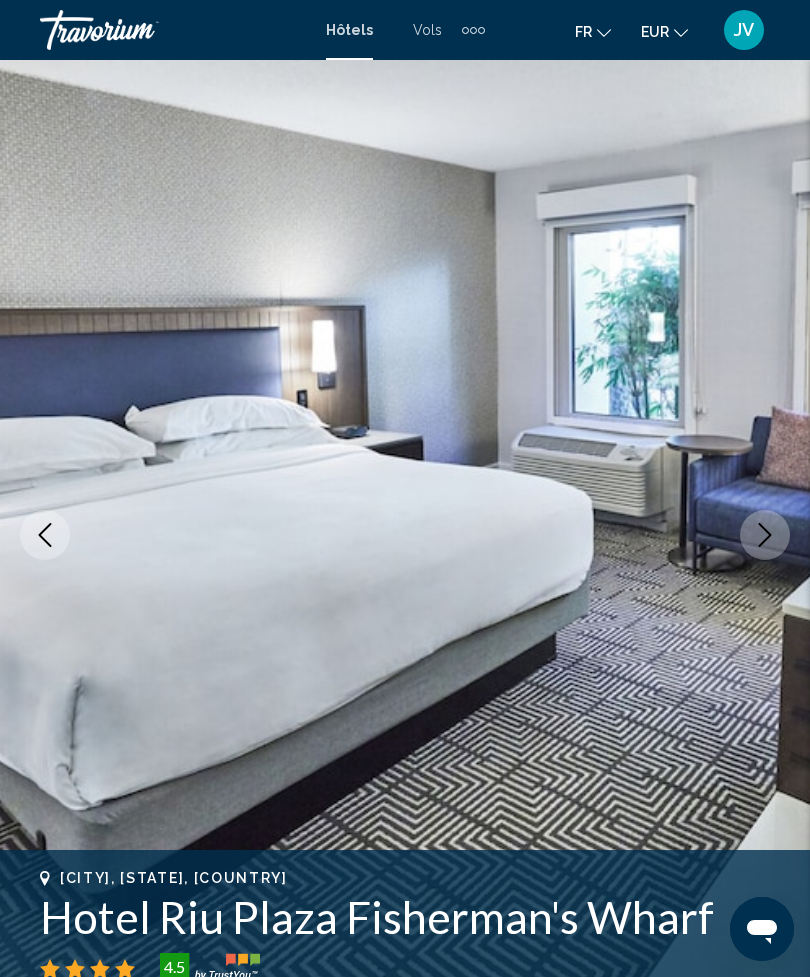click at bounding box center [765, 535] 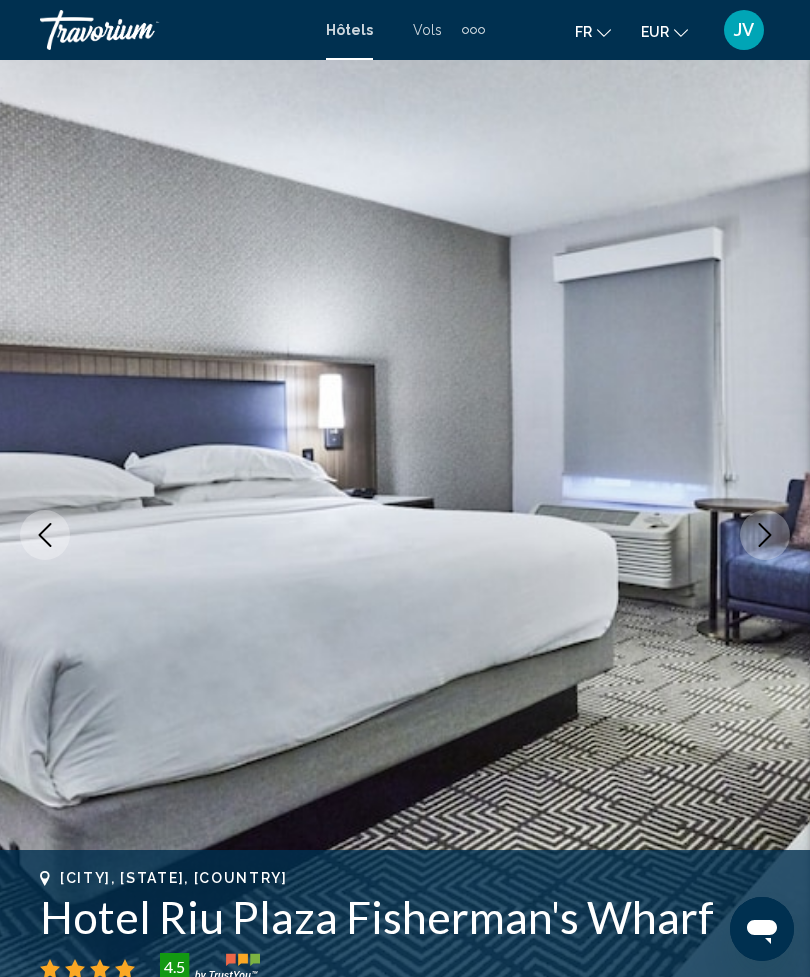 click 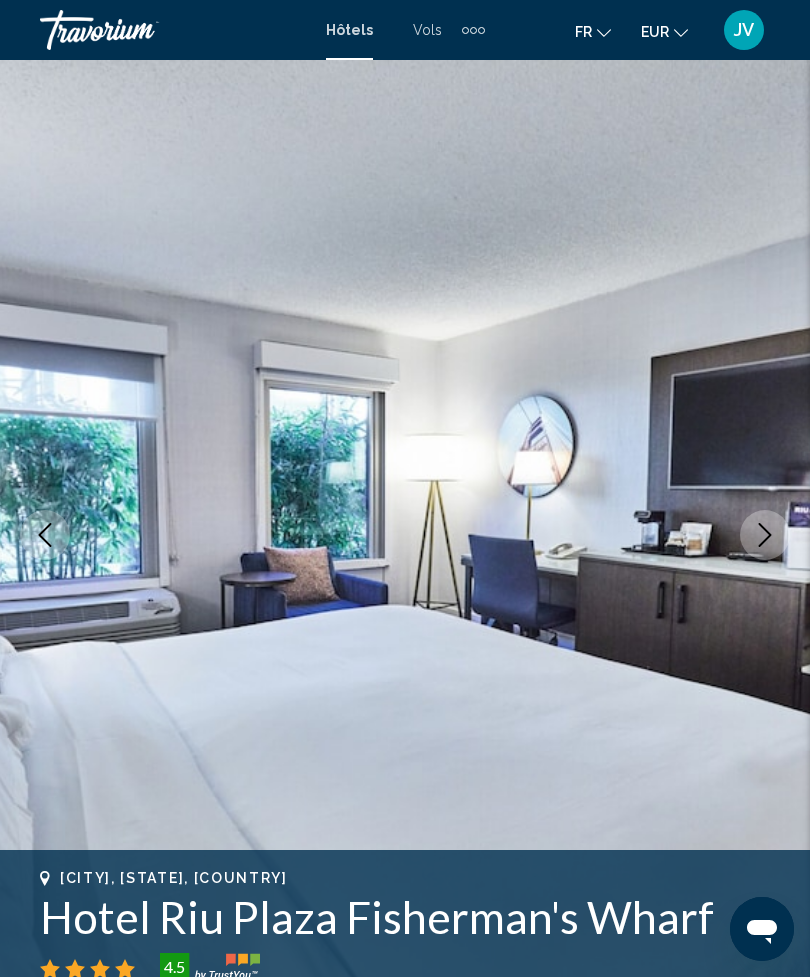 click at bounding box center [765, 535] 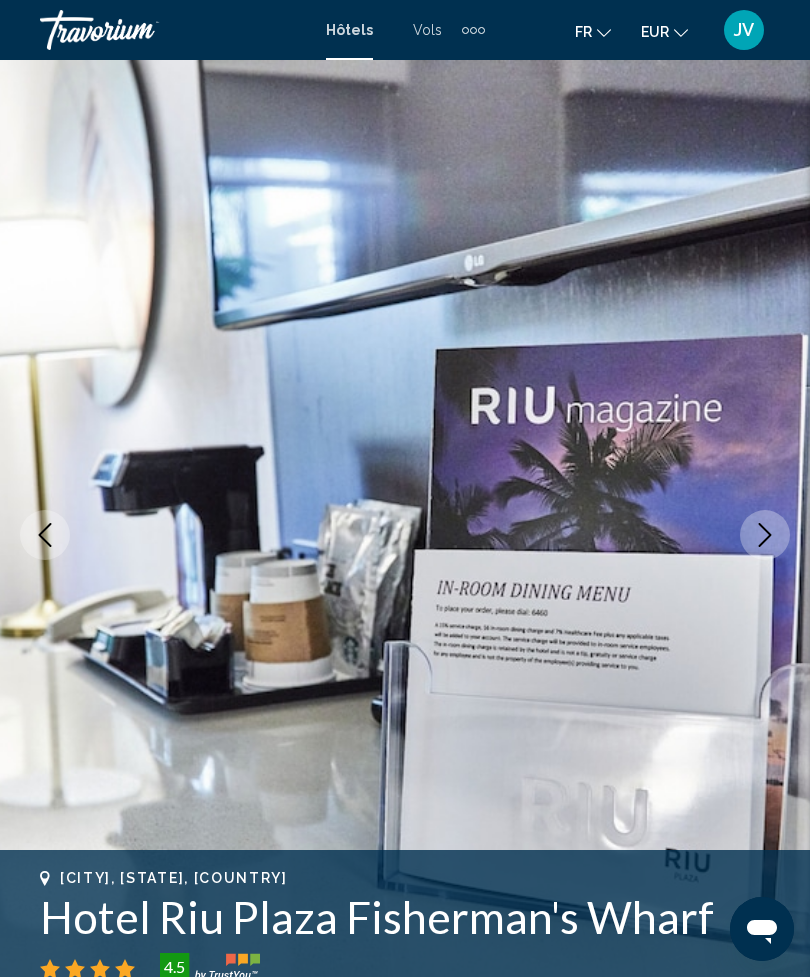 click 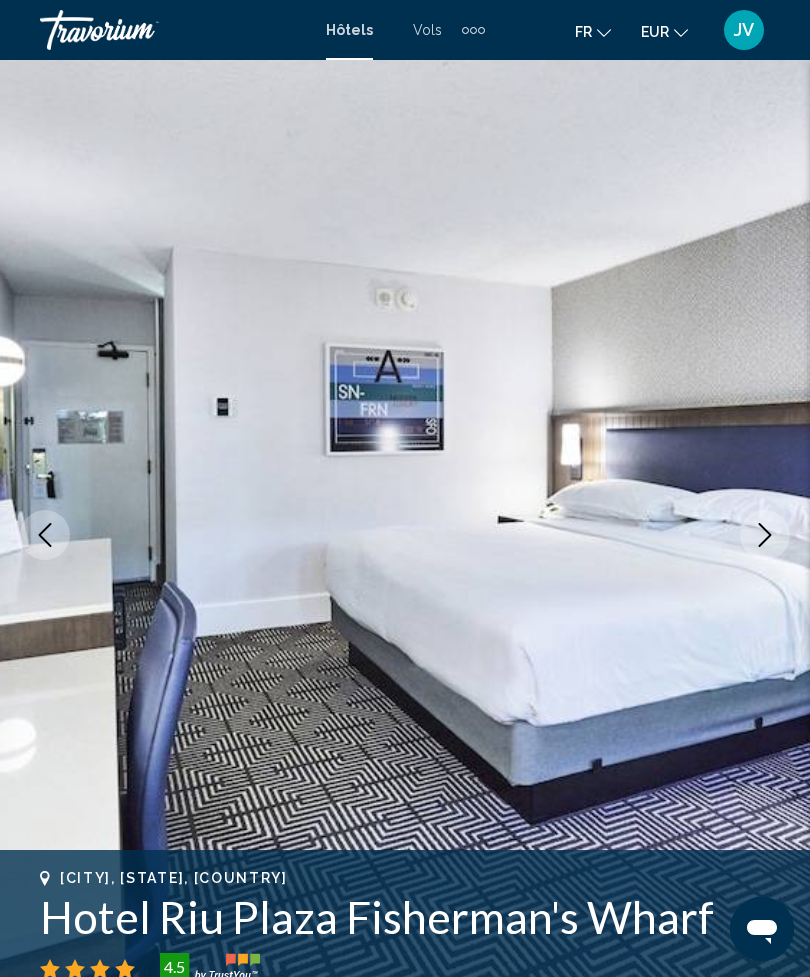 click at bounding box center [765, 535] 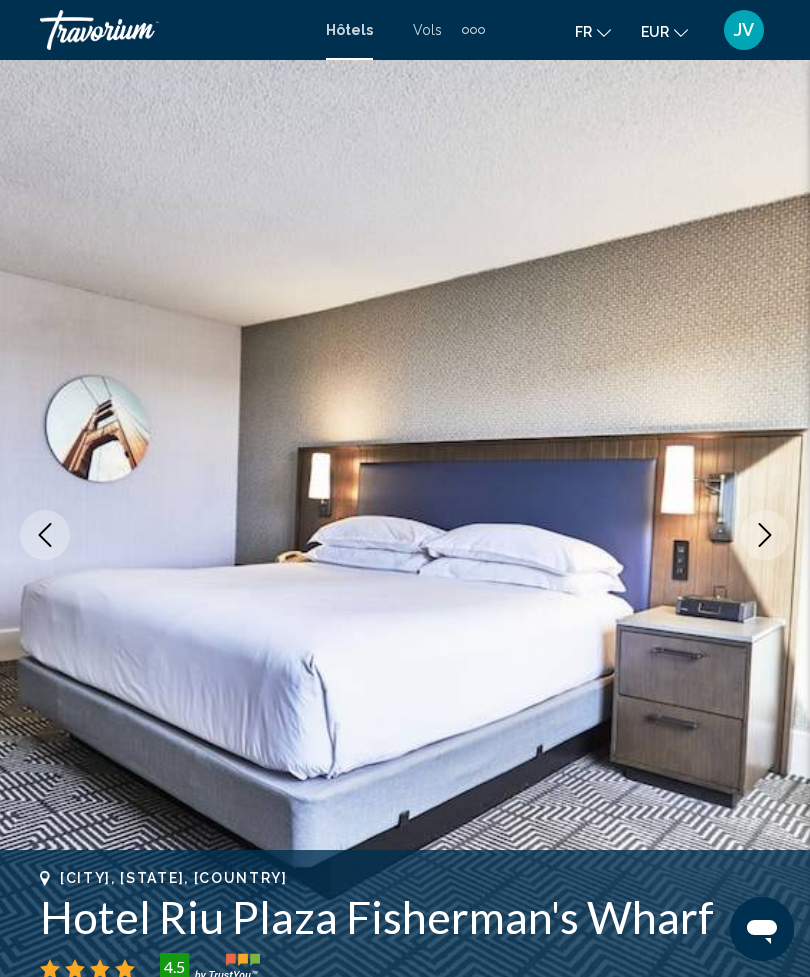 click 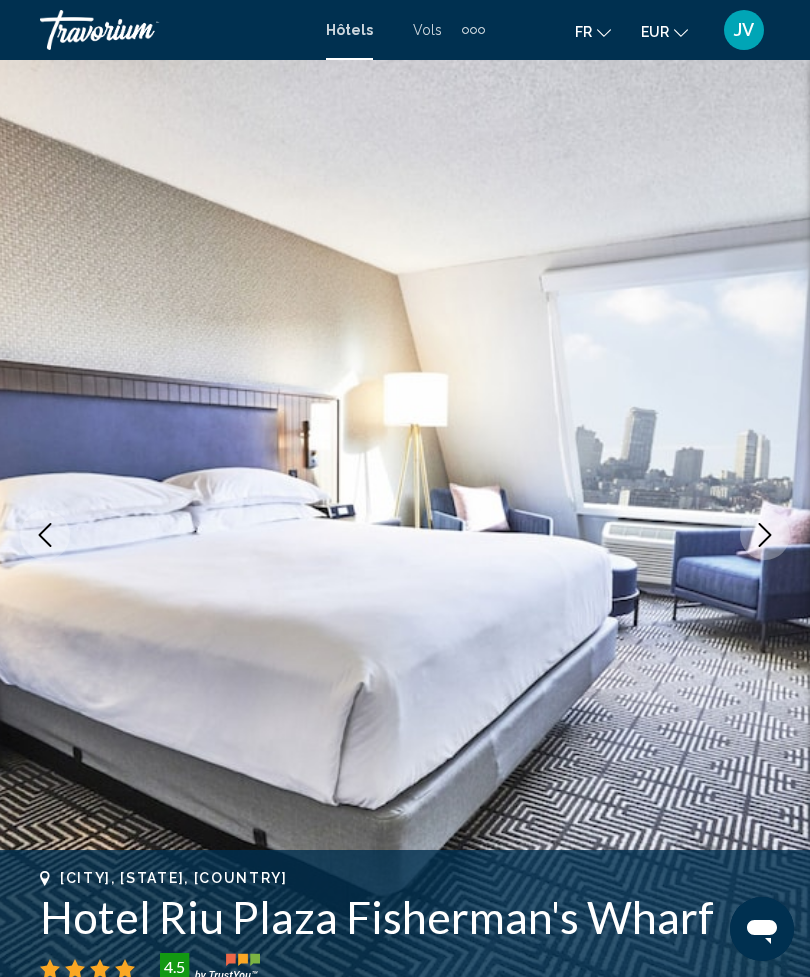 click 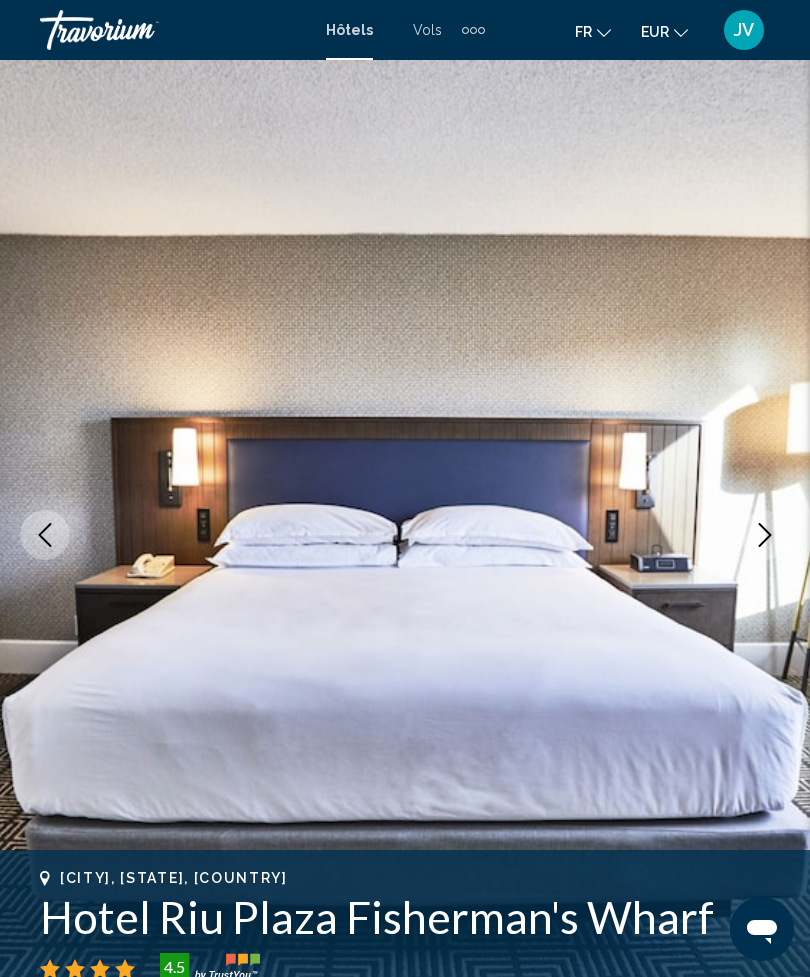 click 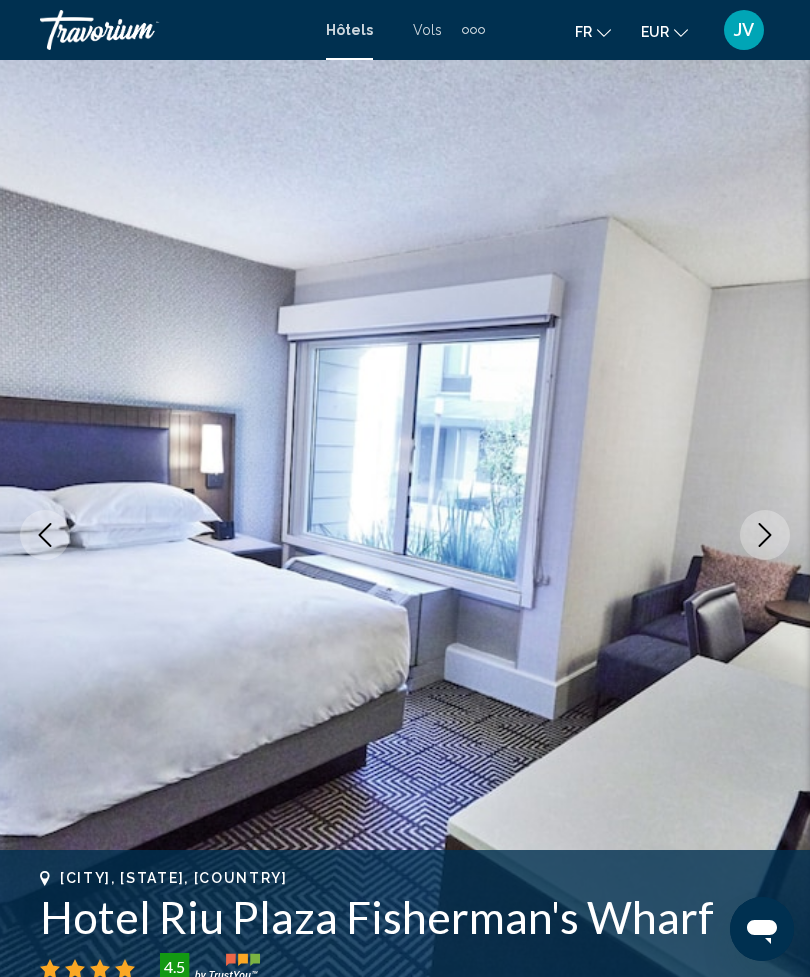 click 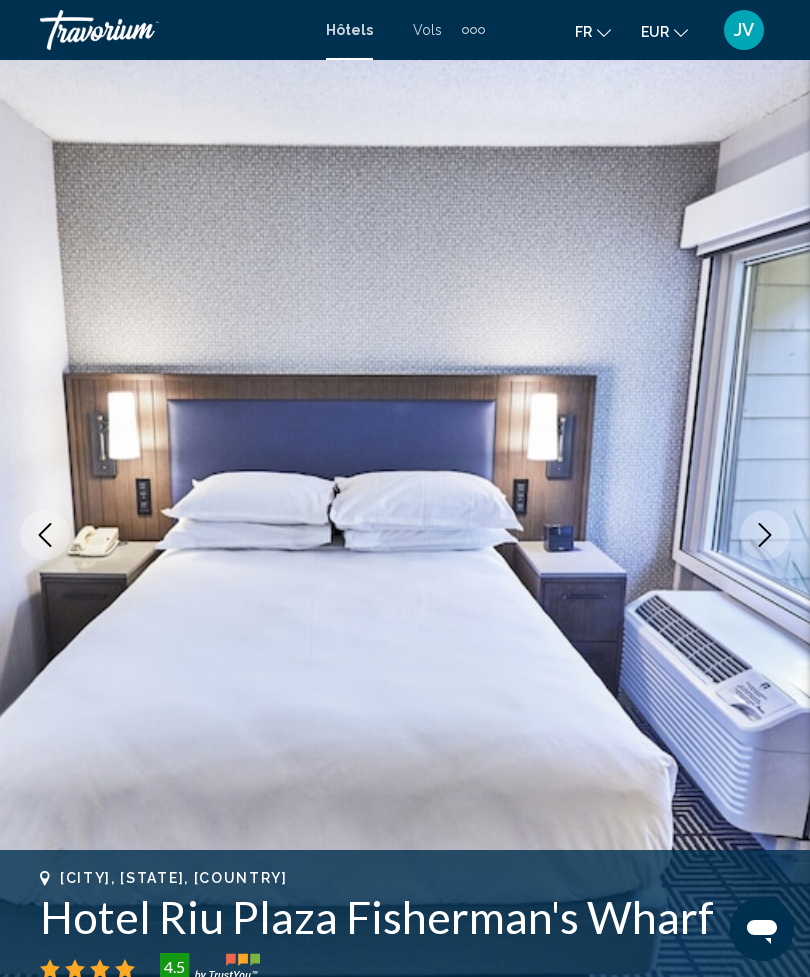 click 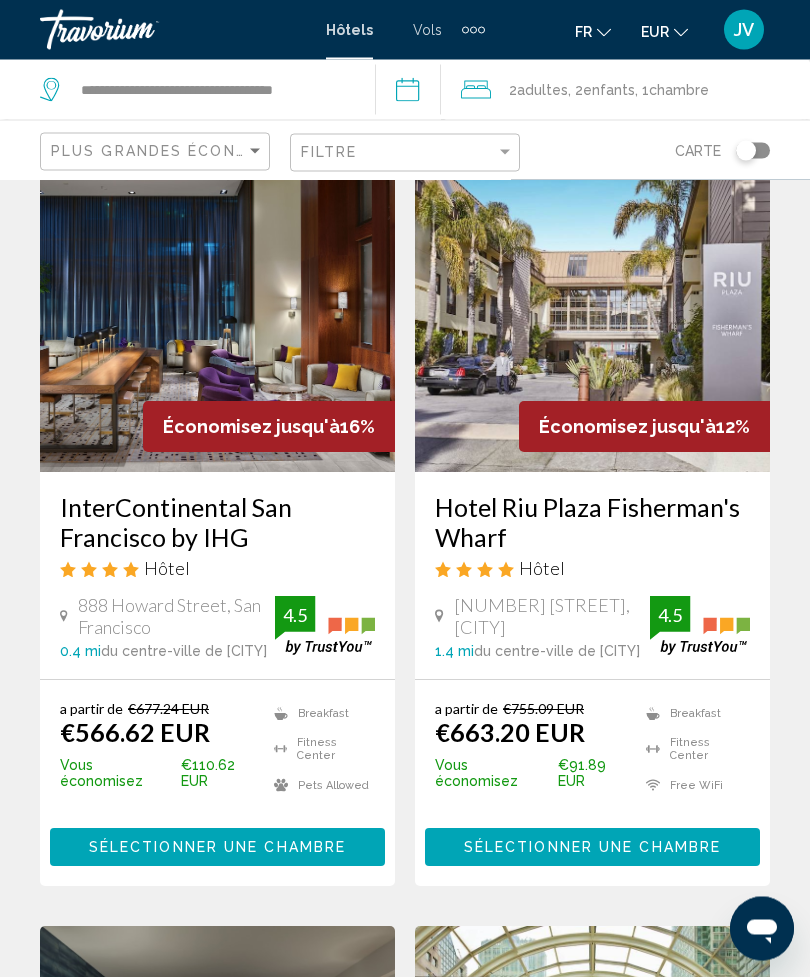 scroll, scrollTop: 901, scrollLeft: 0, axis: vertical 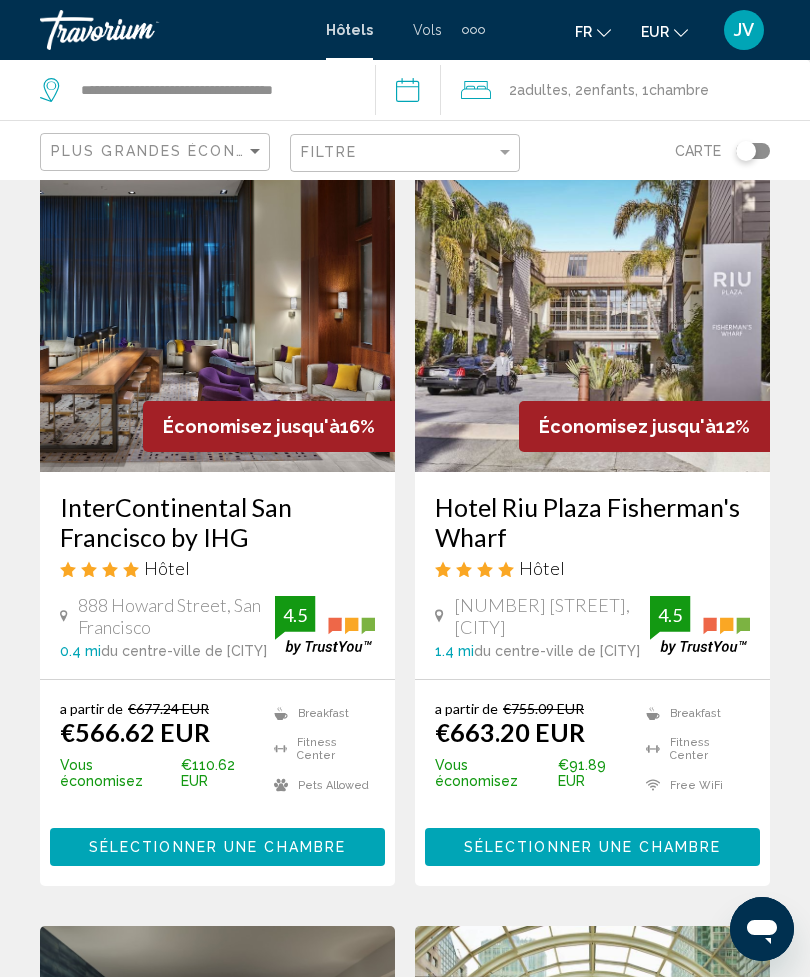 click on "Sélectionner une chambre" at bounding box center [217, 848] 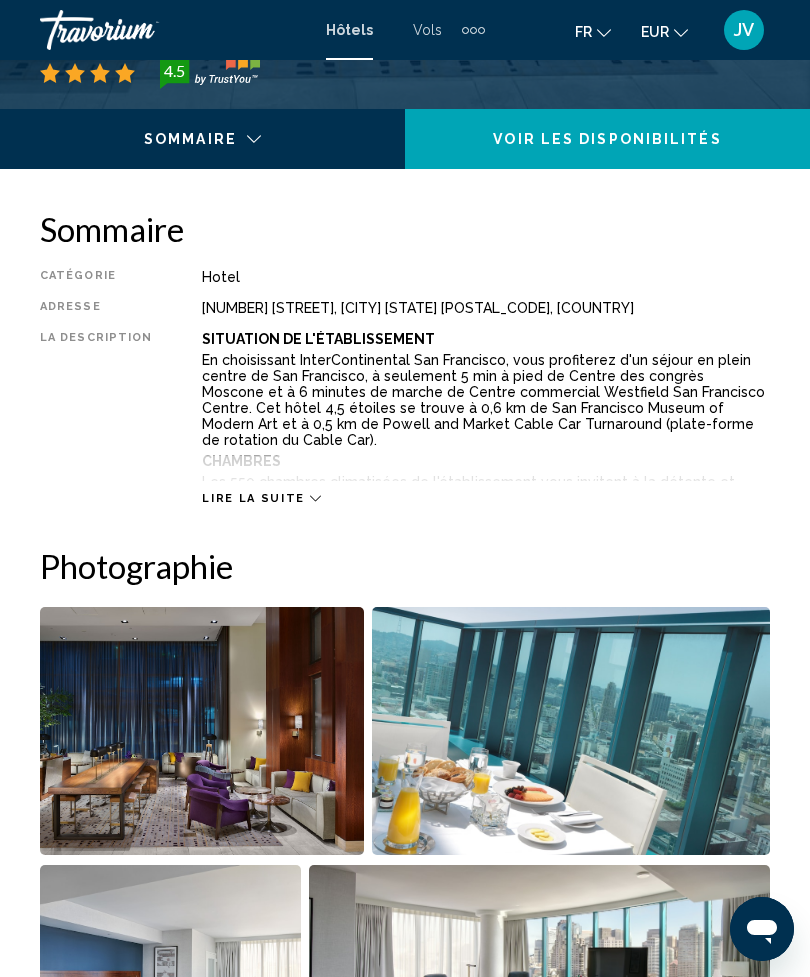 scroll, scrollTop: 0, scrollLeft: 0, axis: both 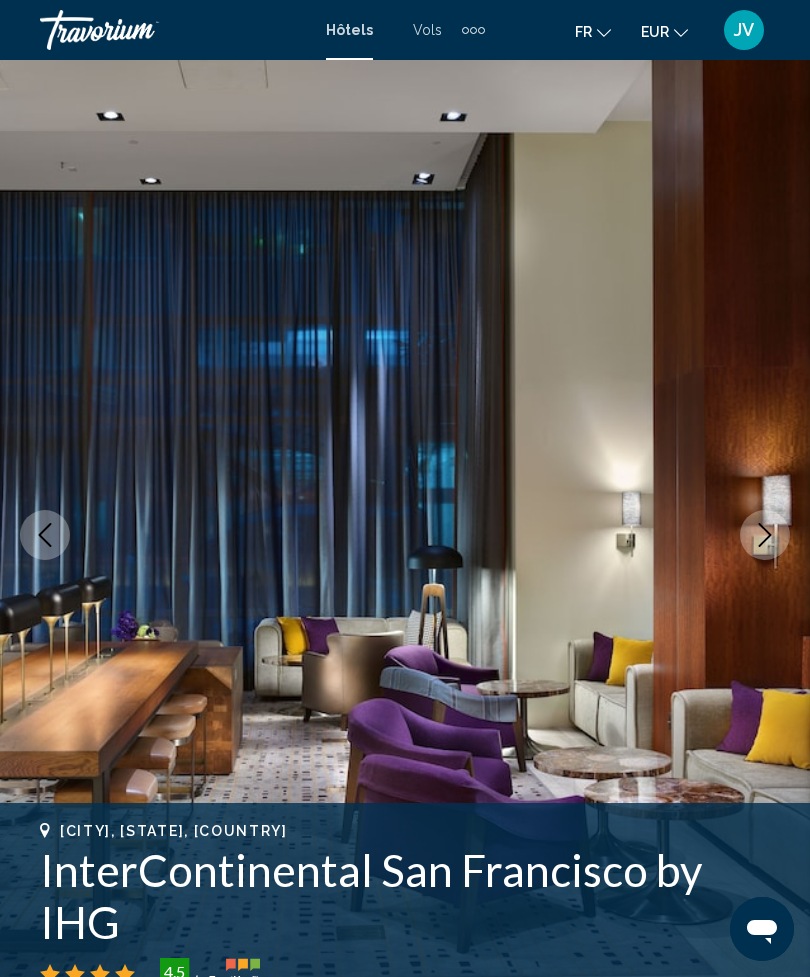 click 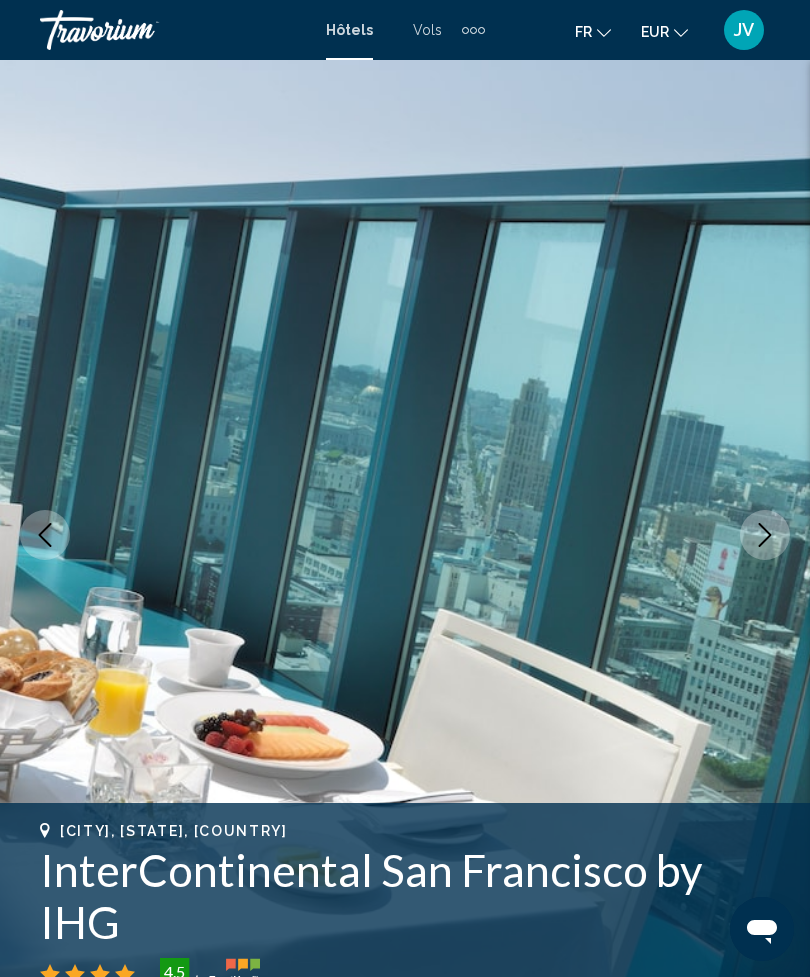 click at bounding box center (765, 535) 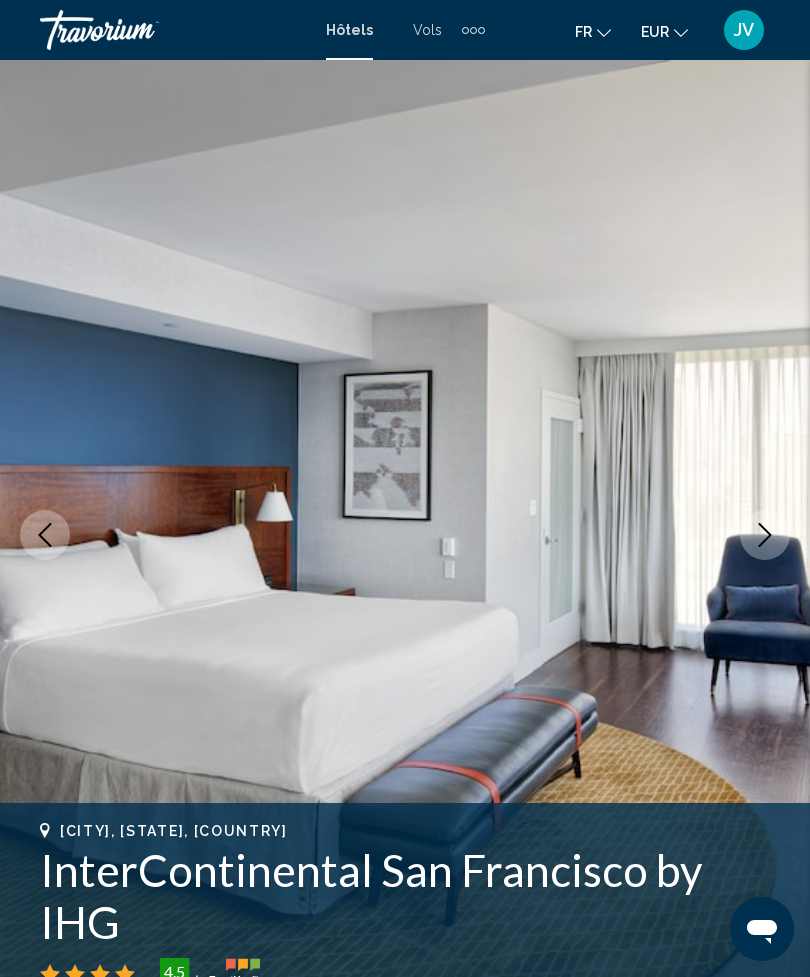 click 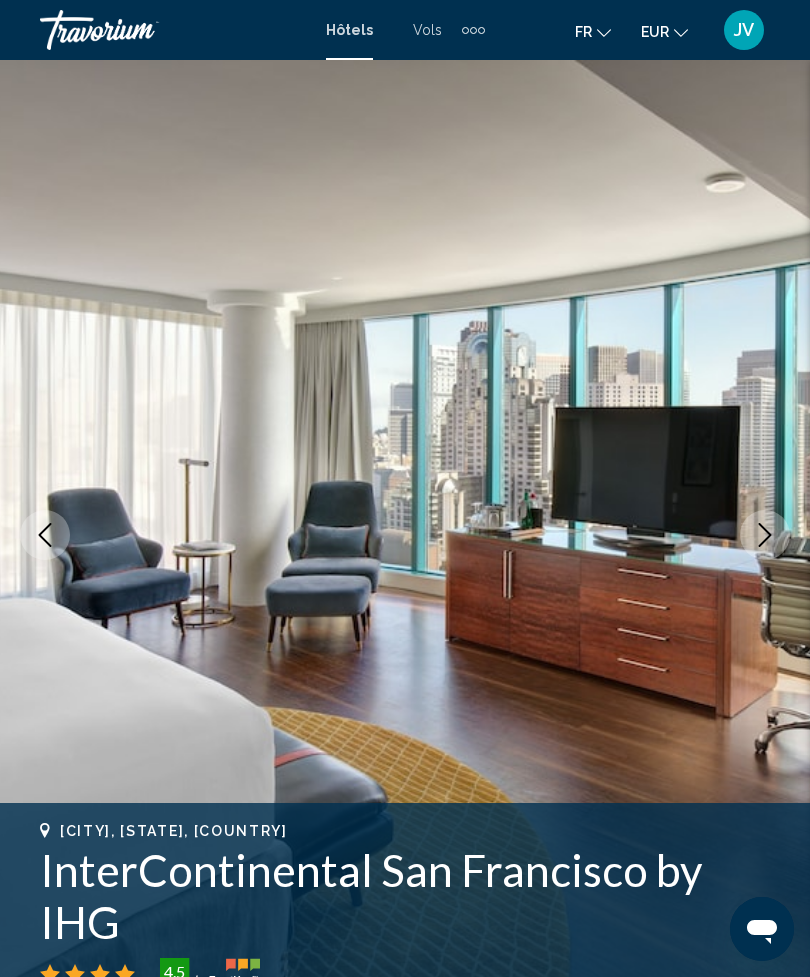 click 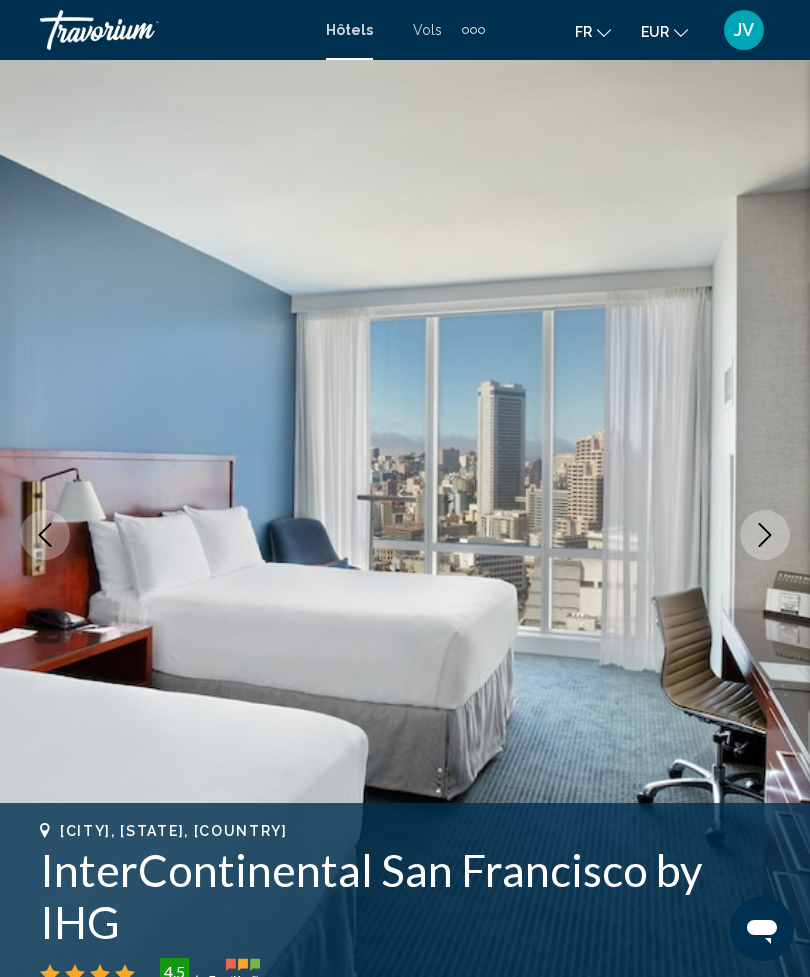 click 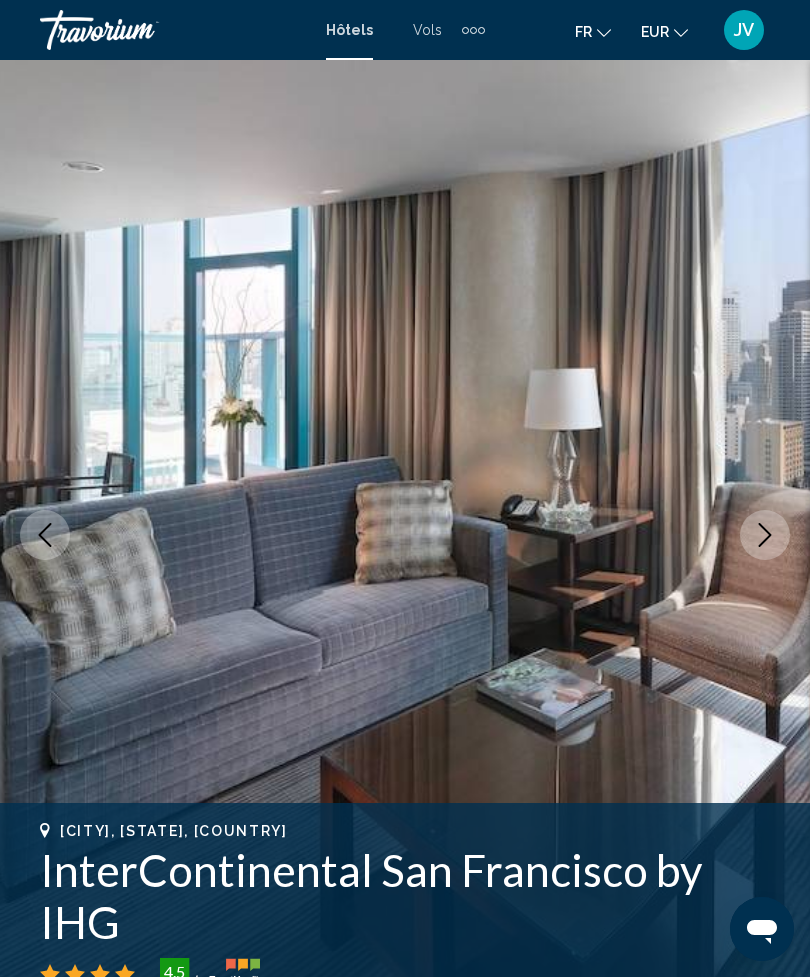 click at bounding box center (765, 535) 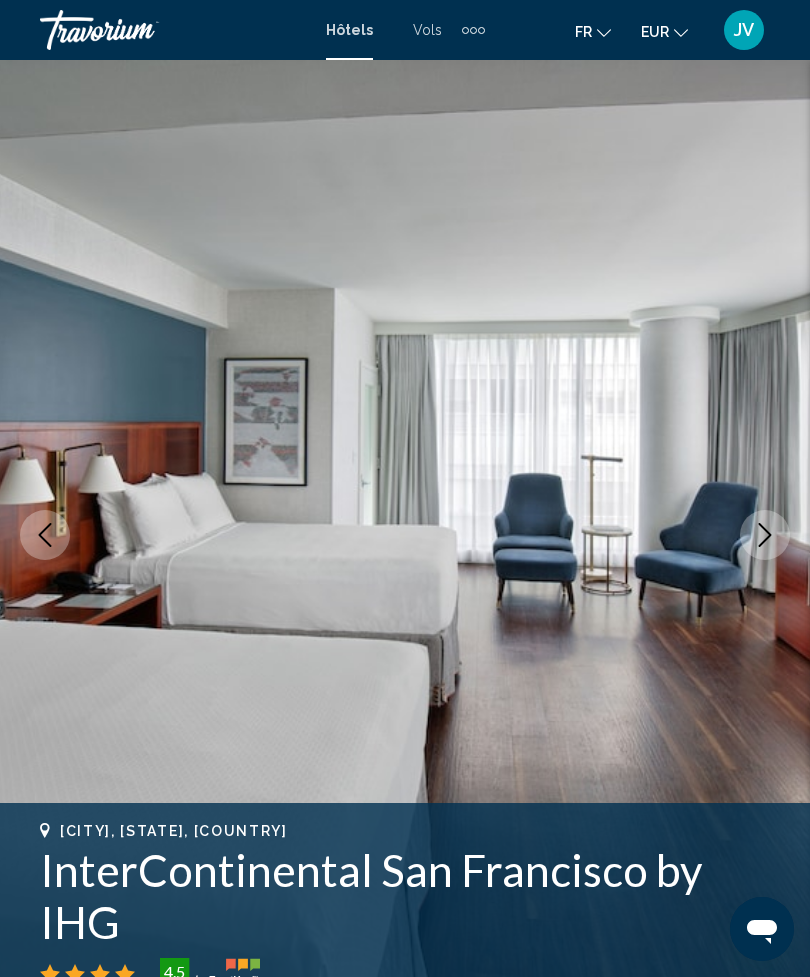 click 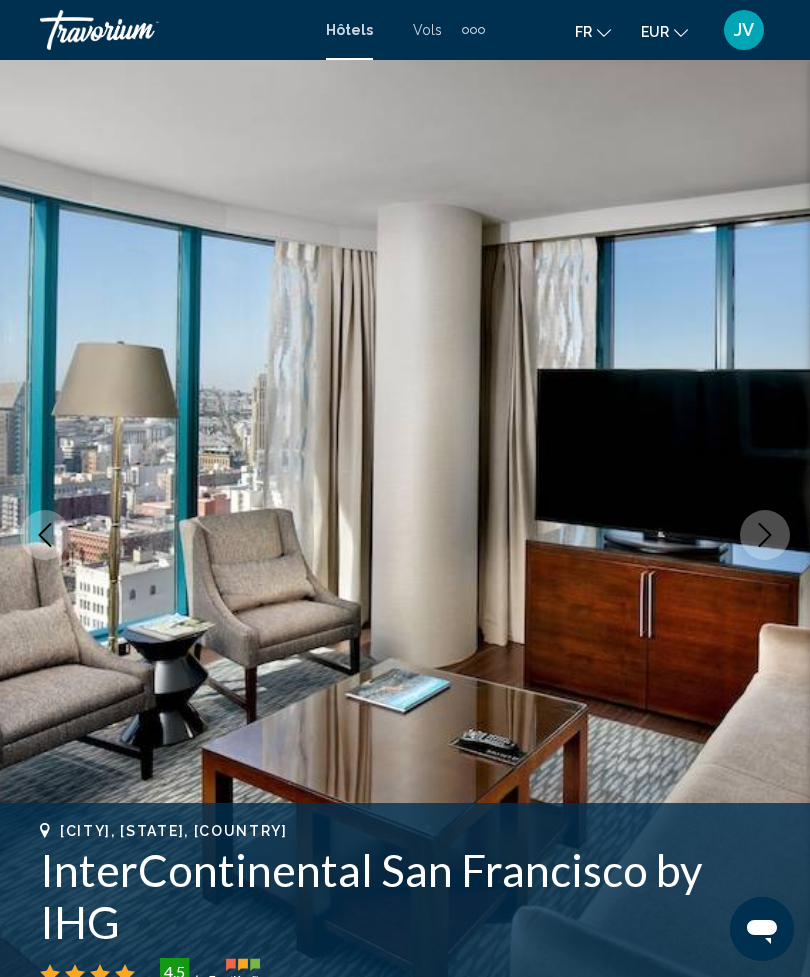 click 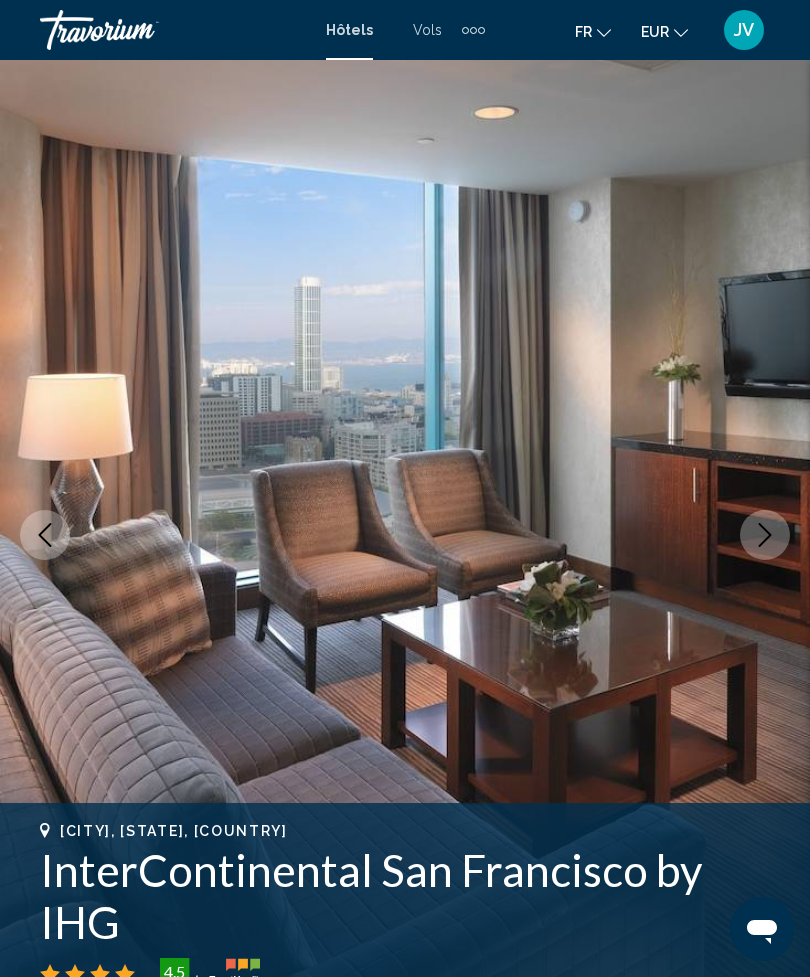 click 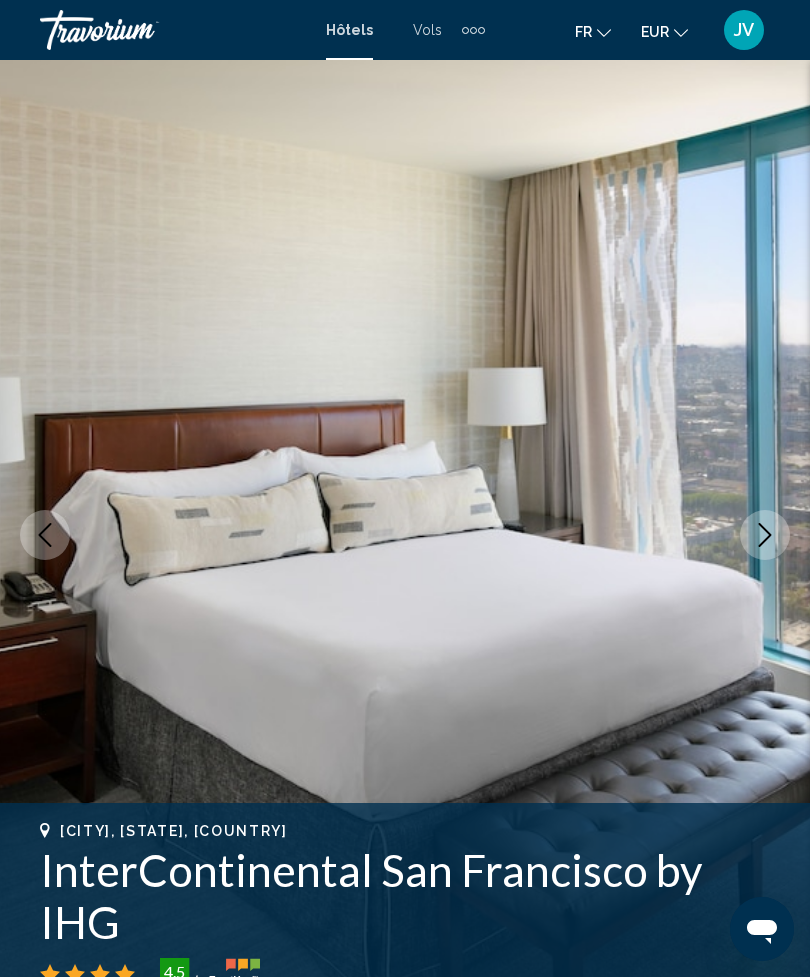 click 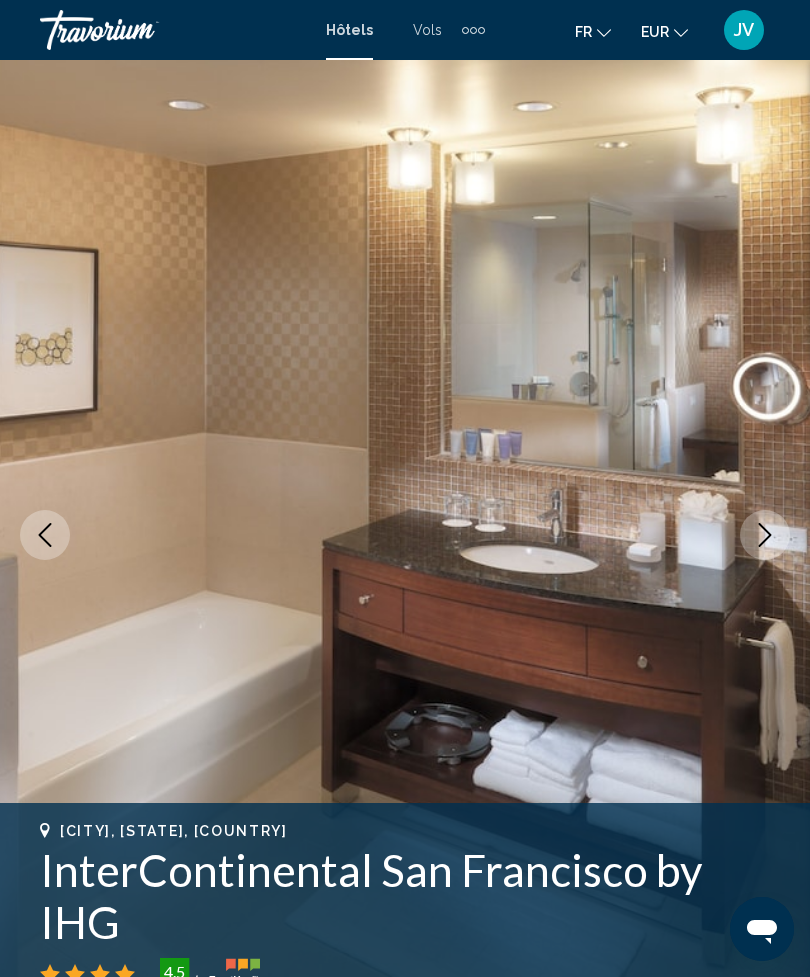 click 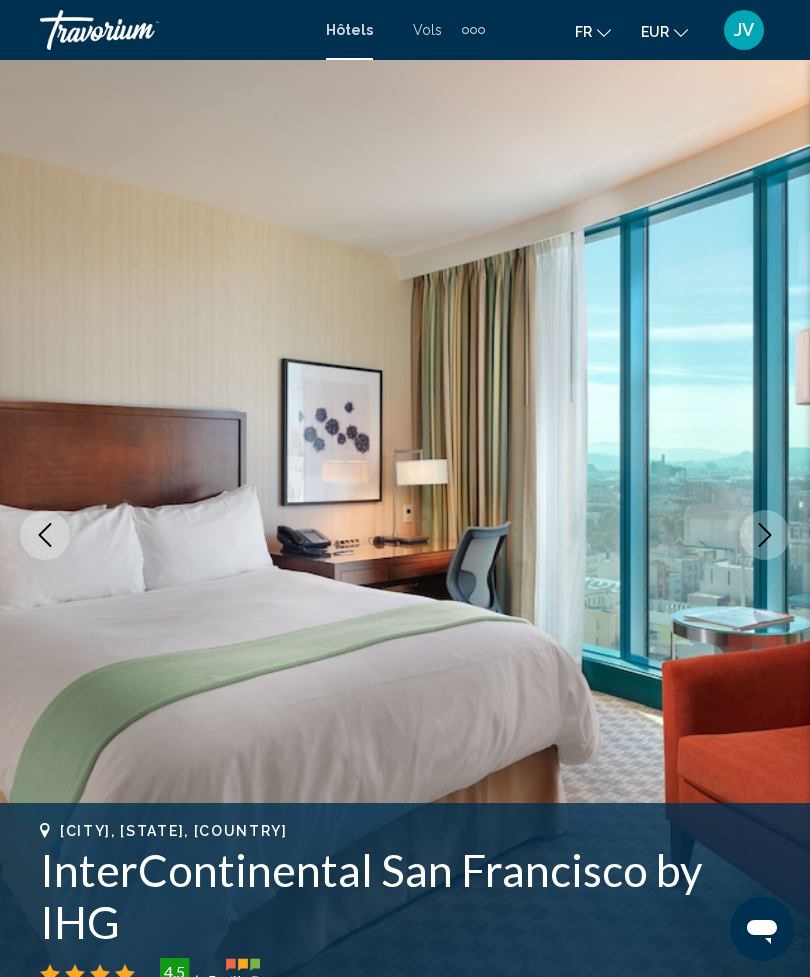 click 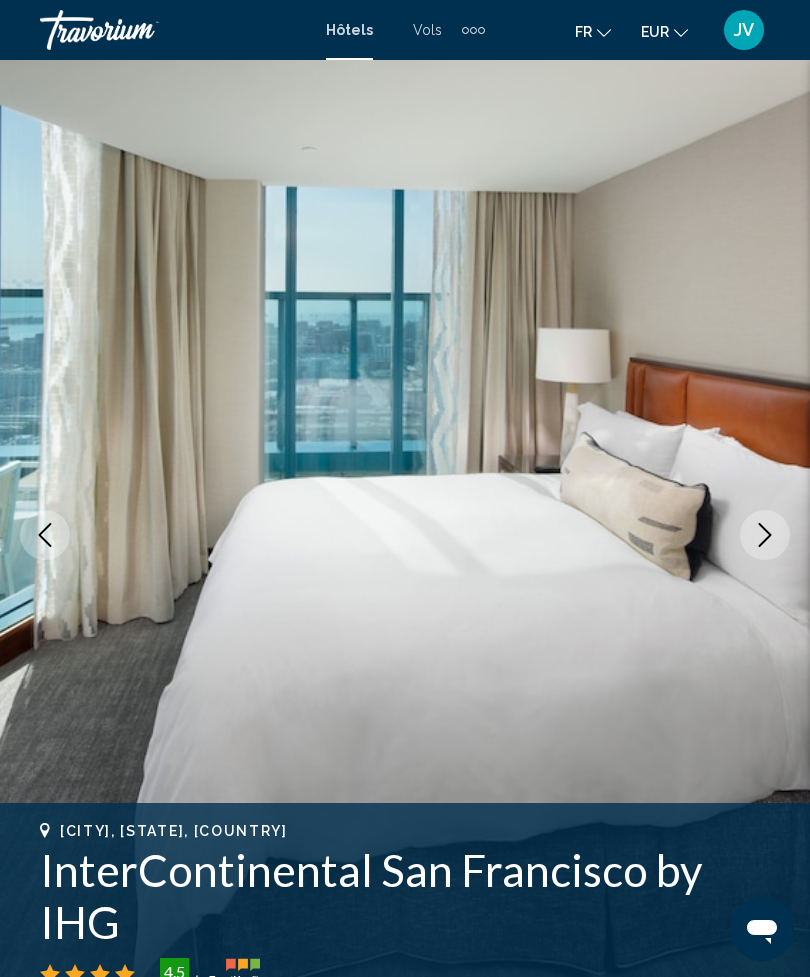 click 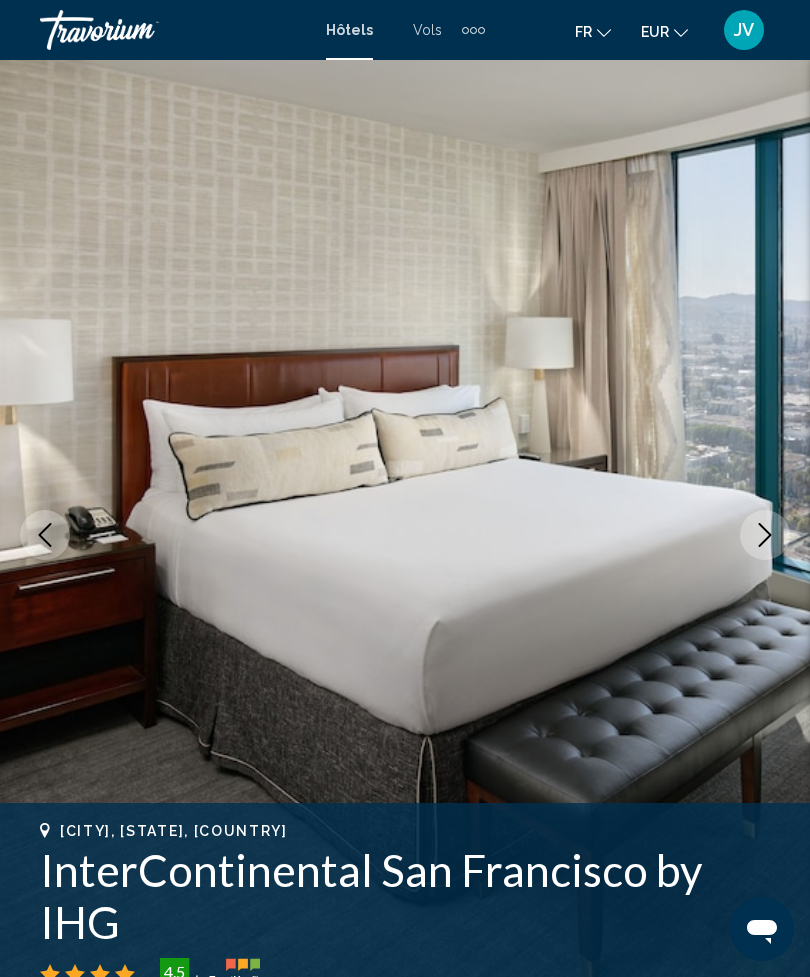 click 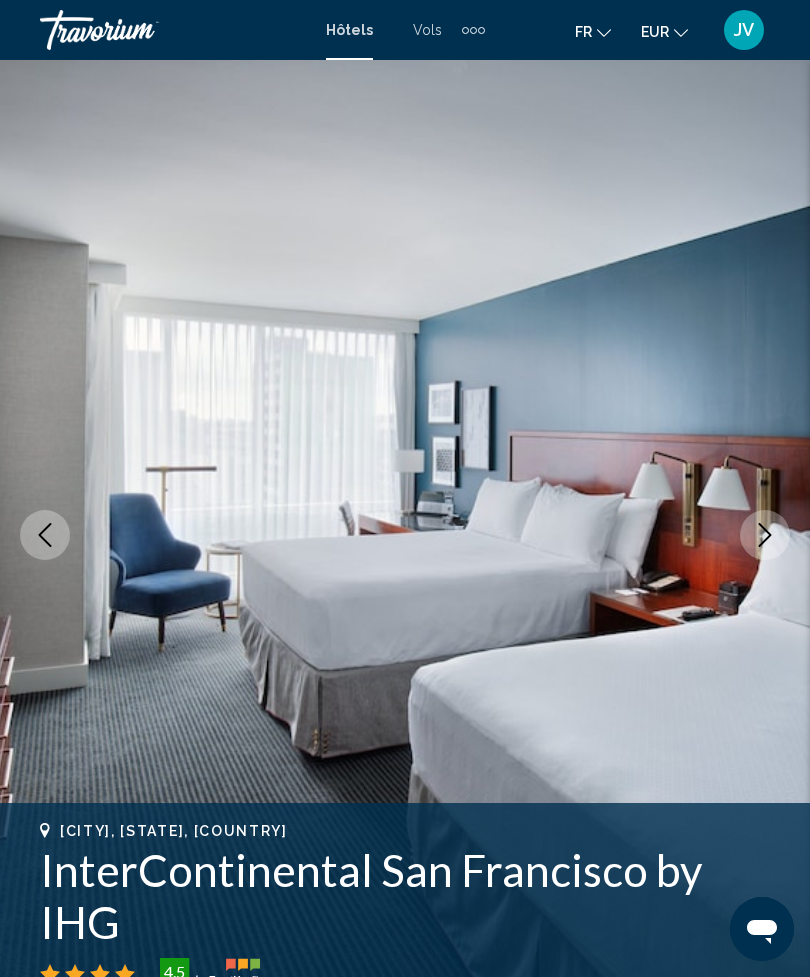 click 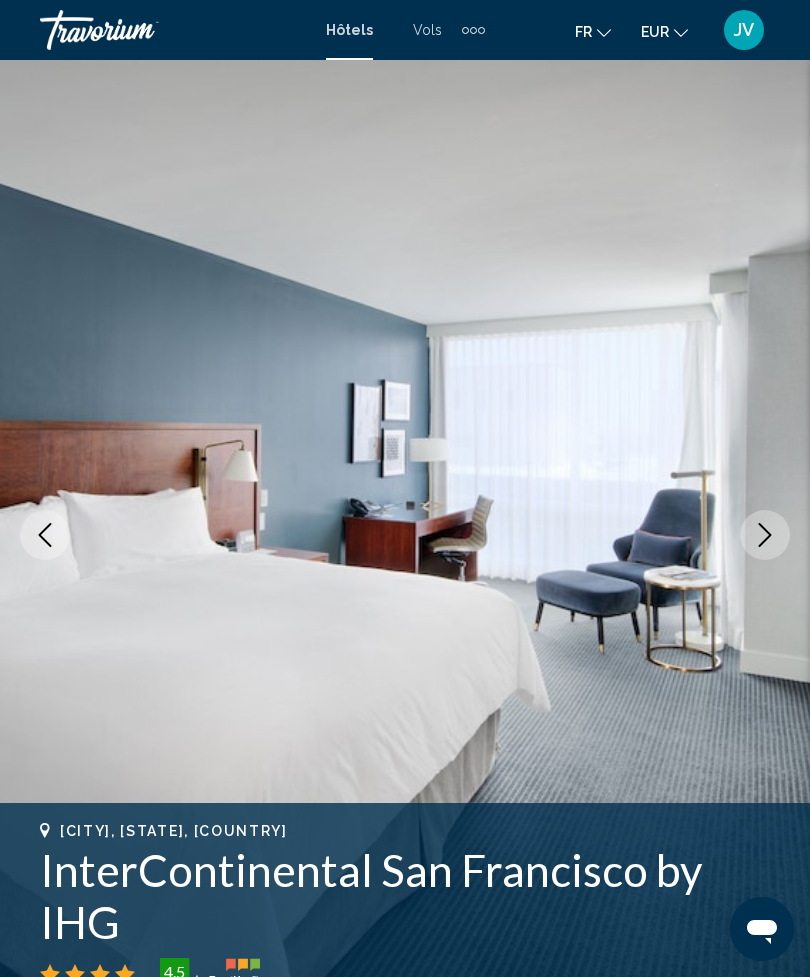 click 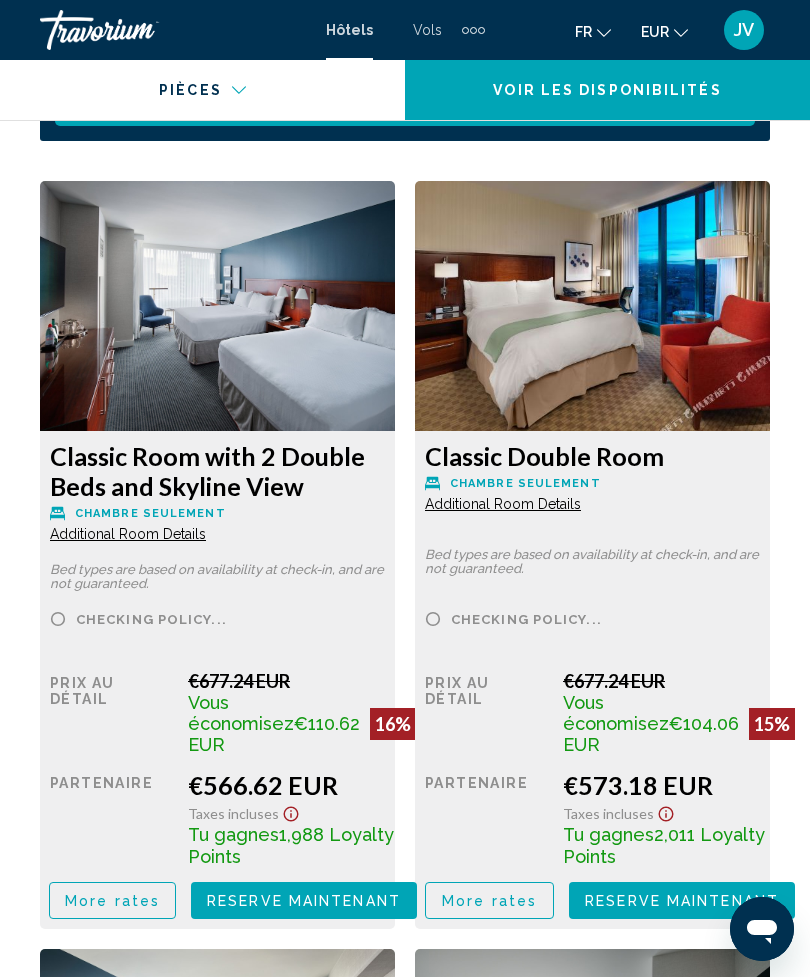 scroll, scrollTop: 3380, scrollLeft: 0, axis: vertical 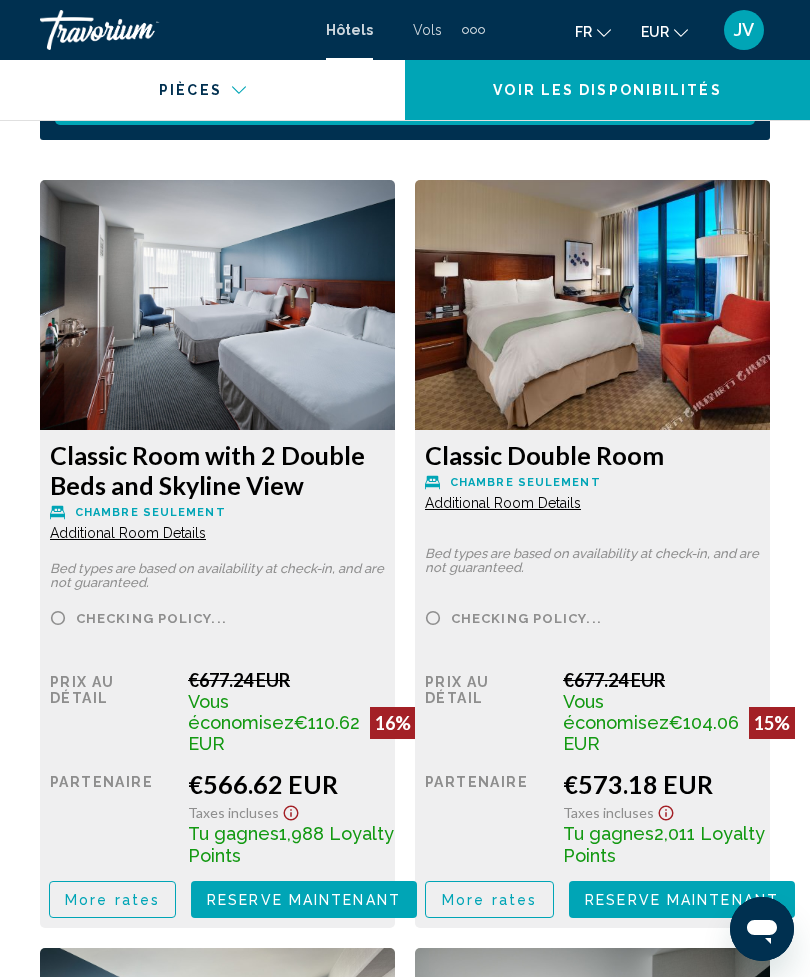 click on "More rates" at bounding box center [112, 900] 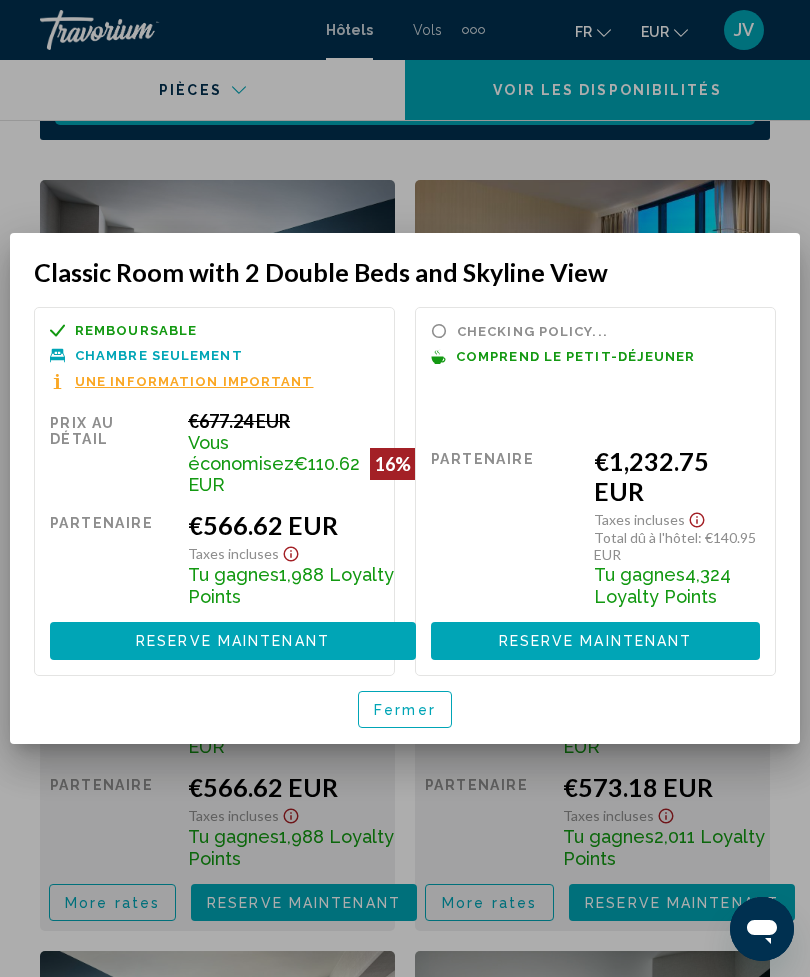 click at bounding box center [405, 488] 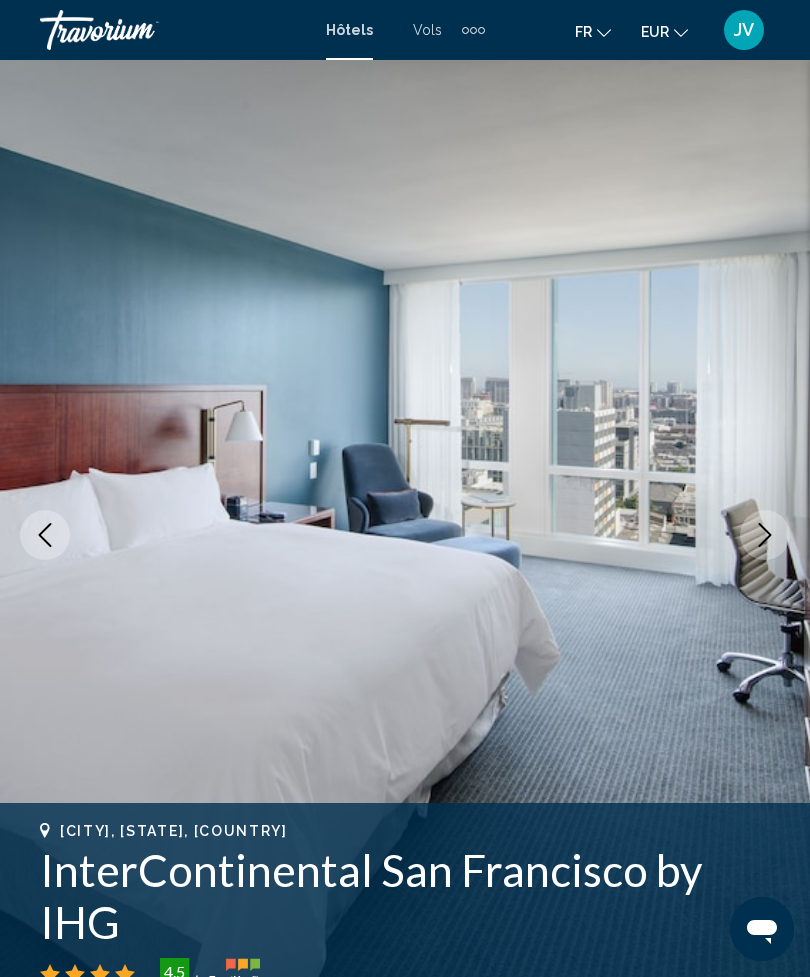 scroll, scrollTop: 3380, scrollLeft: 0, axis: vertical 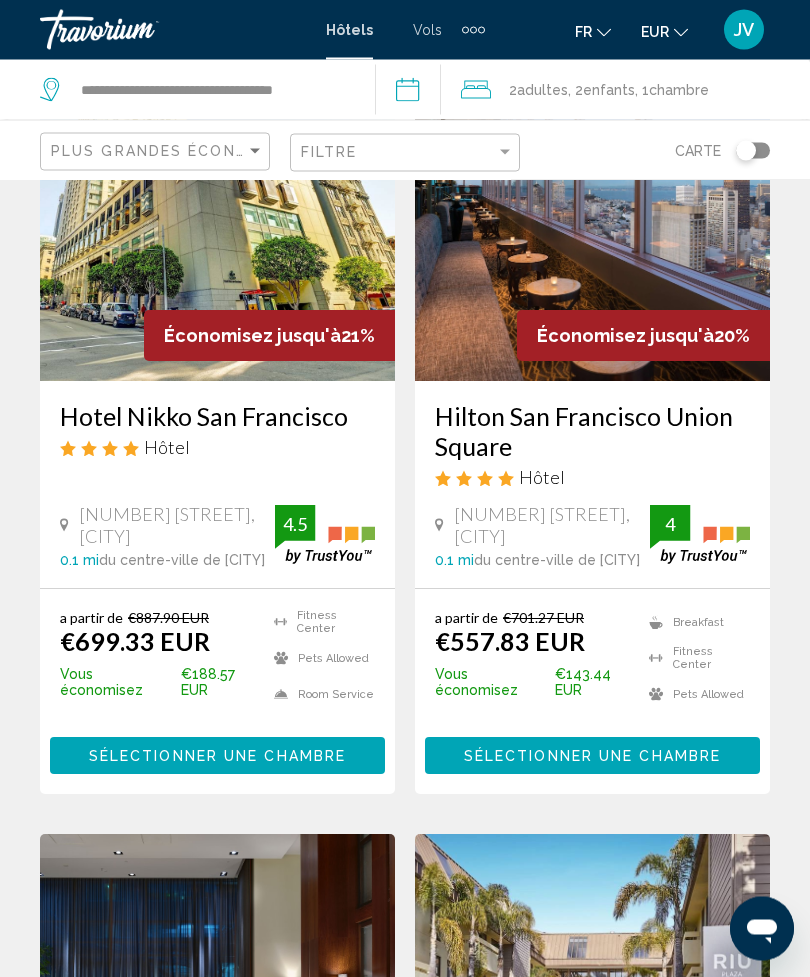 click on "Sélectionner une chambre" at bounding box center (592, 756) 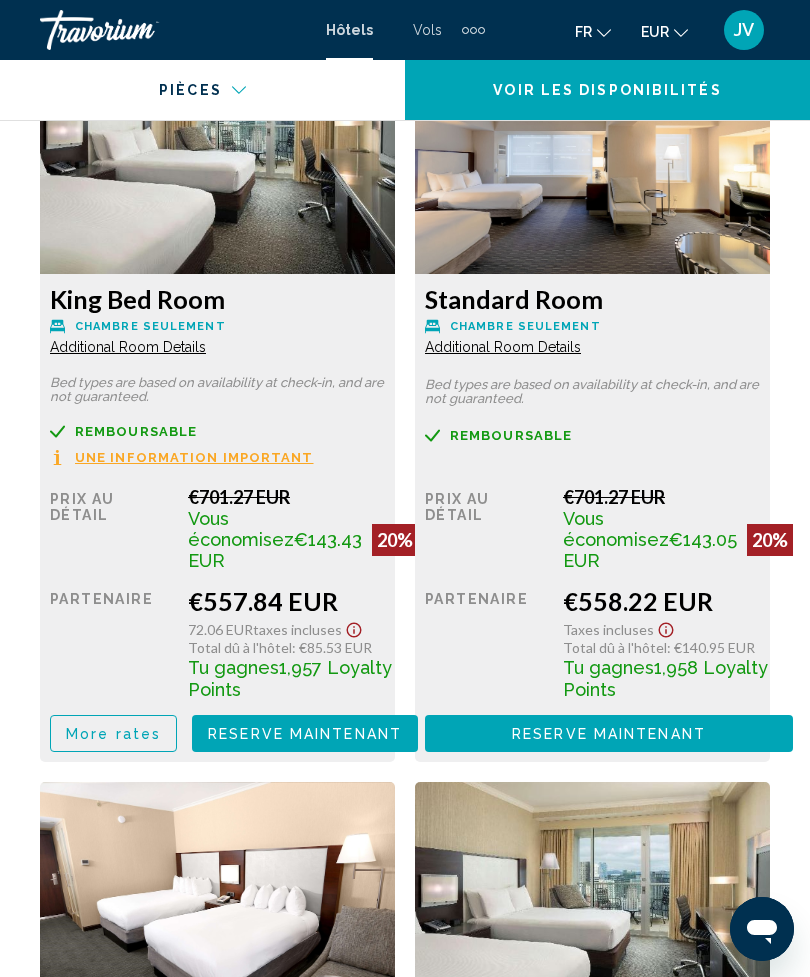 scroll, scrollTop: 3535, scrollLeft: 0, axis: vertical 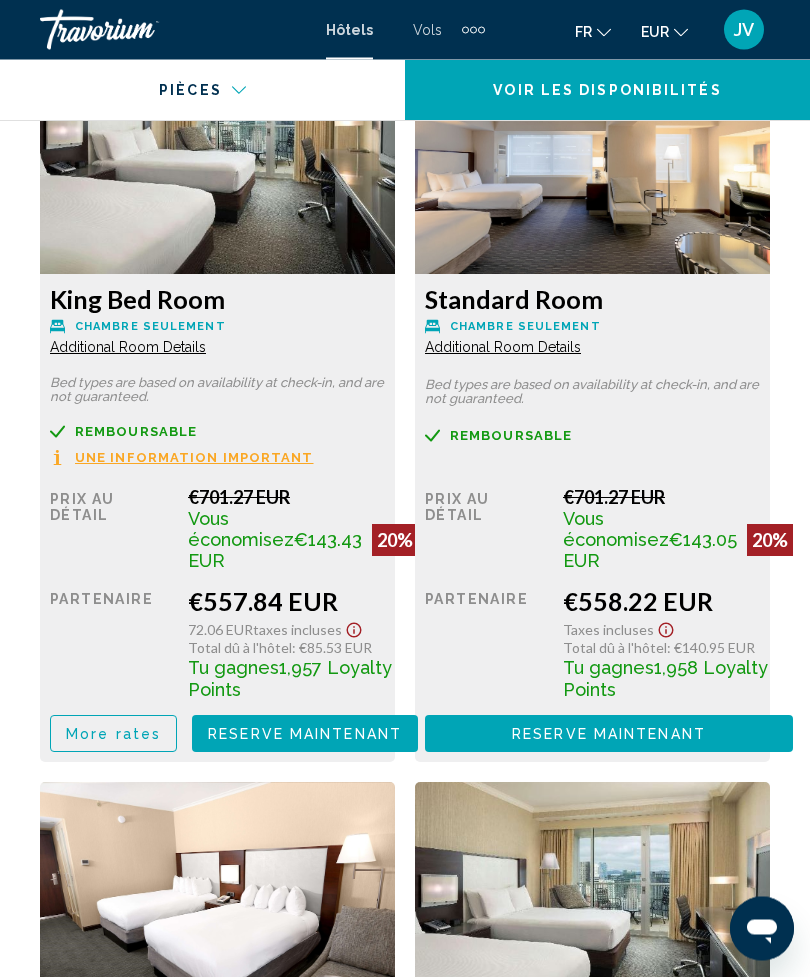 click on "Une information important" at bounding box center [194, 458] 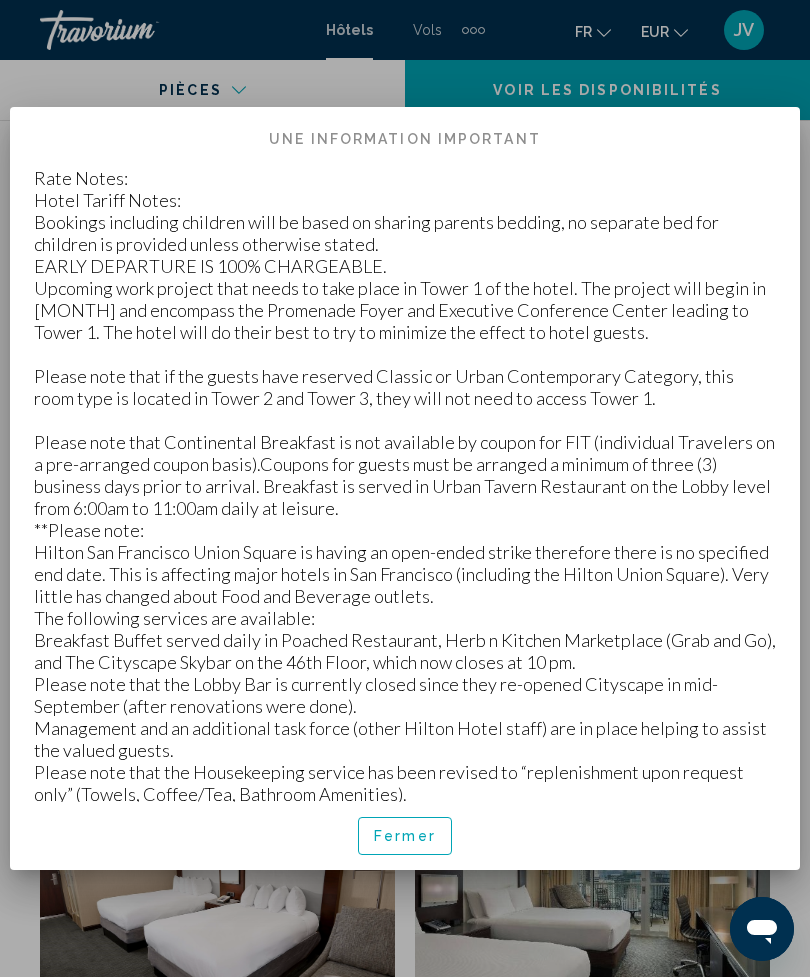 click on "Politique d'annulation Une information important Rate Notes: Hotel Tariff Notes: Bookings including children will be based on sharing parents bedding, no separate bed for children is provided unless otherwise stated. EARLY DEPARTURE IS 100% CHARGEABLE.  Upcoming work project that needs to take place in Tower 1 of the hotel.  The project will begin in July and encompass the Promenade Foyer and Executive Conference Center leading to Tower 1. The hotel will do their best to try to minimize the effect to hotel guests.    Please note that if the guests have reserved Classic or Urban Contemporary Category, this room type is located in Tower 2 and Tower 3, they will not need to access Tower 1.    **Please note: [HOTEL_NAME] is having an open-ended strike therefore there is no specified end date. This is affecting major hotels in [CITY] (including the [HOTEL_NAME]). Very little has changed about Food and Beverage outlets.  The following services are available: Fermer" at bounding box center (405, 488) 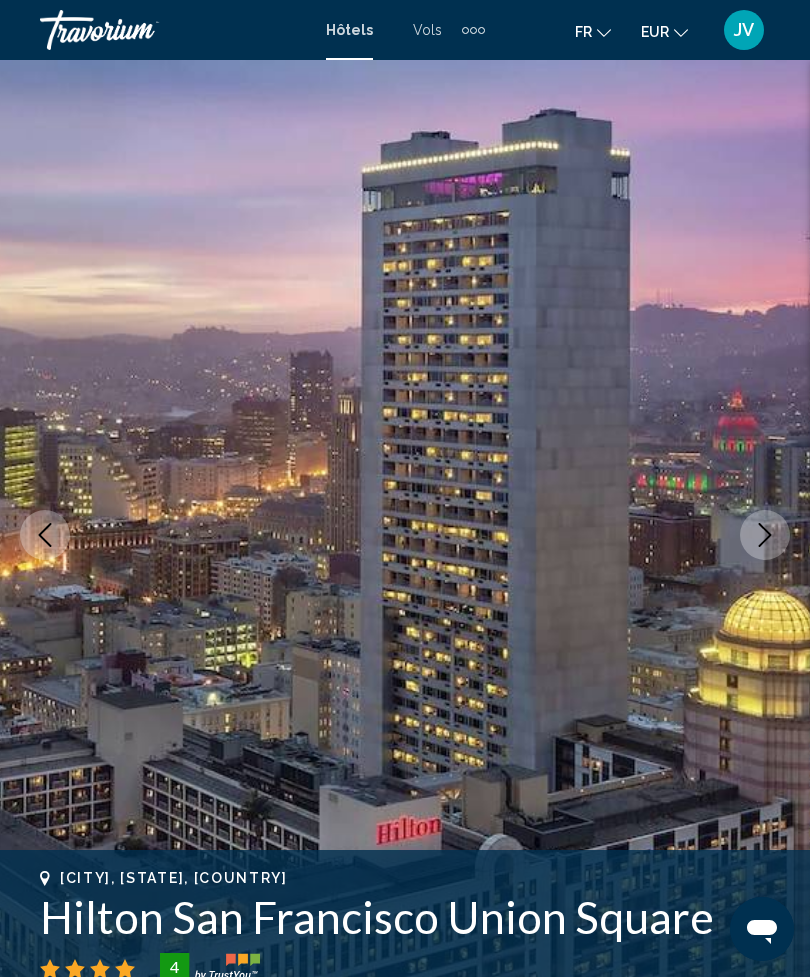 scroll, scrollTop: 3536, scrollLeft: 0, axis: vertical 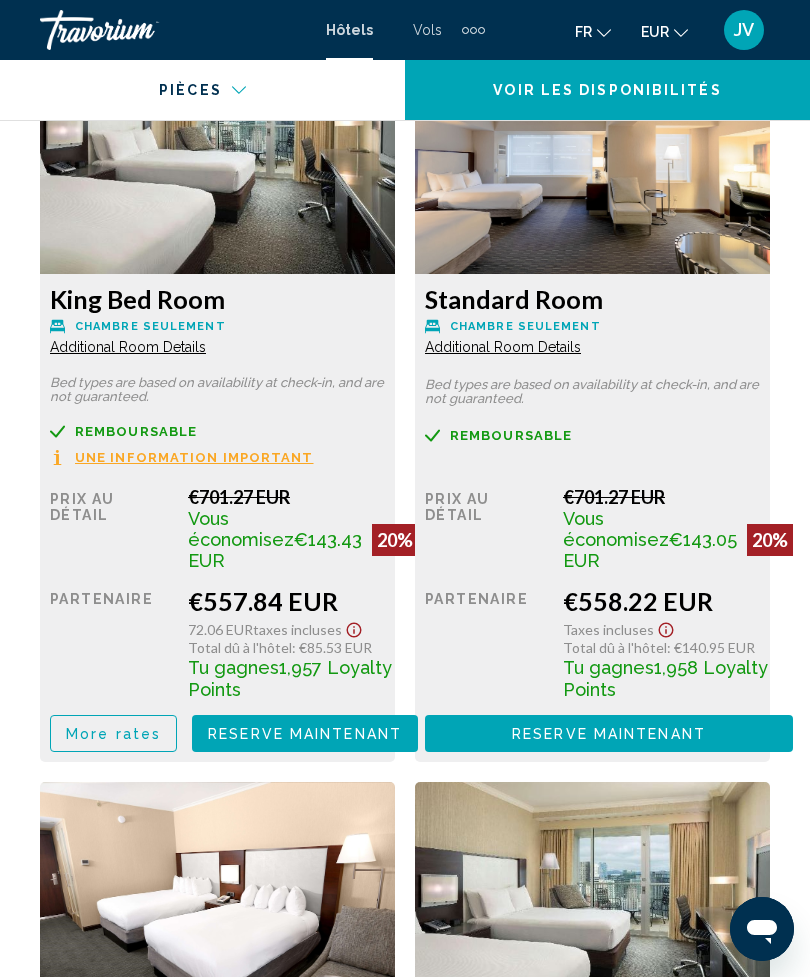 click on "Additional Room Details" at bounding box center [128, 347] 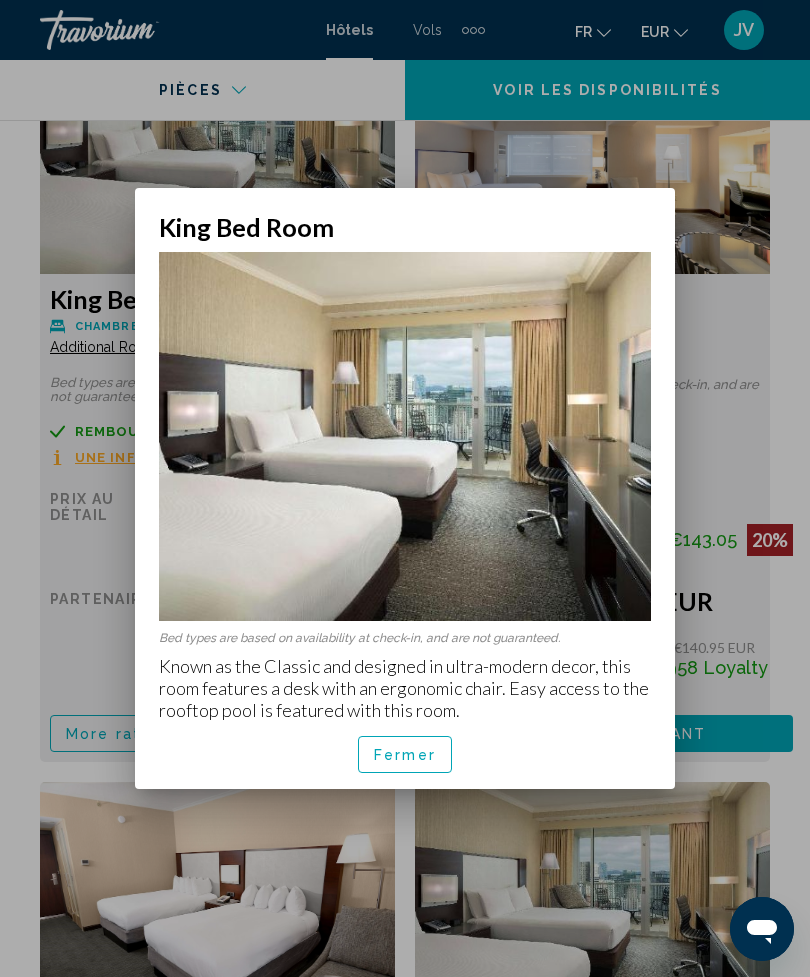 scroll, scrollTop: 0, scrollLeft: 0, axis: both 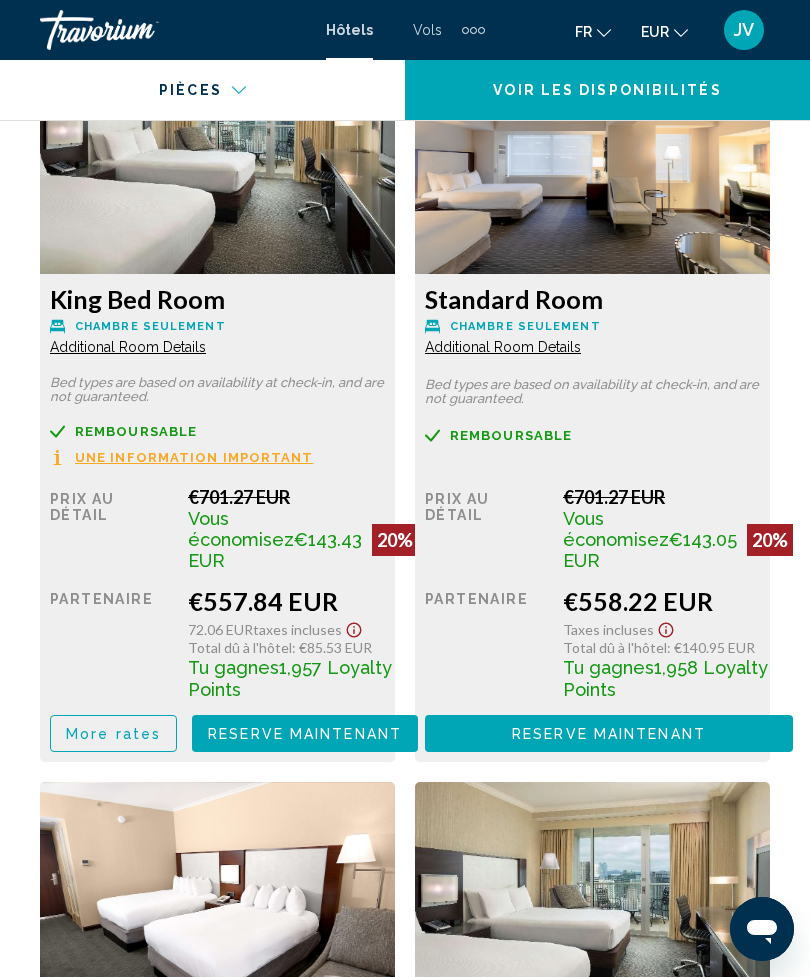 click on "Additional Room Details" at bounding box center [128, 347] 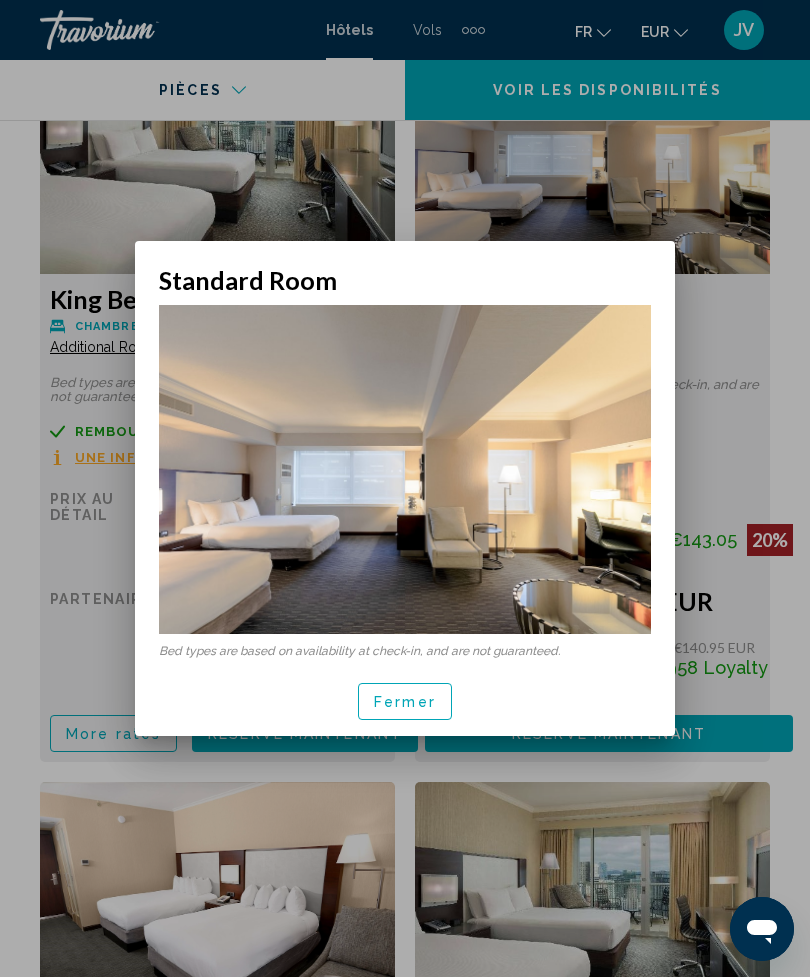 click at bounding box center (405, 488) 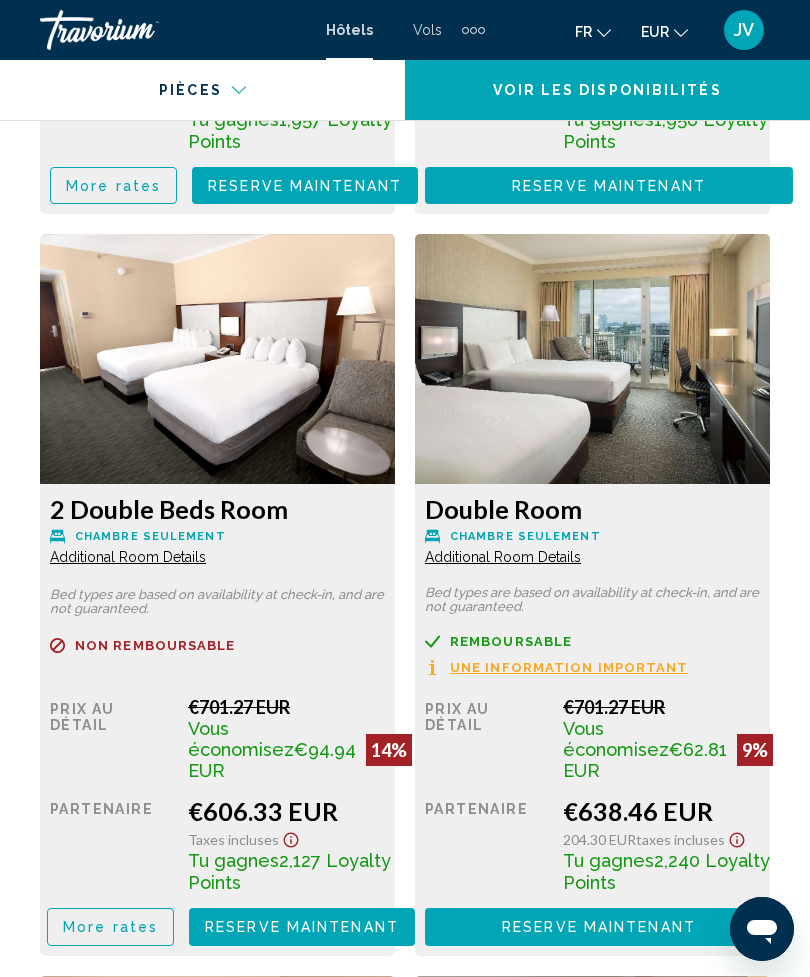 scroll, scrollTop: 4082, scrollLeft: 0, axis: vertical 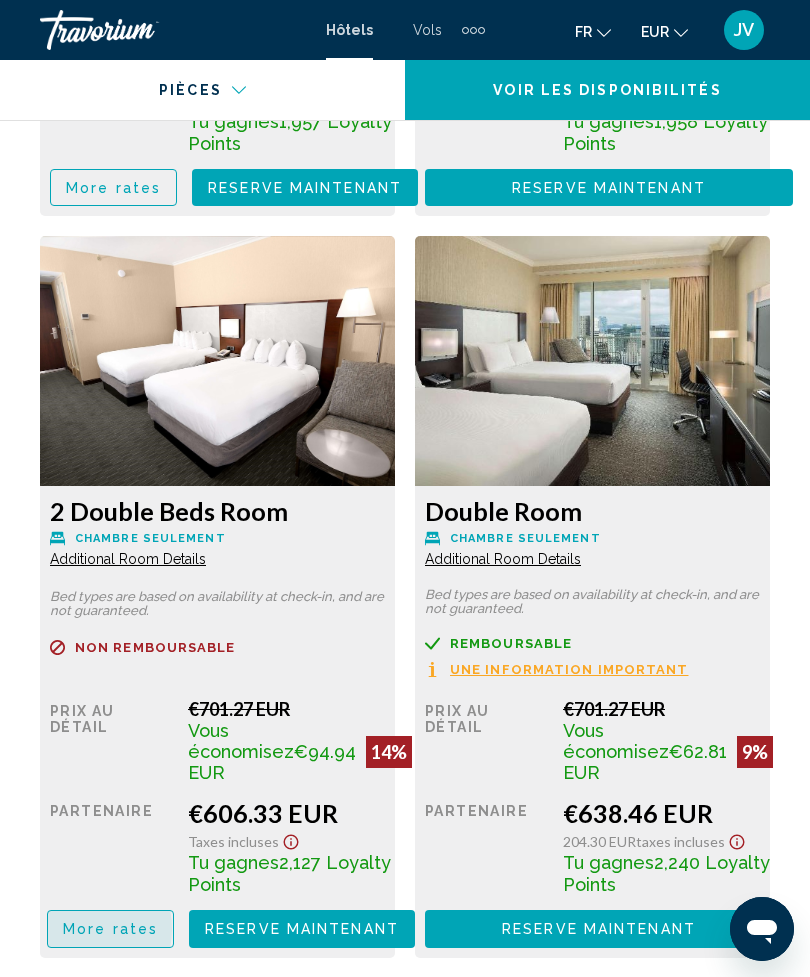 click on "More rates" at bounding box center (113, 188) 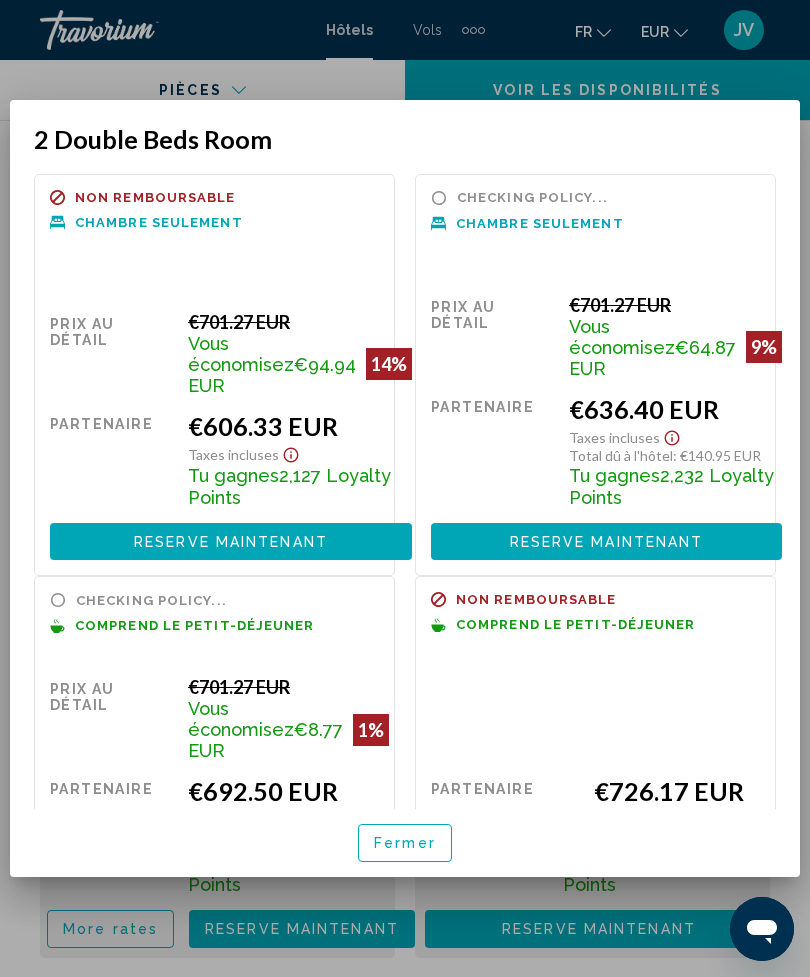 scroll, scrollTop: 0, scrollLeft: 0, axis: both 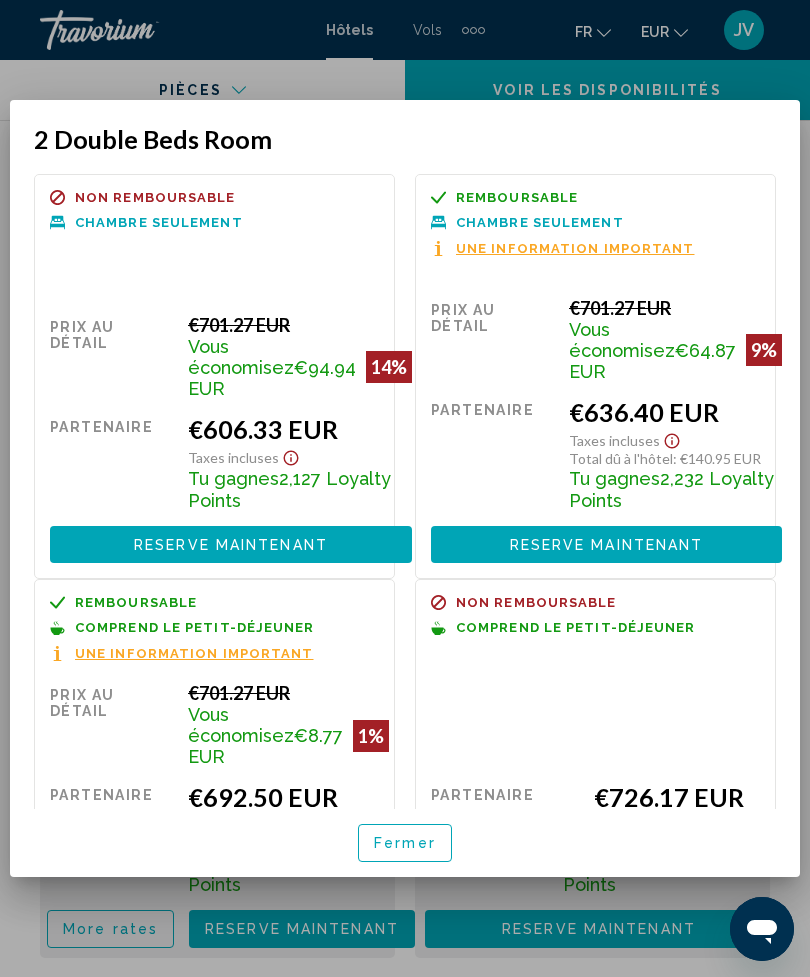 click at bounding box center [405, 488] 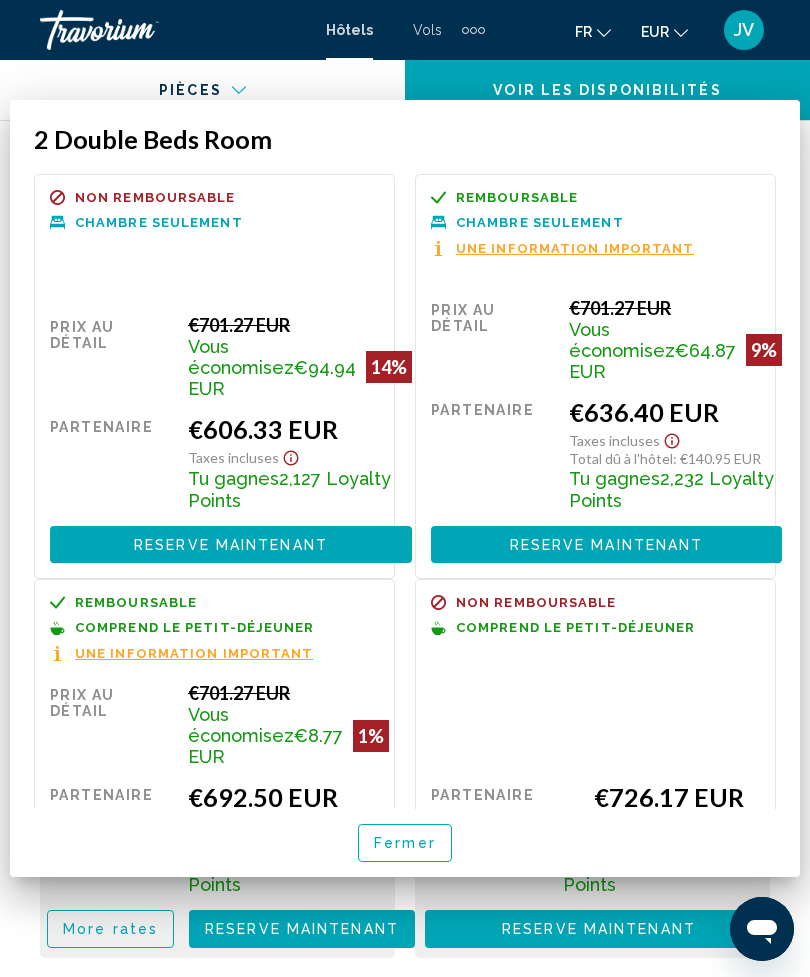 scroll, scrollTop: 4082, scrollLeft: 0, axis: vertical 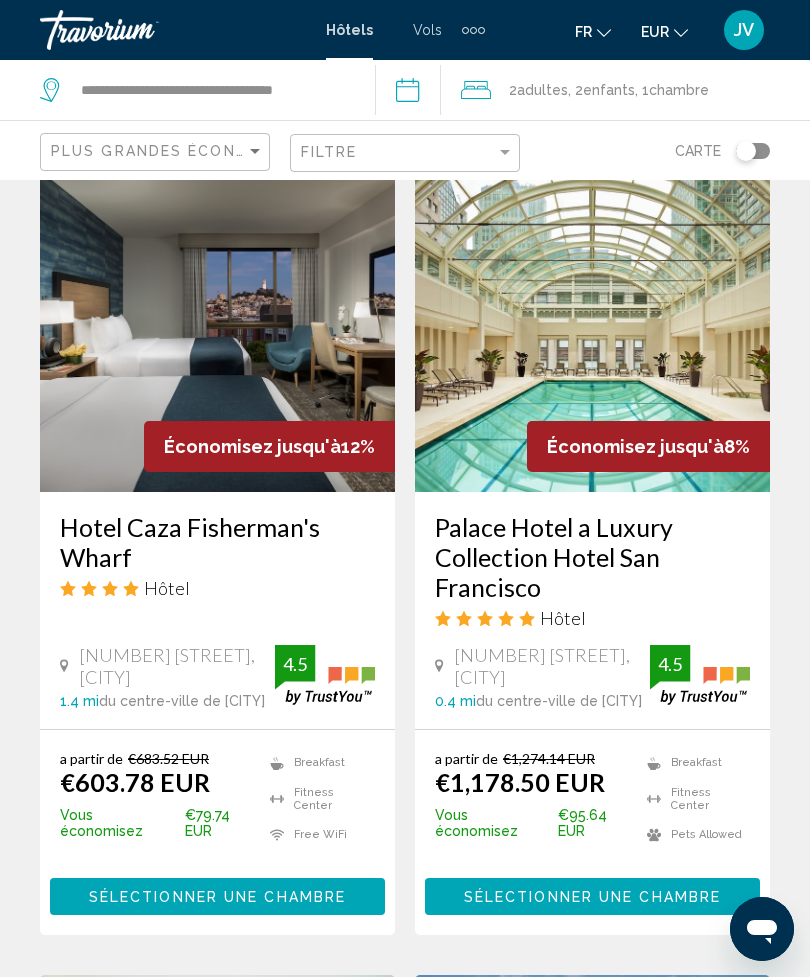 click on "Sélectionner une chambre" at bounding box center [217, 896] 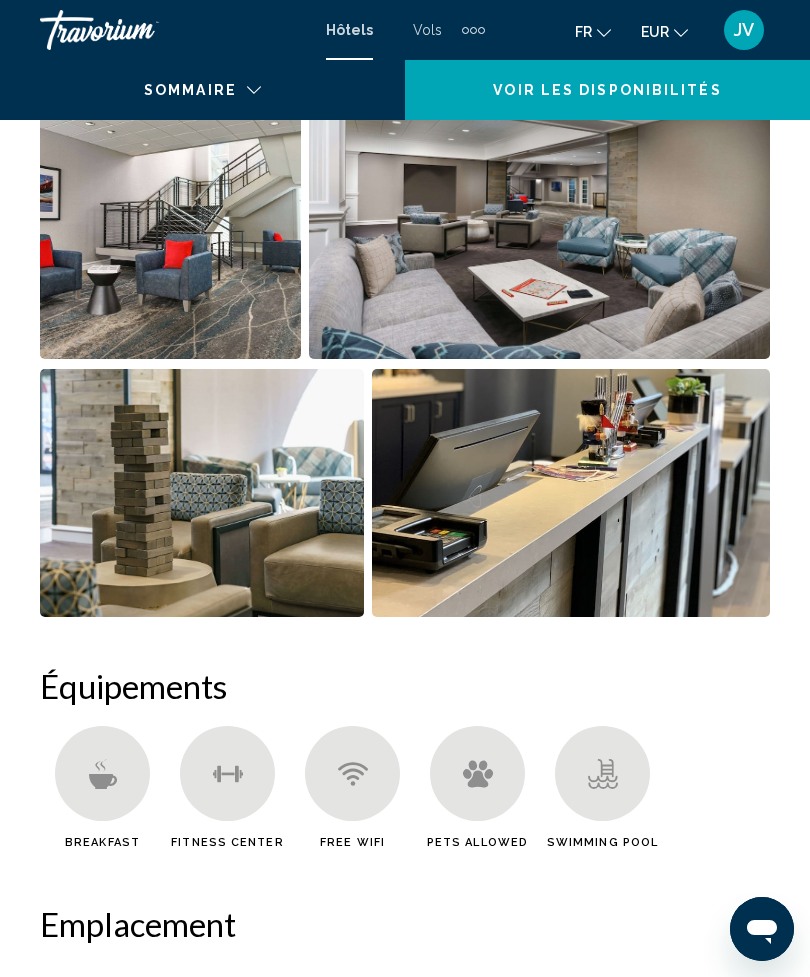 scroll, scrollTop: 0, scrollLeft: 0, axis: both 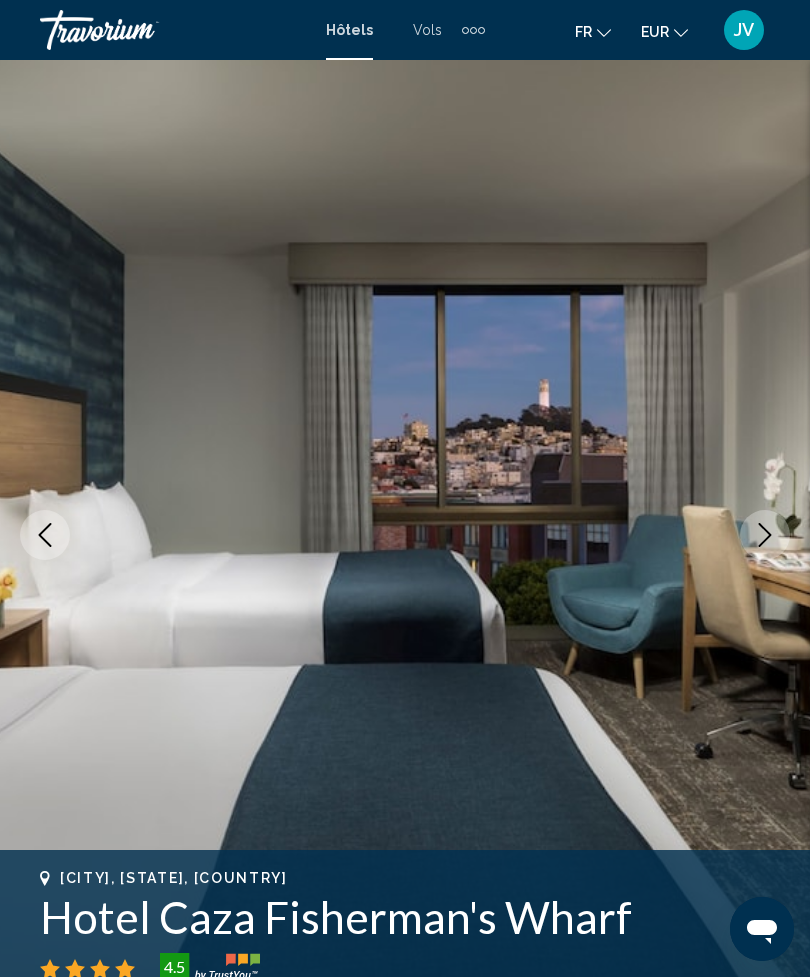click at bounding box center (765, 535) 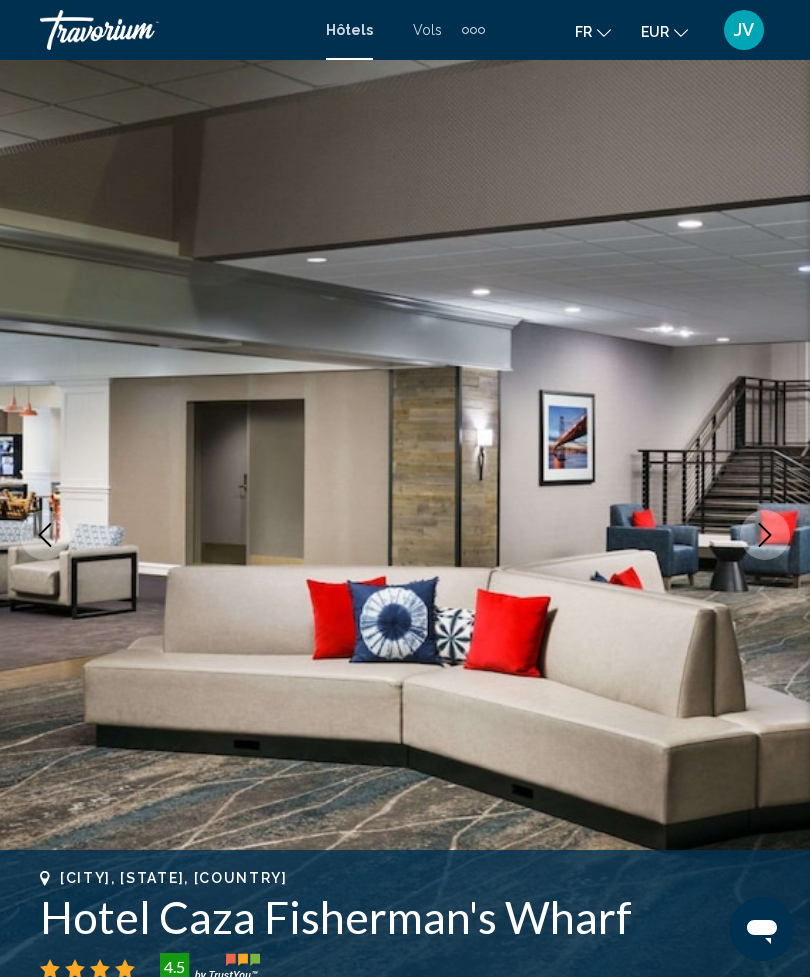 click 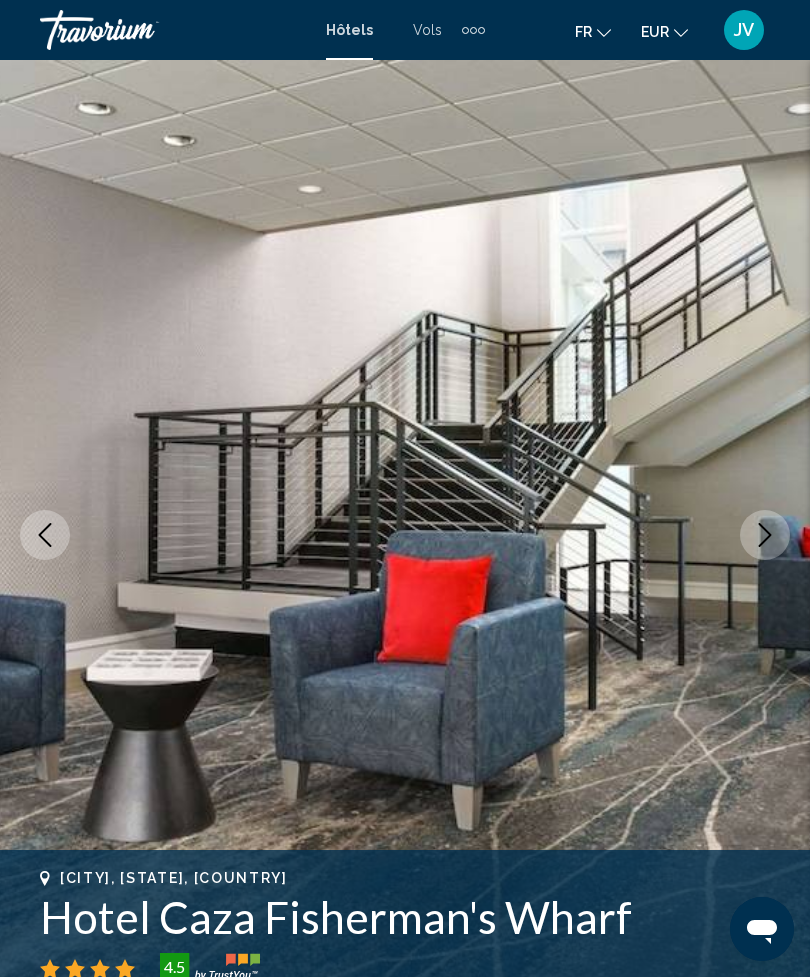 click 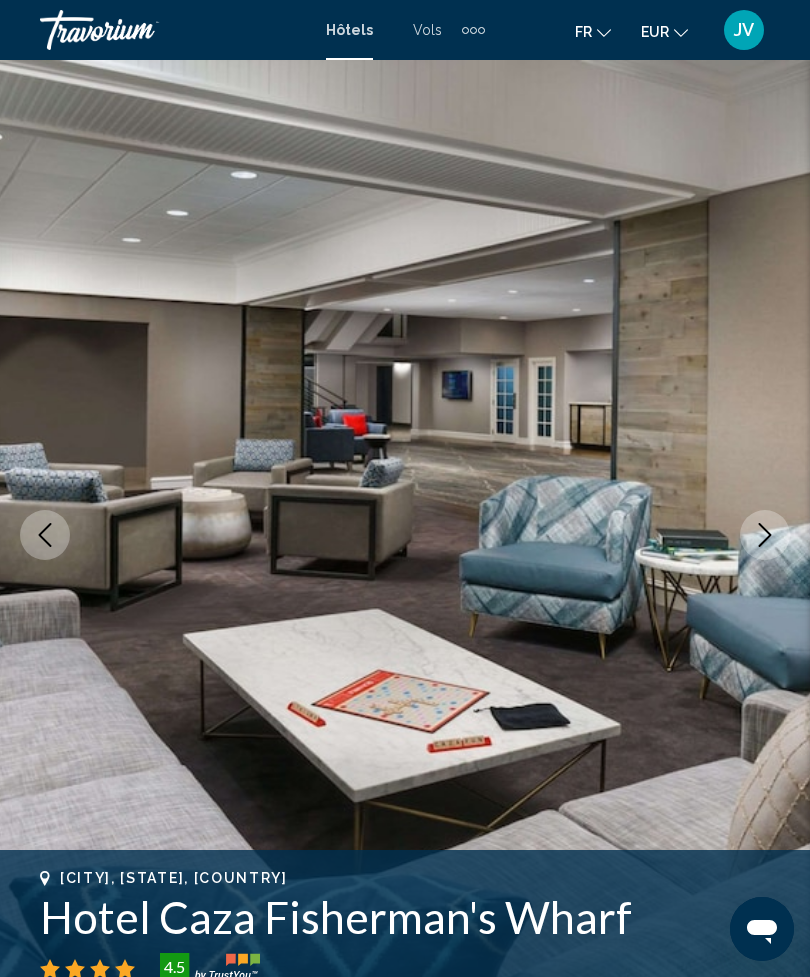 click 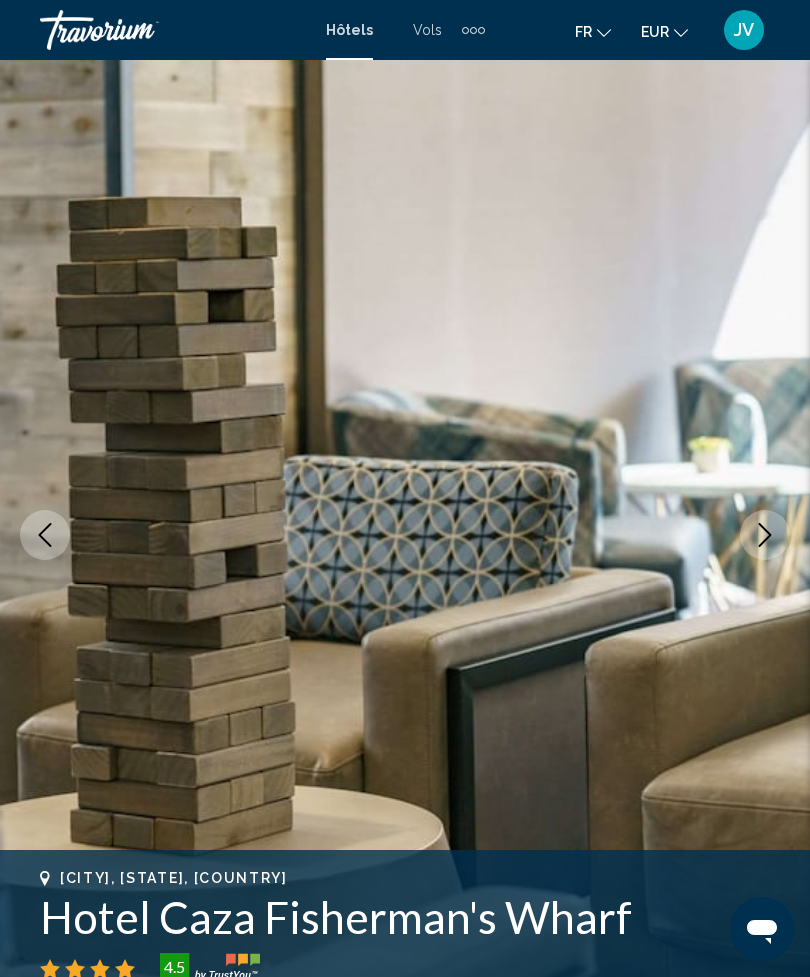 click 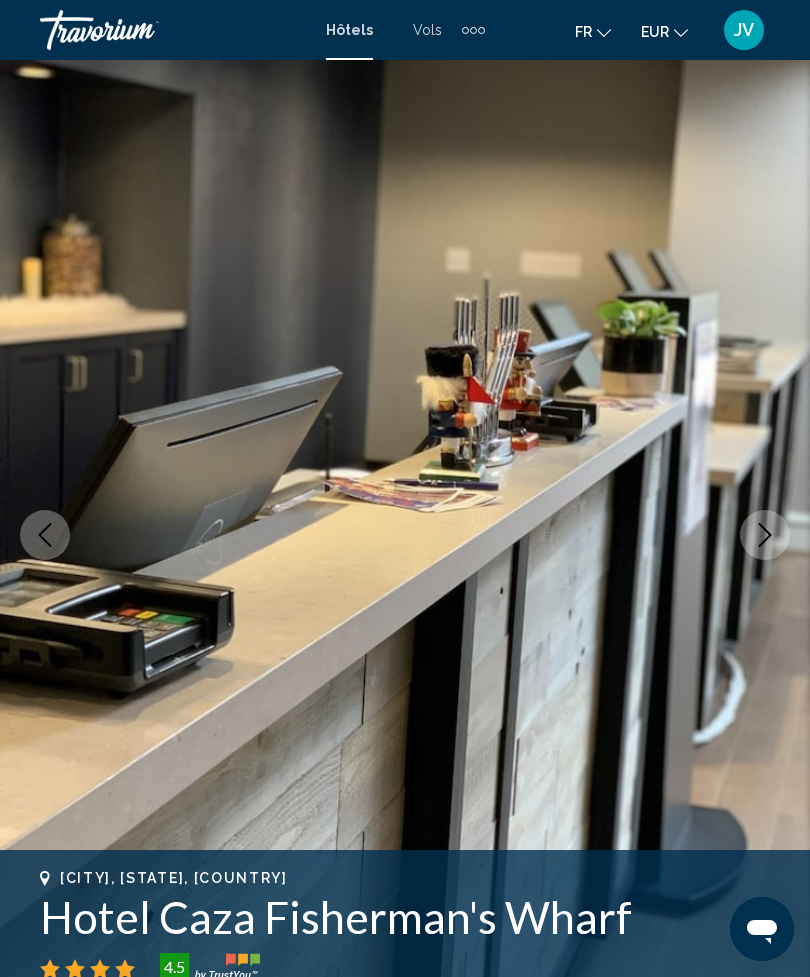click 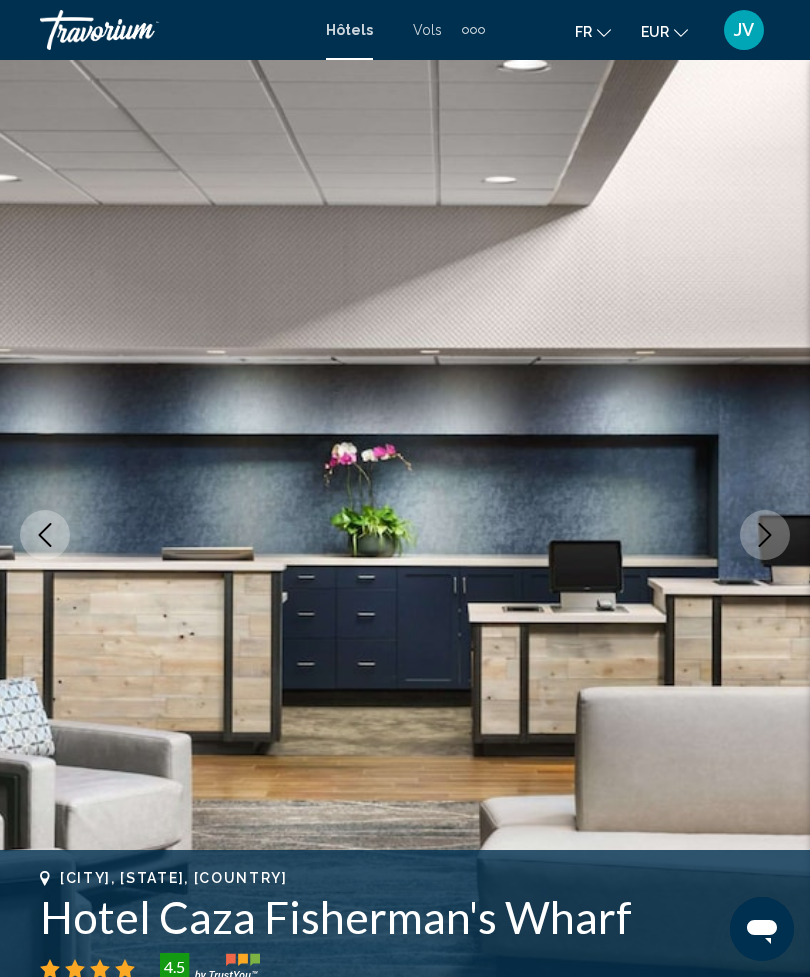 click 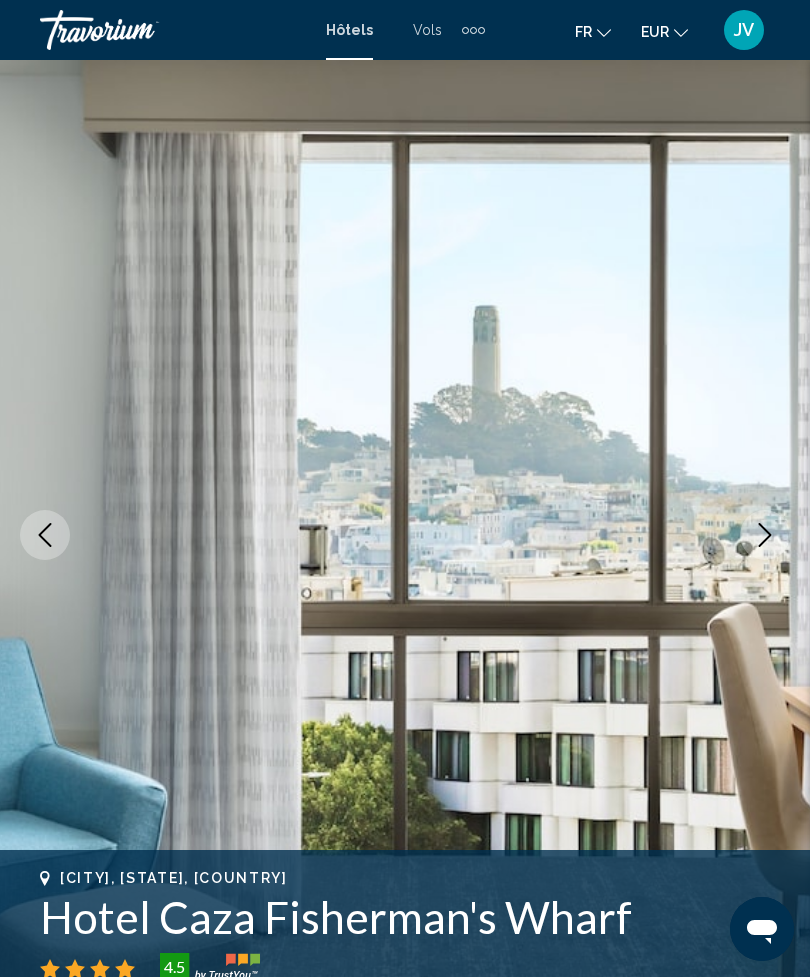 click 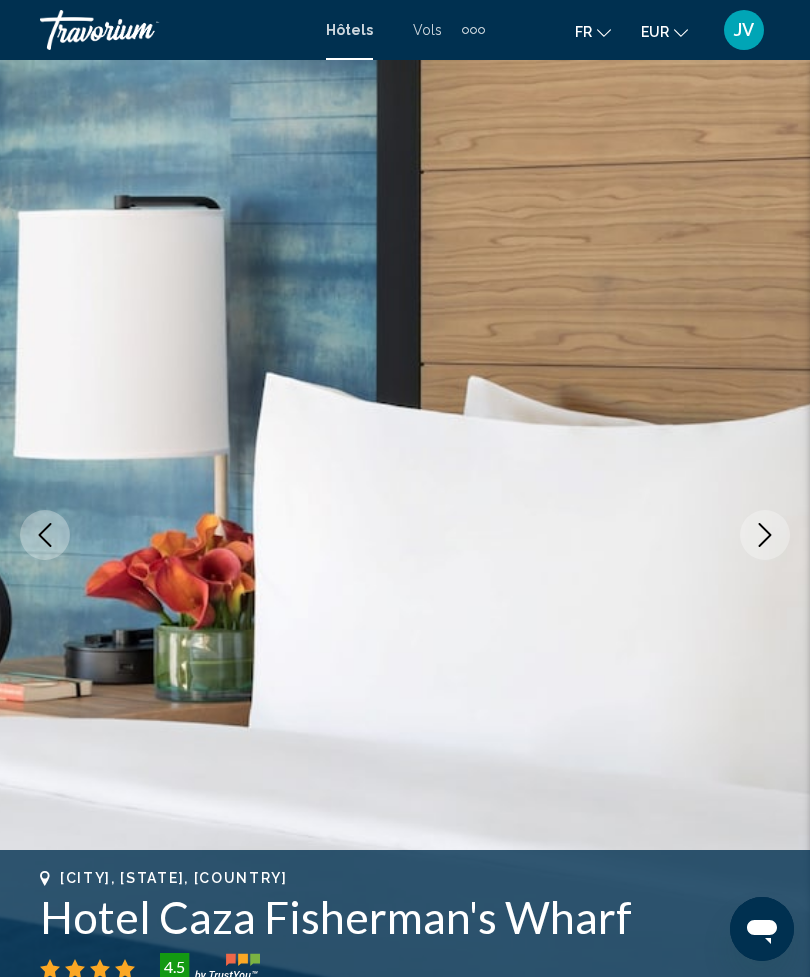 click 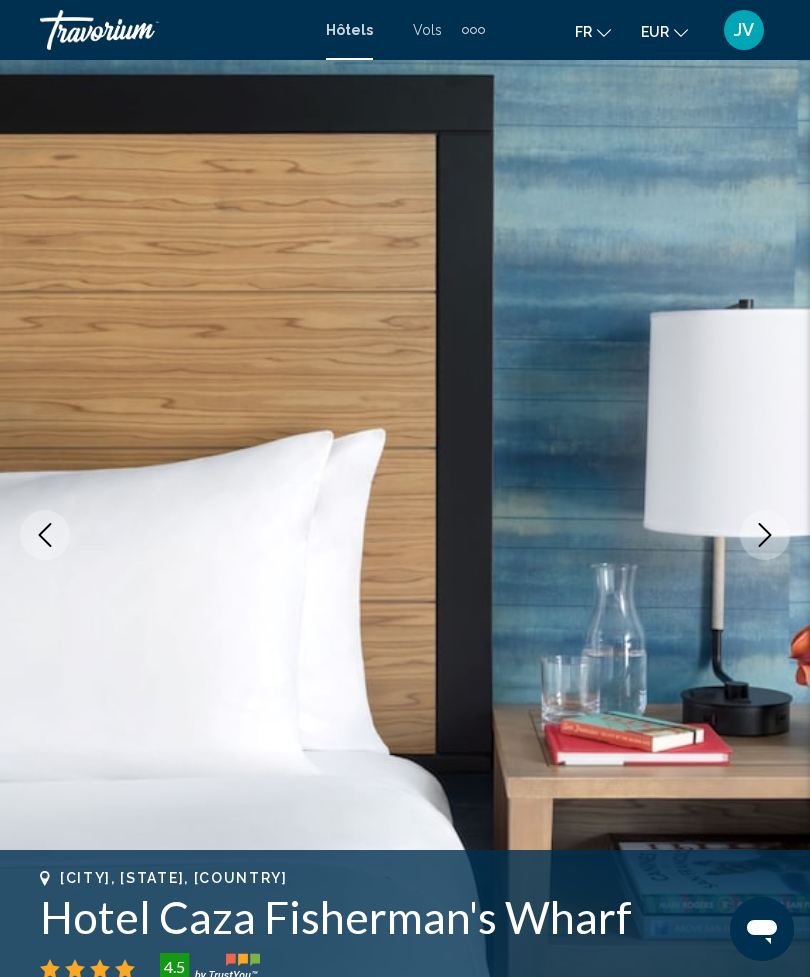 click 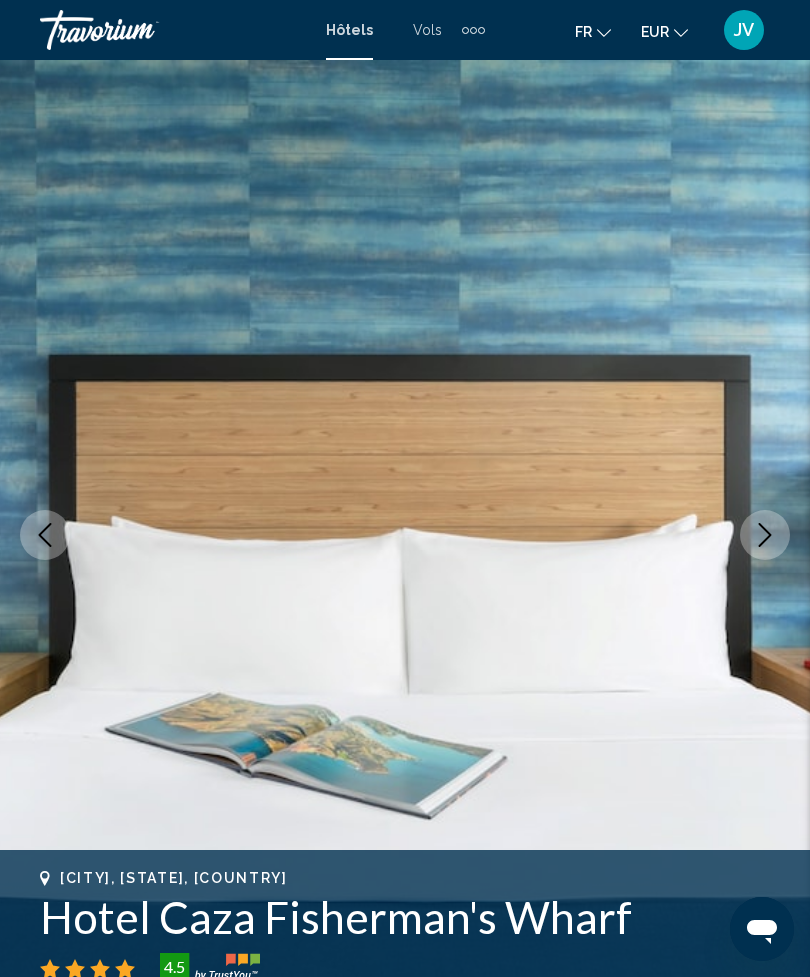 click 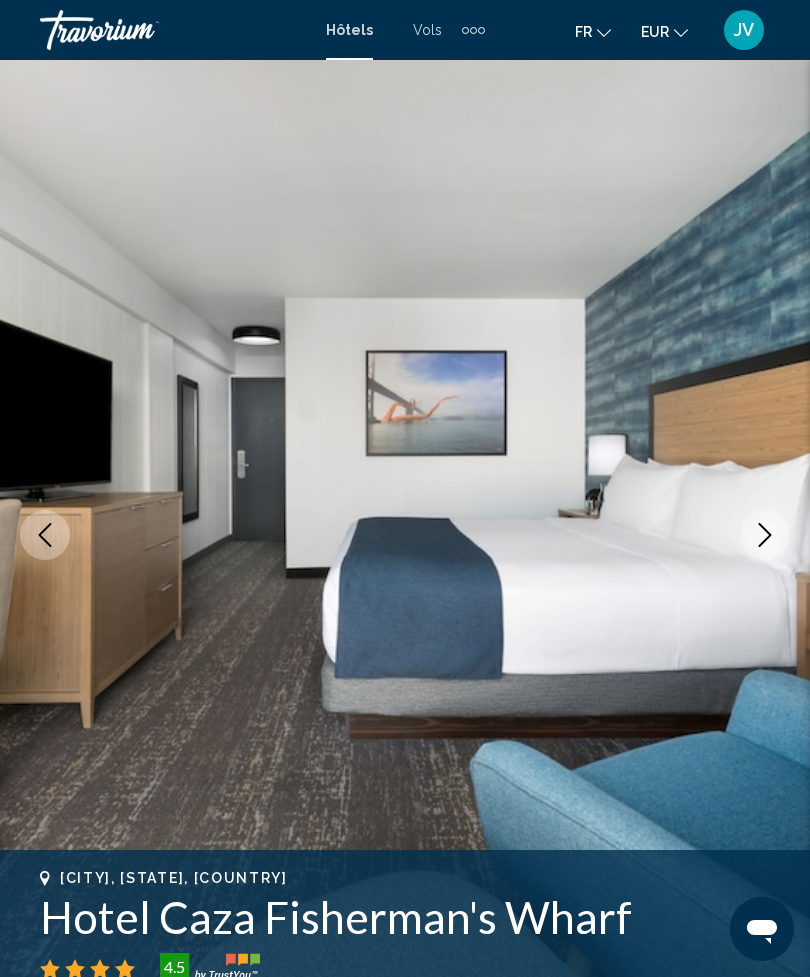 click 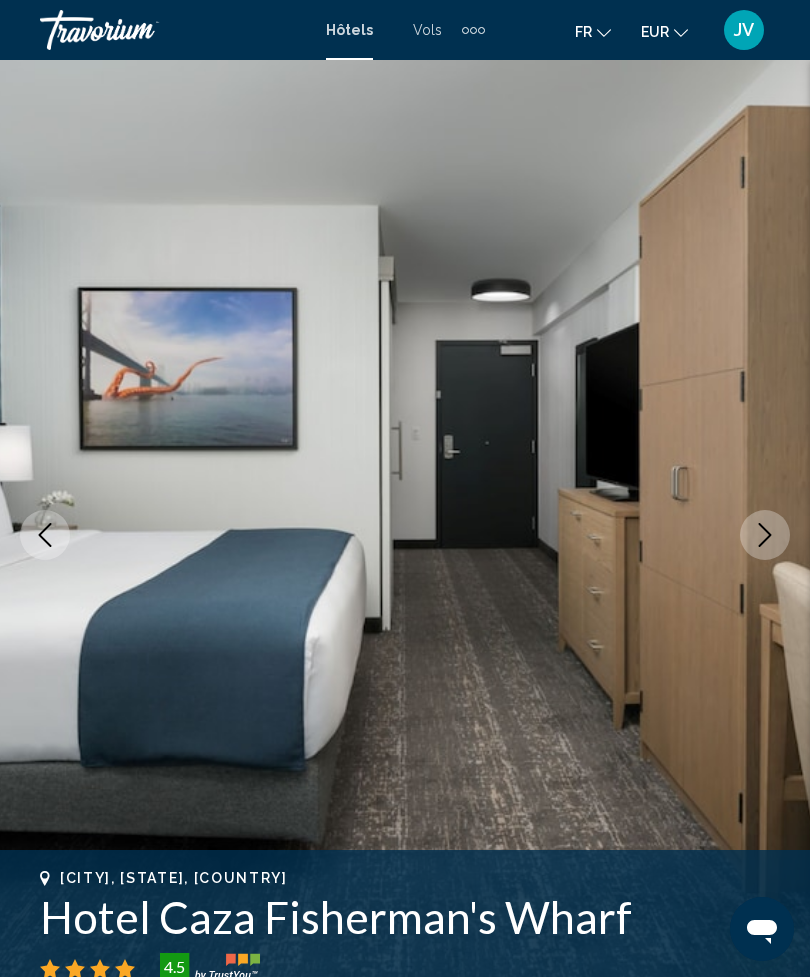 click 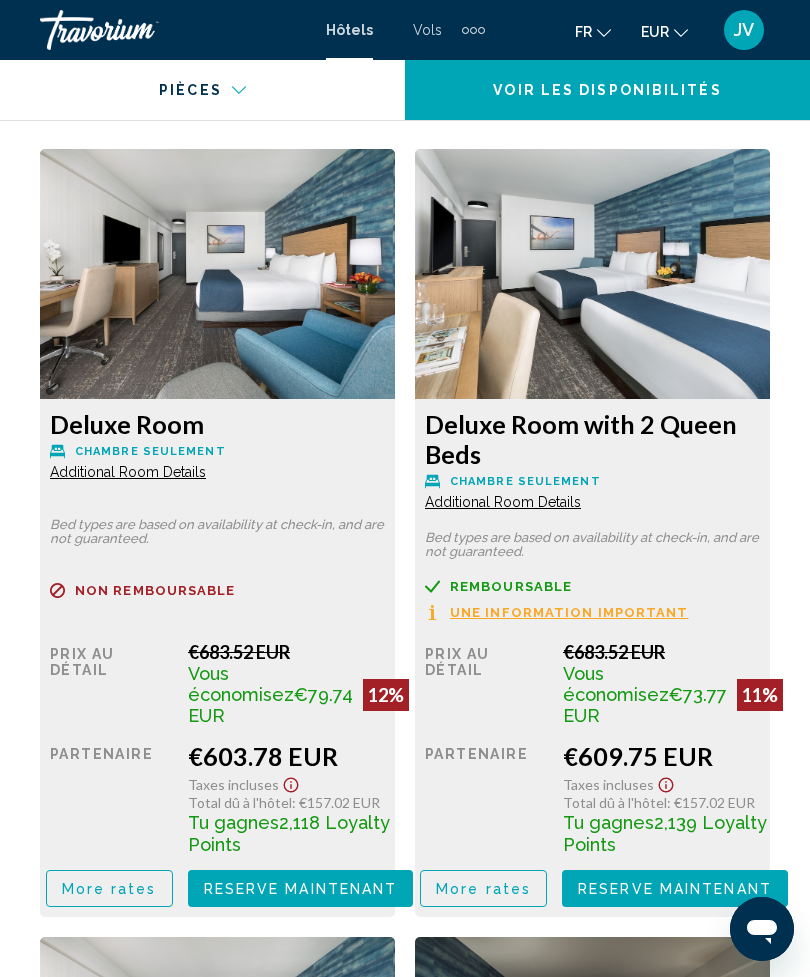 scroll, scrollTop: 3416, scrollLeft: 0, axis: vertical 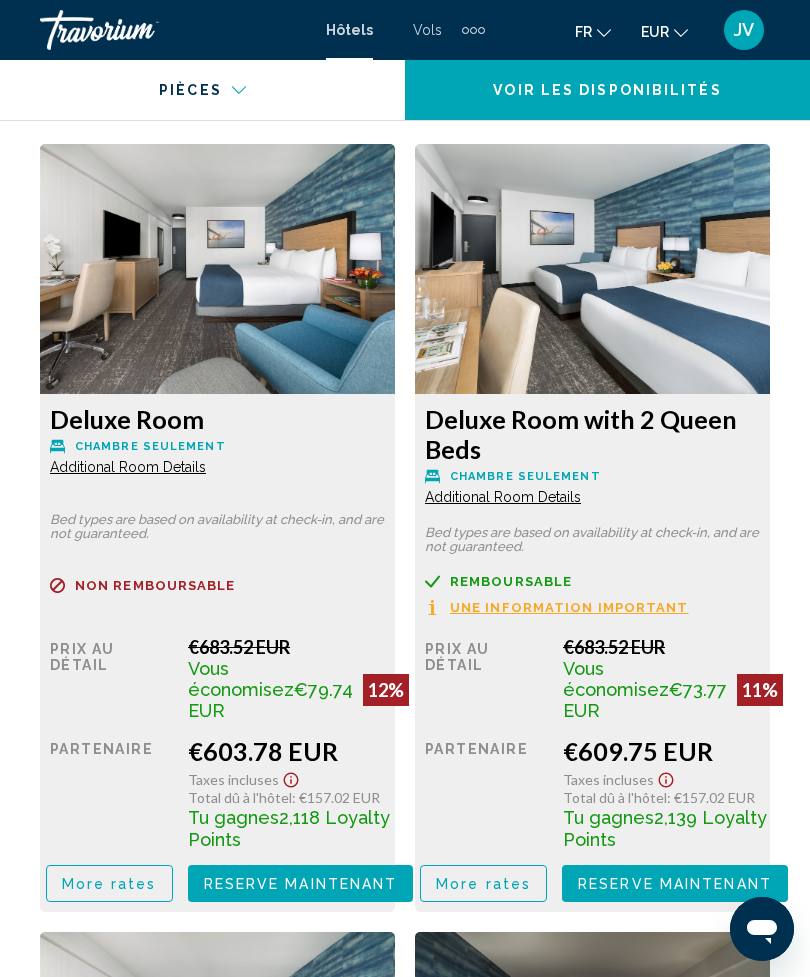 click on "More rates" at bounding box center (109, 883) 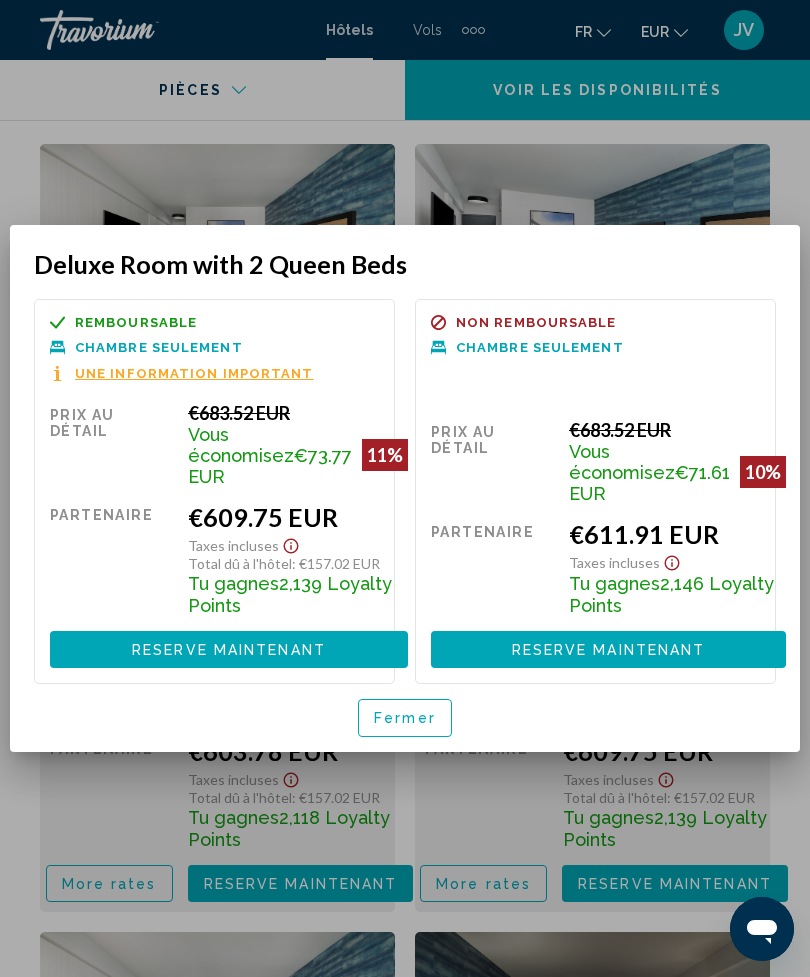 click on "Fermer" at bounding box center [405, 719] 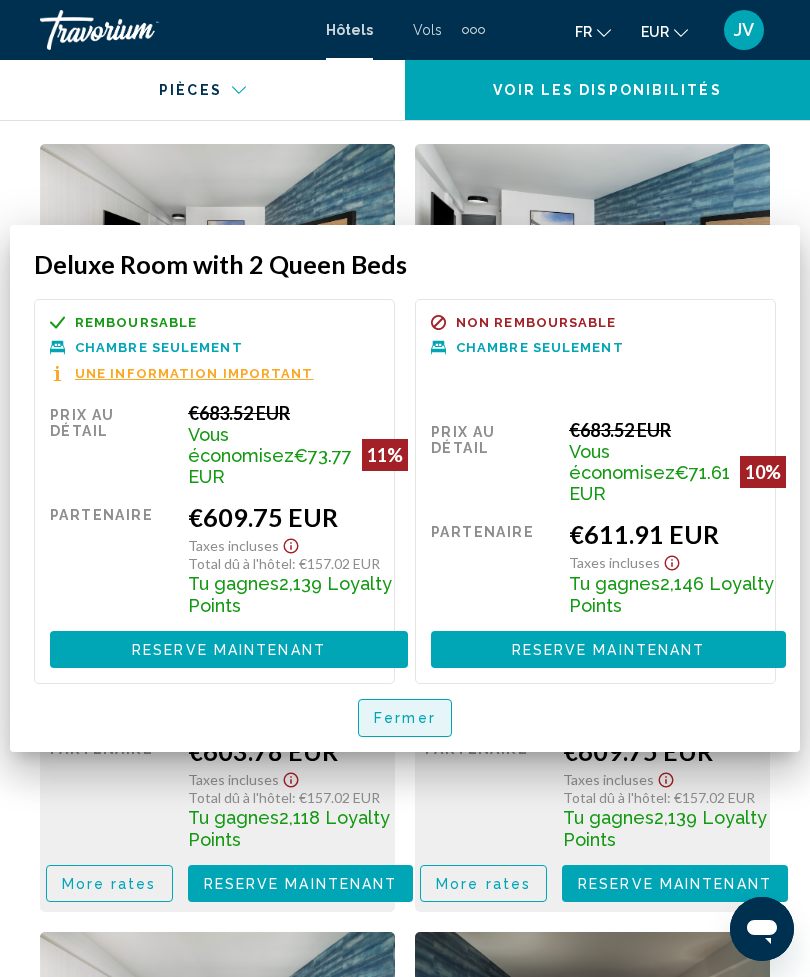 scroll, scrollTop: 3416, scrollLeft: 0, axis: vertical 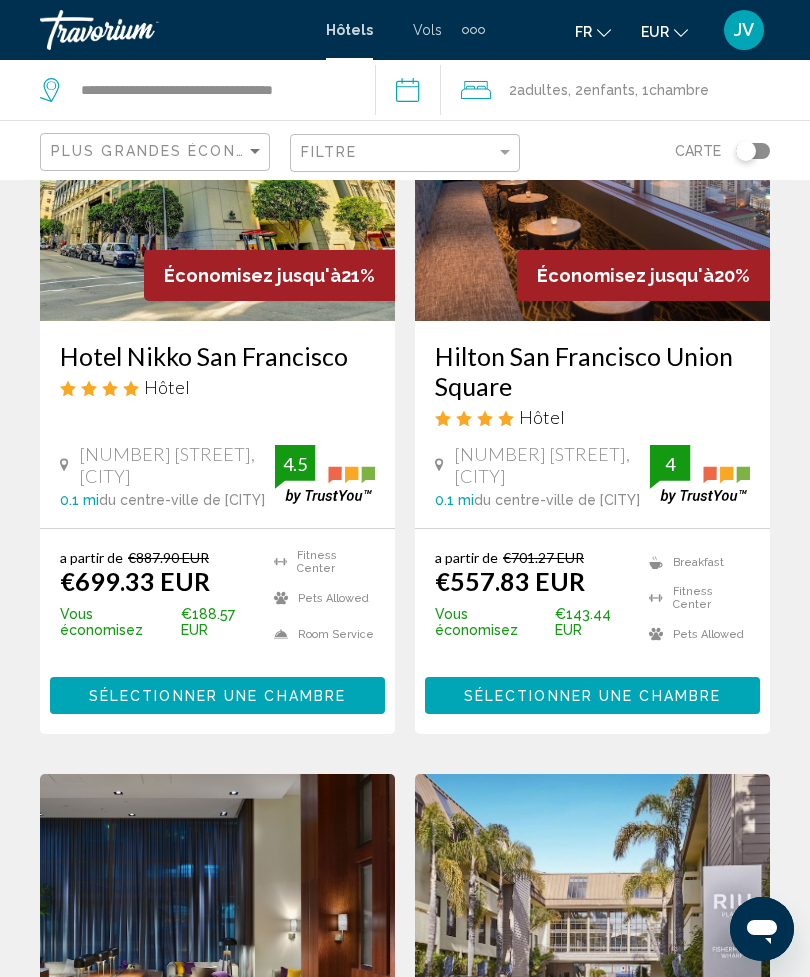 click on "Sélectionner une chambre" at bounding box center [592, 696] 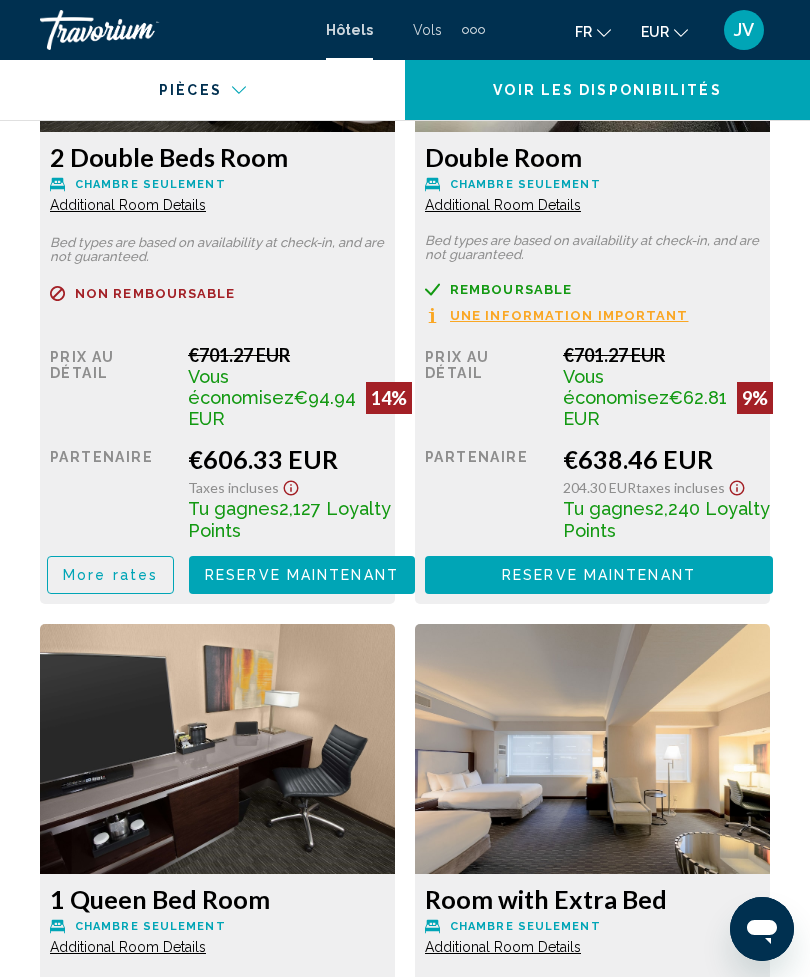 scroll, scrollTop: 4435, scrollLeft: 0, axis: vertical 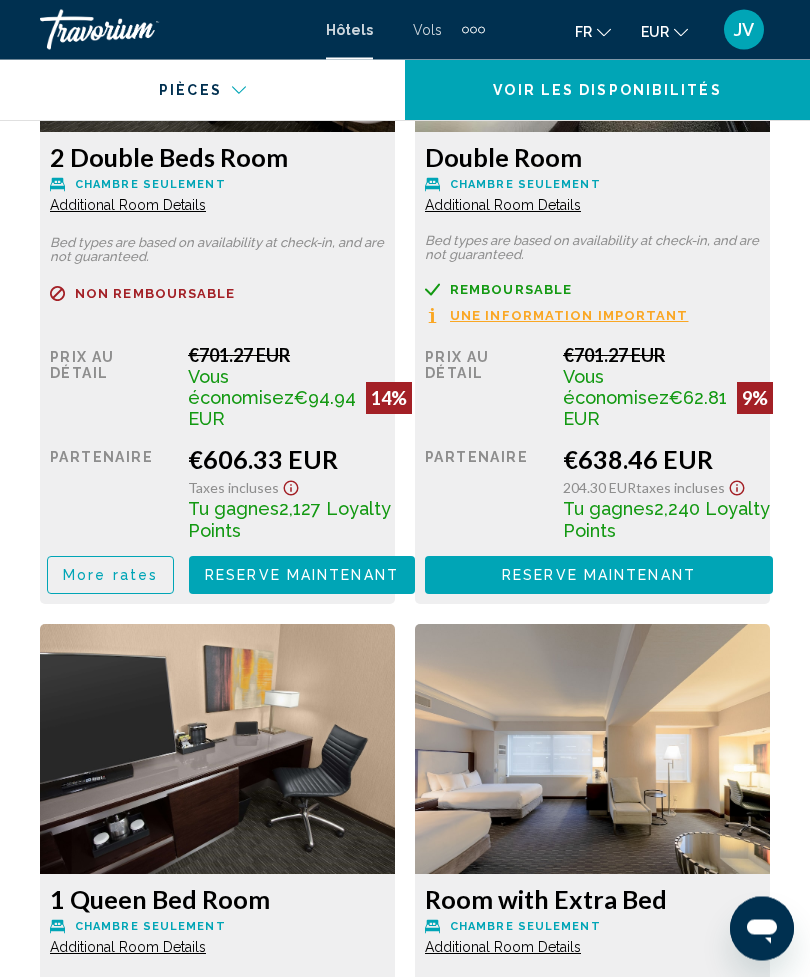 click on "More rates" at bounding box center (113, -166) 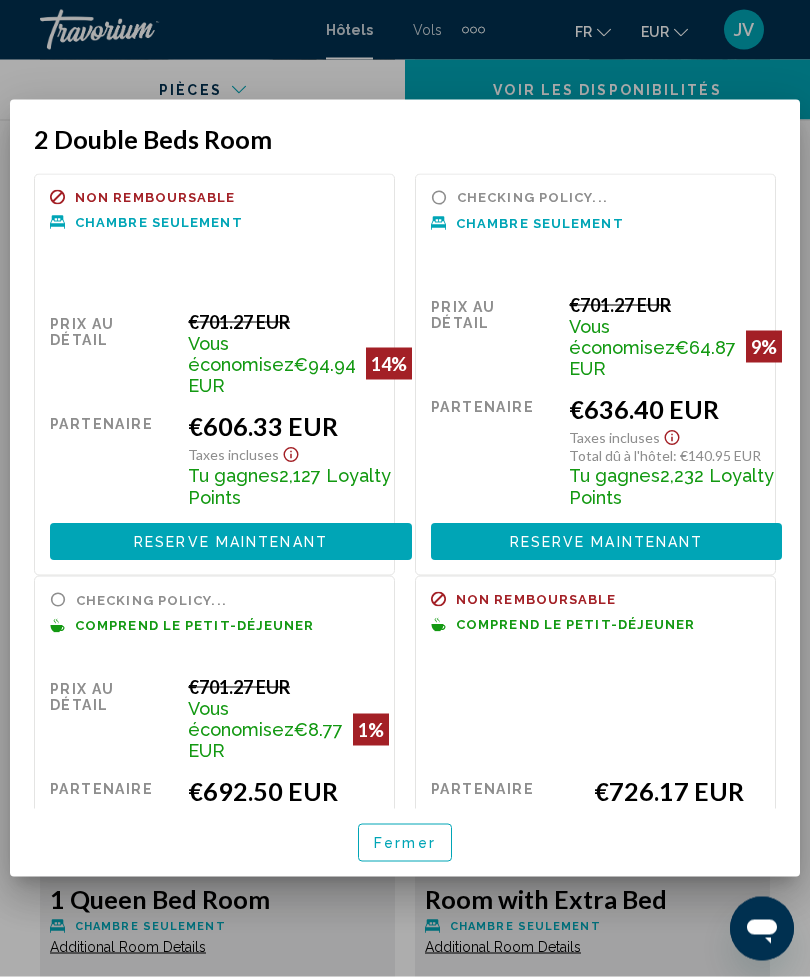 scroll, scrollTop: 0, scrollLeft: 0, axis: both 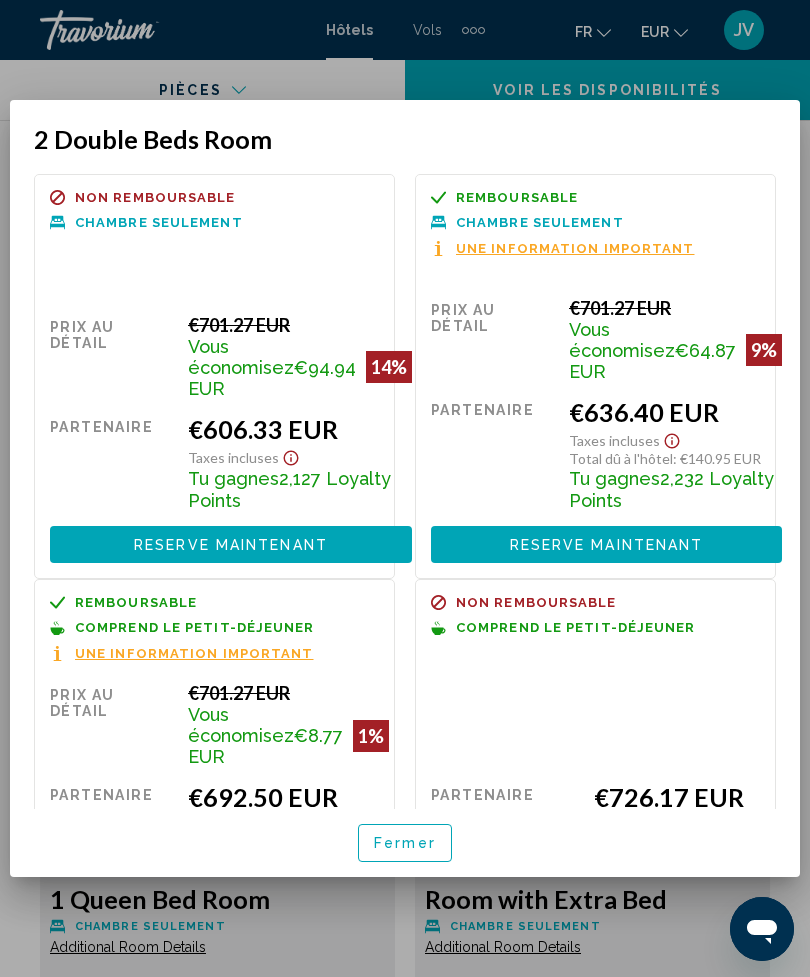 click at bounding box center [405, 488] 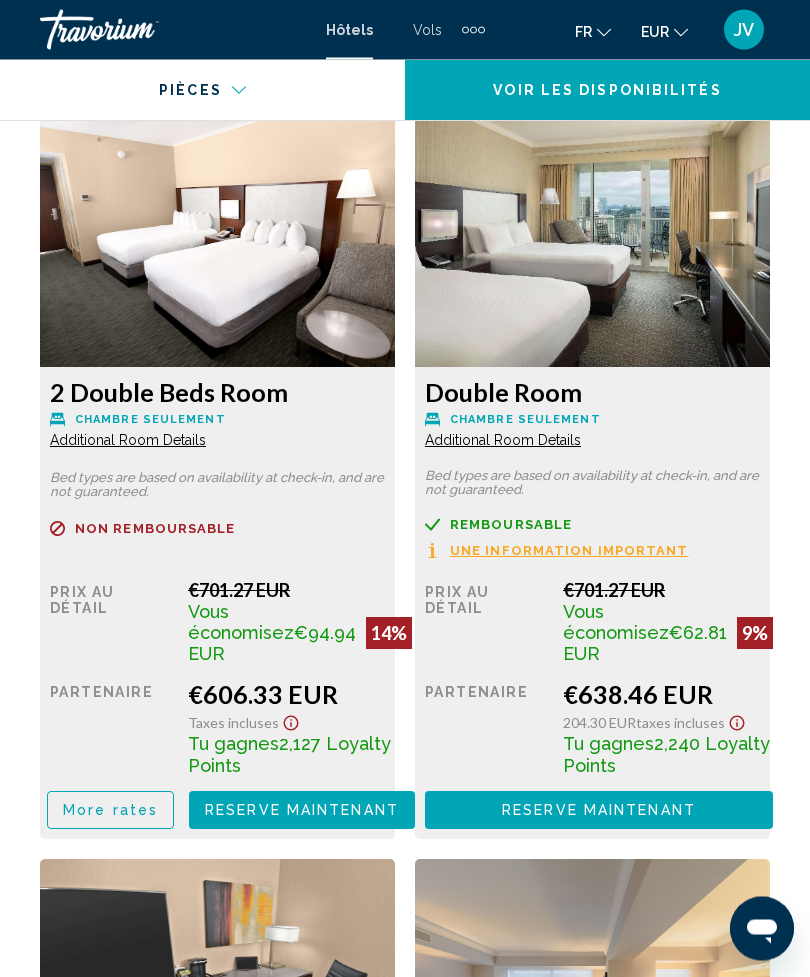 scroll, scrollTop: 4192, scrollLeft: 0, axis: vertical 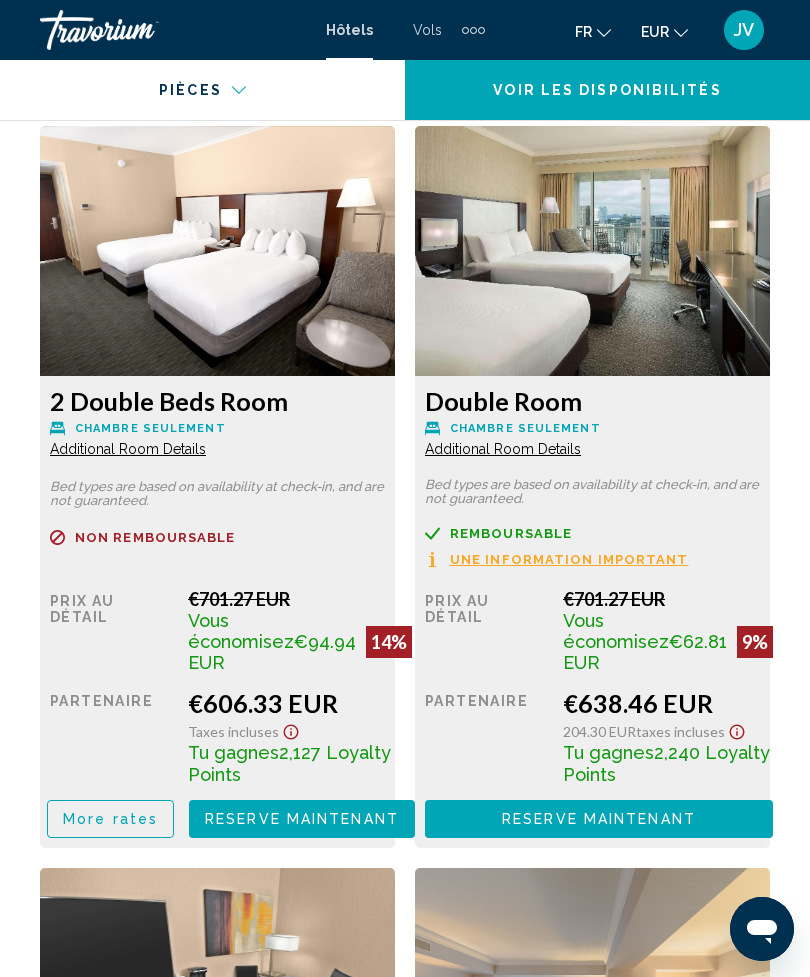 click on "Additional Room Details" at bounding box center [128, -309] 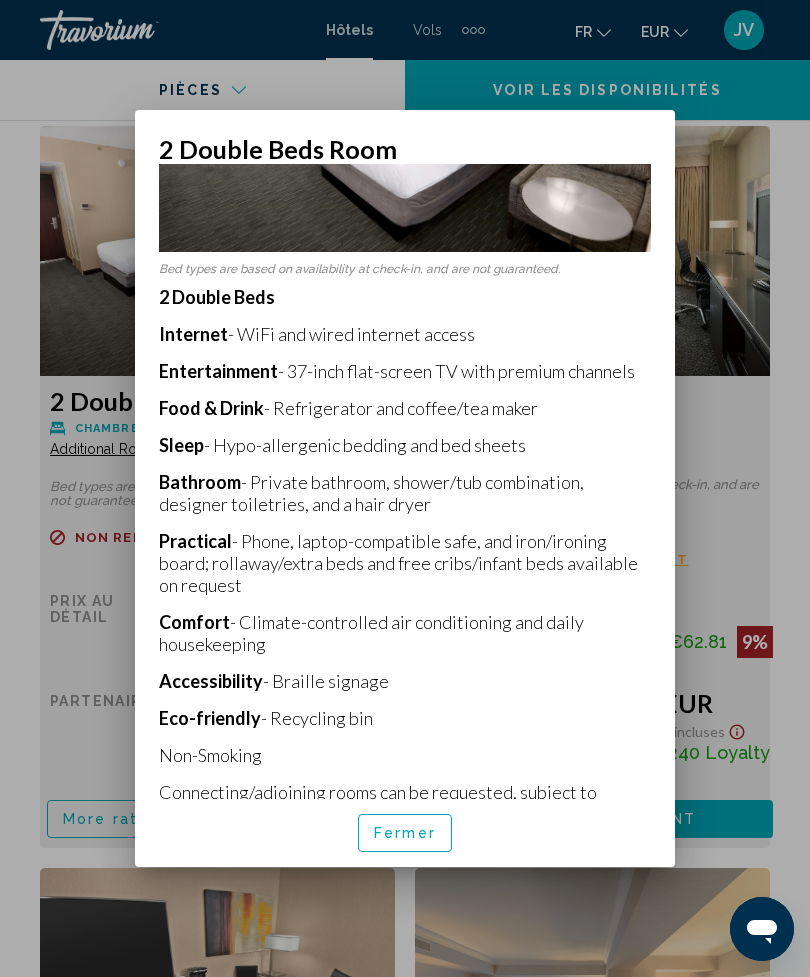 scroll, scrollTop: 250, scrollLeft: 0, axis: vertical 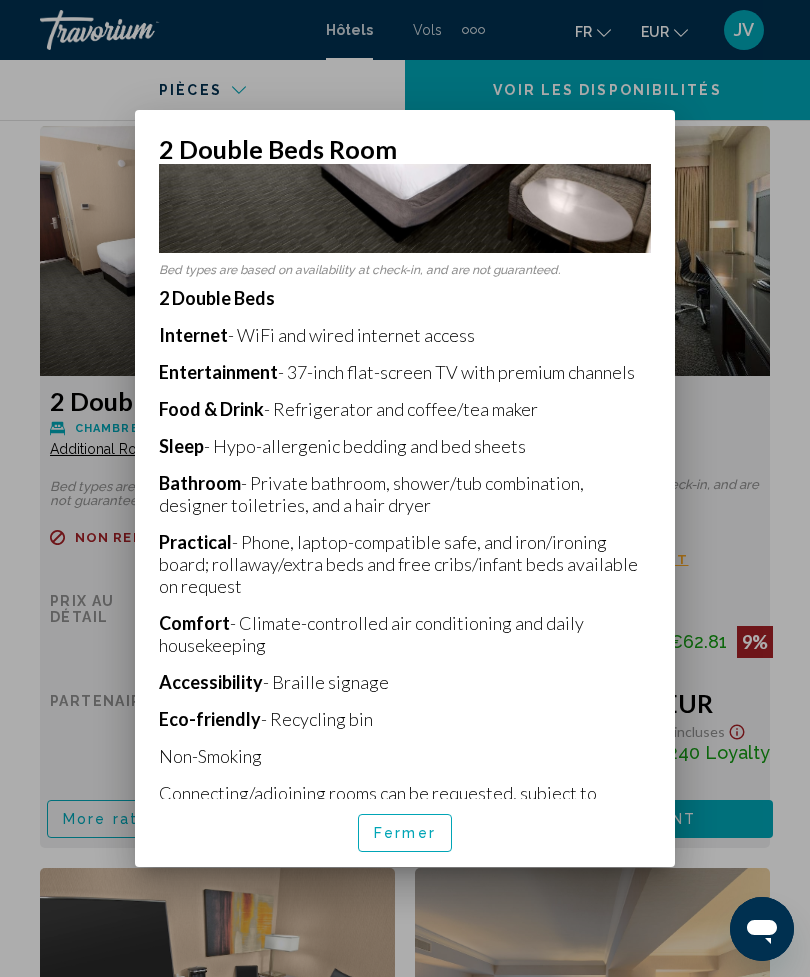 click at bounding box center (405, 488) 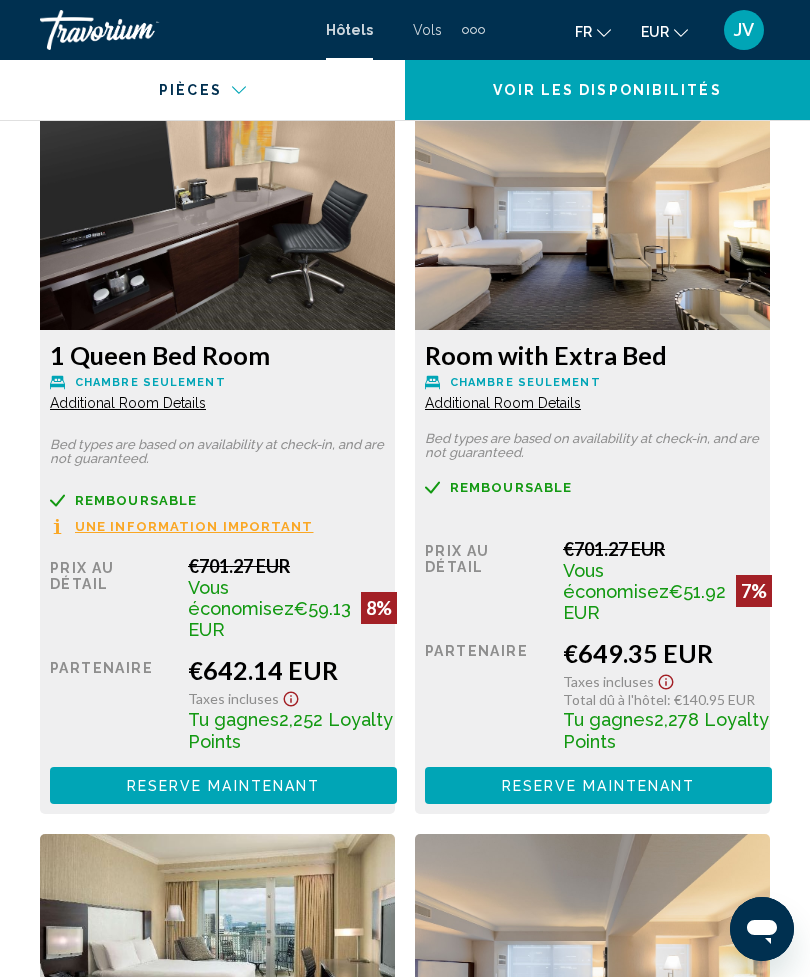 scroll, scrollTop: 4976, scrollLeft: 0, axis: vertical 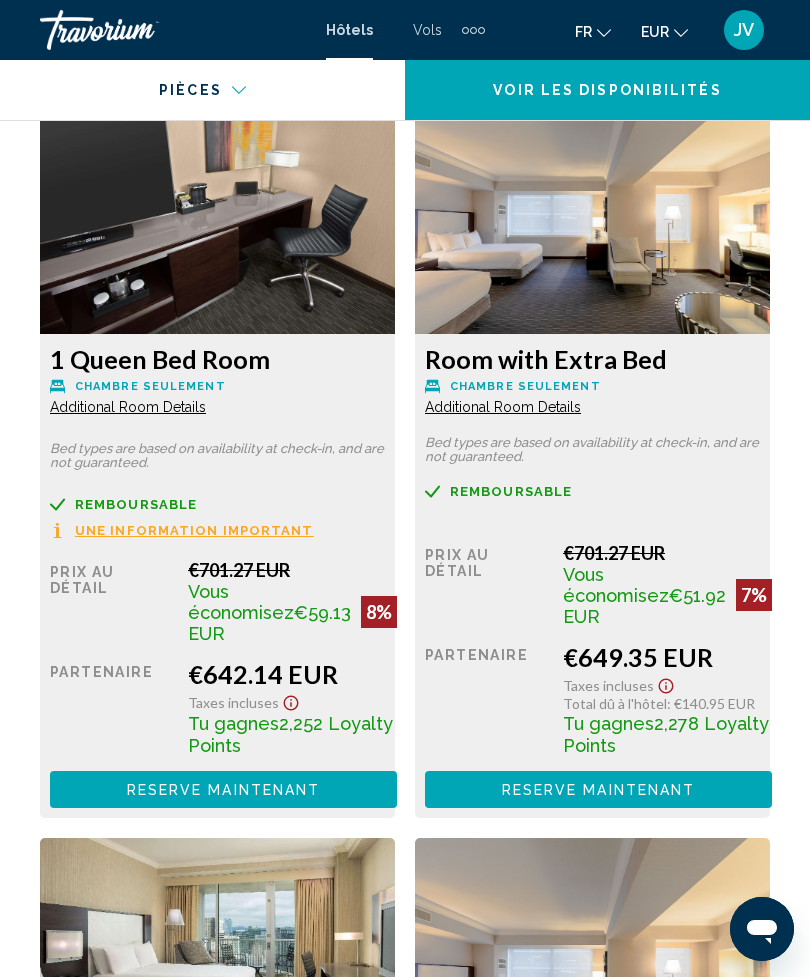 click on "Additional Room Details" at bounding box center [128, -1093] 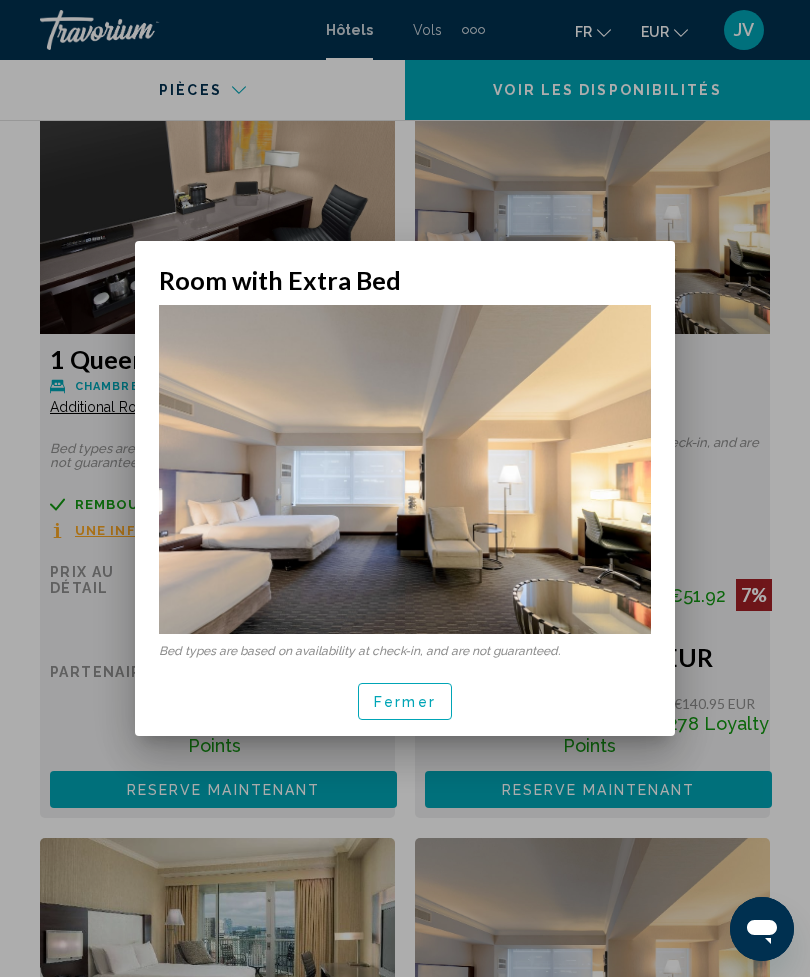 scroll, scrollTop: 0, scrollLeft: 0, axis: both 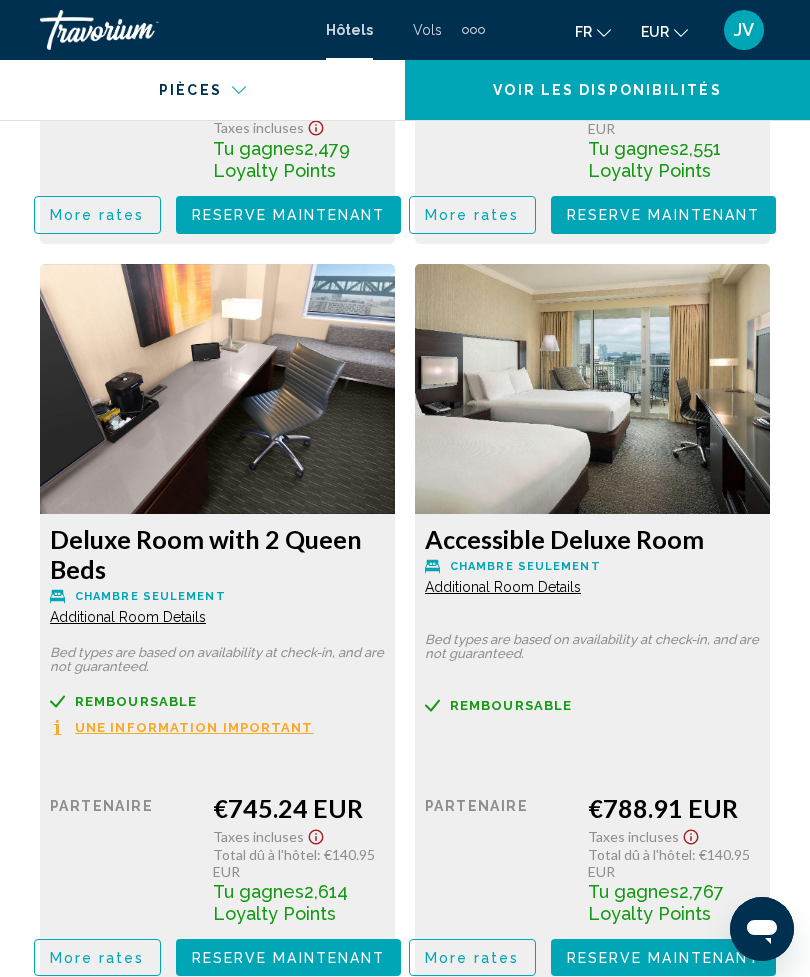 click on "Additional Room Details" at bounding box center (128, -3134) 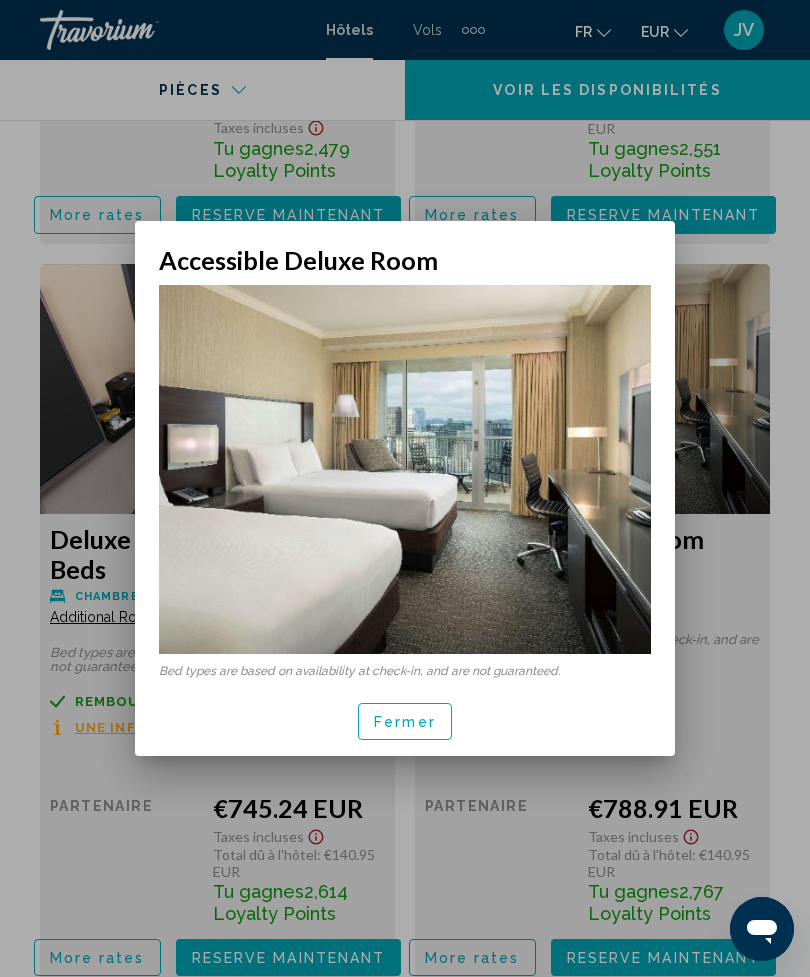 click at bounding box center (405, 488) 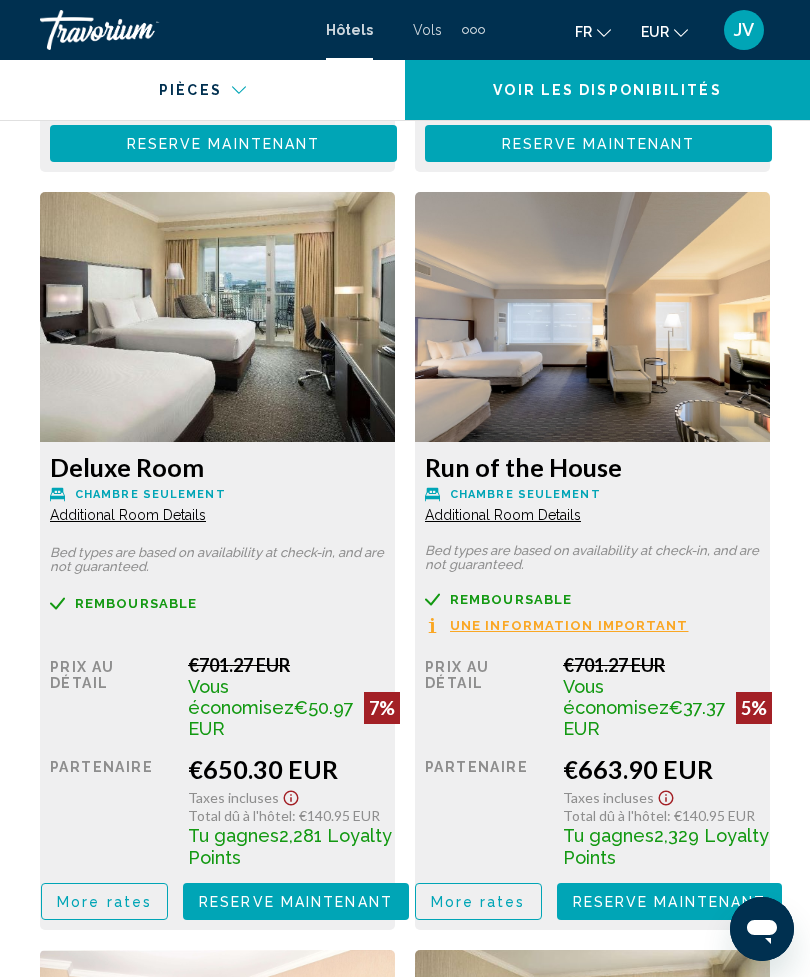 scroll, scrollTop: 5624, scrollLeft: 0, axis: vertical 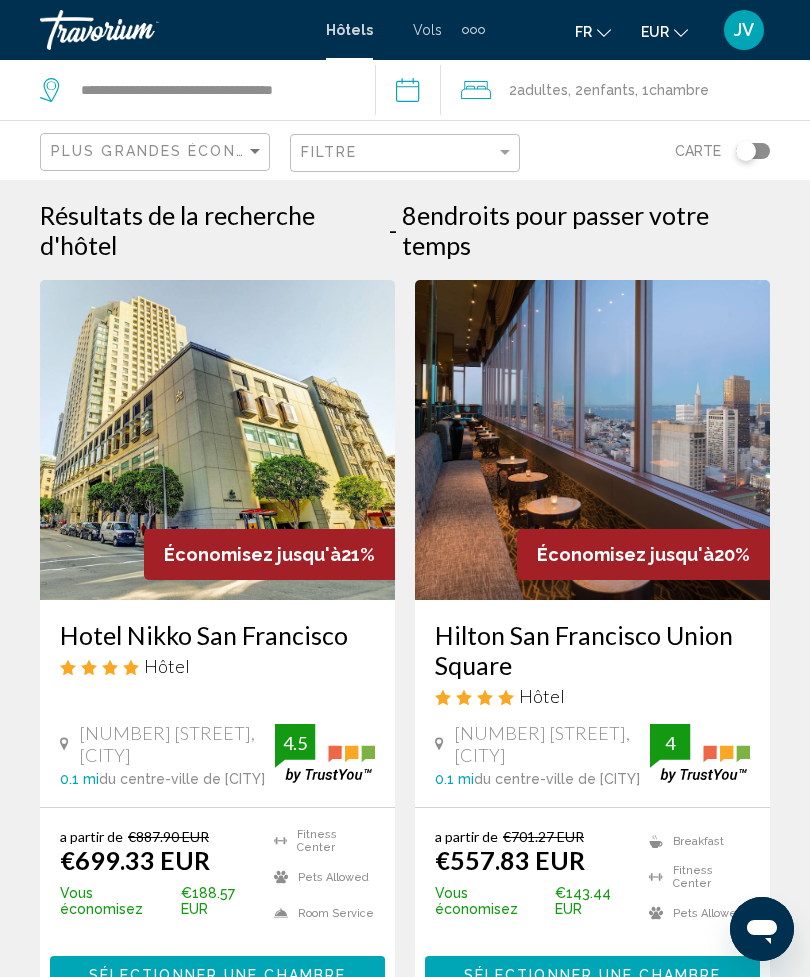 click on "Hôtels" at bounding box center [349, 30] 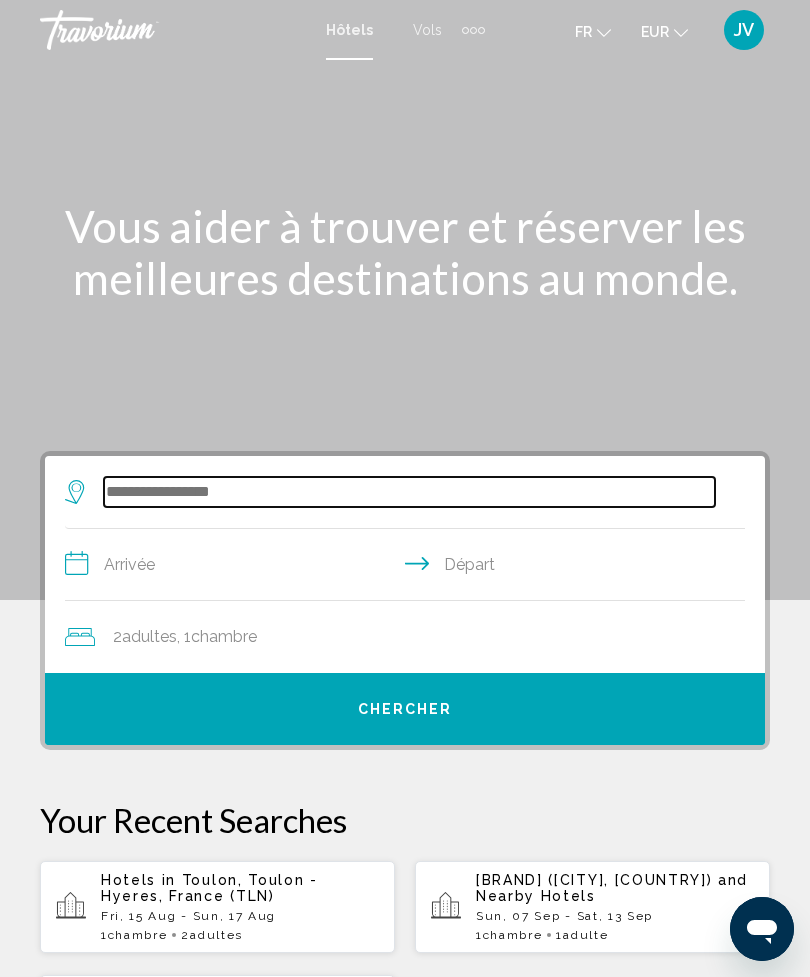 click at bounding box center [409, 492] 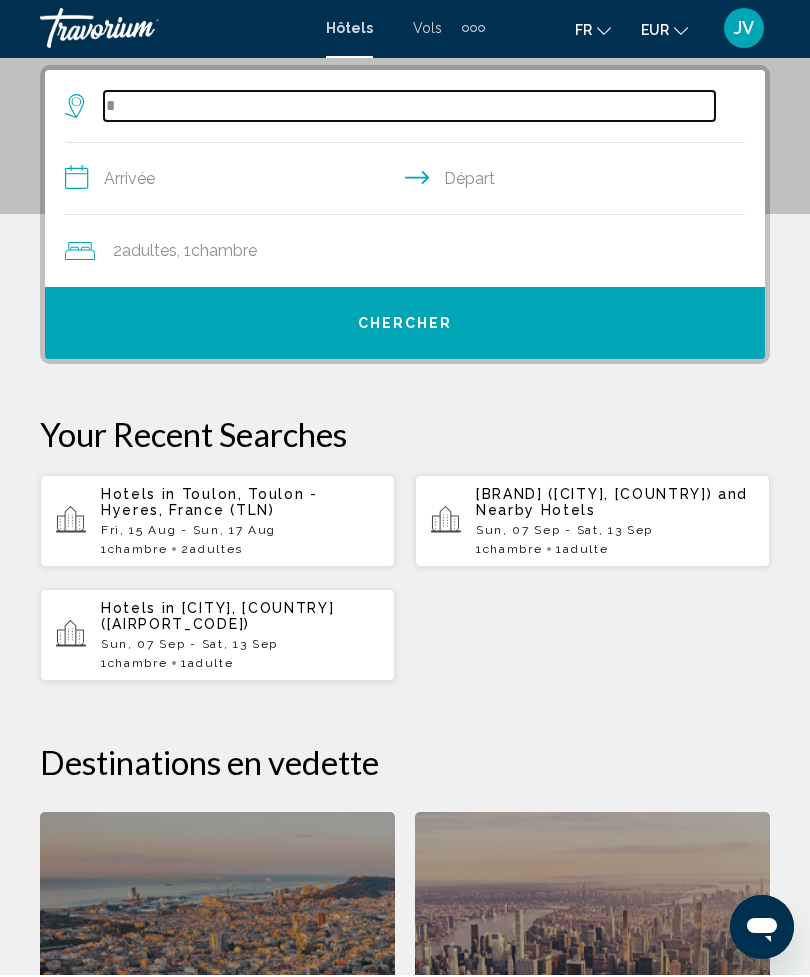 scroll, scrollTop: 386, scrollLeft: 0, axis: vertical 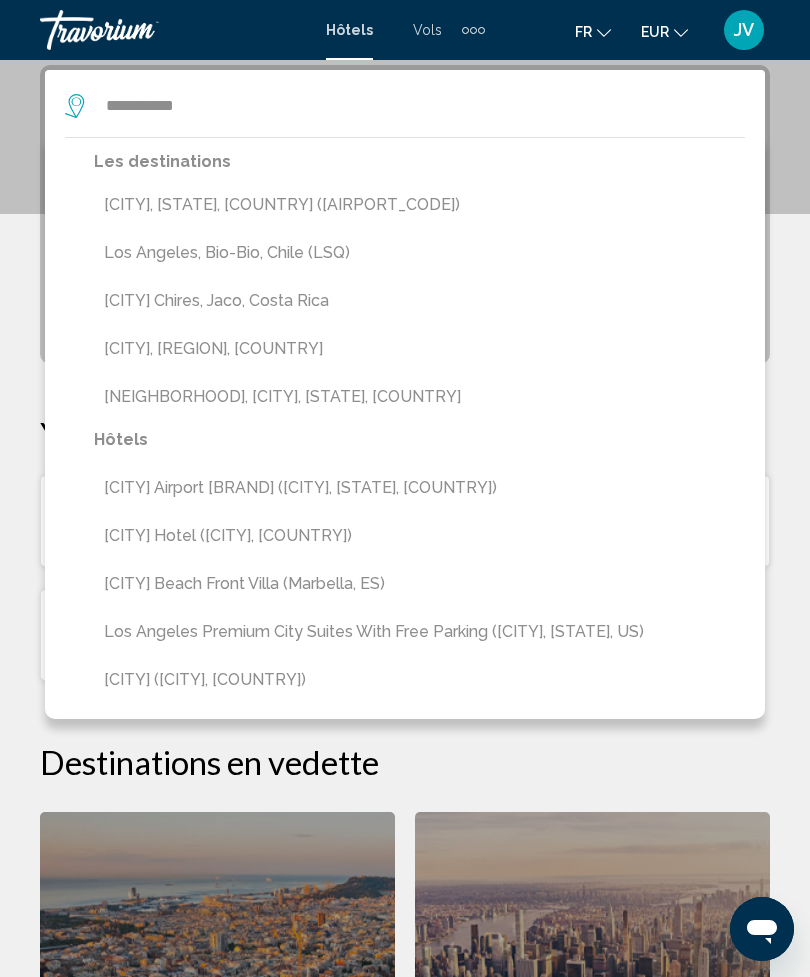 click on "[CITY], [STATE], [COUNTRY] ([AIRPORT_CODE])" at bounding box center [419, 205] 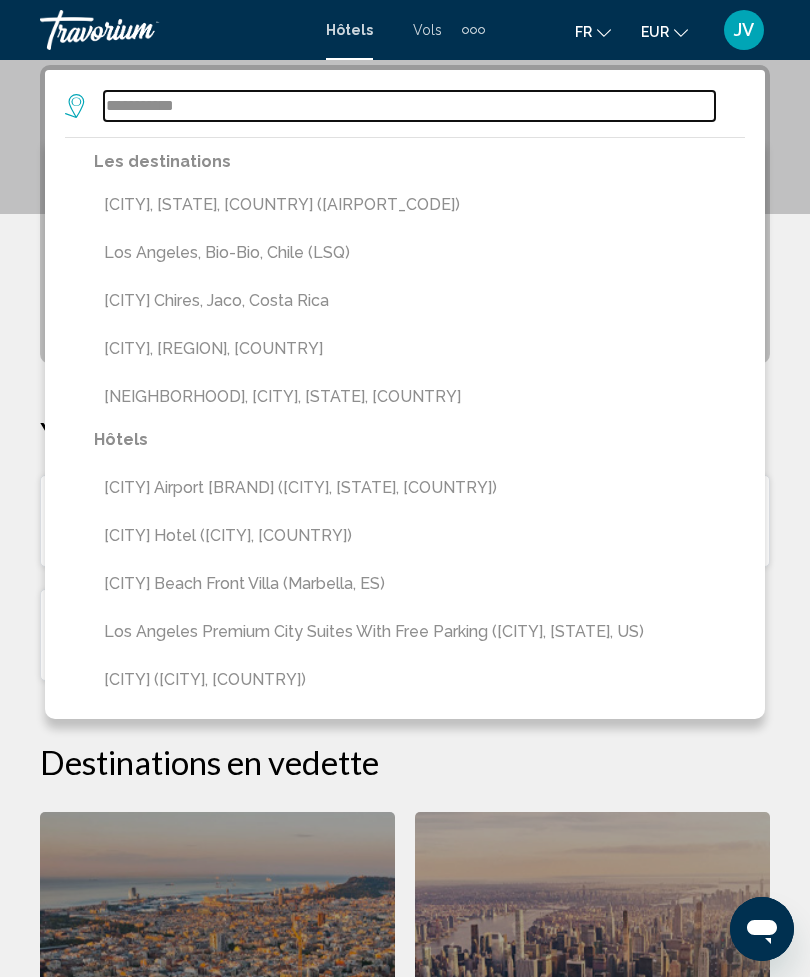 type on "**********" 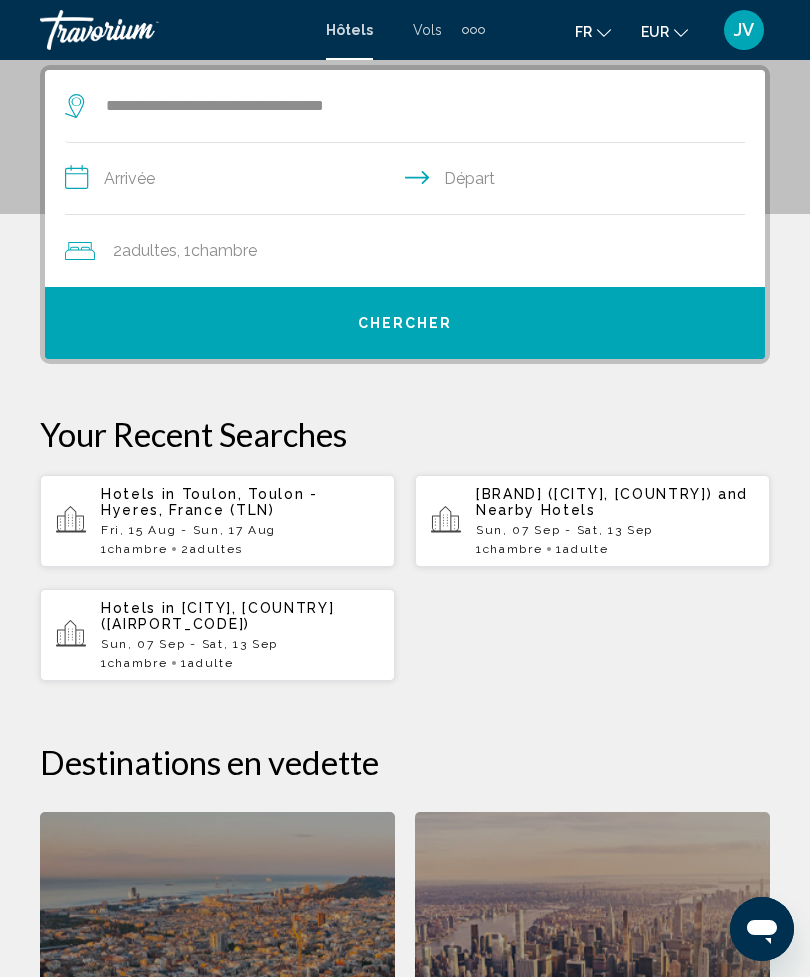 click on "**********" at bounding box center (409, 181) 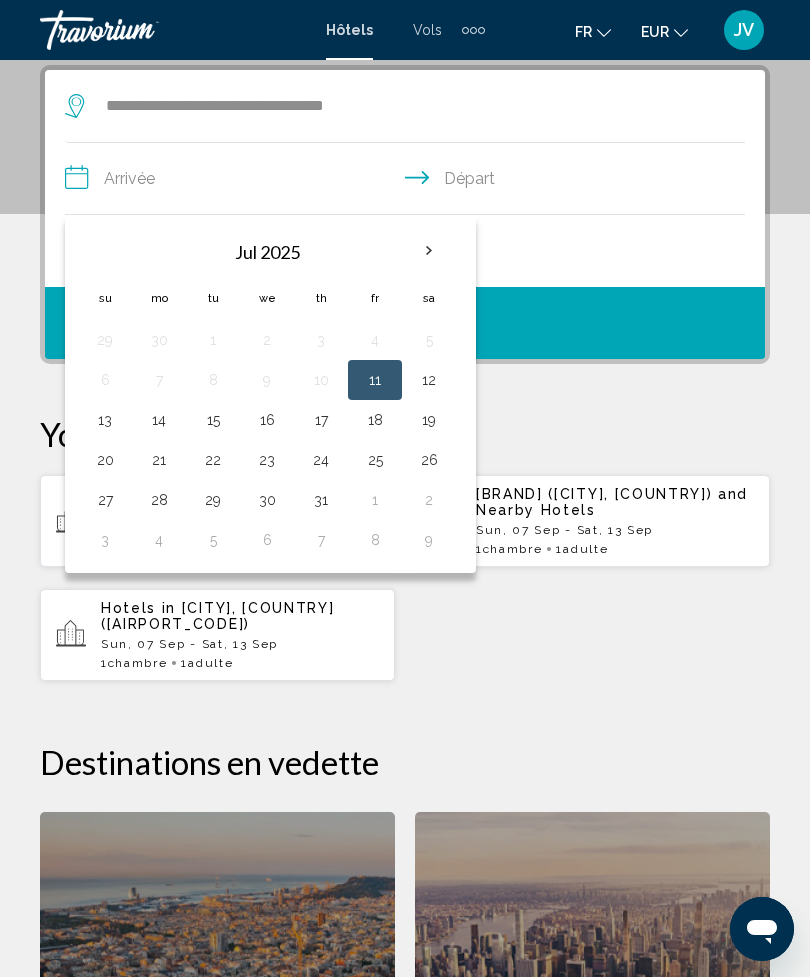 click at bounding box center [429, 251] 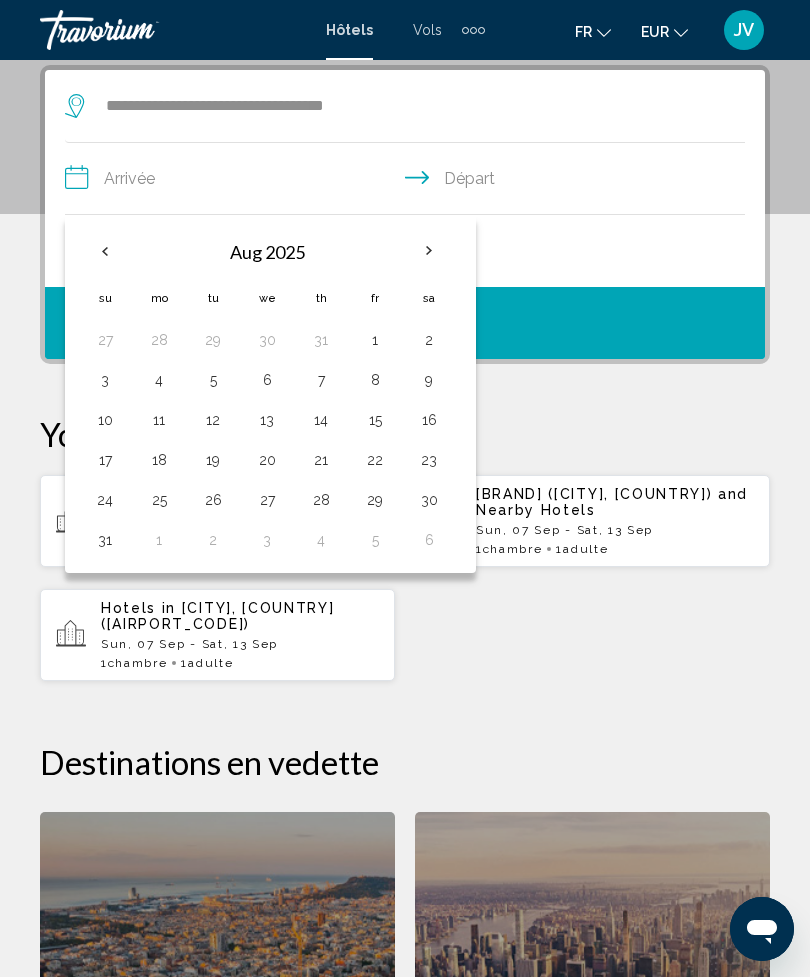 click on "8" at bounding box center (375, 380) 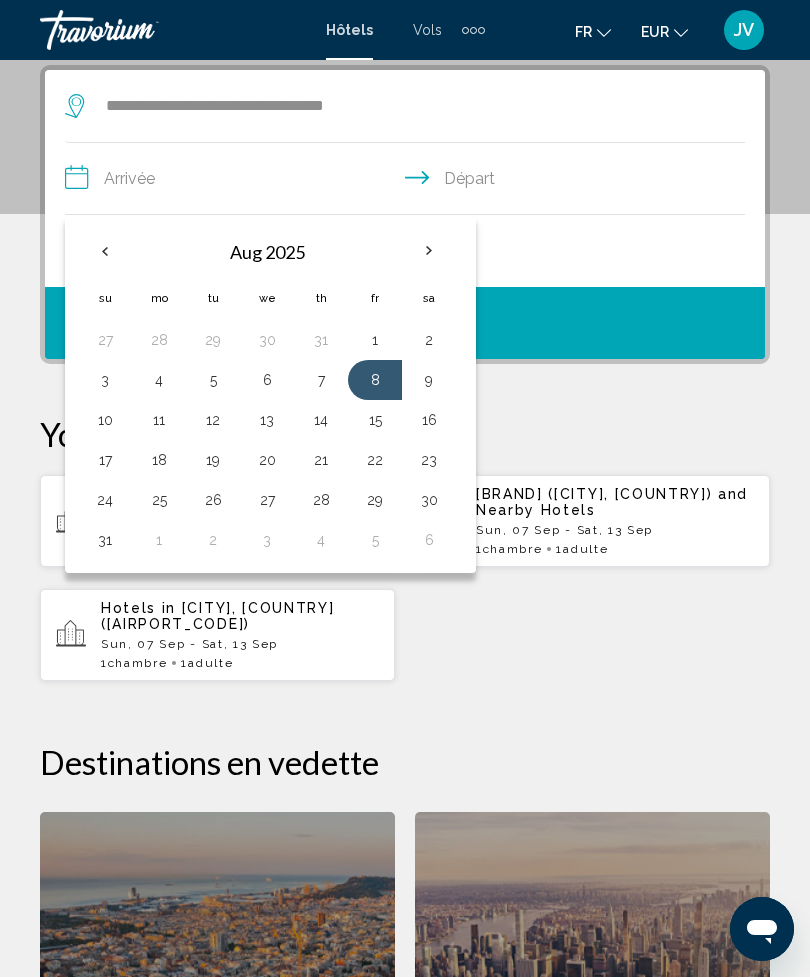 click on "12" at bounding box center (213, 420) 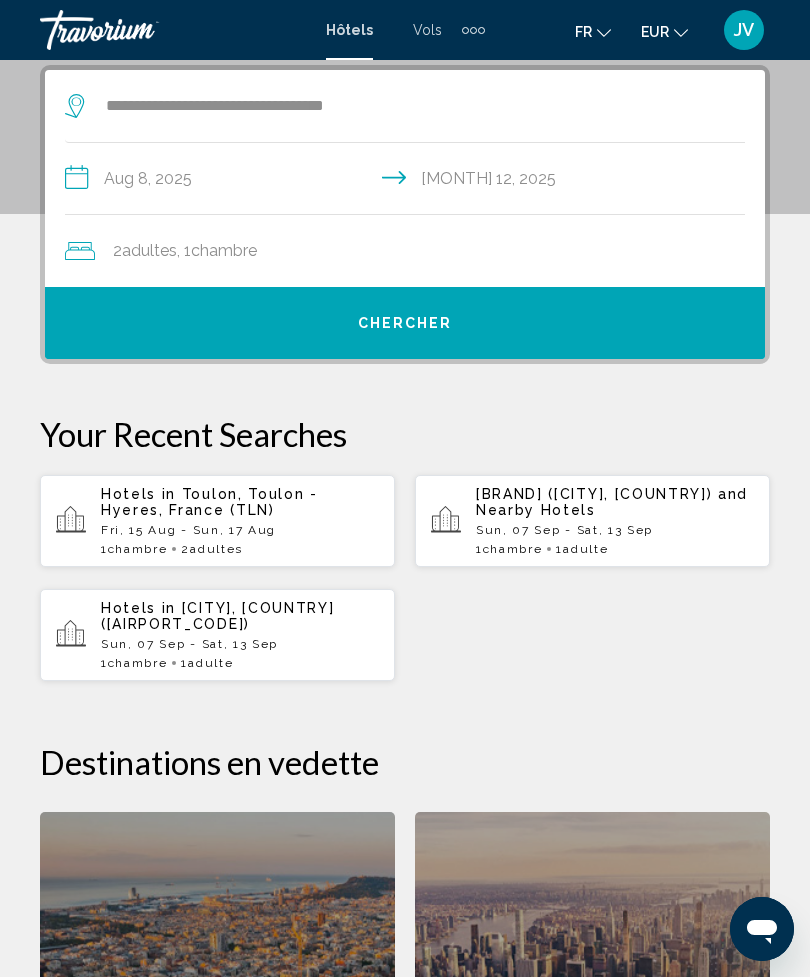 click on "Adultes" 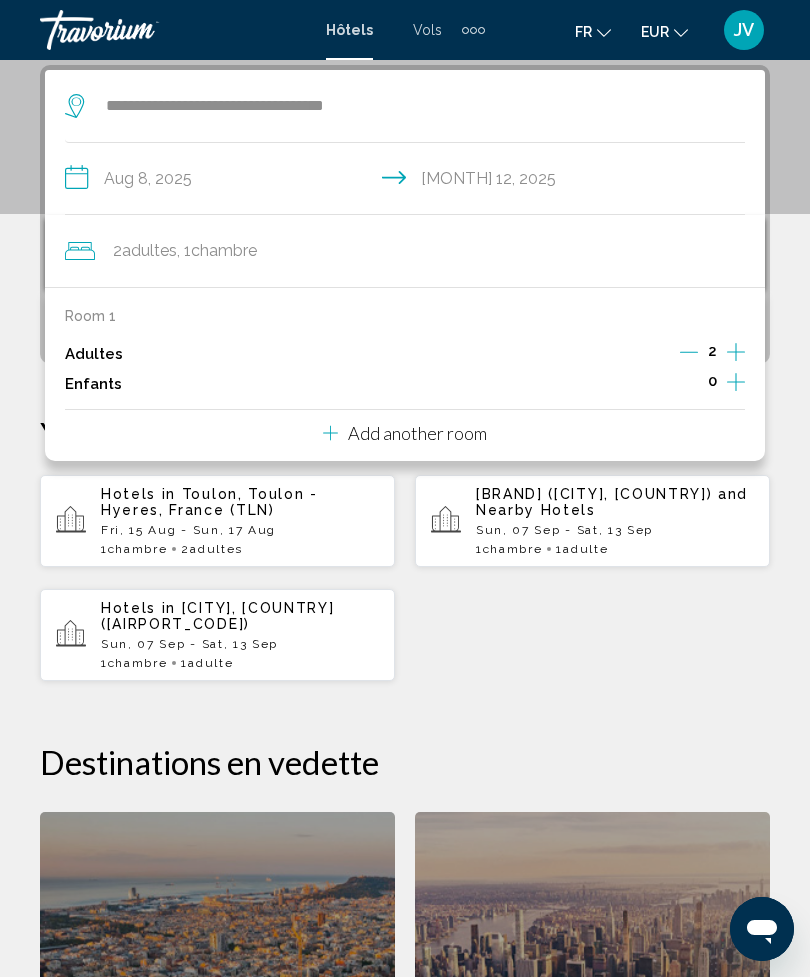 click 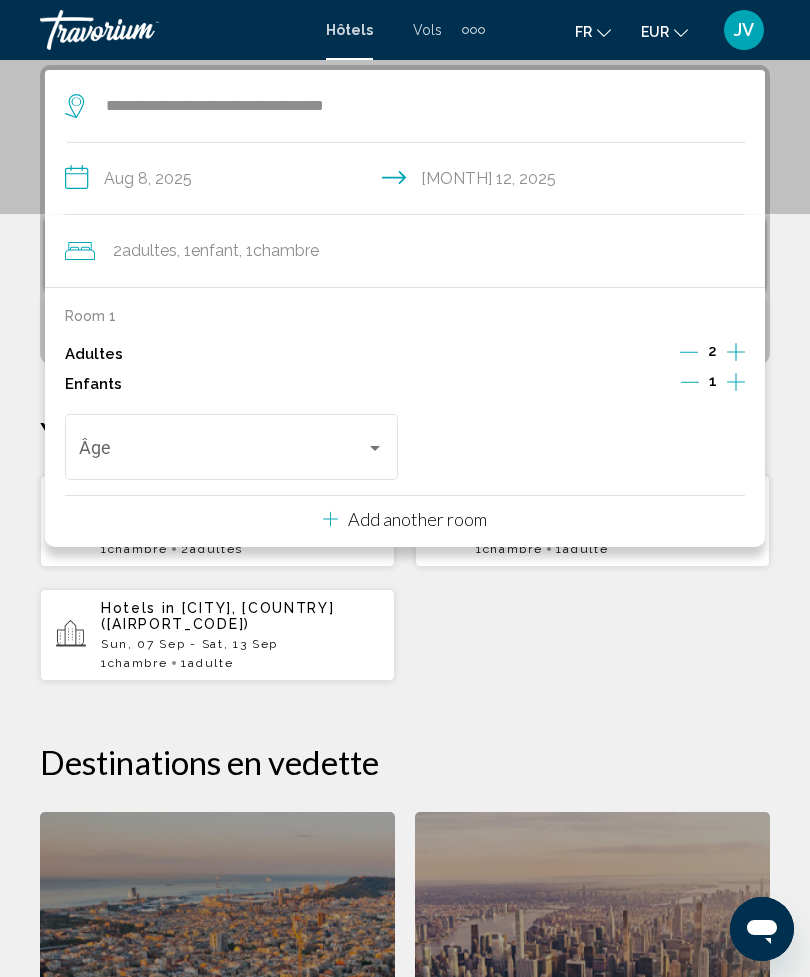 click 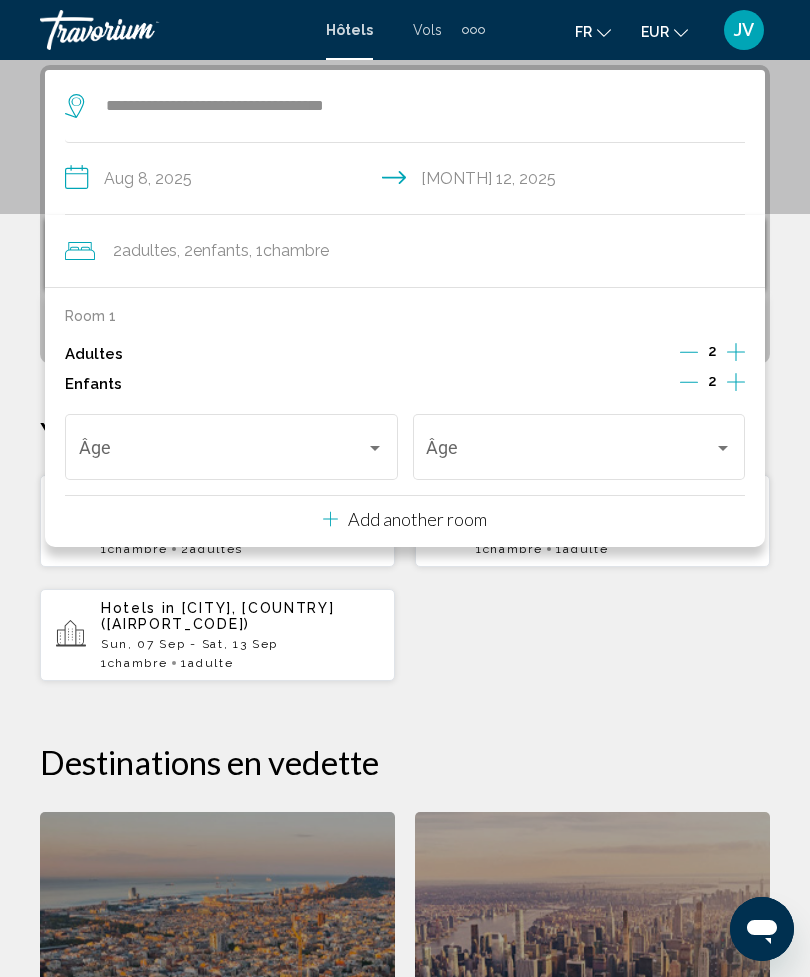 click at bounding box center [223, 452] 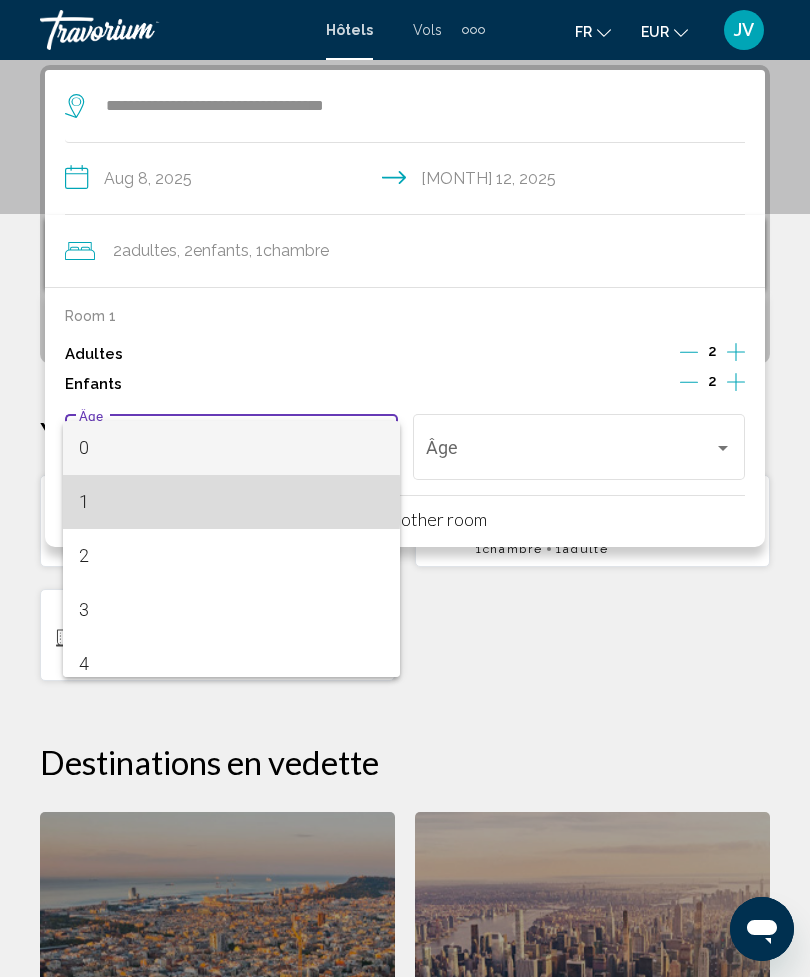 click on "1" at bounding box center [232, 502] 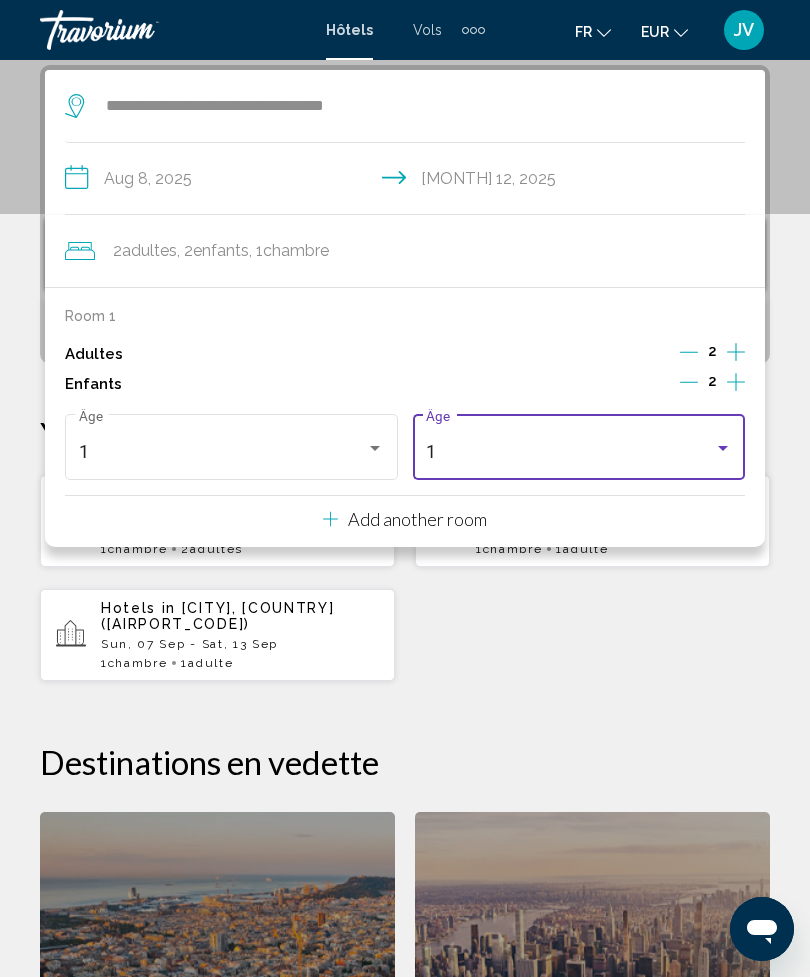 click on "1" at bounding box center [570, 452] 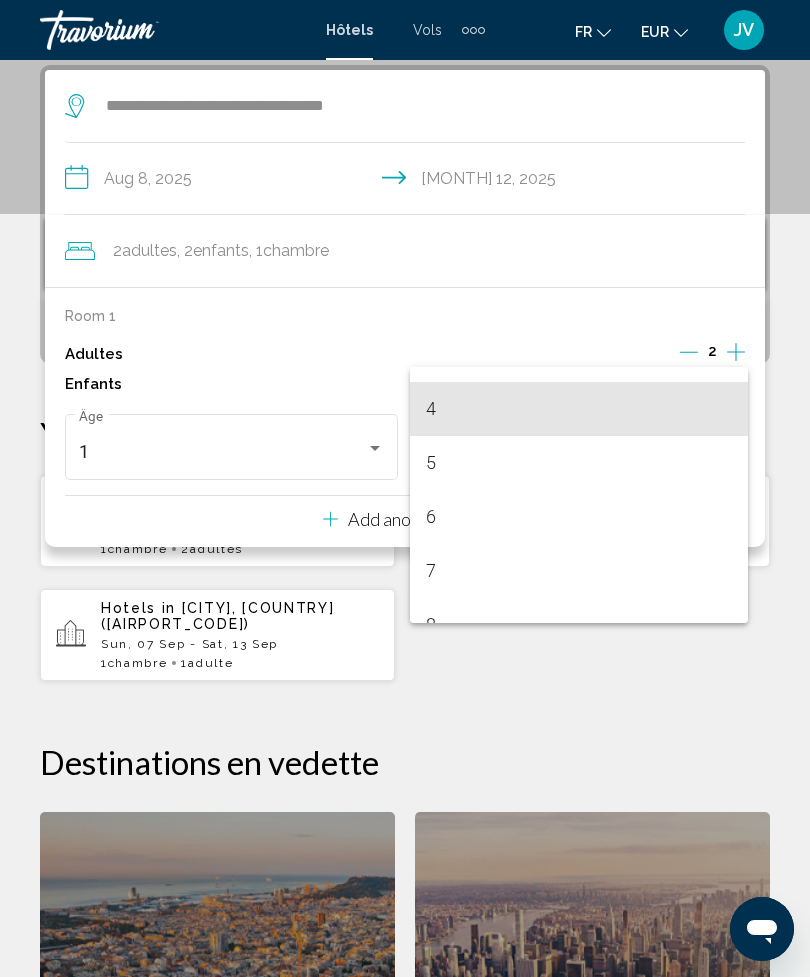 scroll, scrollTop: 217, scrollLeft: 0, axis: vertical 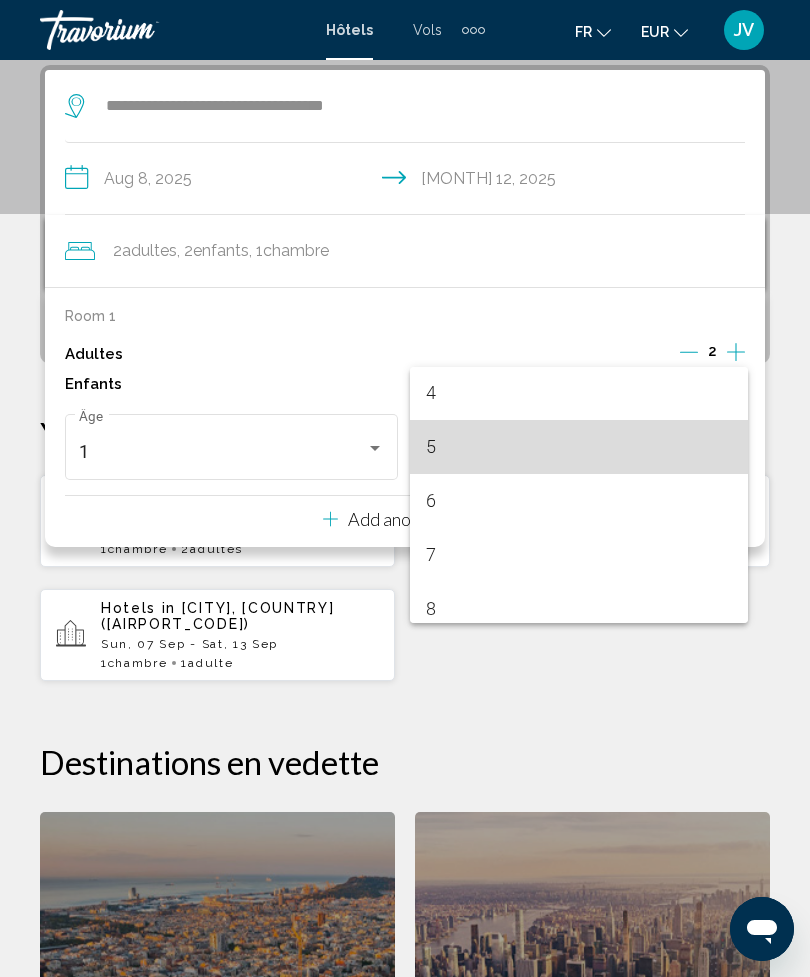 click on "5" at bounding box center (579, 447) 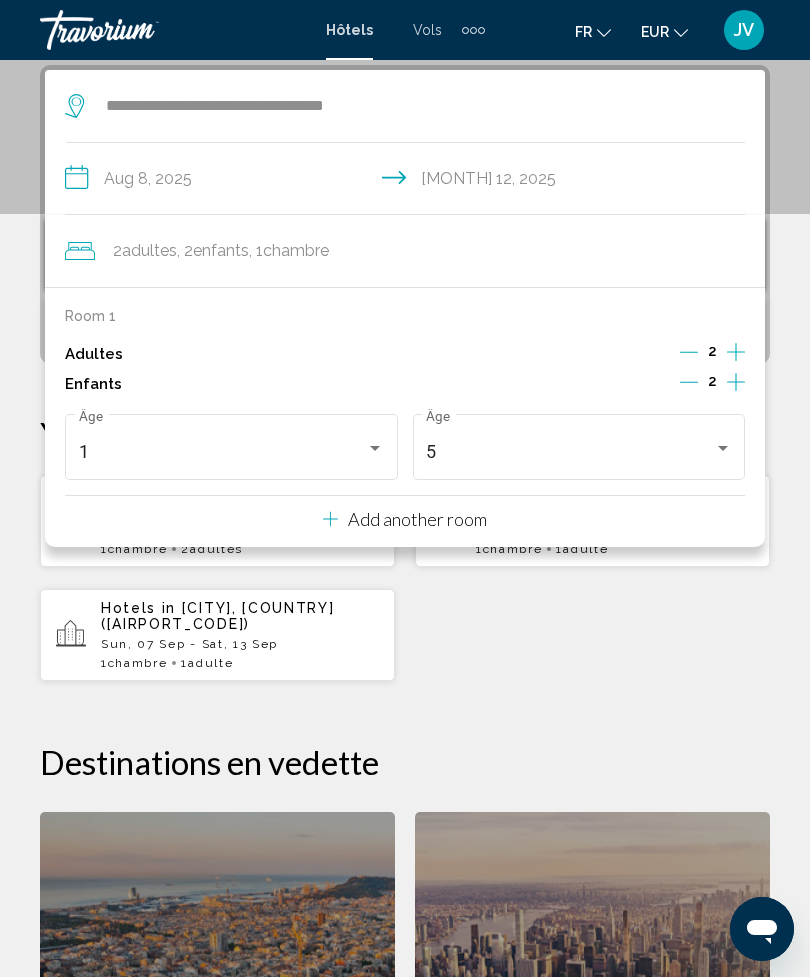 click on "1" at bounding box center (223, 452) 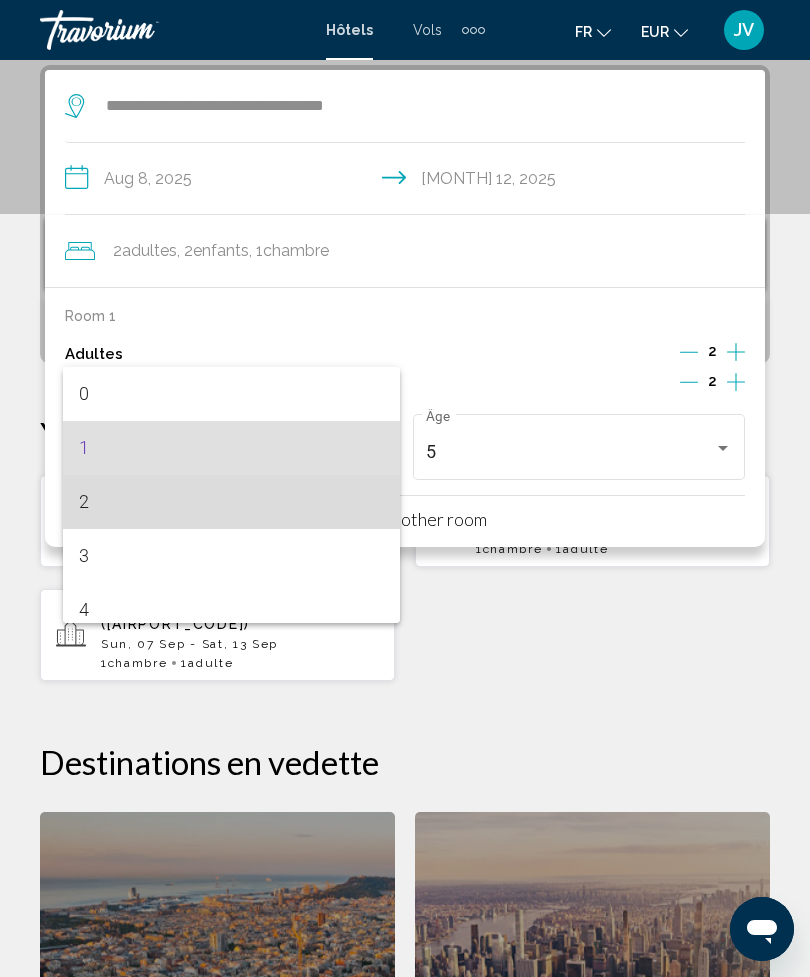 click on "2" at bounding box center (232, 502) 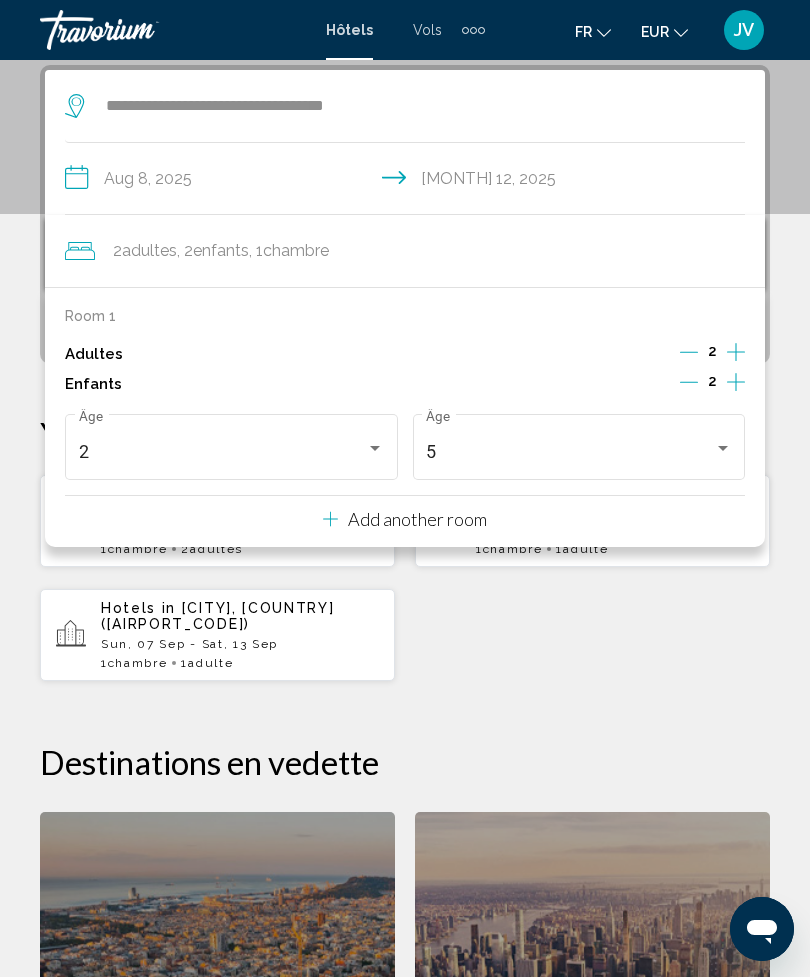 click on "Hotels in Toulon, Toulon - Hyeres, France (TLN) Fri, 15 Aug - Sun, 17 Aug 1 Chambre pièces 2 Adulte Adultes Loman Art (Dakar, SN) and Nearby Hotels Sun, 07 Sep - Sat, 13 Sep 1 Chambre pièces 1 Adulte Adultes" at bounding box center [405, 578] 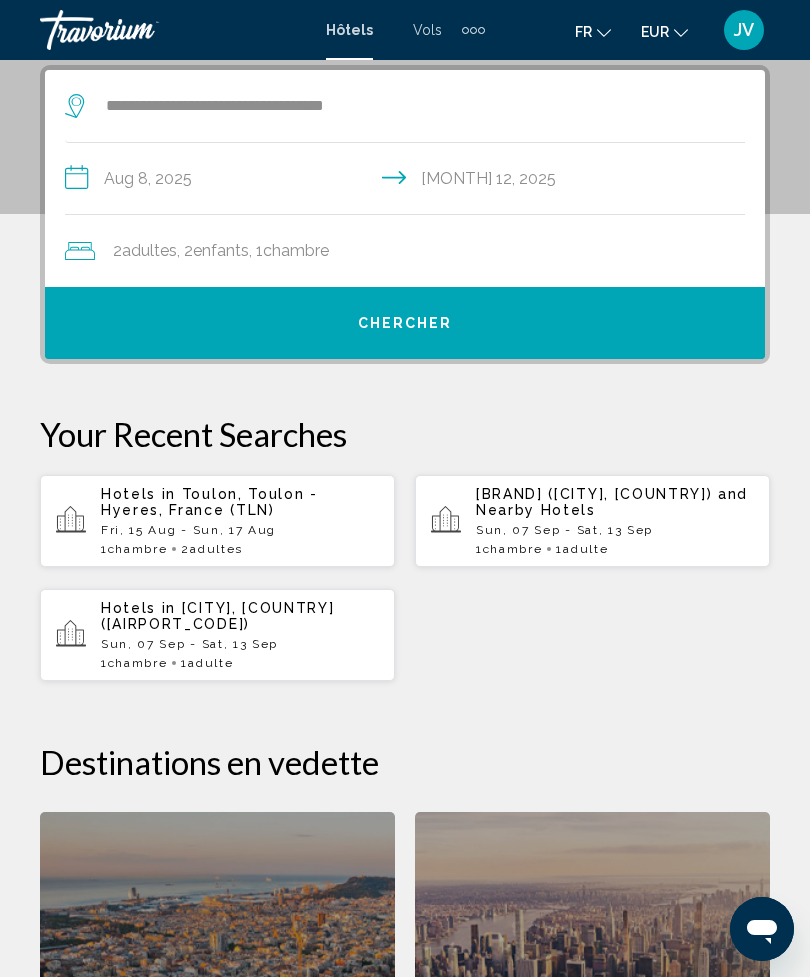 click on "Chercher" at bounding box center [405, 323] 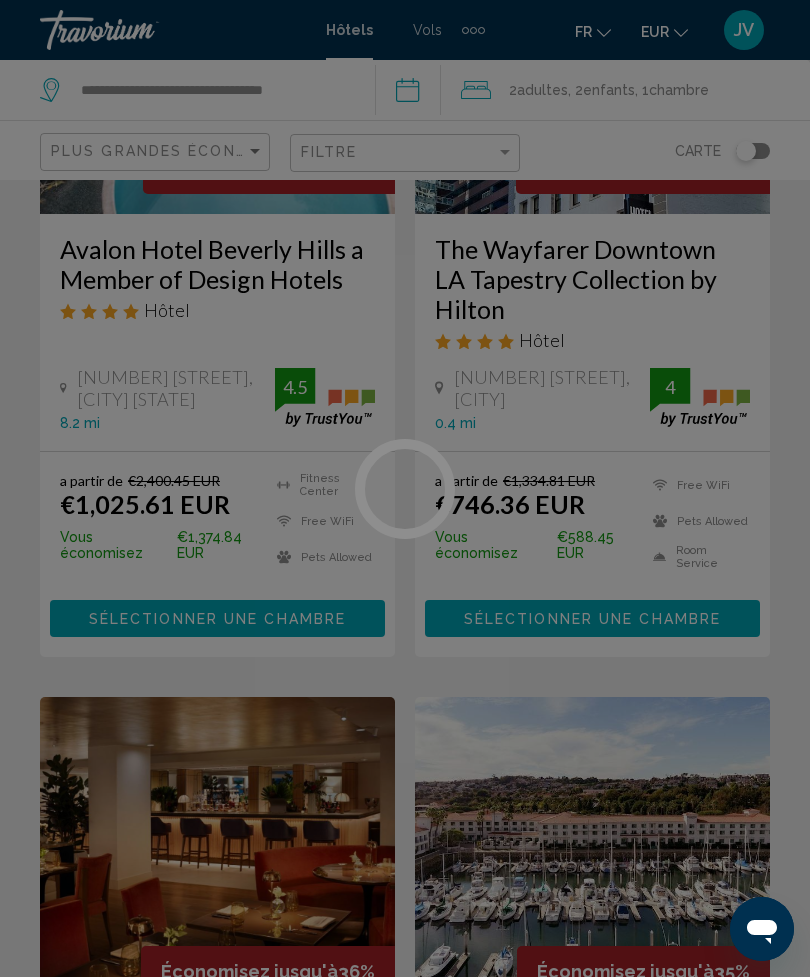 scroll, scrollTop: 0, scrollLeft: 0, axis: both 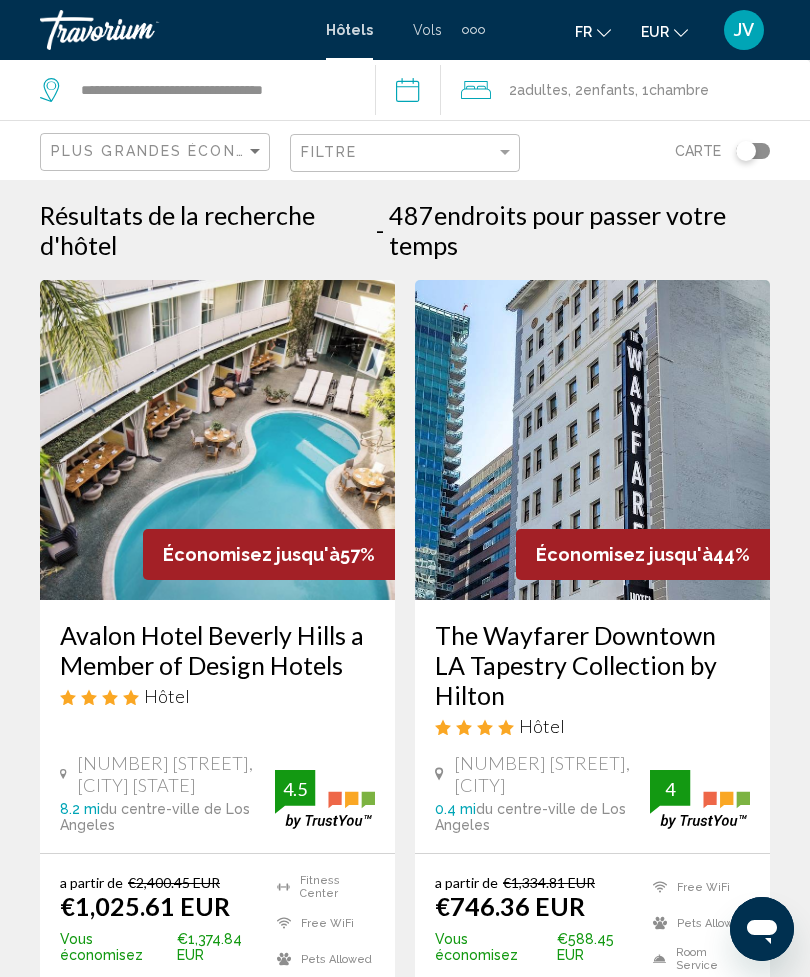 click 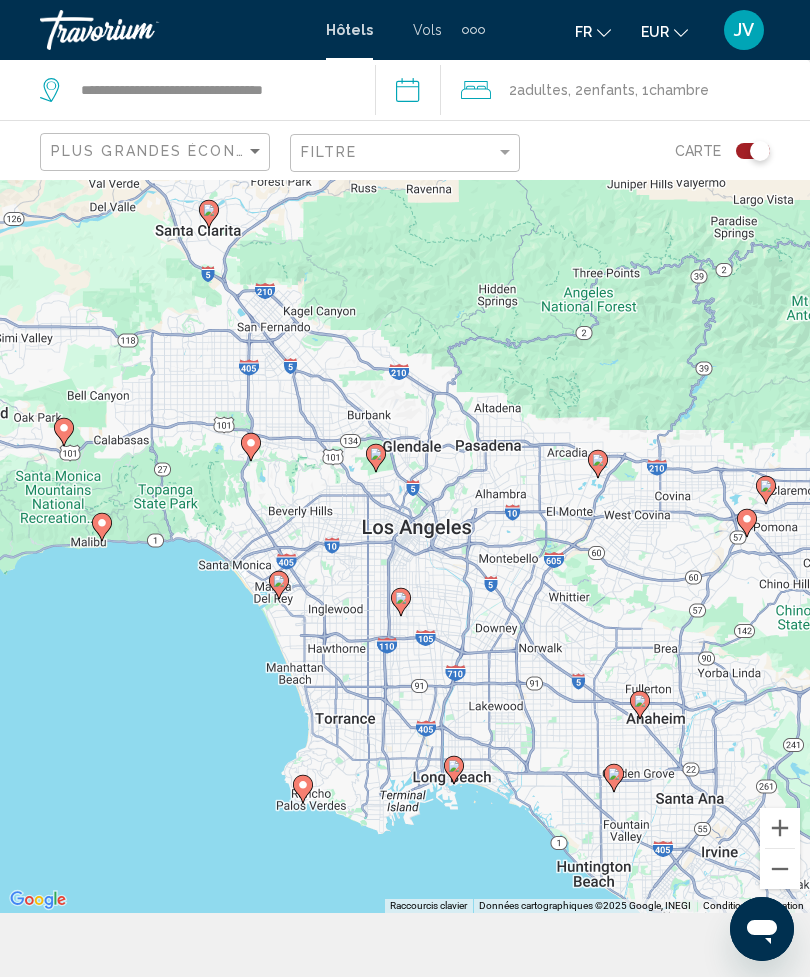 click on "Pour activer le glissement avec le clavier, appuyez sur Alt+Entrée. Une fois ce mode activé, utilisez les touches fléchées pour déplacer le repère. Pour valider le déplacement, appuyez sur Entrée. Pour annuler, appuyez sur Échap." at bounding box center [405, 514] 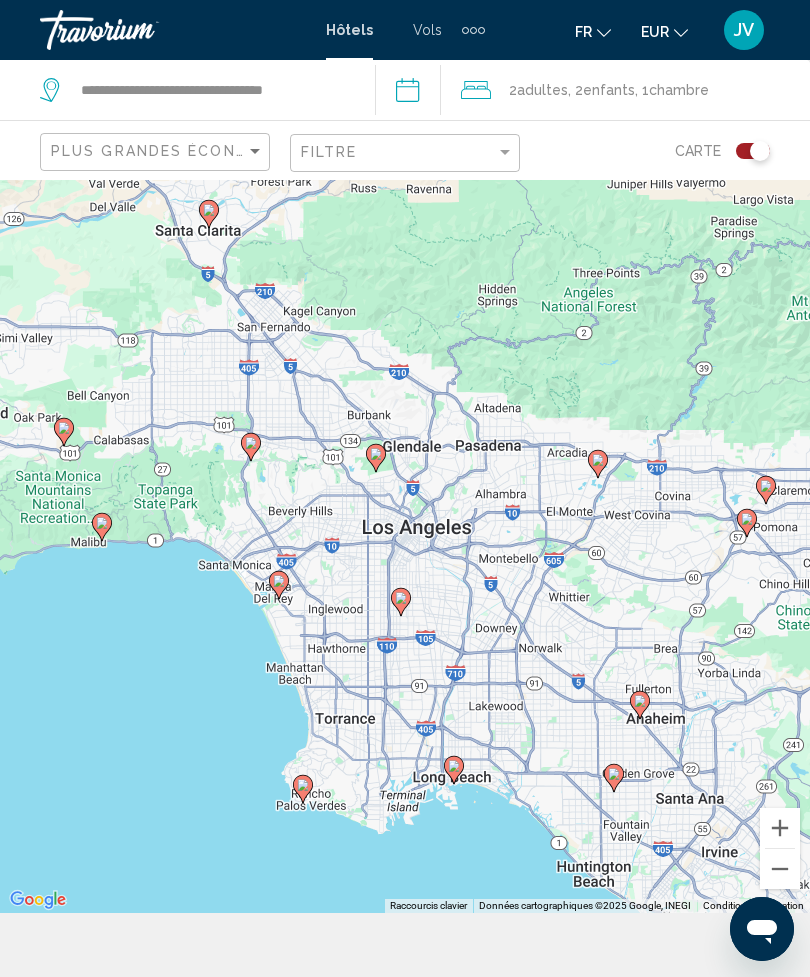 click at bounding box center (780, 828) 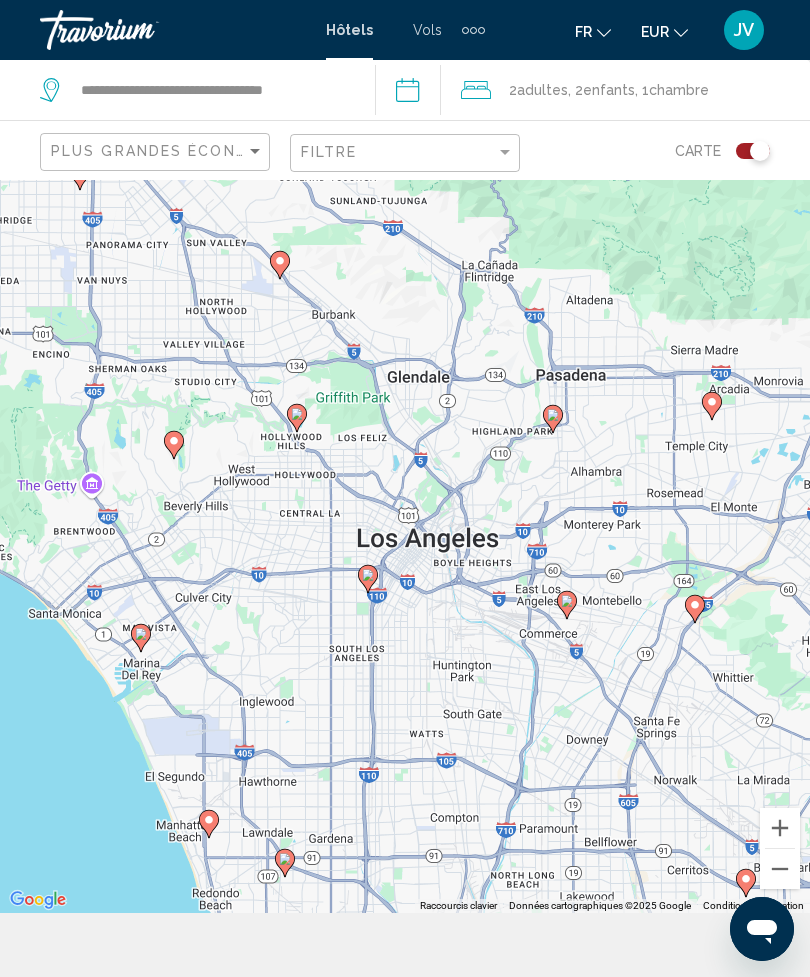 click on "Pour activer le glissement avec le clavier, appuyez sur Alt+Entrée. Une fois ce mode activé, utilisez les touches fléchées pour déplacer le repère. Pour valider le déplacement, appuyez sur Entrée. Pour annuler, appuyez sur Échap." at bounding box center [405, 514] 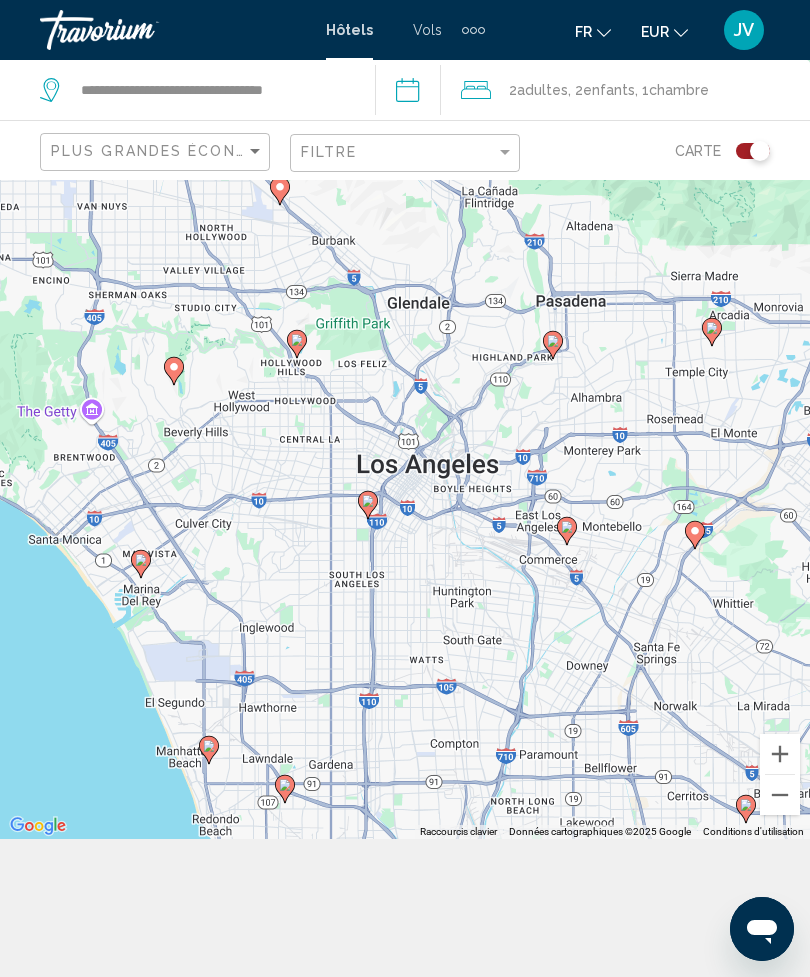 scroll, scrollTop: 137, scrollLeft: 0, axis: vertical 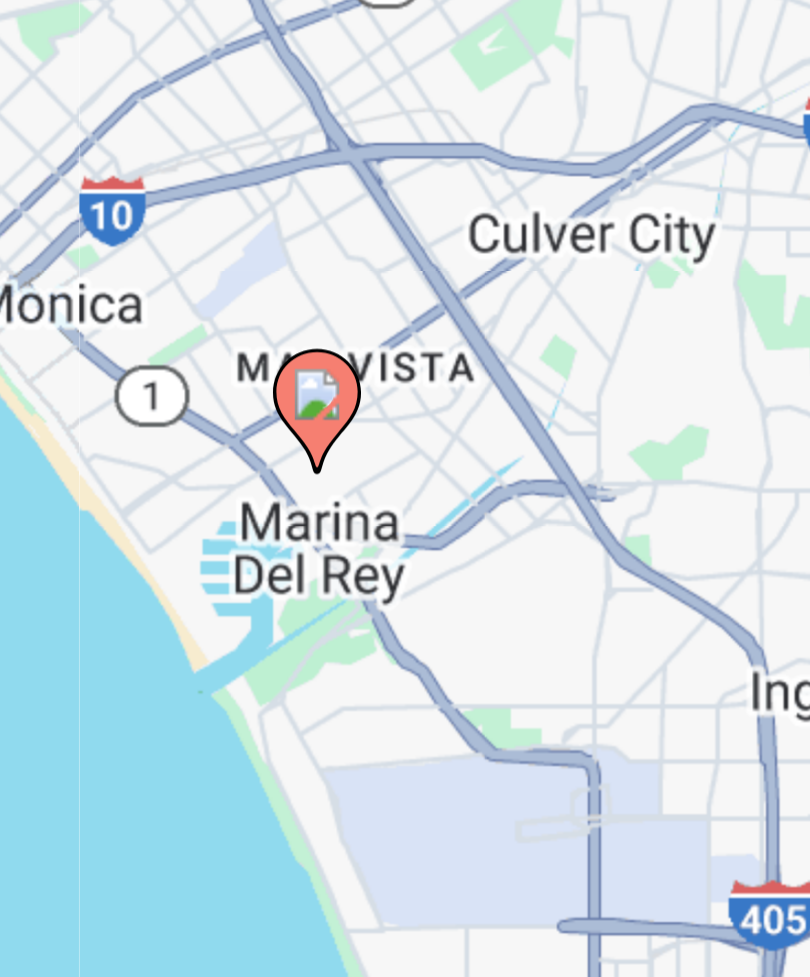 click 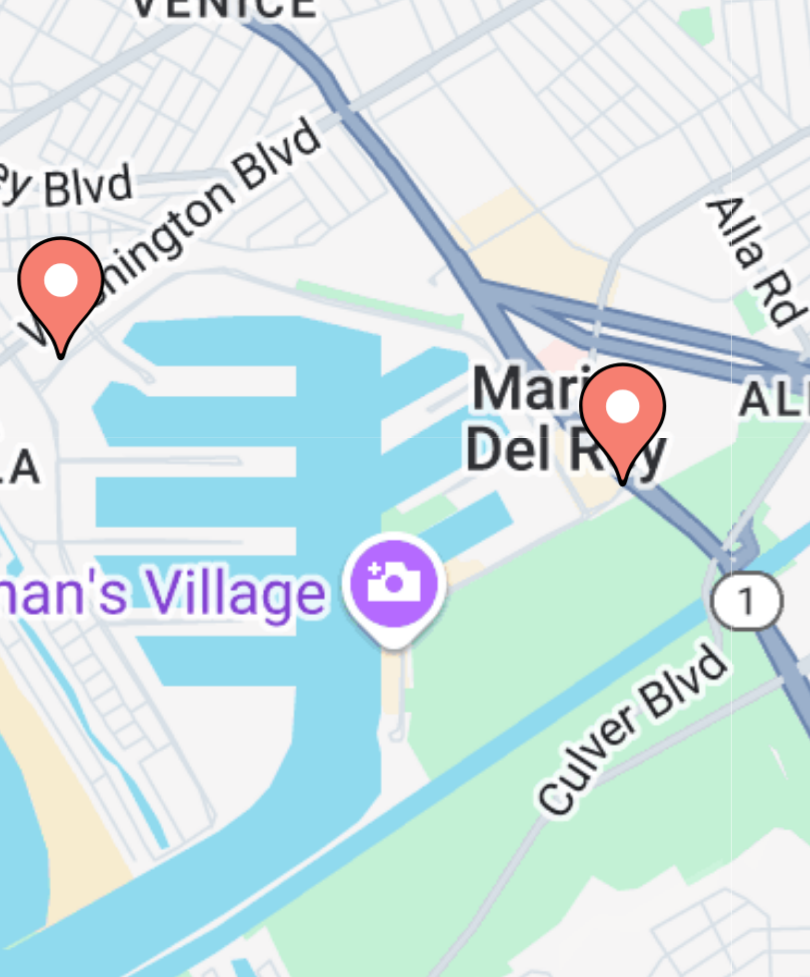 click 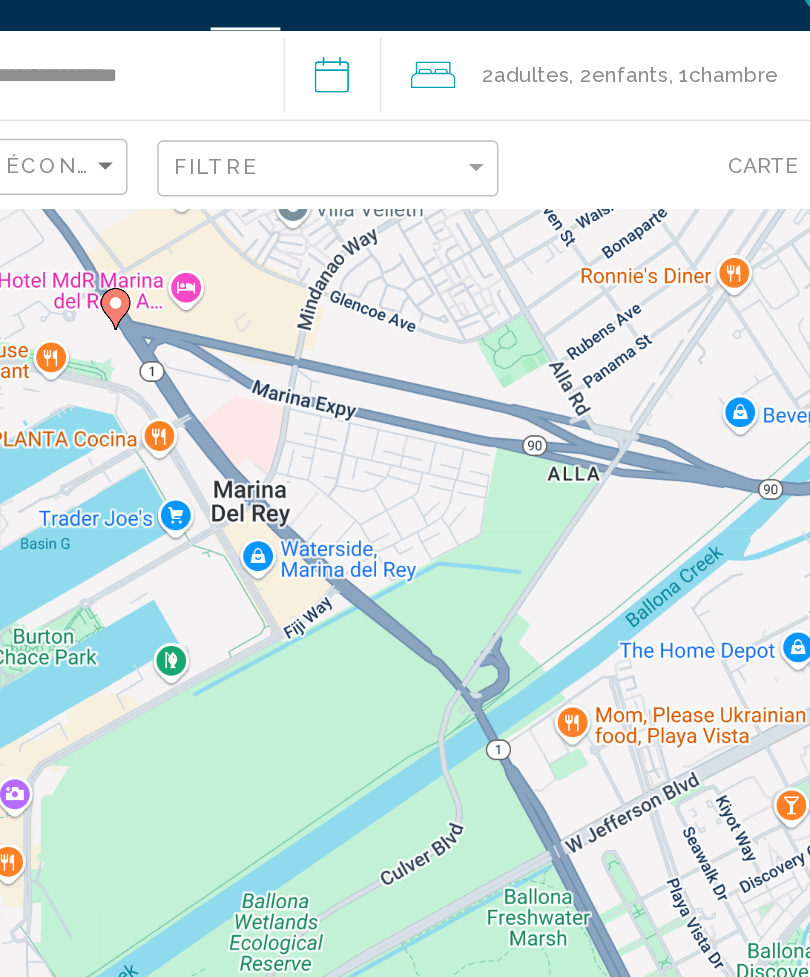 scroll, scrollTop: 81, scrollLeft: 0, axis: vertical 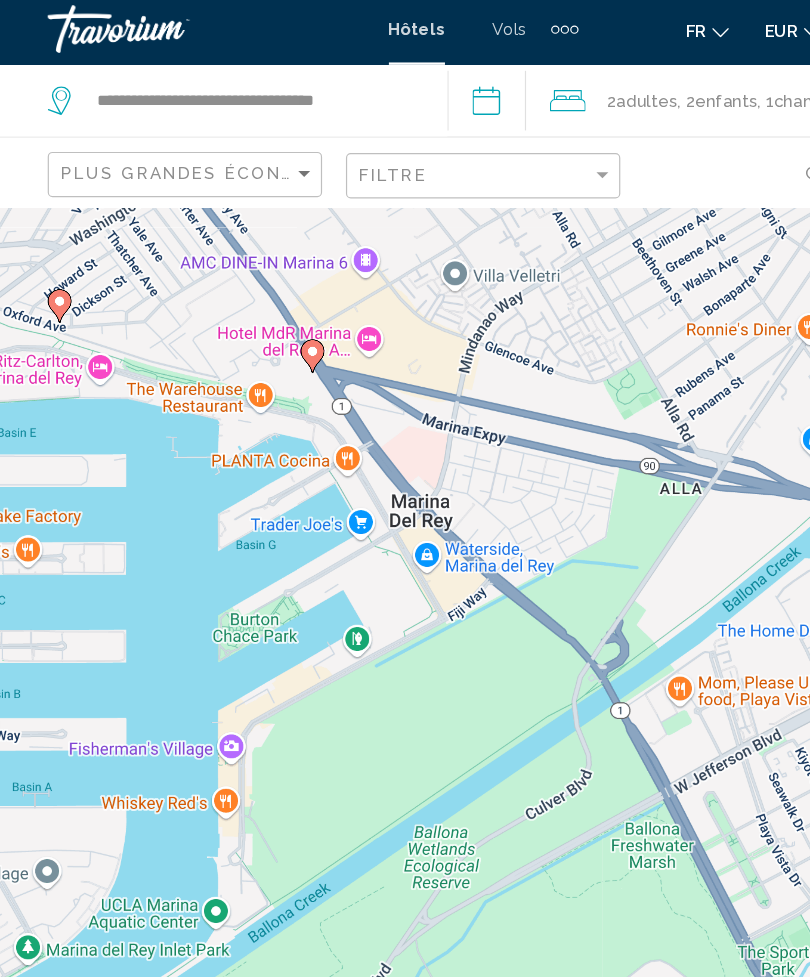 click 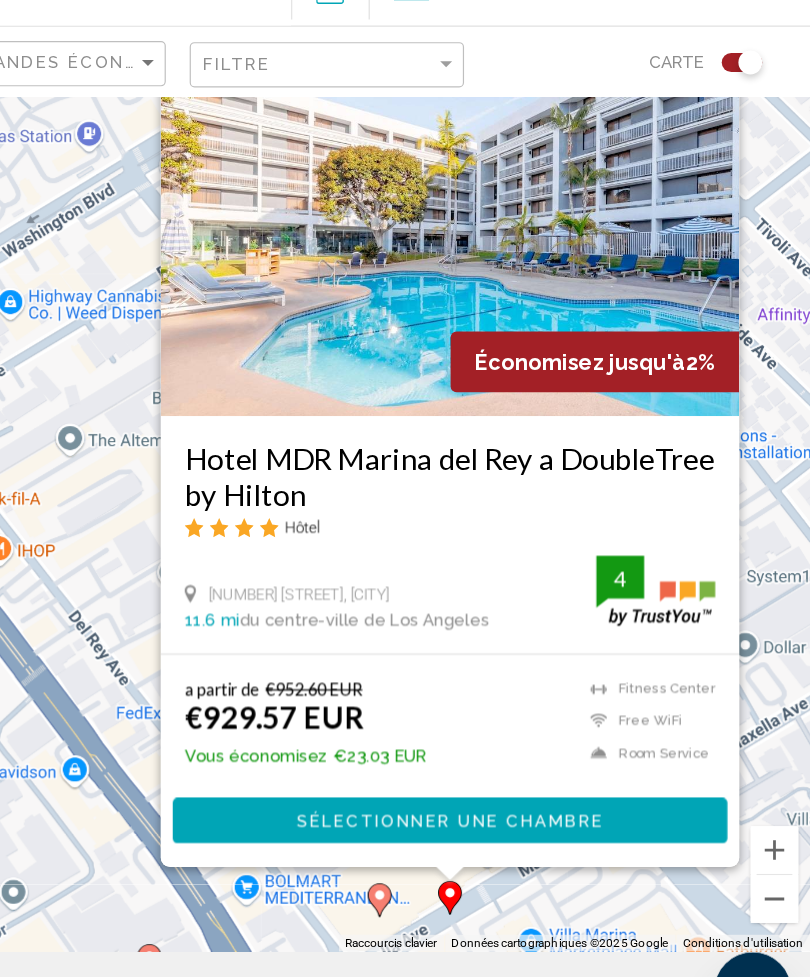 click on "Sélectionner une chambre" at bounding box center [508, 785] 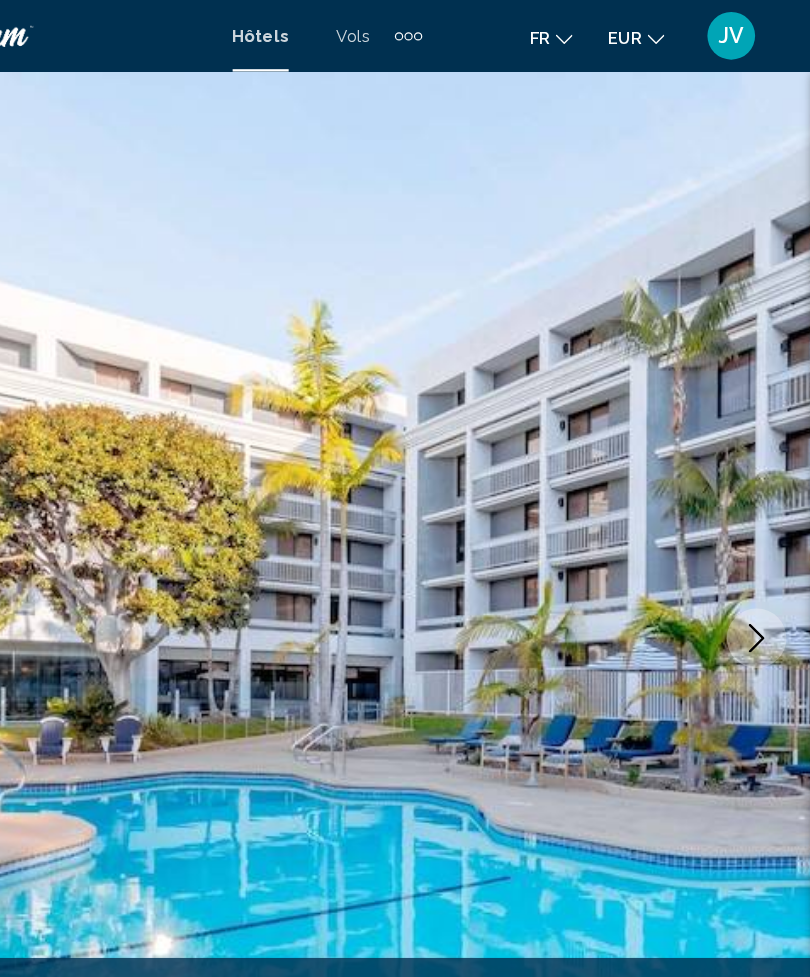 scroll, scrollTop: 0, scrollLeft: 0, axis: both 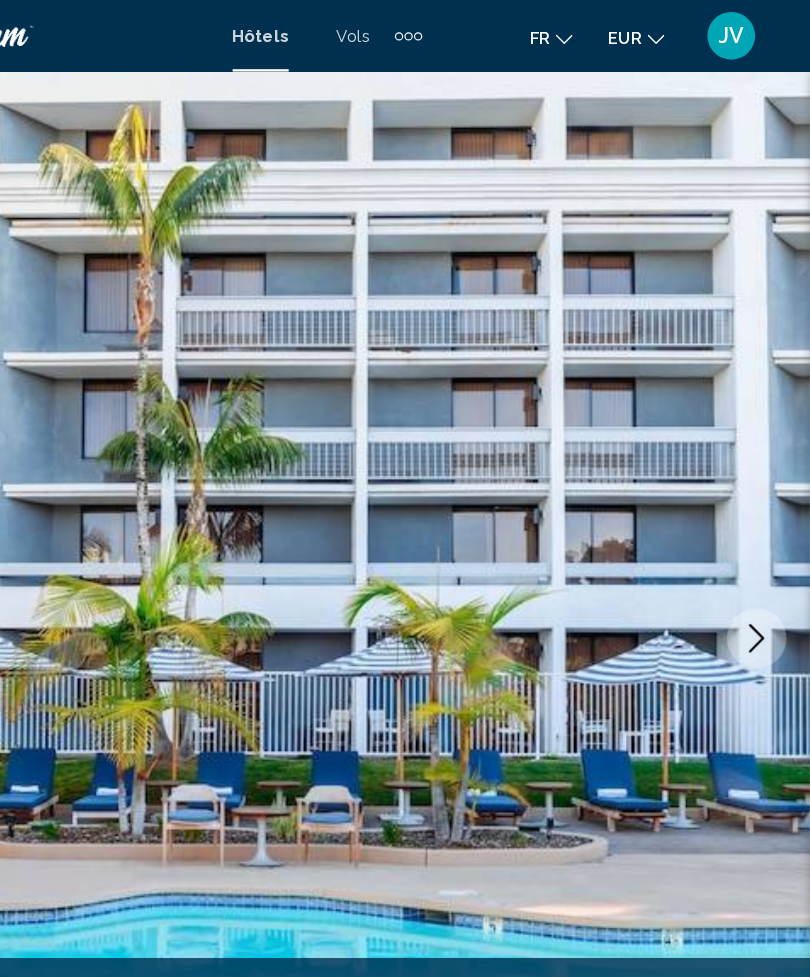 click 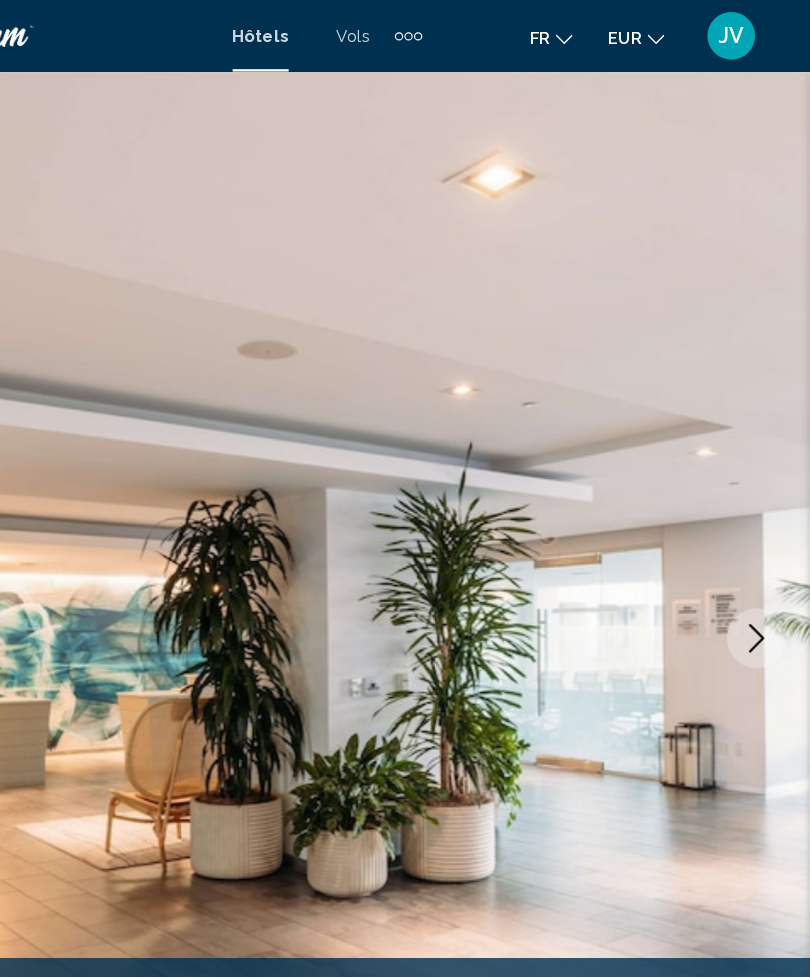 click 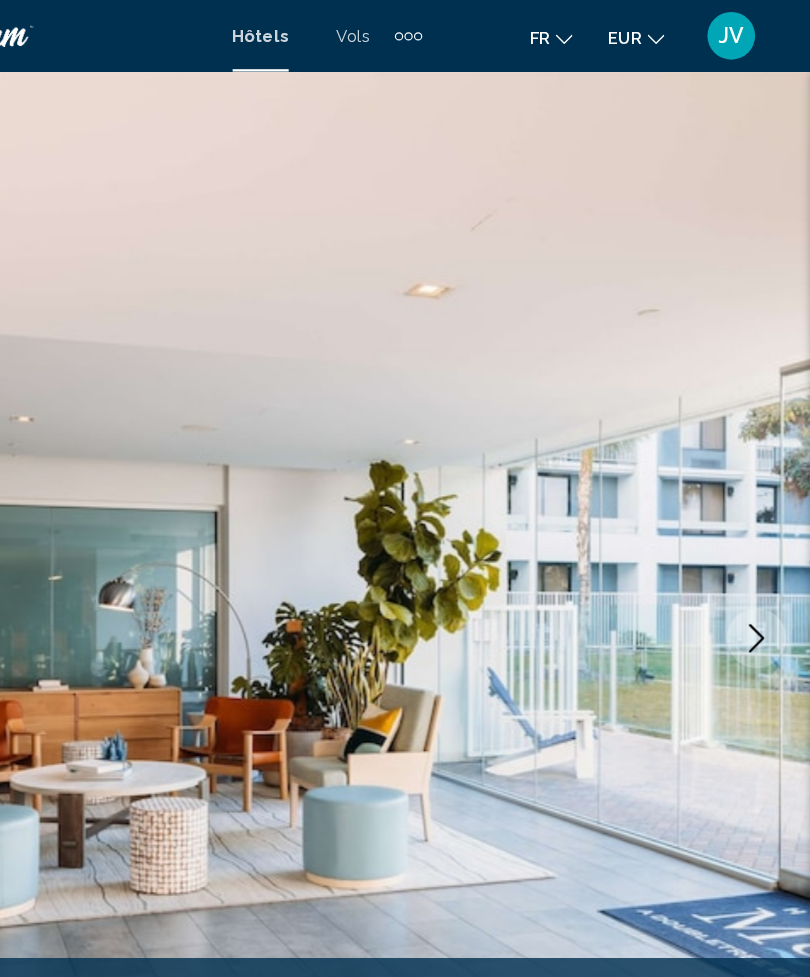 click at bounding box center [765, 535] 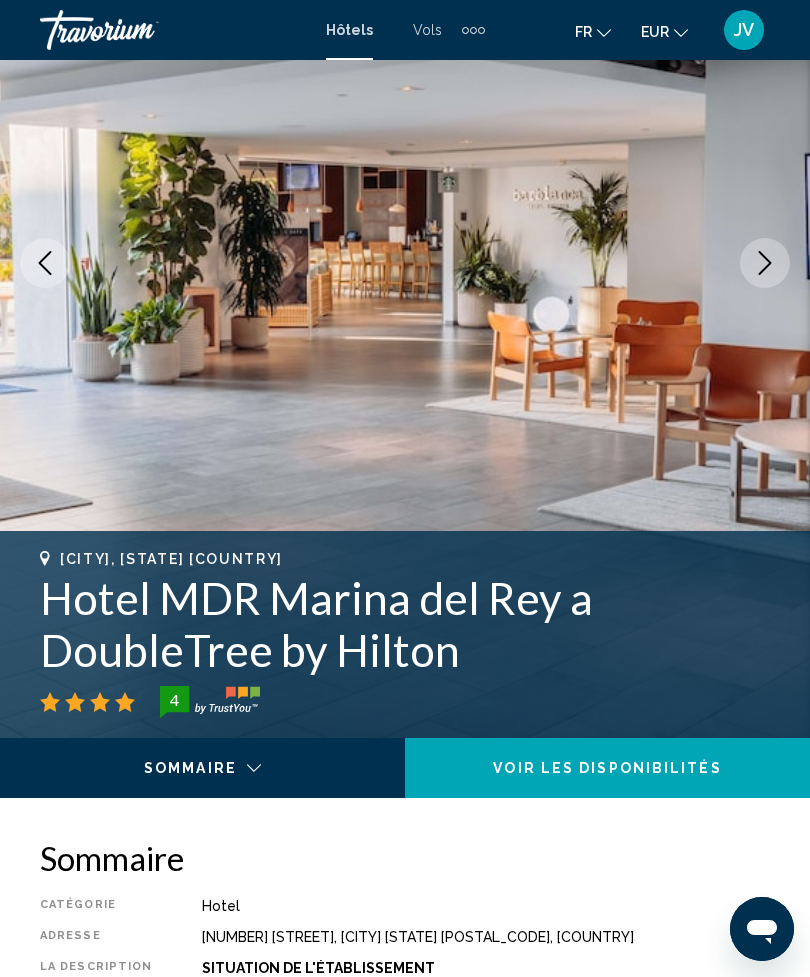 scroll, scrollTop: 0, scrollLeft: 0, axis: both 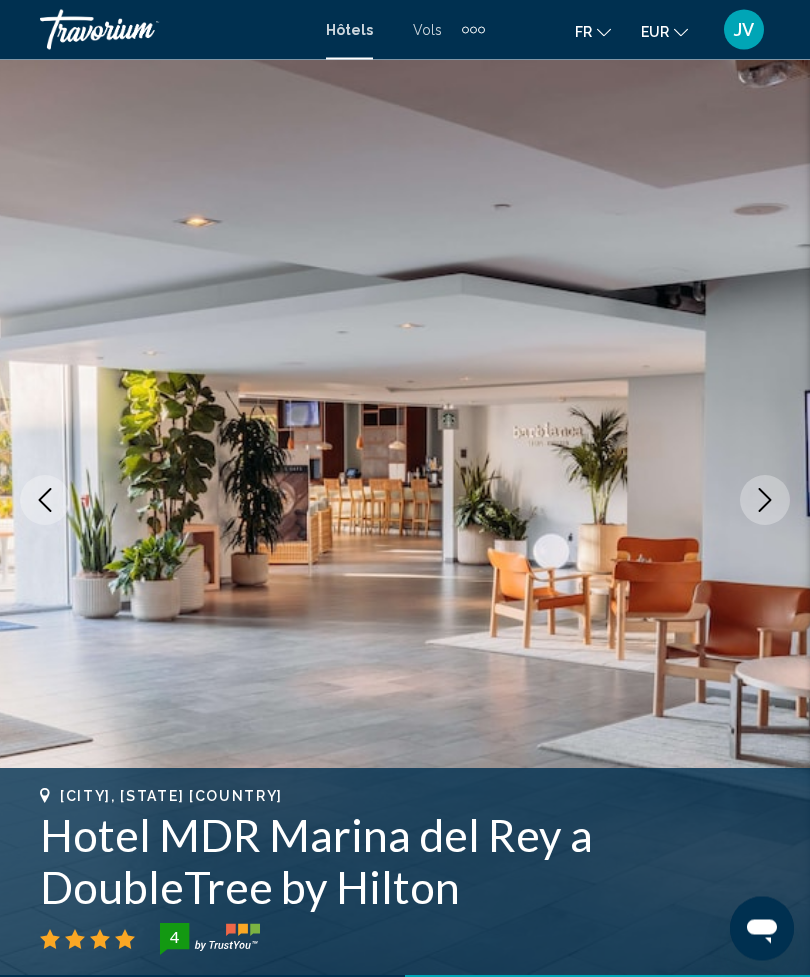 click 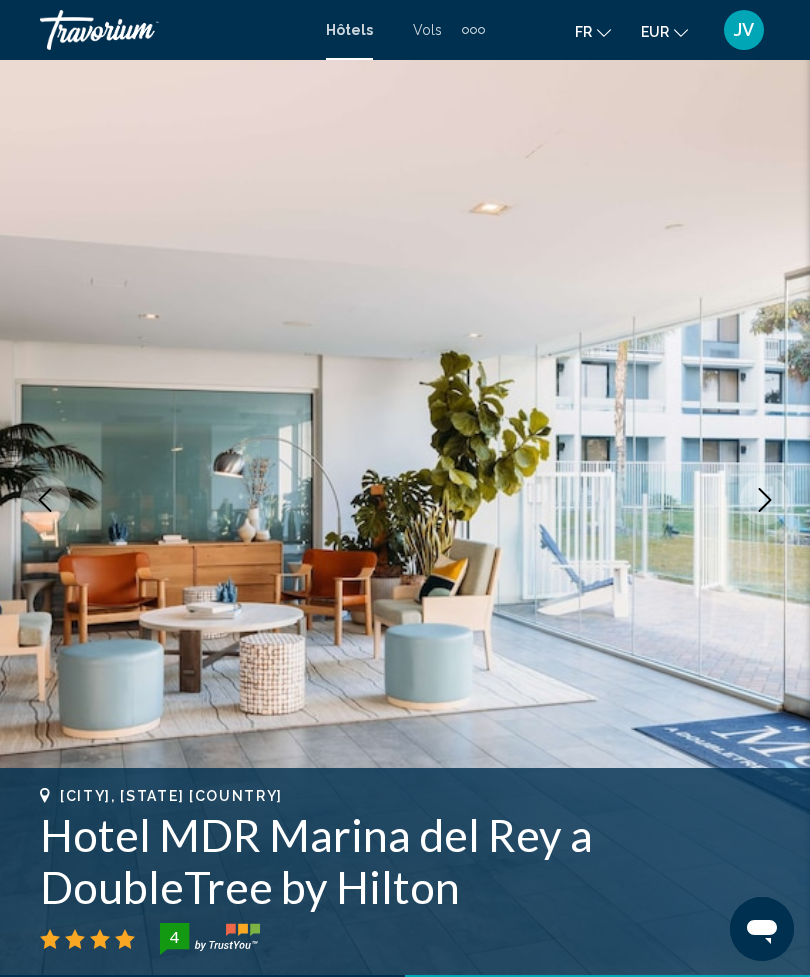 click at bounding box center (45, 500) 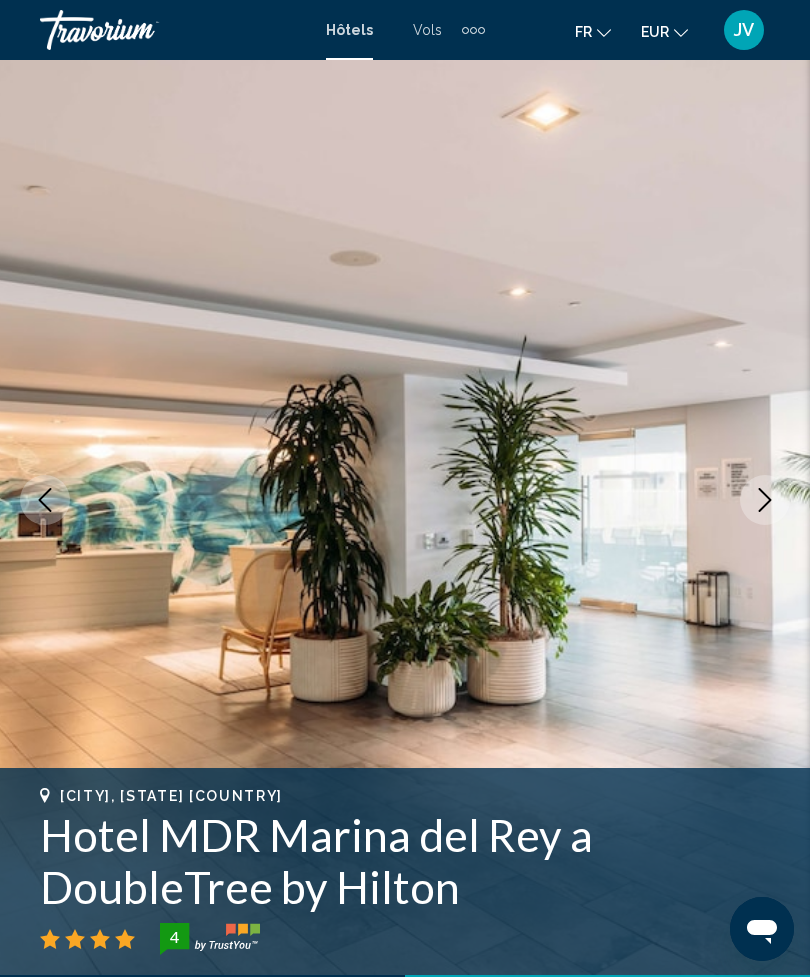 click 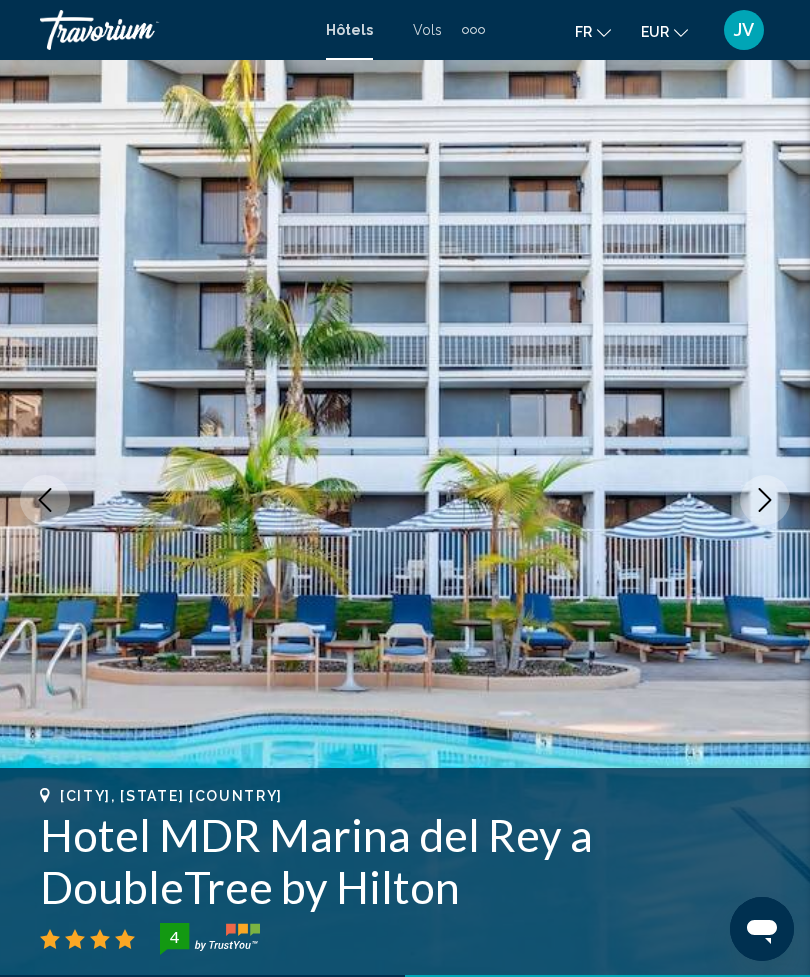 click 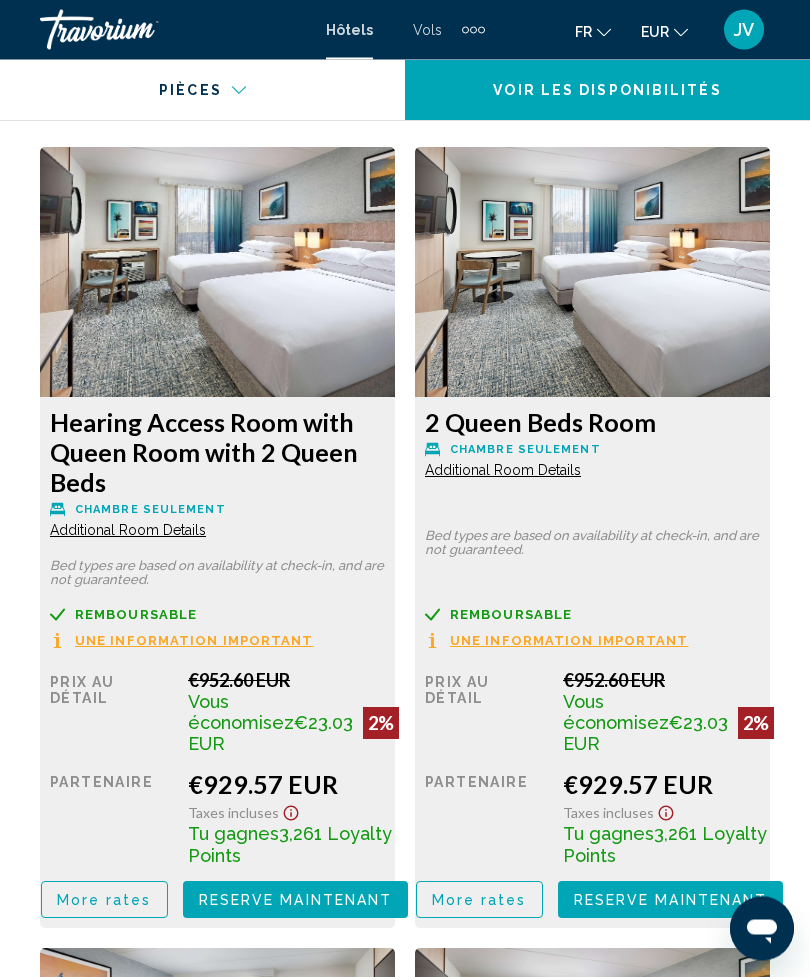 scroll, scrollTop: 3415, scrollLeft: 0, axis: vertical 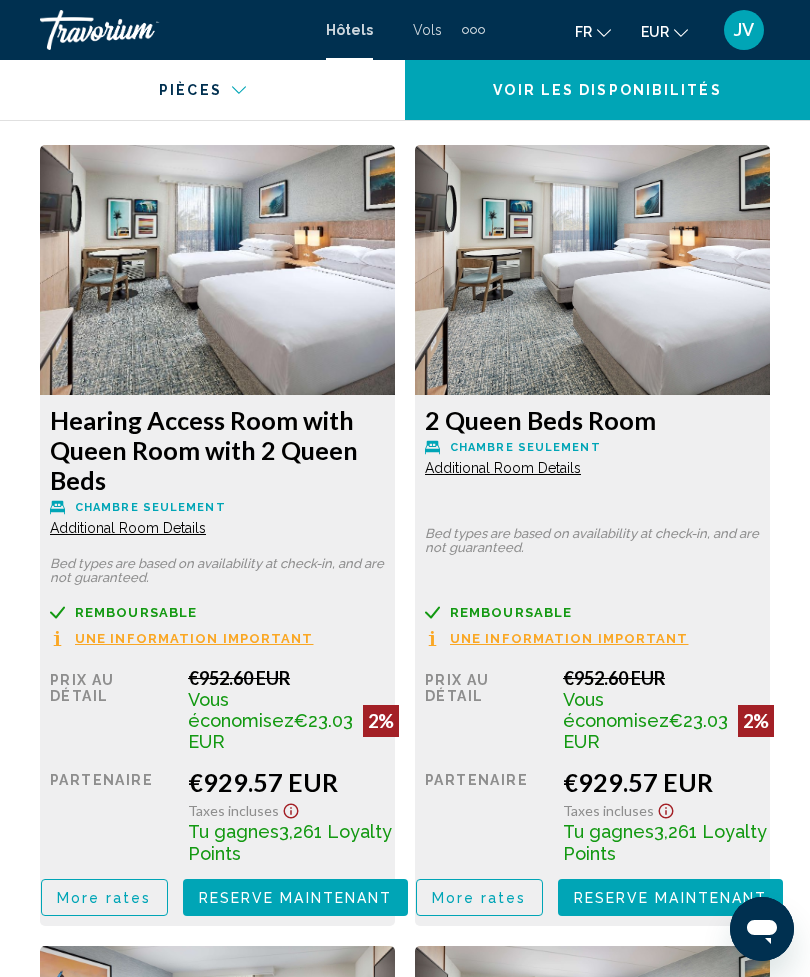 click on "More rates" at bounding box center [104, 898] 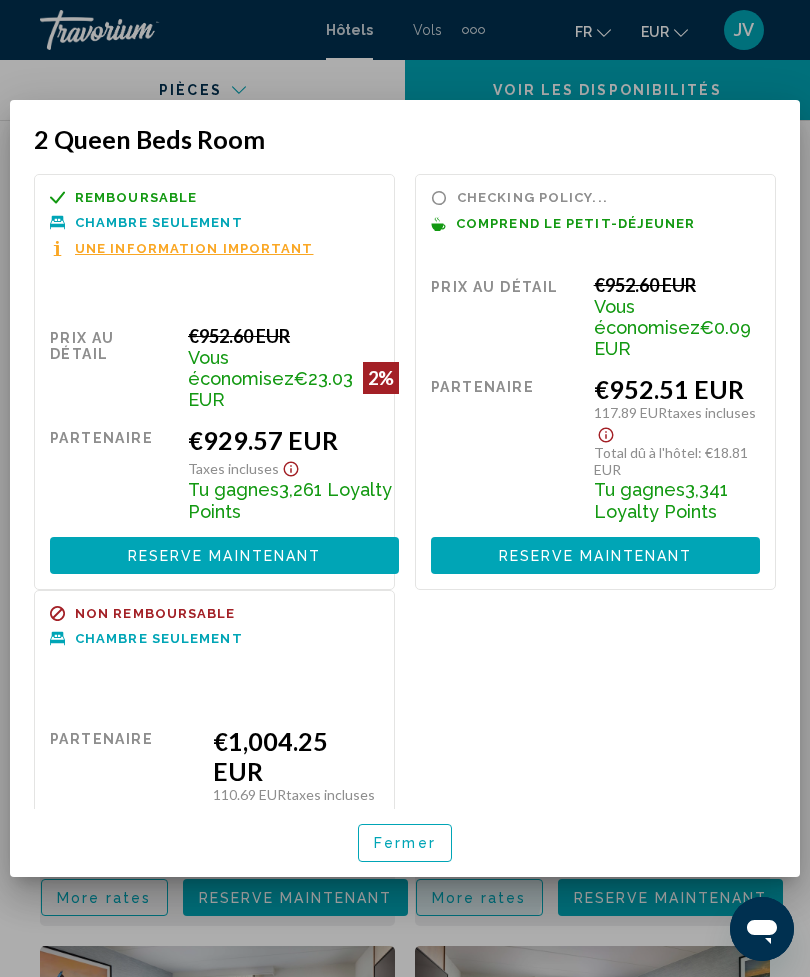scroll, scrollTop: 0, scrollLeft: 0, axis: both 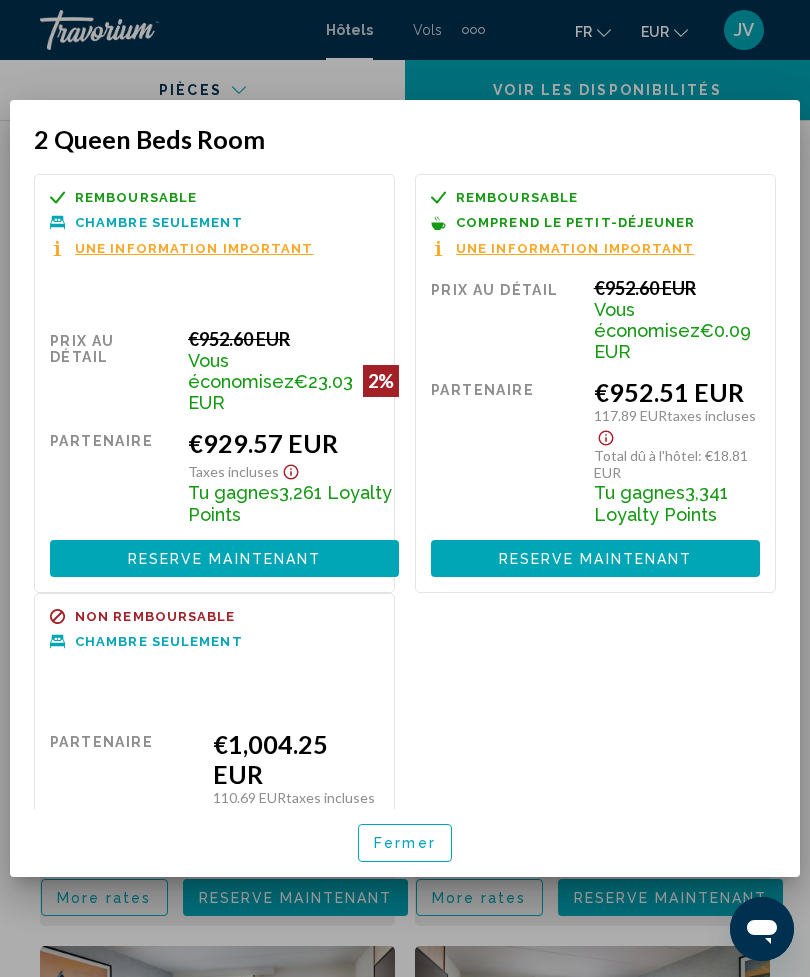 click on "Reserve maintenant Plus disponible" at bounding box center [595, 558] 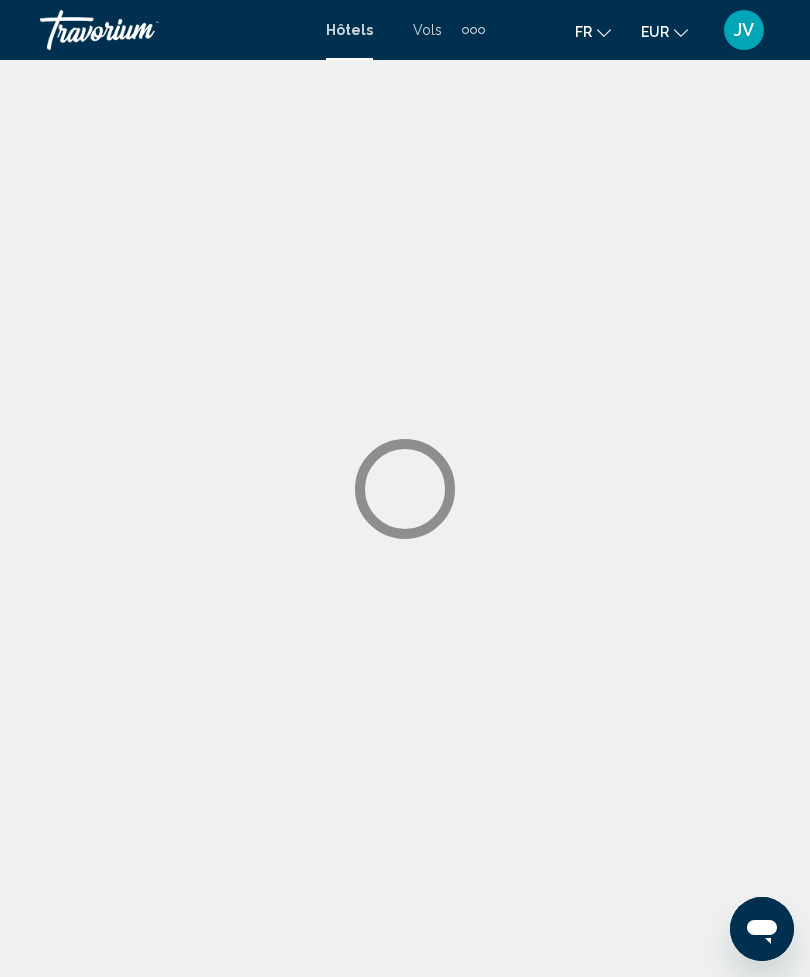 scroll, scrollTop: 64, scrollLeft: 0, axis: vertical 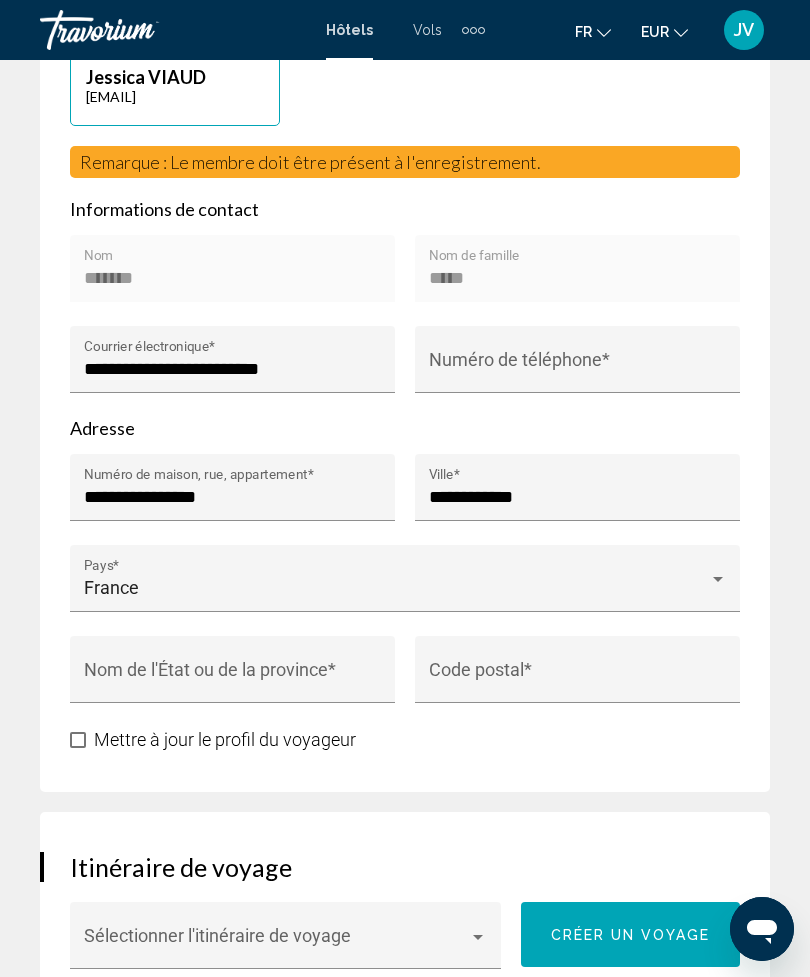 click on "Numéro de téléphone  *" at bounding box center (578, 369) 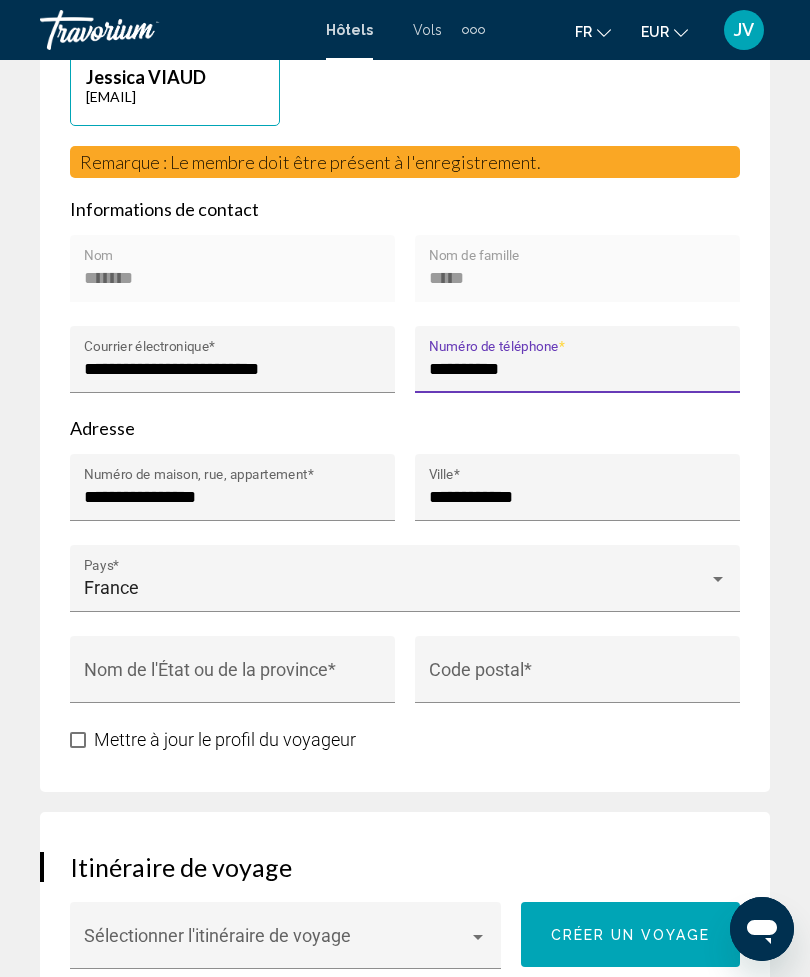 type on "**********" 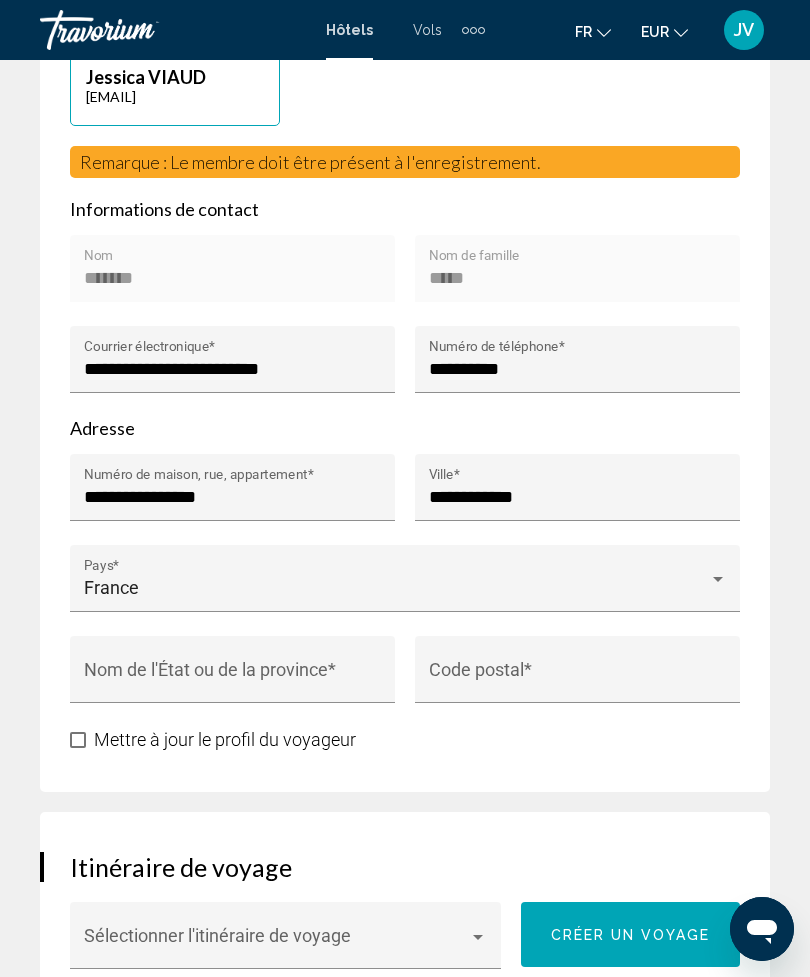 click on "Nom de l'État ou de la province  *" at bounding box center [233, 679] 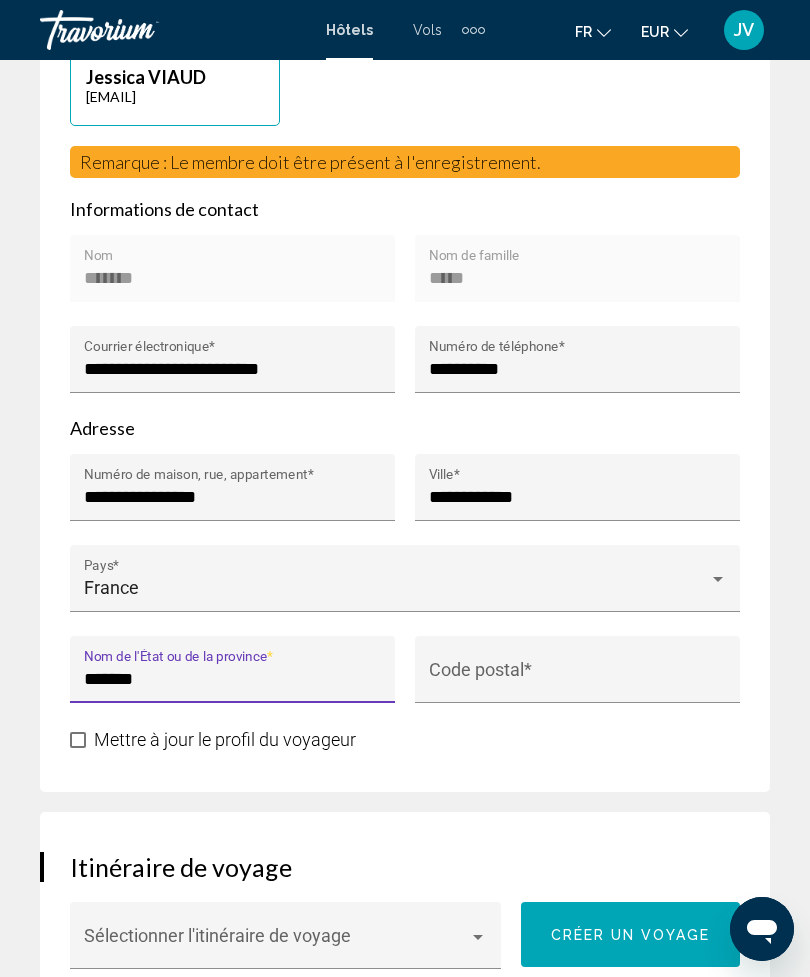 type on "******" 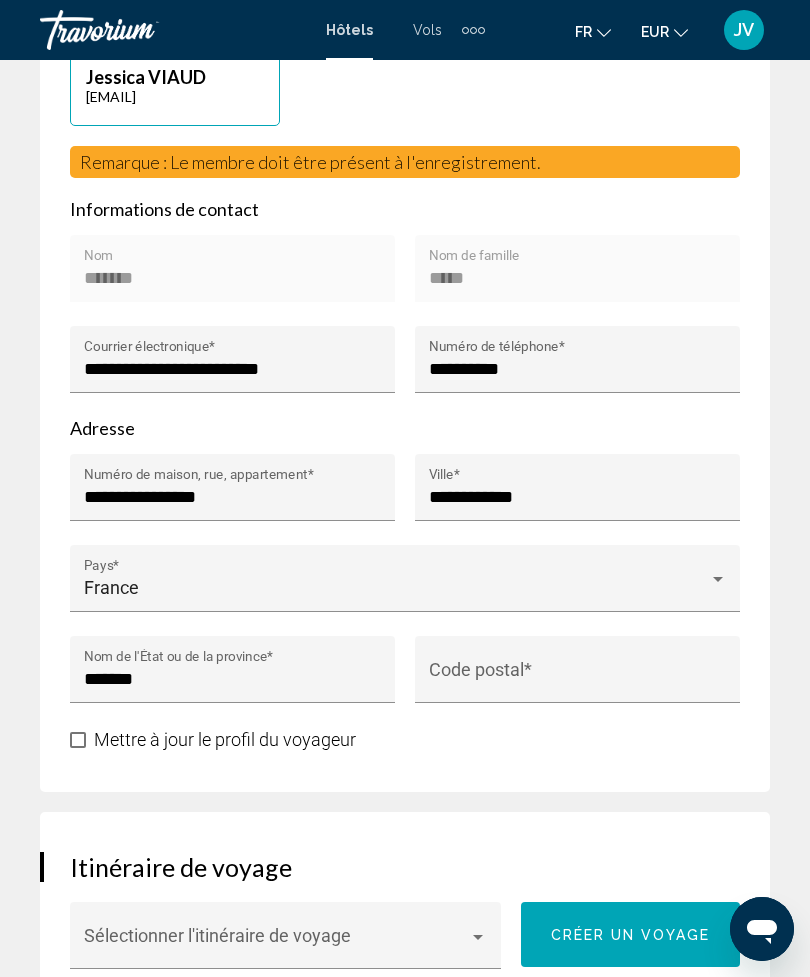 click on "Code postal  *" at bounding box center (578, 679) 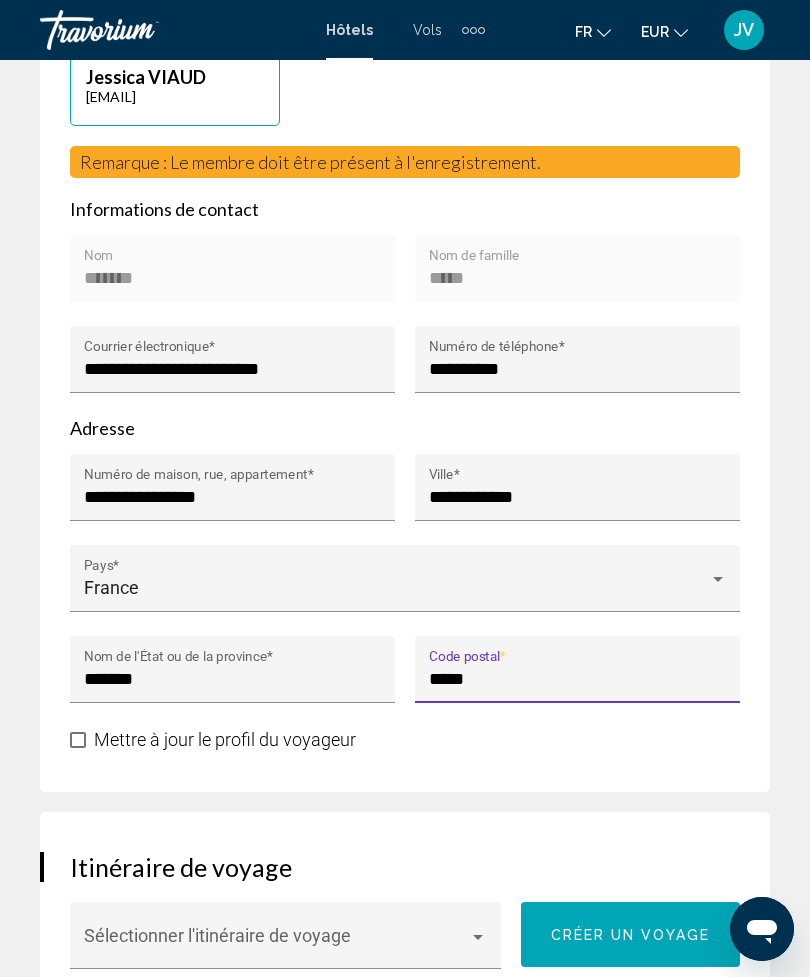 type on "*****" 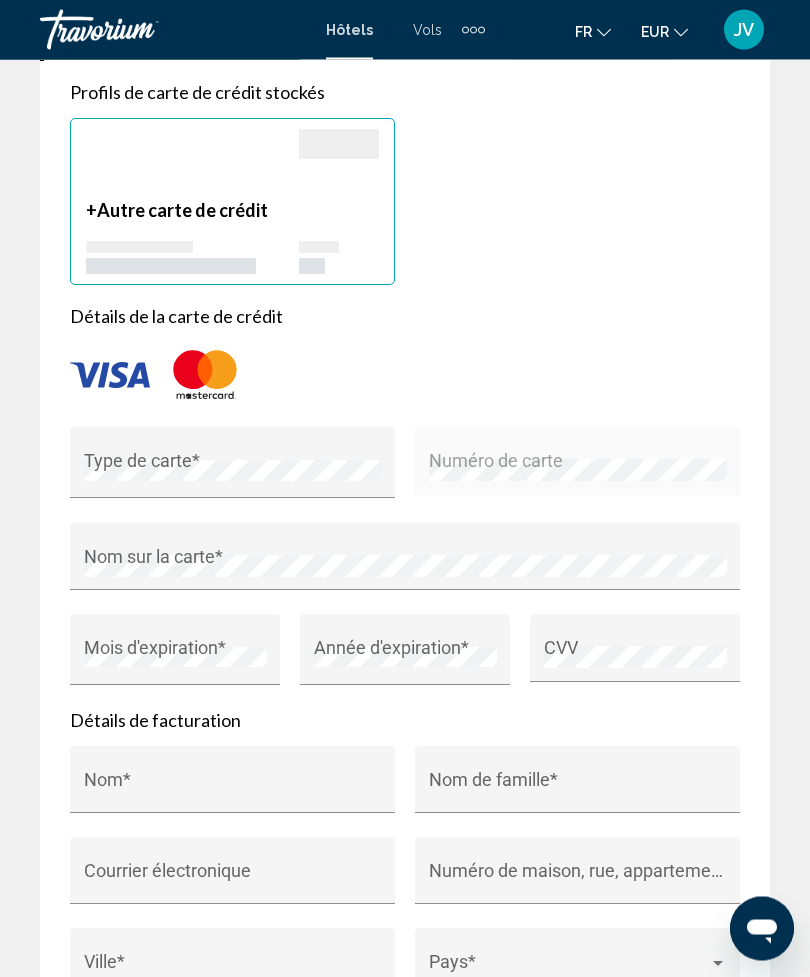 scroll, scrollTop: 2586, scrollLeft: 0, axis: vertical 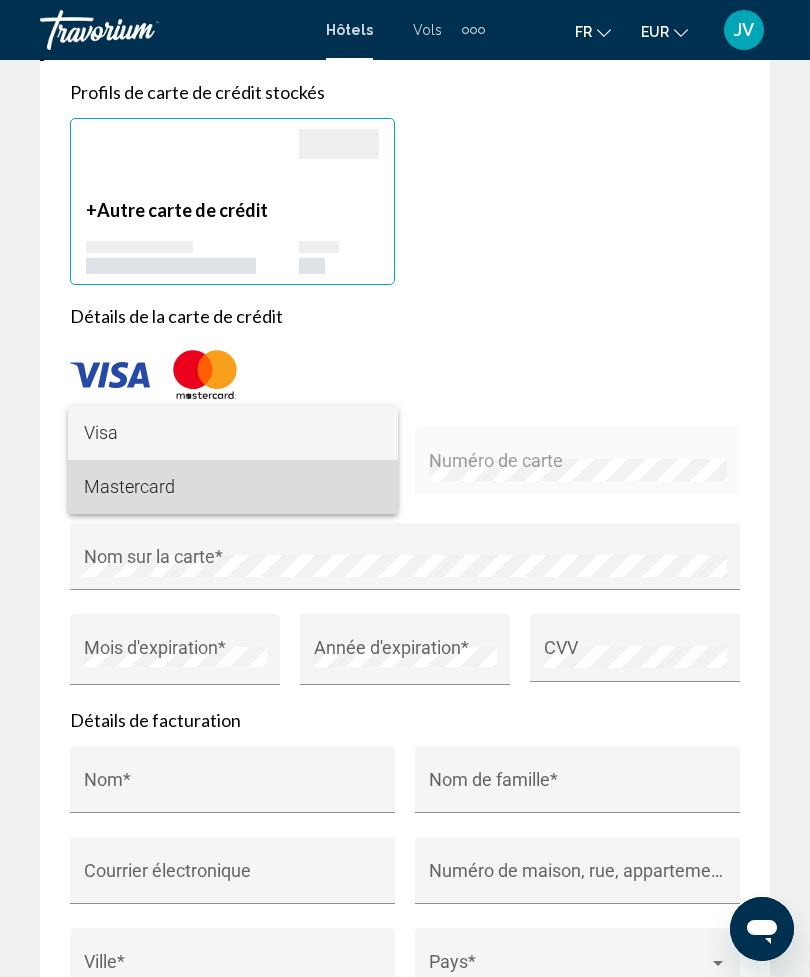 click on "Mastercard" at bounding box center (233, 487) 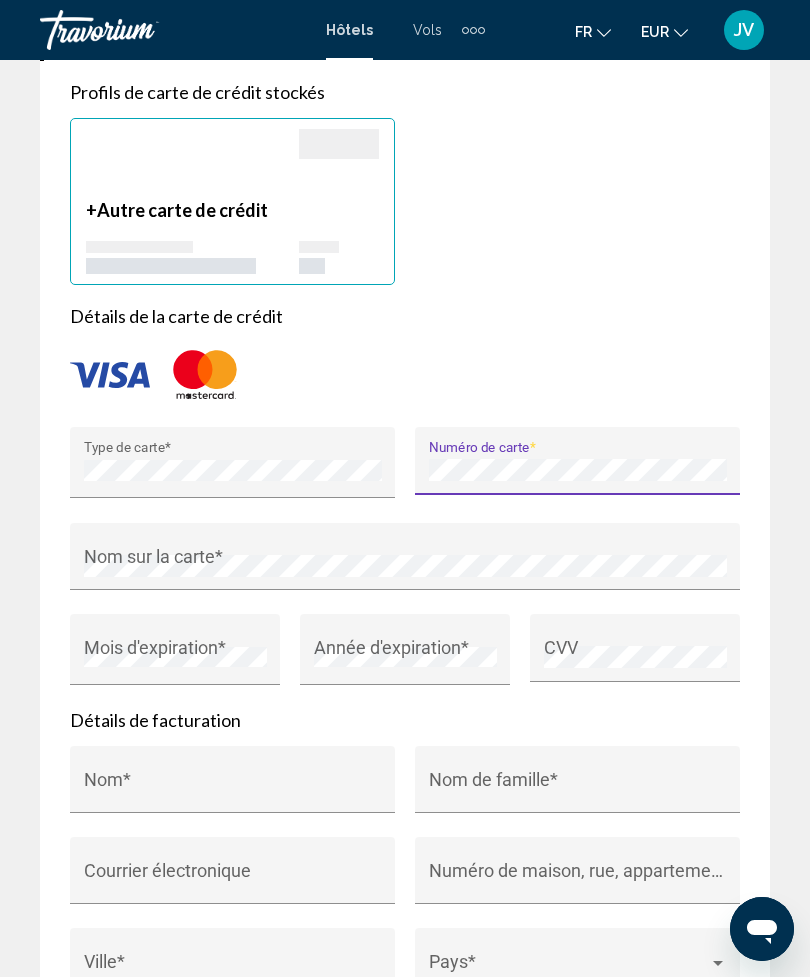 click on "Réservation d'hotel Résumé des prix Hotel MDR Marina del Rey a DoubleTree by Hilton  Aug 8, 2025 - Aug 12, 2025 -  4  nuit nuits 2  Adulte Adultes , 2  Enfant Enfants  ( âge   2, 5)   2 Queen Beds Room  Prix au détail  952.60 EUR   Your Price  €238.13 EUR en moyenne par nuit  952.51 EUR  Taxes and Fees Included
117.89 EUR  Total due today  952.51 EUR  Loyalty Points gagnés  3,341 Loyalty Points  Dû à la propriété
18.81 EUR Reservation Total  971.32 EUR  Rates are quoted in EUR. Taxes and/or property-imposed fees of 18.81 EUR will be collected by the property in USD ($21.99 USD in original currency). Taxes and/or fees due at the property are based on current exchange rates, which may vary at the time of travel. Échanger des Loyalty Points Échangez jusqu'à 4,058 Loyalty Points pour économiser davantage sur cette transaction! Utilisez le curseur ci-dessous pour régler le nombre de points que vous souhaitez utiliser. 0 4,058 0 4" at bounding box center [405, -218] 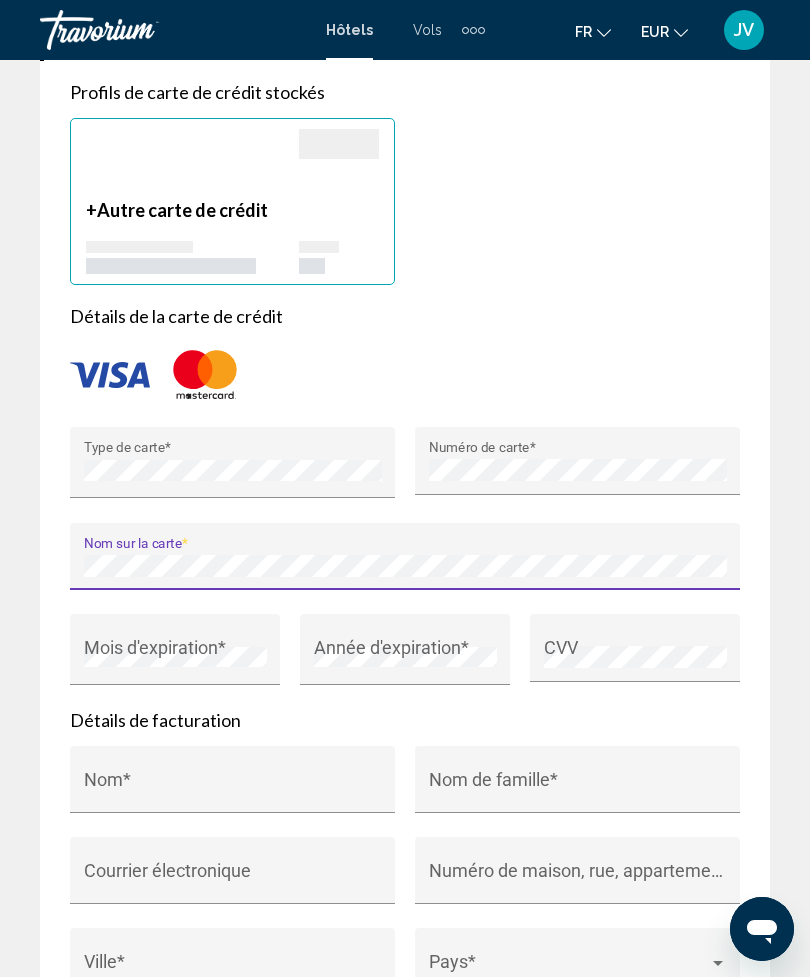 click on "Réservation d'hotel Résumé des prix Hotel MDR Marina del Rey a DoubleTree by Hilton  Aug 8, 2025 - Aug 12, 2025 -  4  nuit nuits 2  Adulte Adultes , 2  Enfant Enfants  ( âge   2, 5)   2 Queen Beds Room  Prix au détail  952.60 EUR   Your Price  €238.13 EUR en moyenne par nuit  952.51 EUR  Taxes and Fees Included
117.89 EUR  Total due today  952.51 EUR  Loyalty Points gagnés  3,341 Loyalty Points  Dû à la propriété
18.81 EUR Reservation Total  971.32 EUR  Rates are quoted in EUR. Taxes and/or property-imposed fees of 18.81 EUR will be collected by the property in USD ($21.99 USD in original currency). Taxes and/or fees due at the property are based on current exchange rates, which may vary at the time of travel. Échanger des Loyalty Points Échangez jusqu'à 4,058 Loyalty Points pour économiser davantage sur cette transaction! Utilisez le curseur ci-dessous pour régler le nombre de points que vous souhaitez utiliser. 0 4,058 0 4" at bounding box center [405, -218] 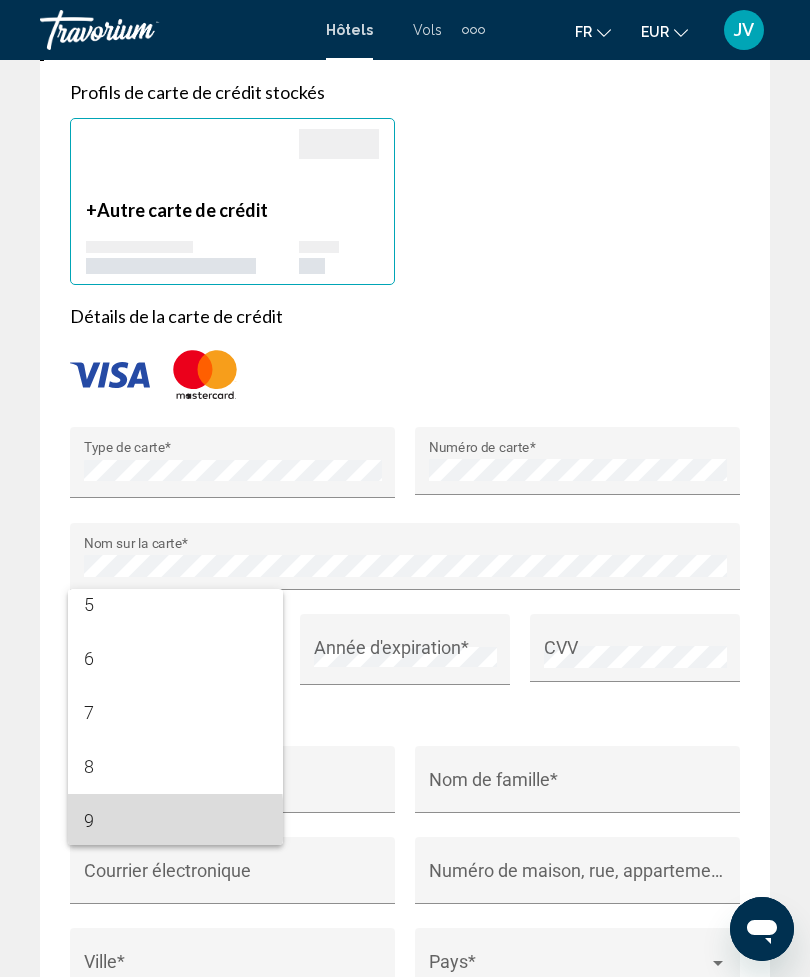 click on "9" at bounding box center (175, 821) 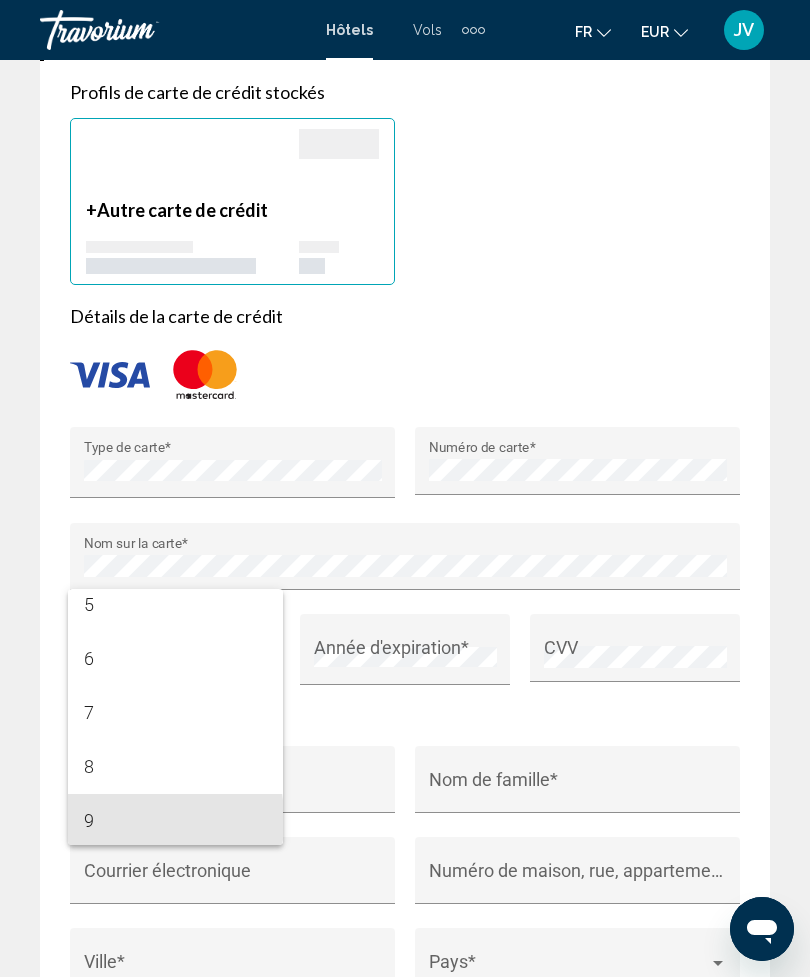 scroll, scrollTop: 230, scrollLeft: 0, axis: vertical 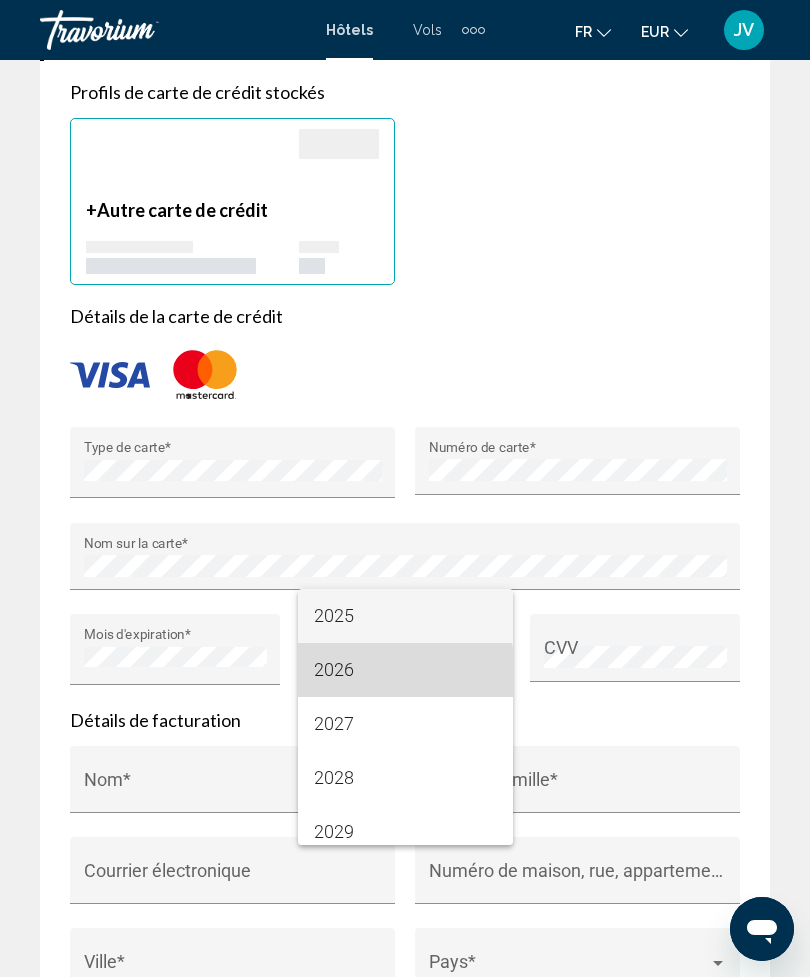 click on "2026" at bounding box center [405, 670] 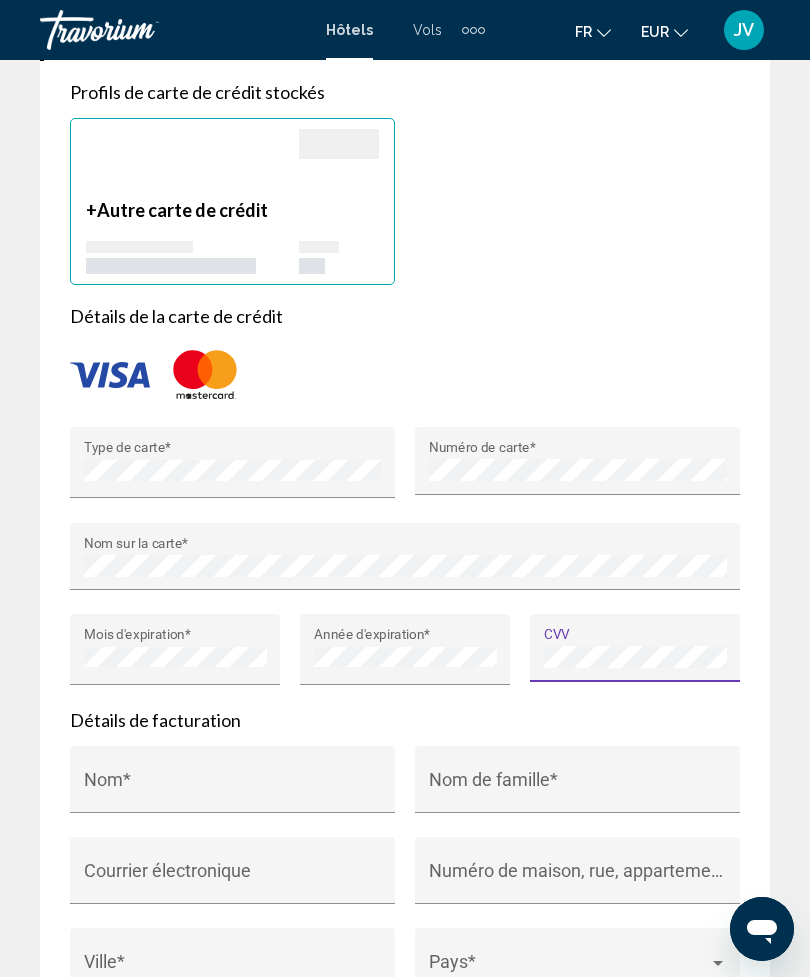 click on "Réservation d'hotel Résumé des prix Hotel MDR Marina del Rey a DoubleTree by Hilton  Aug 8, 2025 - Aug 12, 2025 -  4  nuit nuits 2  Adulte Adultes , 2  Enfant Enfants  ( âge   2, 5)   2 Queen Beds Room  Prix au détail  952.60 EUR   Your Price  €238.13 EUR en moyenne par nuit  952.51 EUR  Taxes and Fees Included
117.89 EUR  Total due today  952.51 EUR  Loyalty Points gagnés  3,341 Loyalty Points  Dû à la propriété
18.81 EUR Reservation Total  971.32 EUR  Rates are quoted in EUR. Taxes and/or property-imposed fees of 18.81 EUR will be collected by the property in USD ($21.99 USD in original currency). Taxes and/or fees due at the property are based on current exchange rates, which may vary at the time of travel. Échanger des Loyalty Points Échangez jusqu'à 4,058 Loyalty Points pour économiser davantage sur cette transaction! Utilisez le curseur ci-dessous pour régler le nombre de points que vous souhaitez utiliser. 0 4,058 0 4" at bounding box center (405, -218) 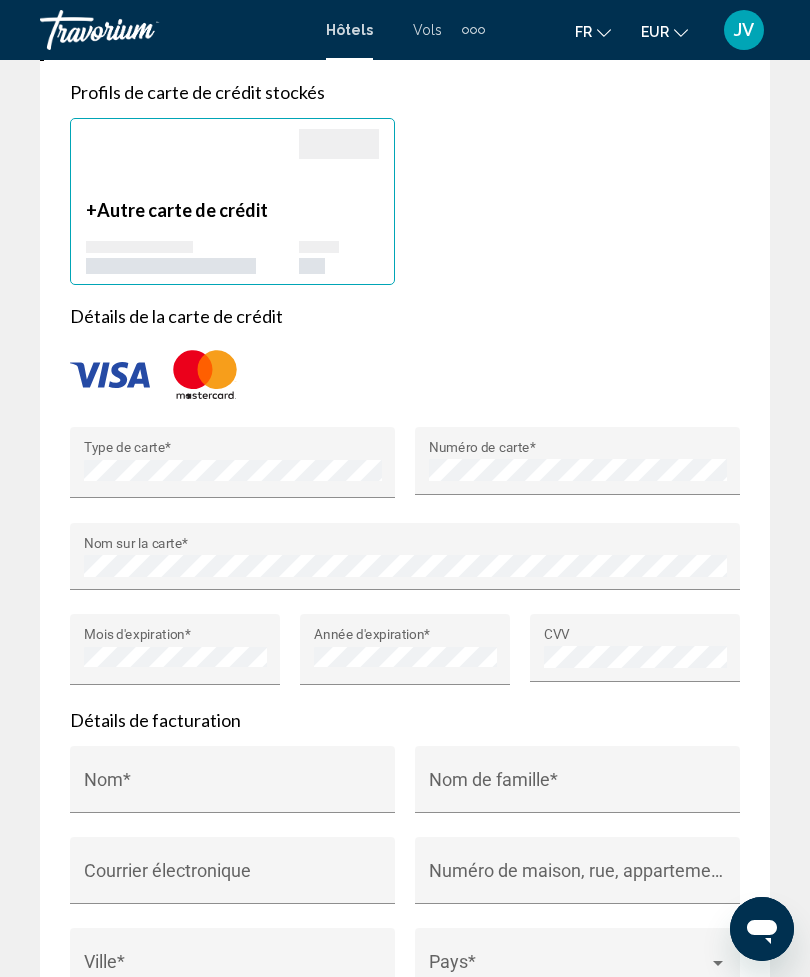 click on "Nom  *" at bounding box center [233, 786] 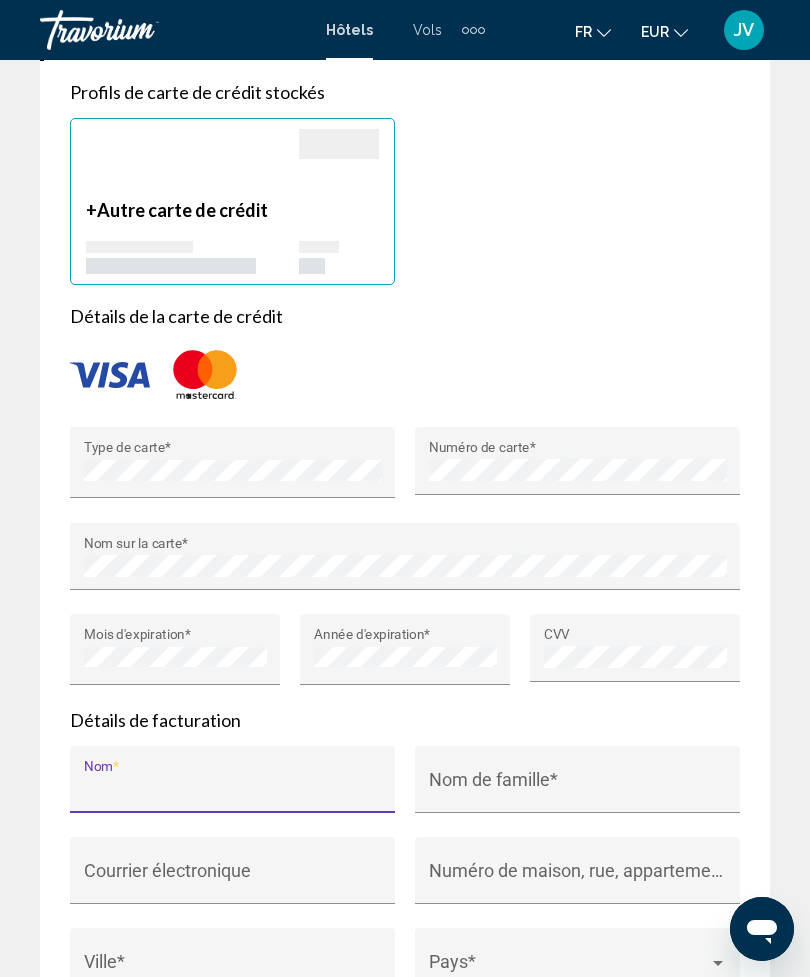 click on "Réservation d'hotel Résumé des prix Hotel MDR Marina del Rey a DoubleTree by Hilton  Aug 8, 2025 - Aug 12, 2025 -  4  nuit nuits 2  Adulte Adultes , 2  Enfant Enfants  ( âge   2, 5)   2 Queen Beds Room  Prix au détail  952.60 EUR   Your Price  €238.13 EUR en moyenne par nuit  952.51 EUR  Taxes and Fees Included
117.89 EUR  Total due today  952.51 EUR  Loyalty Points gagnés  3,341 Loyalty Points  Dû à la propriété
18.81 EUR Reservation Total  971.32 EUR  Rates are quoted in EUR. Taxes and/or property-imposed fees of 18.81 EUR will be collected by the property in USD ($21.99 USD in original currency). Taxes and/or fees due at the property are based on current exchange rates, which may vary at the time of travel. Échanger des Loyalty Points Échangez jusqu'à 4,058 Loyalty Points pour économiser davantage sur cette transaction! Utilisez le curseur ci-dessous pour régler le nombre de points que vous souhaitez utiliser. 0 4,058 0 4" at bounding box center [405, -218] 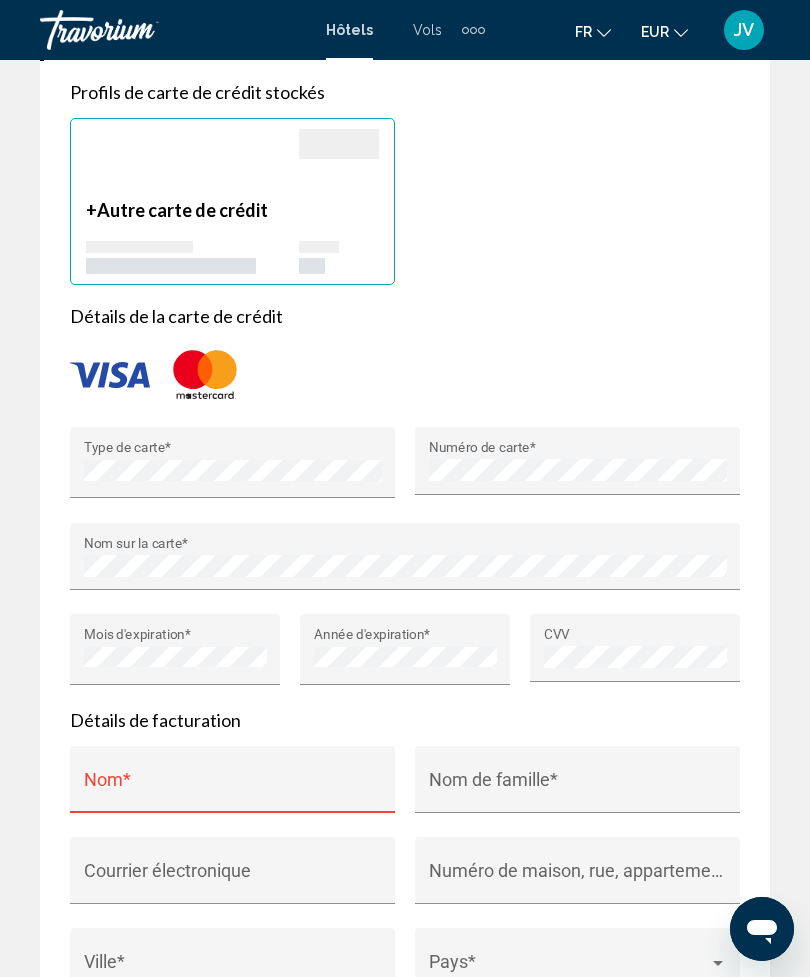 click on "Nom  *" at bounding box center [233, 789] 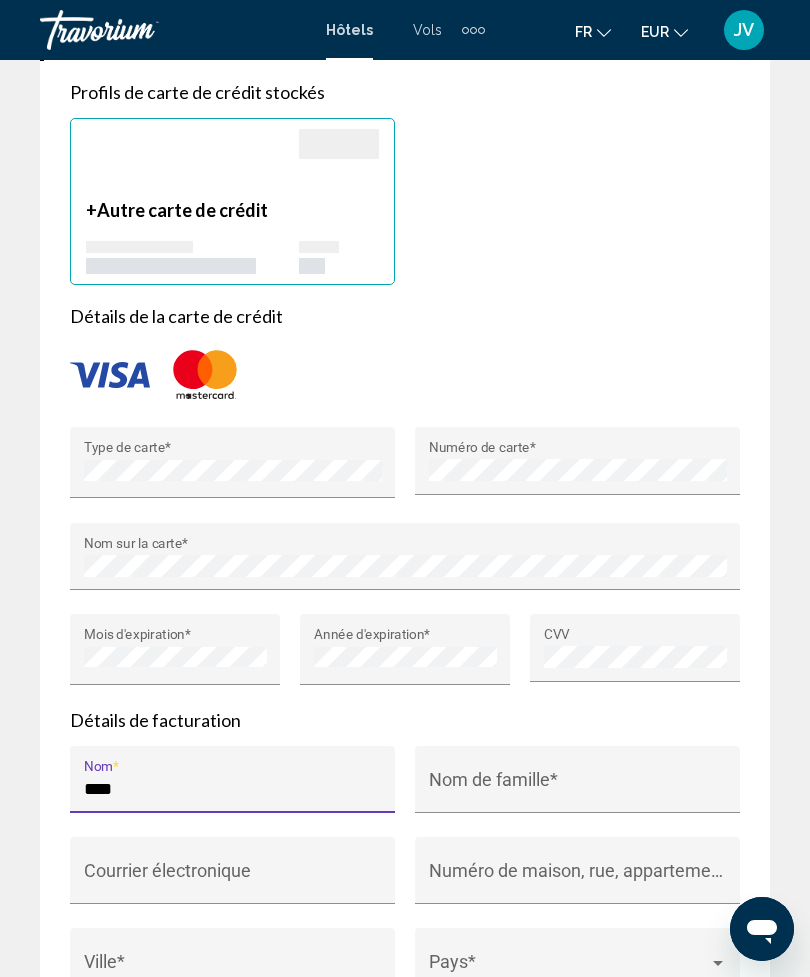 click on "Réservation d'hotel Résumé des prix Hotel MDR Marina del Rey a DoubleTree by Hilton  Aug 8, 2025 - Aug 12, 2025 -  4  nuit nuits 2  Adulte Adultes , 2  Enfant Enfants  ( âge   2, 5)   2 Queen Beds Room  Prix au détail  952.60 EUR   Your Price  €238.13 EUR en moyenne par nuit  952.51 EUR  Taxes and Fees Included
117.89 EUR  Total due today  952.51 EUR  Loyalty Points gagnés  3,341 Loyalty Points  Dû à la propriété
18.81 EUR Reservation Total  971.32 EUR  Rates are quoted in EUR. Taxes and/or property-imposed fees of 18.81 EUR will be collected by the property in USD ($21.99 USD in original currency). Taxes and/or fees due at the property are based on current exchange rates, which may vary at the time of travel. Échanger des Loyalty Points Échangez jusqu'à 4,058 Loyalty Points pour économiser davantage sur cette transaction! Utilisez le curseur ci-dessous pour régler le nombre de points que vous souhaitez utiliser. 0 4,058 0 4" at bounding box center (405, -218) 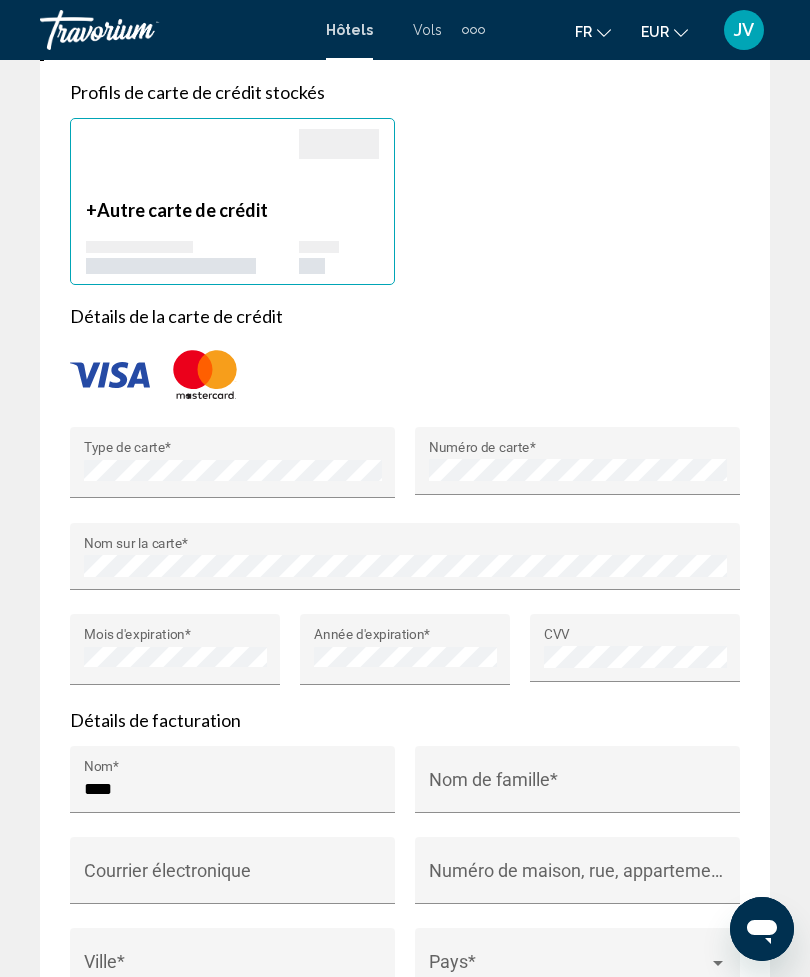click on "****" at bounding box center [233, 789] 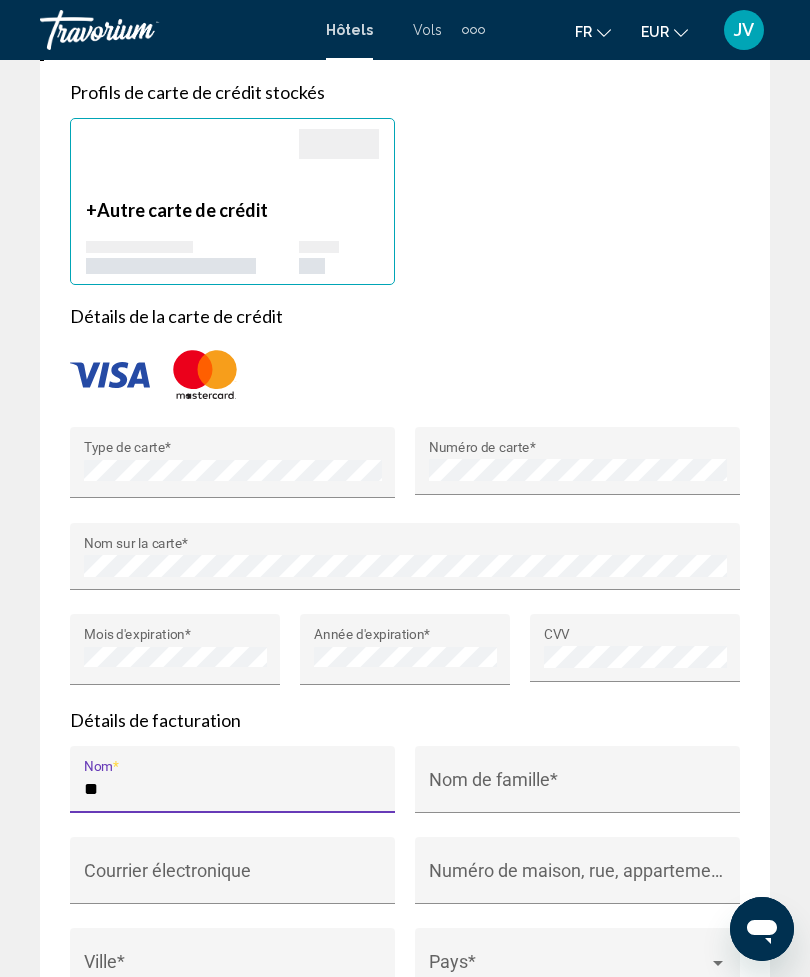 type on "*" 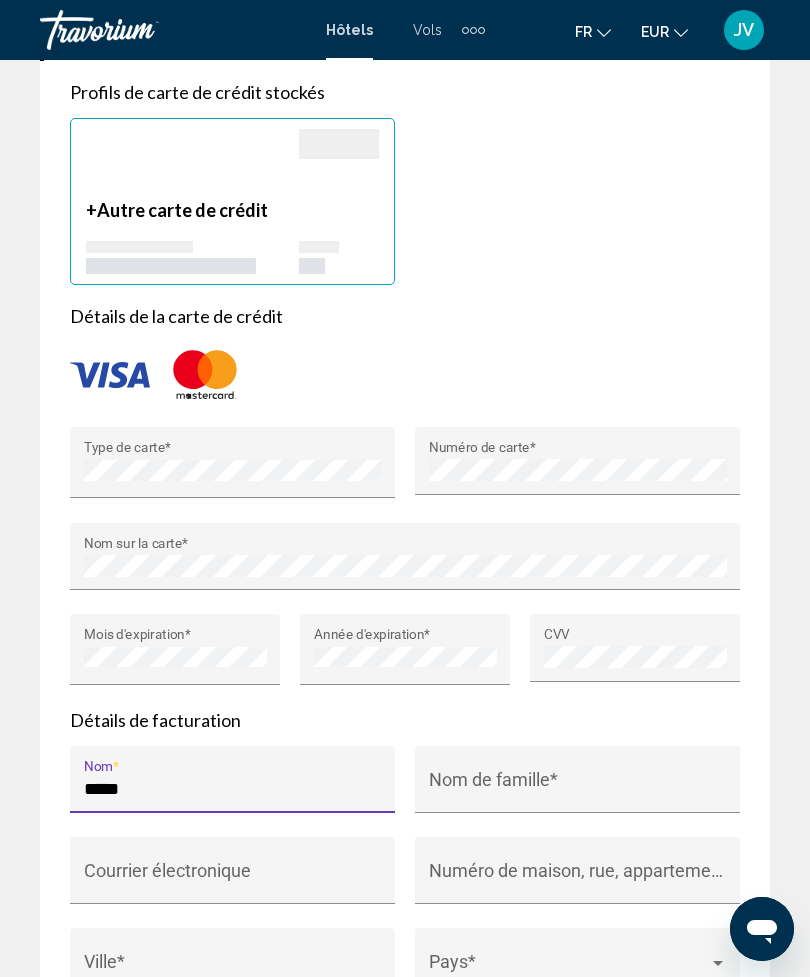type on "*****" 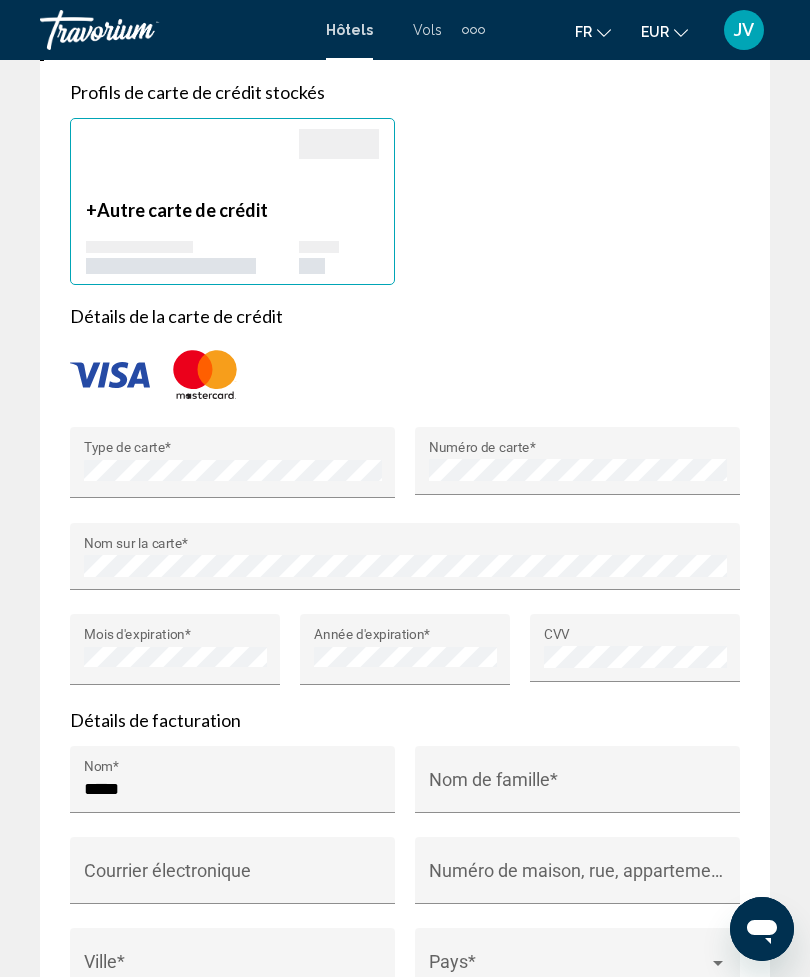 click on "Nom de famille  *" at bounding box center (578, 789) 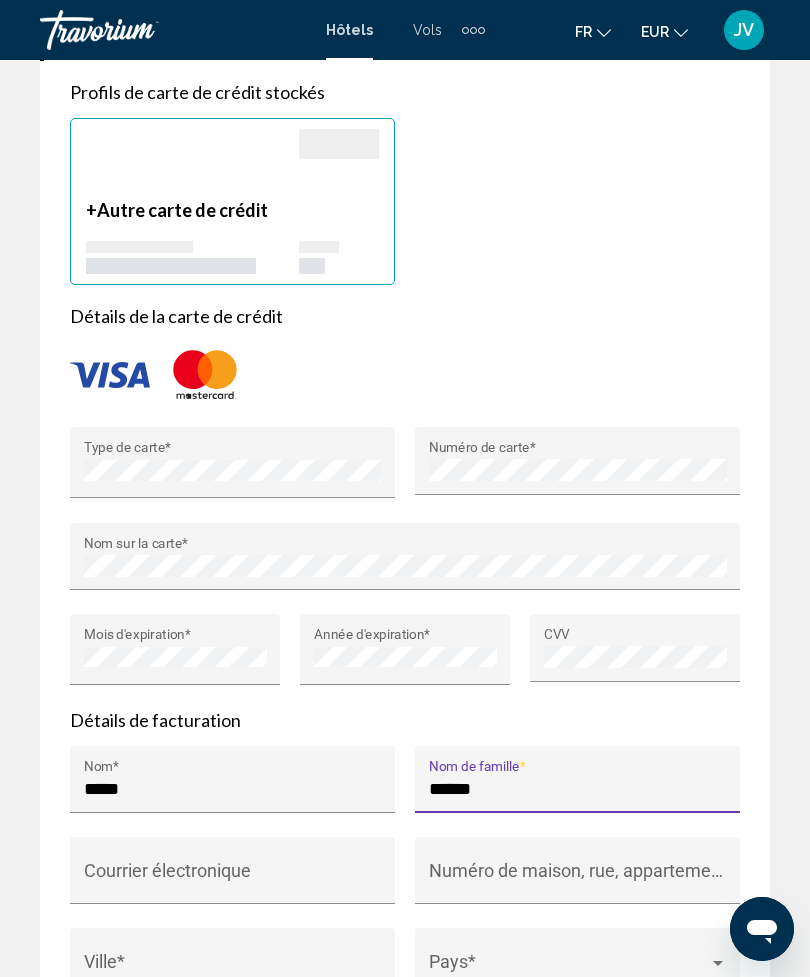 type on "******" 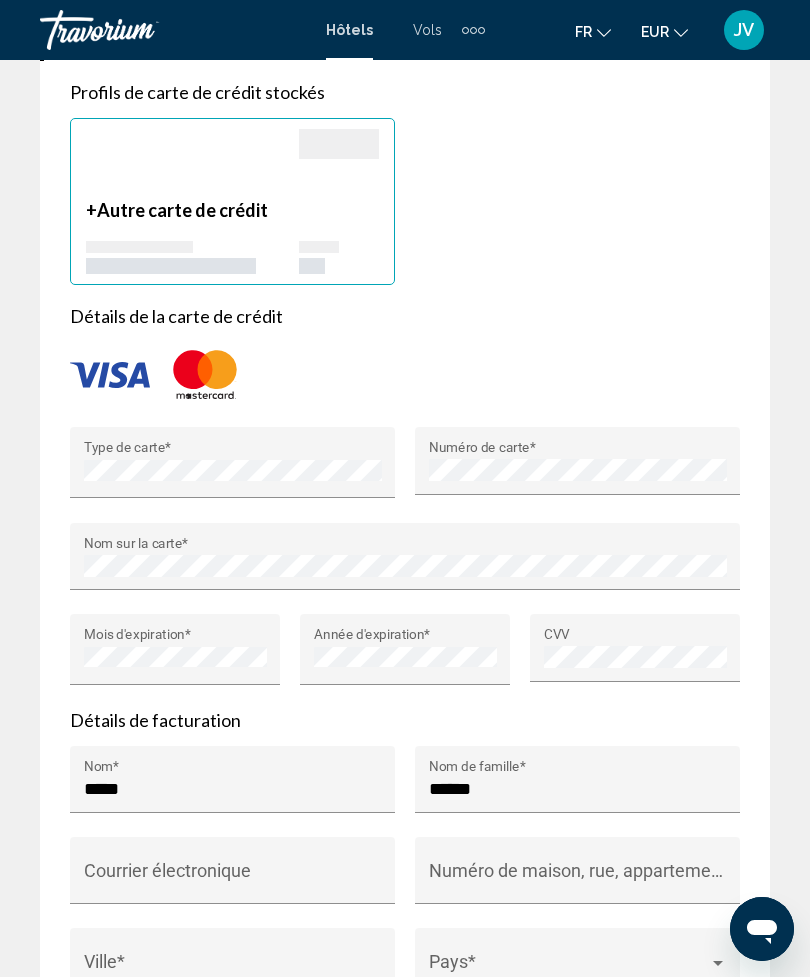 click on "Numéro de maison, rue, appartement  *" at bounding box center (578, 877) 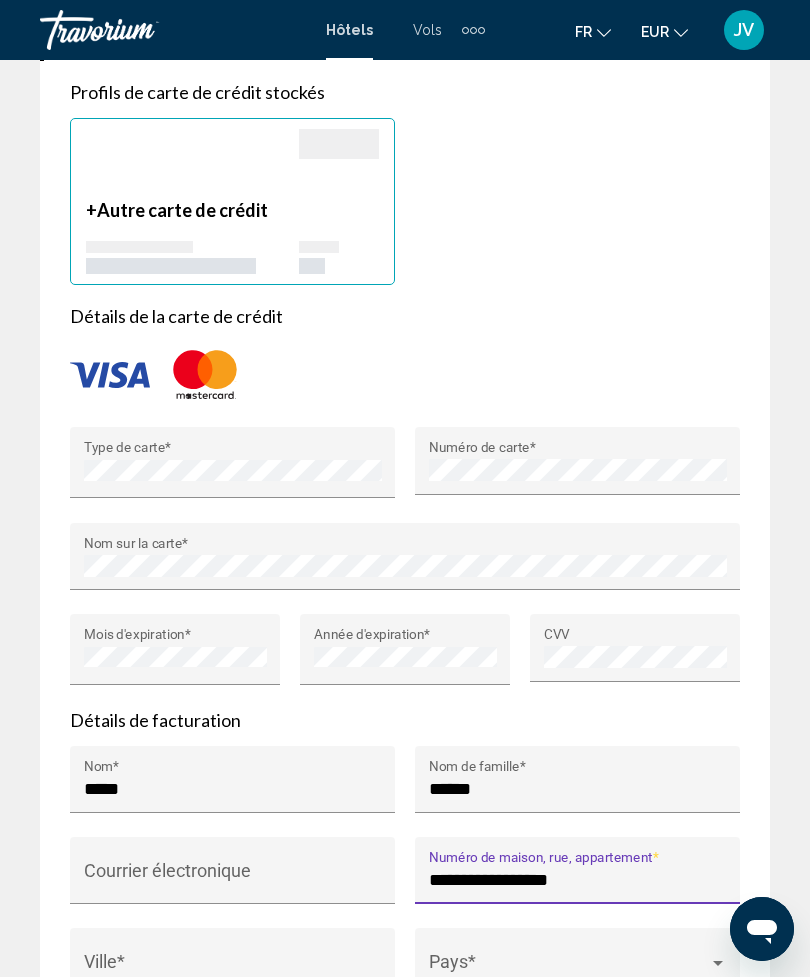 type on "**********" 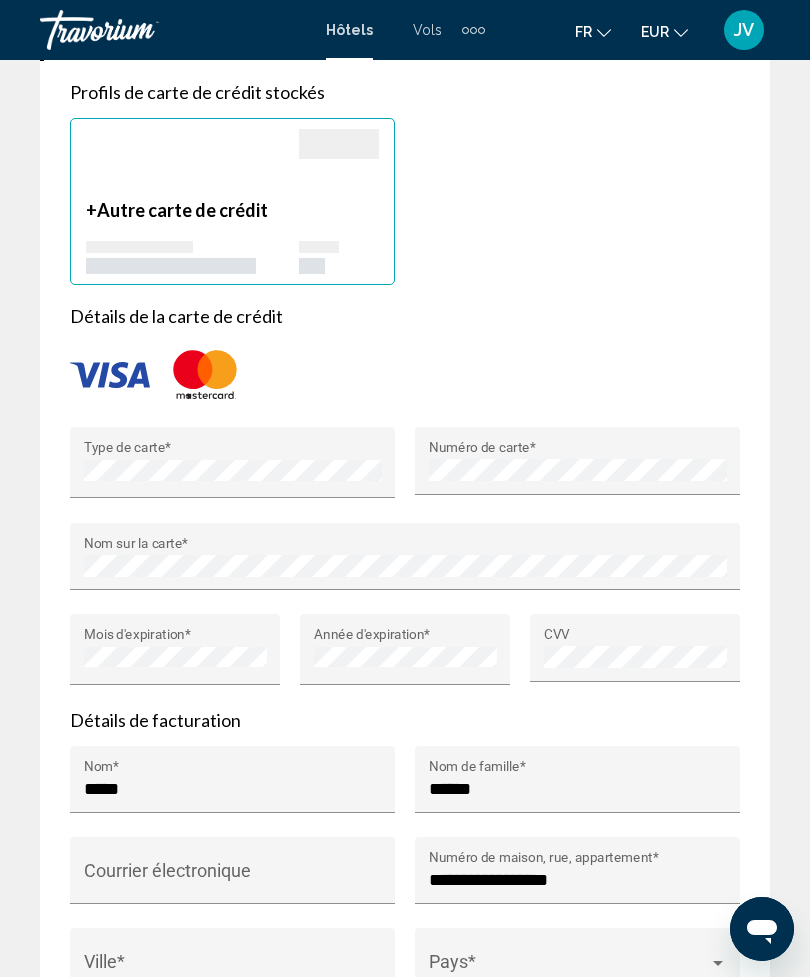 click on "Ville  *" at bounding box center [233, 971] 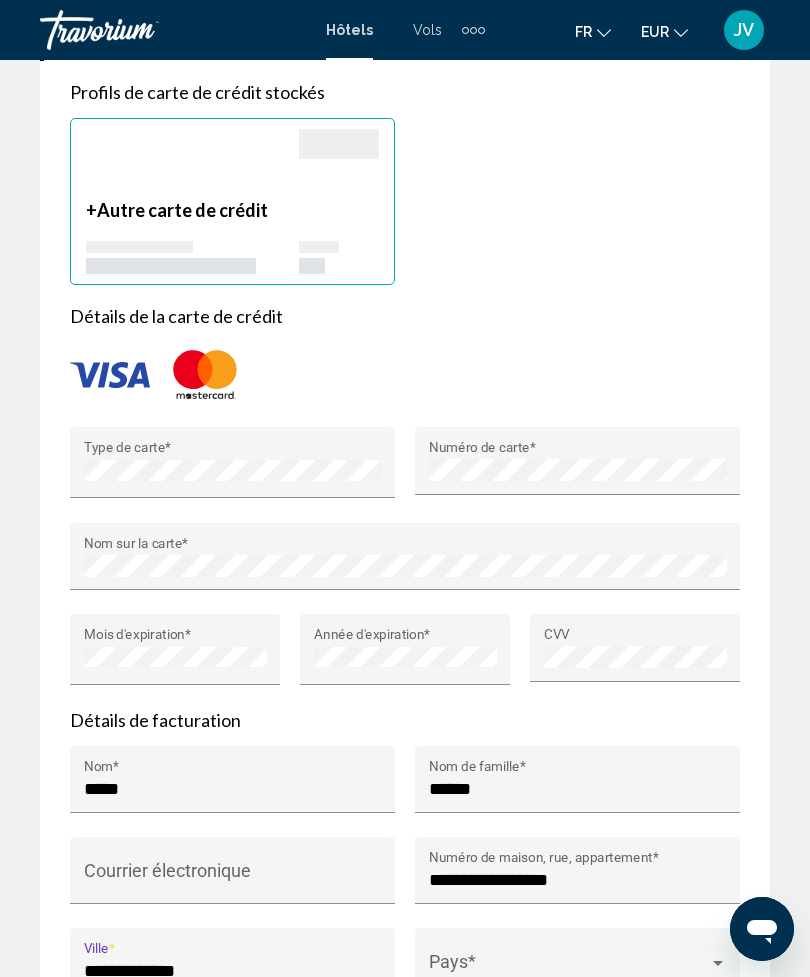 type on "**********" 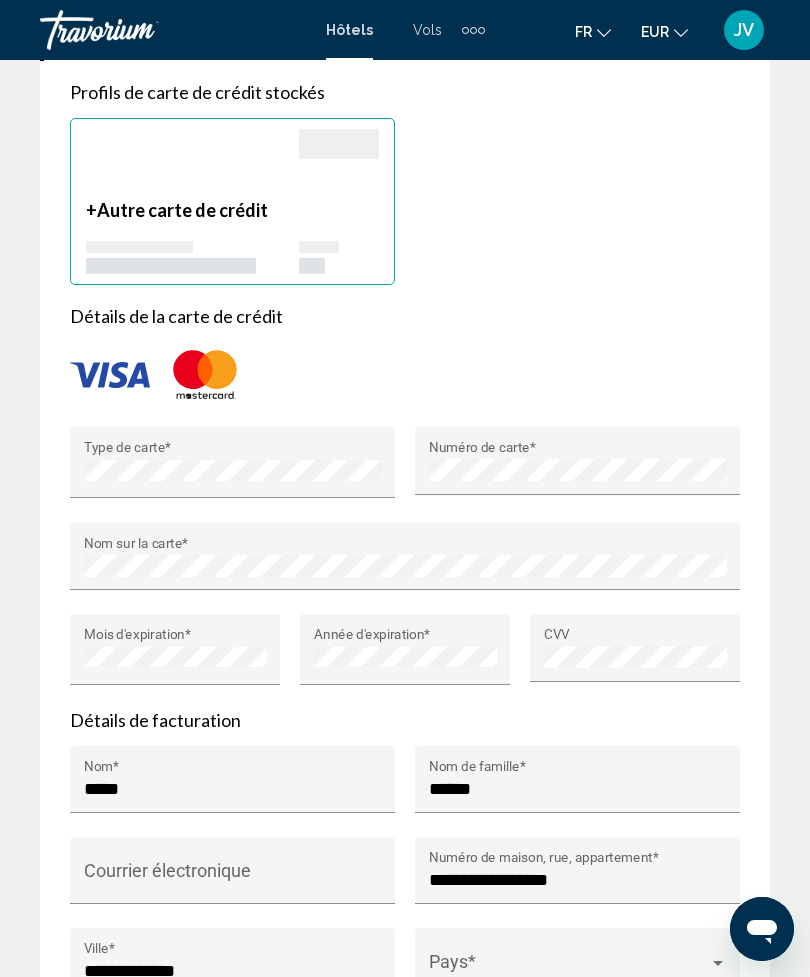 click at bounding box center (569, 971) 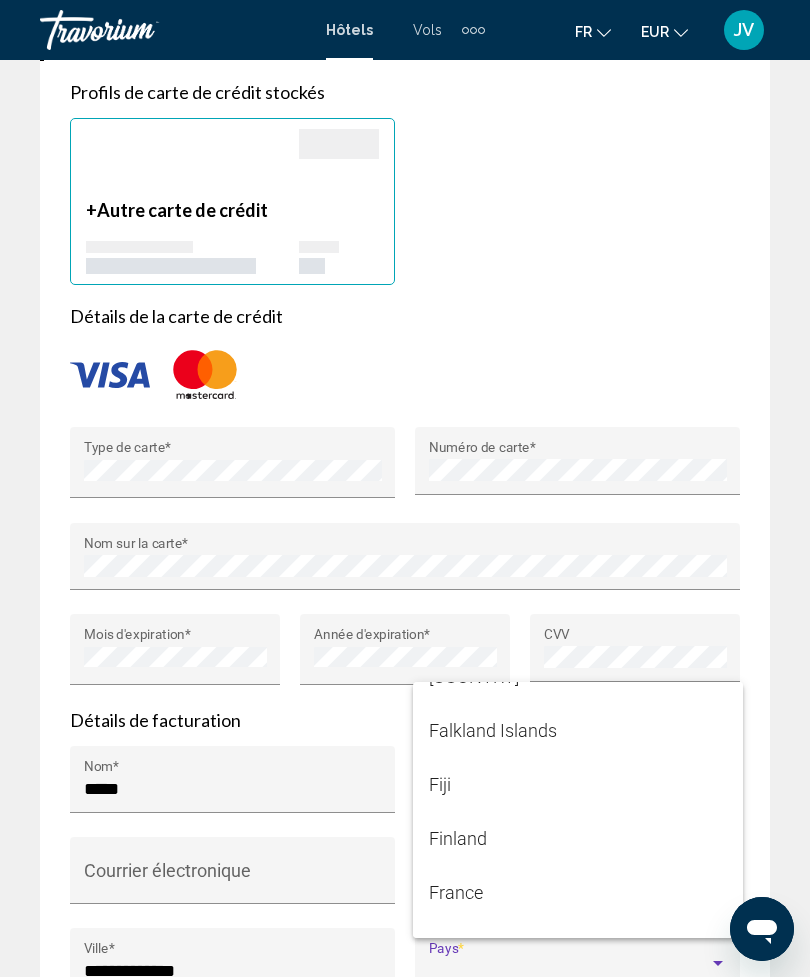 scroll, scrollTop: 3979, scrollLeft: 0, axis: vertical 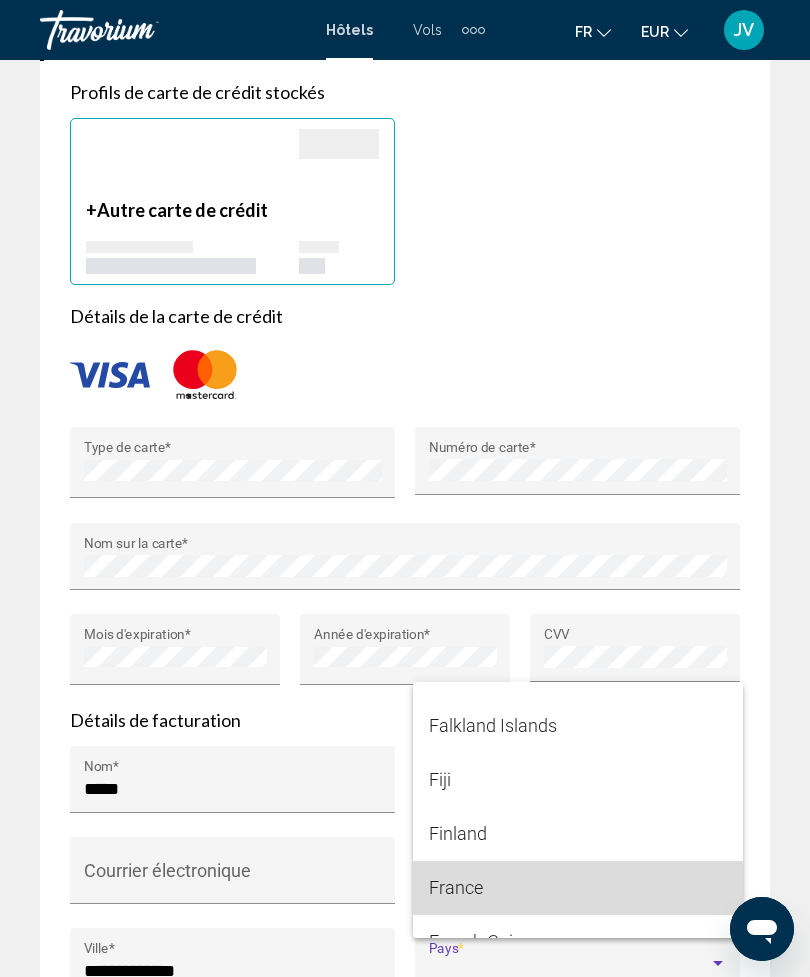 click on "France" at bounding box center (578, 888) 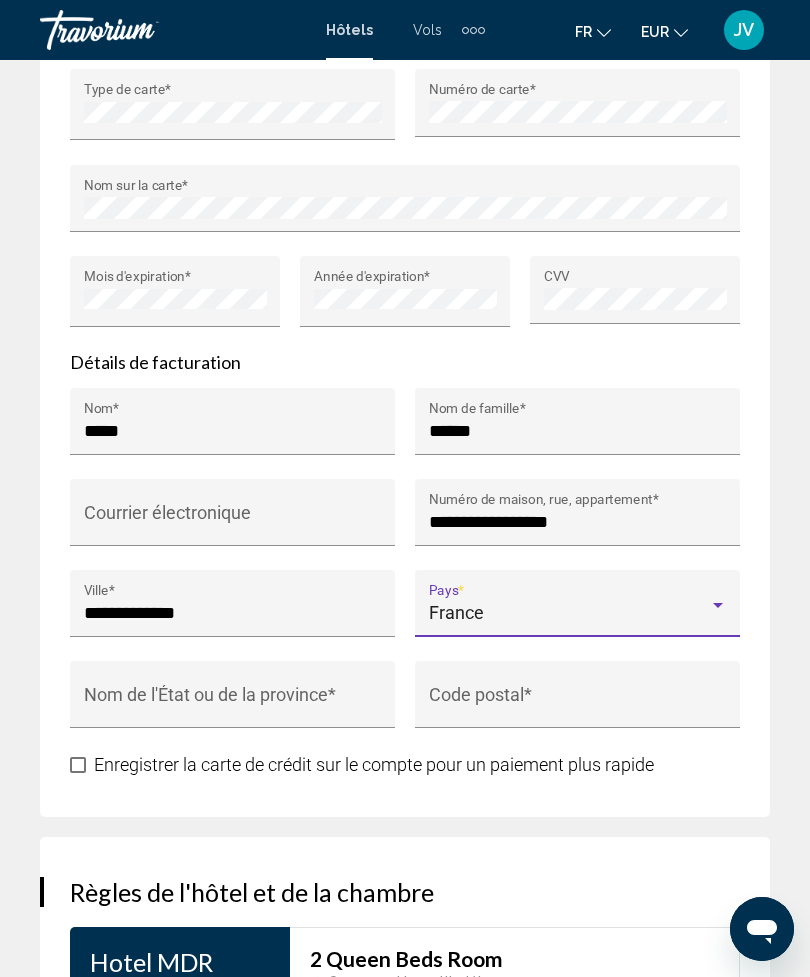 scroll, scrollTop: 2952, scrollLeft: 0, axis: vertical 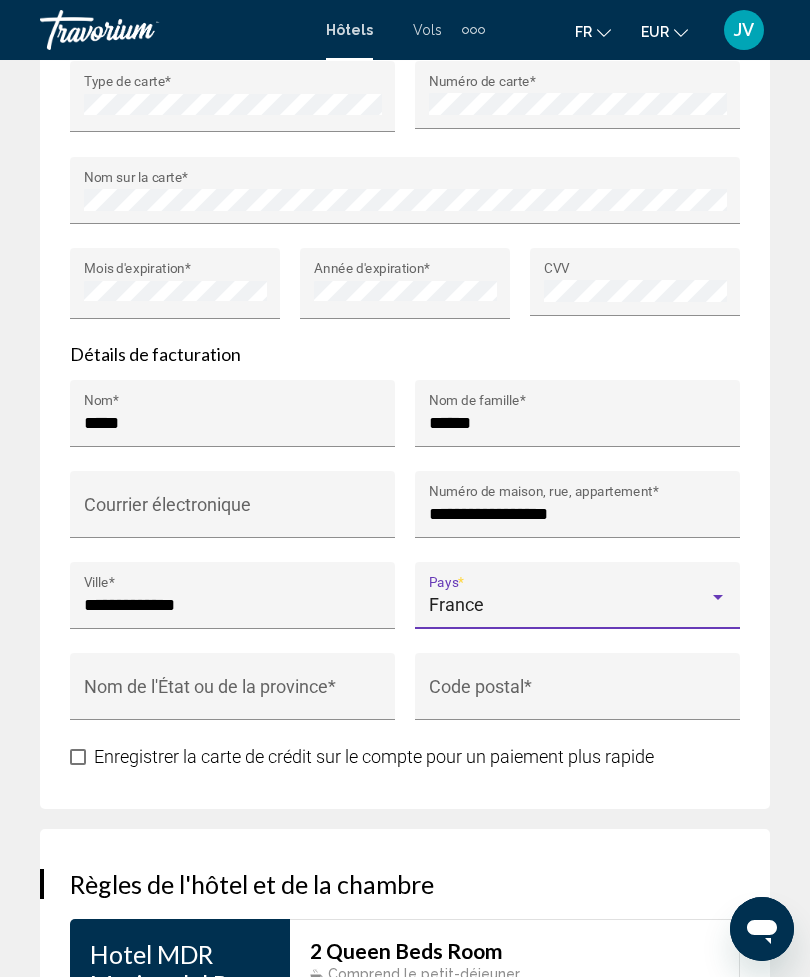 click on "Nom de l'État ou de la province  *" at bounding box center (233, 696) 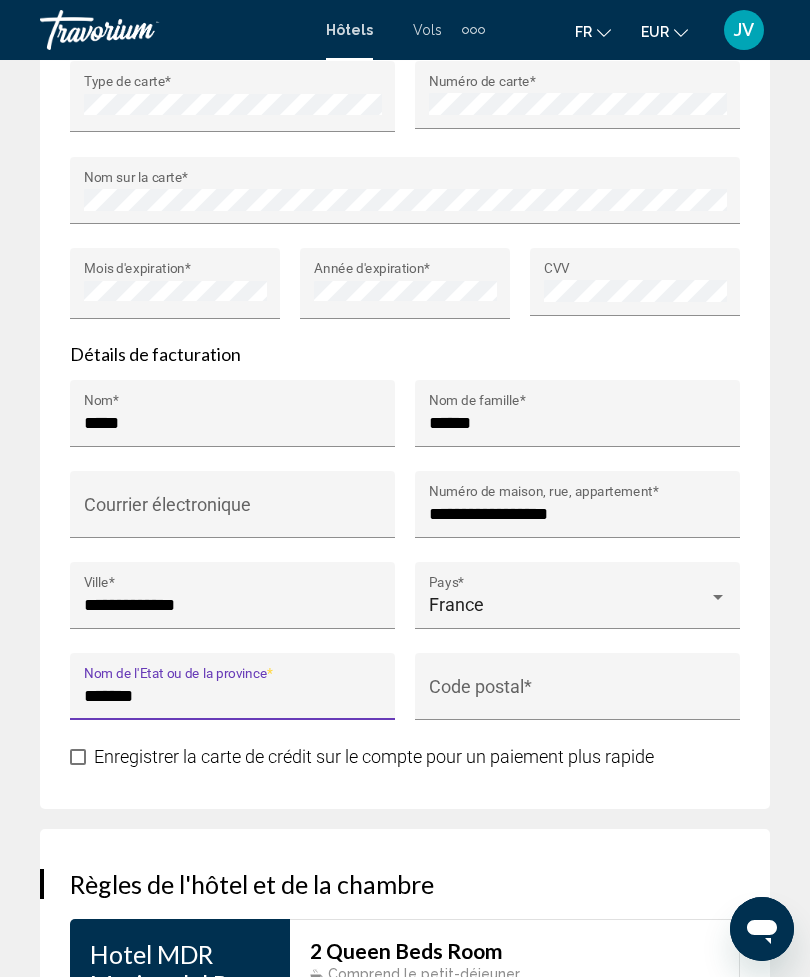 type on "******" 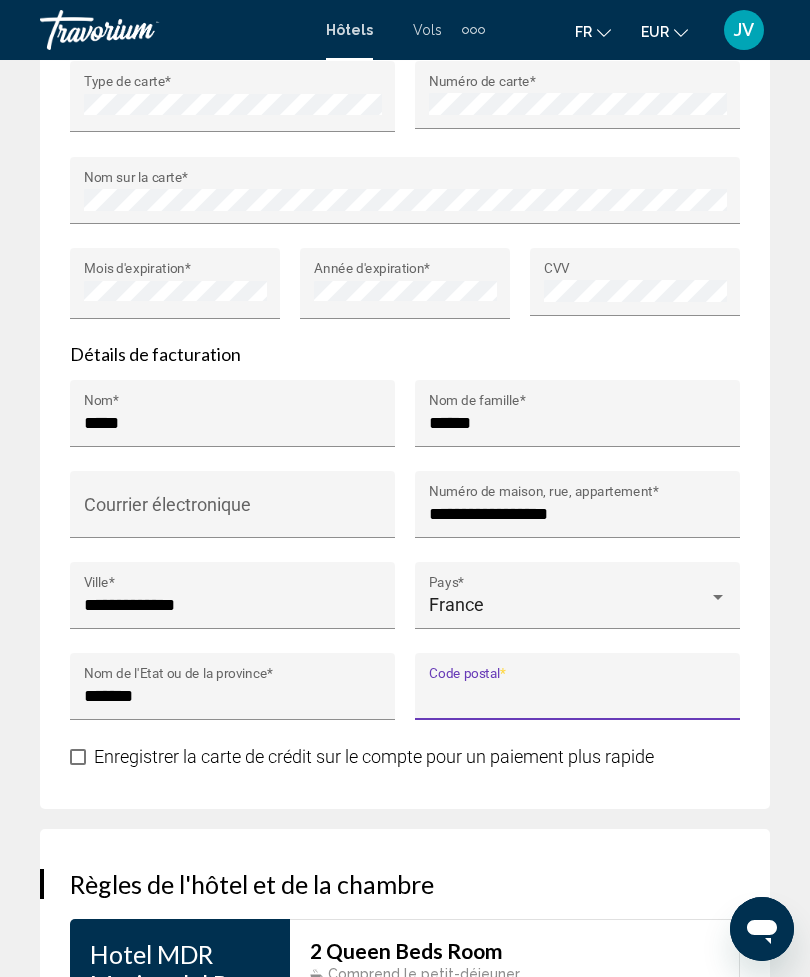 click on "Réservation d'hotel Résumé des prix Hotel MDR Marina del Rey a DoubleTree by Hilton  Aug 8, 2025 - Aug 12, 2025 -  4  nuit nuits 2  Adulte Adultes , 2  Enfant Enfants  ( âge   2, 5)   2 Queen Beds Room  Prix au détail  952.60 EUR   Your Price  €238.13 EUR en moyenne par nuit  952.51 EUR  Taxes and Fees Included
117.89 EUR  Total due today  952.51 EUR  Loyalty Points gagnés  3,341 Loyalty Points  Dû à la propriété
18.81 EUR Reservation Total  971.32 EUR  Rates are quoted in EUR. Taxes and/or property-imposed fees of 18.81 EUR will be collected by the property in USD ($21.99 USD in original currency). Taxes and/or fees due at the property are based on current exchange rates, which may vary at the time of travel. Échanger des Loyalty Points Échangez jusqu'à 4,058 Loyalty Points pour économiser davantage sur cette transaction! Utilisez le curseur ci-dessous pour régler le nombre de points que vous souhaitez utiliser. 0 4,058 0 4" at bounding box center (405, -584) 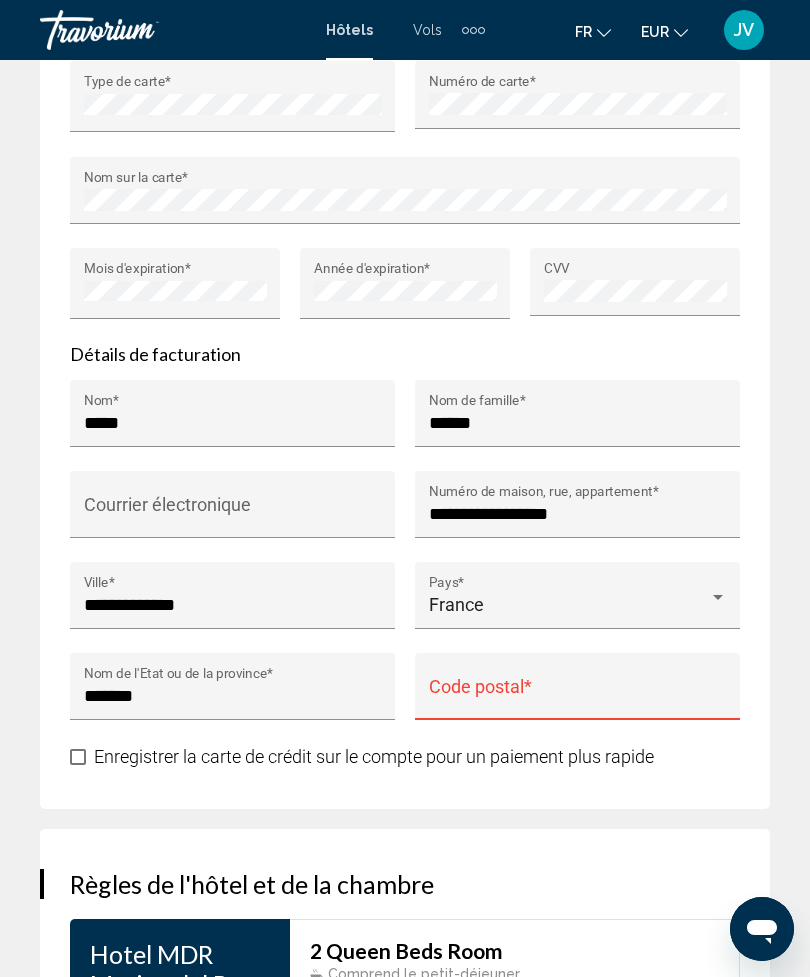 click on "Code postal  *" at bounding box center [578, 696] 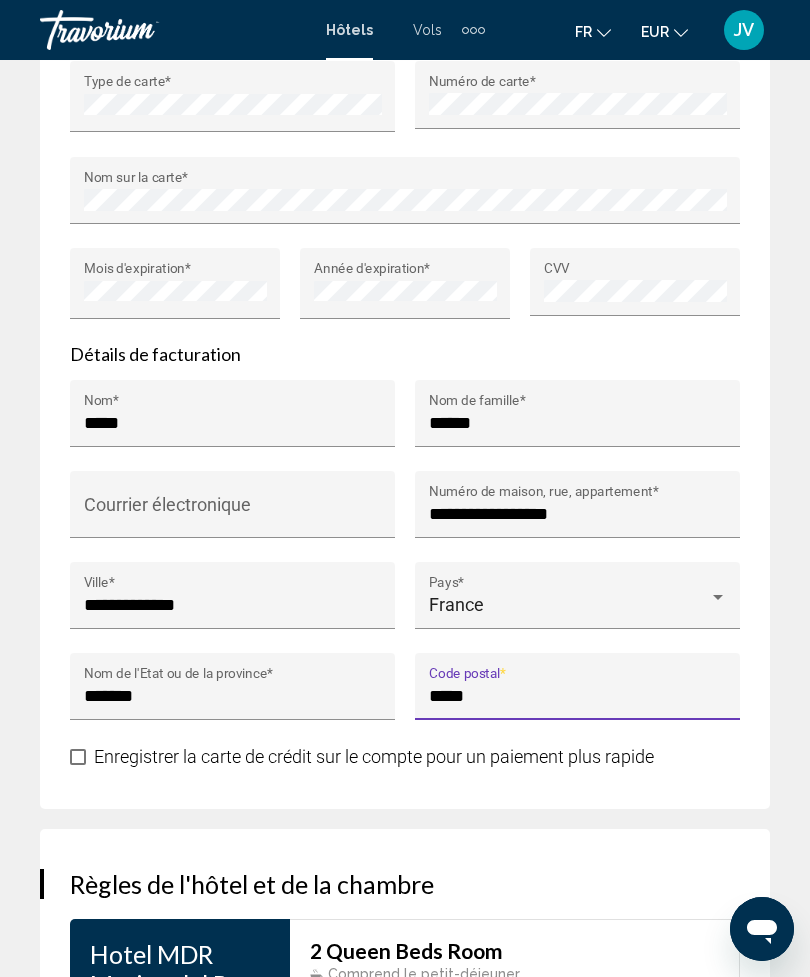 type on "*****" 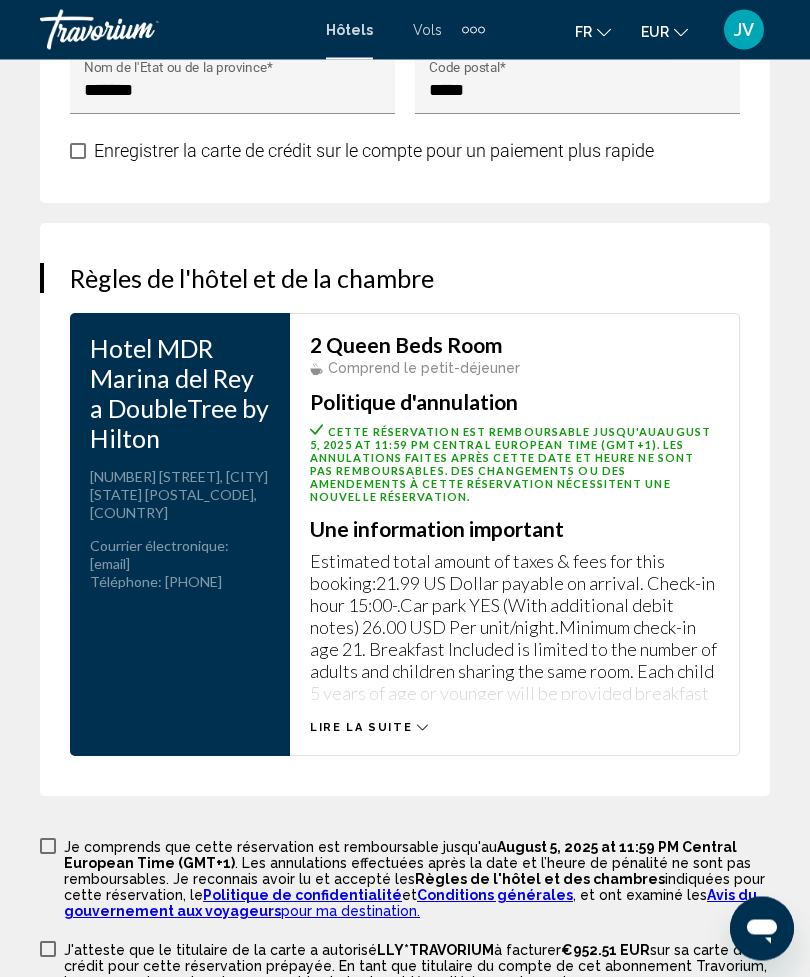 scroll, scrollTop: 3559, scrollLeft: 0, axis: vertical 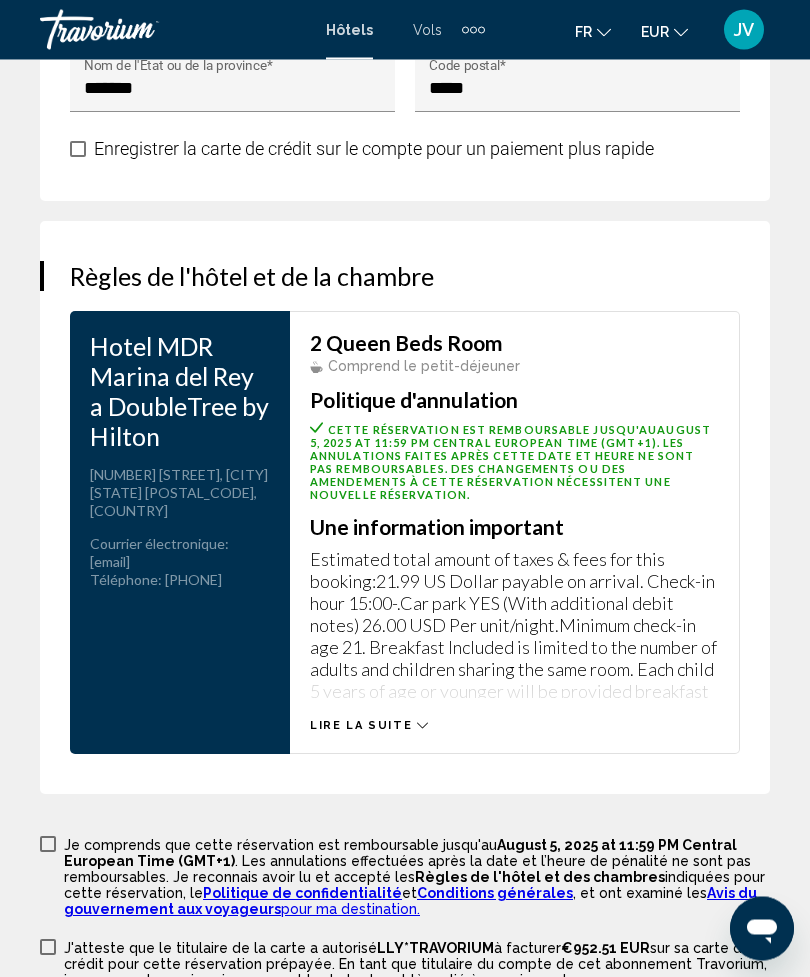 click on "Lire la suite" at bounding box center [361, 726] 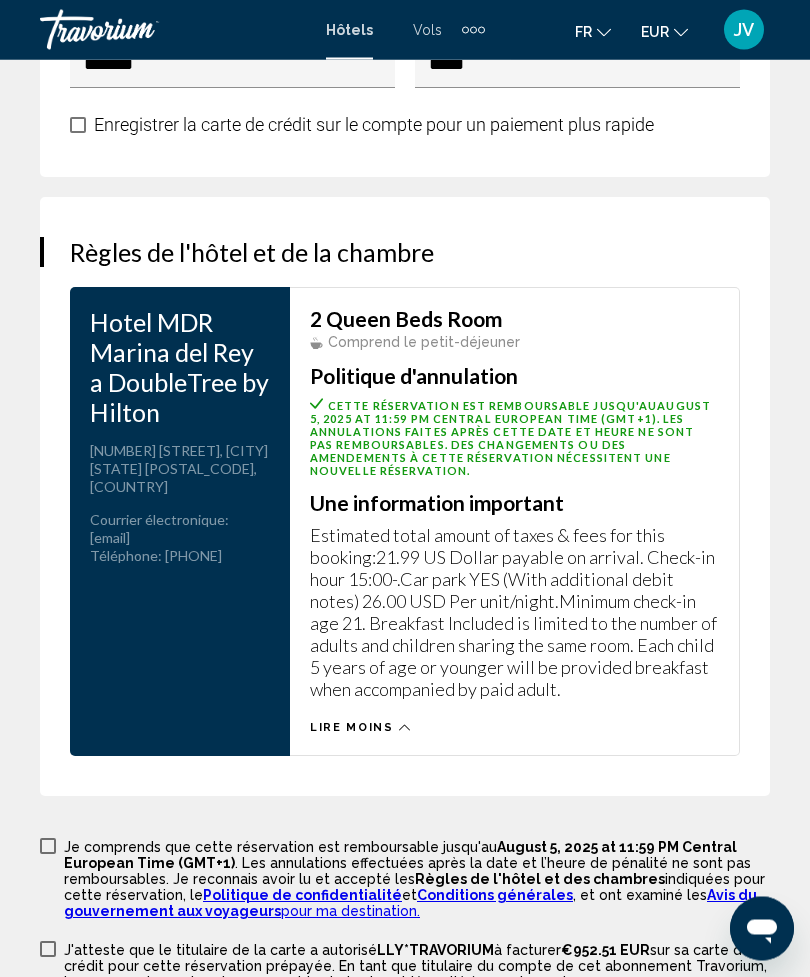 scroll, scrollTop: 3606, scrollLeft: 0, axis: vertical 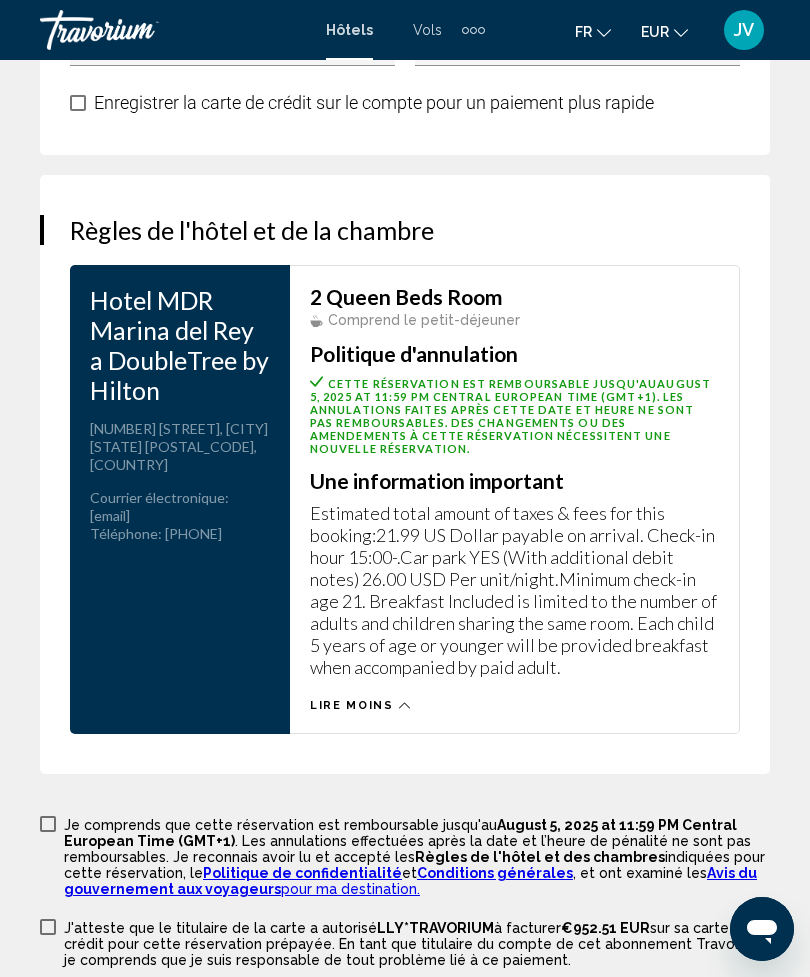 click on "**********" at bounding box center [405, -761] 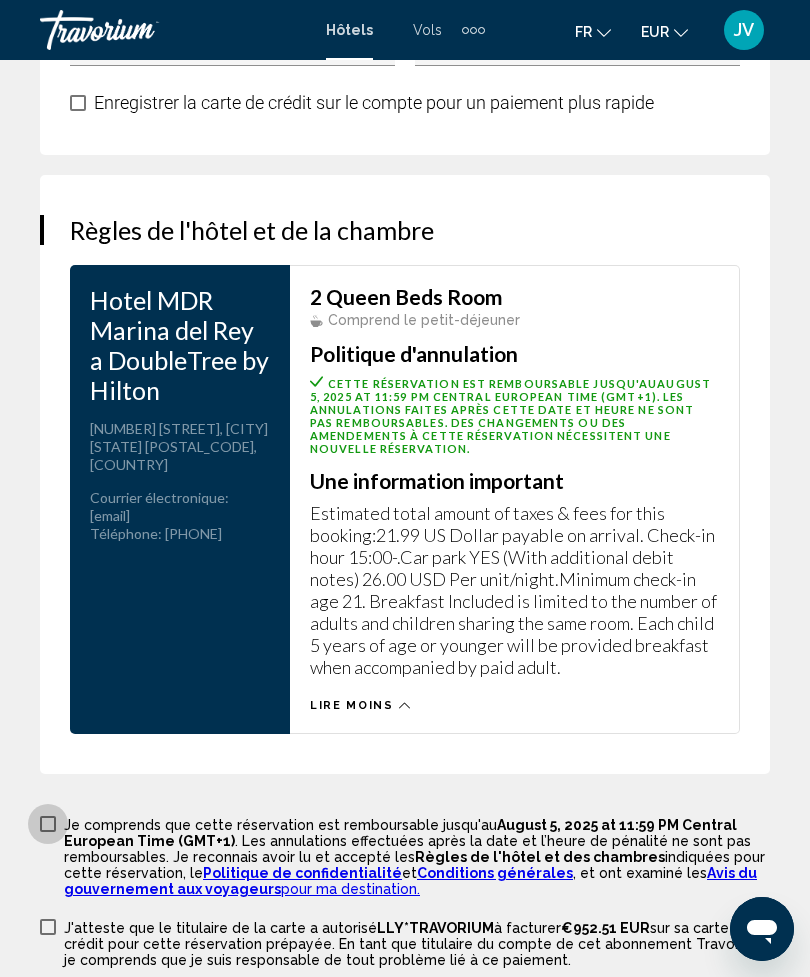 click on "Je comprends que cette réservation est remboursable jusqu'au  August 5, 2025 at 11:59 PM Central European Time (GMT+1)  . Les annulations effectuées après la date et l’heure de pénalité ne sont pas remboursables. Je reconnais avoir lu et accepté les  Règles de l'hôtel et des chambres  indiquées pour cette réservation, le  Politique de confidentialité  et  Conditions générales , et ont examiné les  Avis du gouvernement aux voyageurs  pour ma destination." at bounding box center (405, 855) 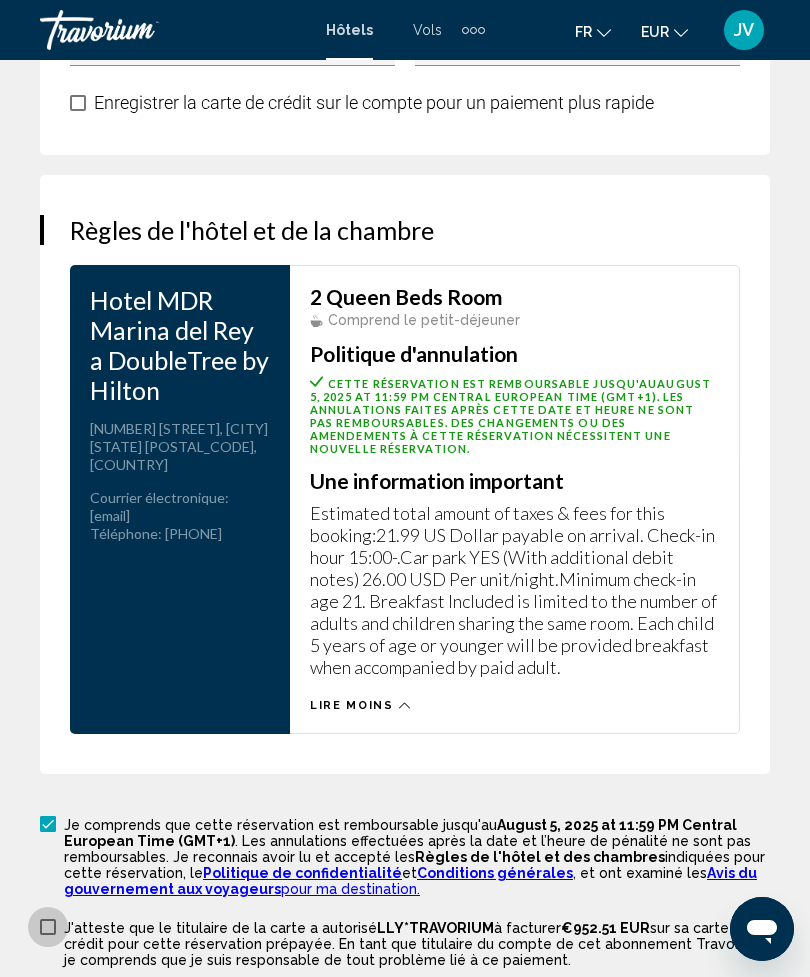 click on "J'atteste que le titulaire de la carte a autorisé  LLY*TRAVORIUM  à facturer   €952.51 EUR   sur sa carte de crédit pour cette réservation prépayée. En tant que titulaire du compte de cet abonnement Travorium, je comprends que je suis responsable de tout problème lié à ce paiement." at bounding box center (405, 942) 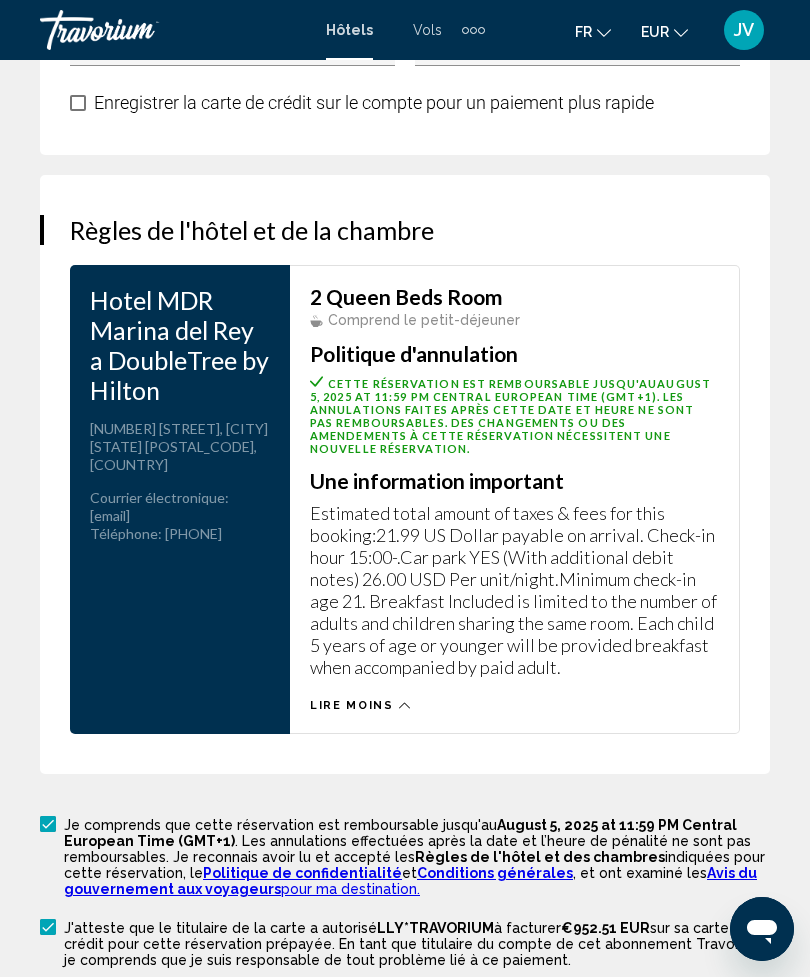 click on "Réserver cet hôtel" at bounding box center (405, 1006) 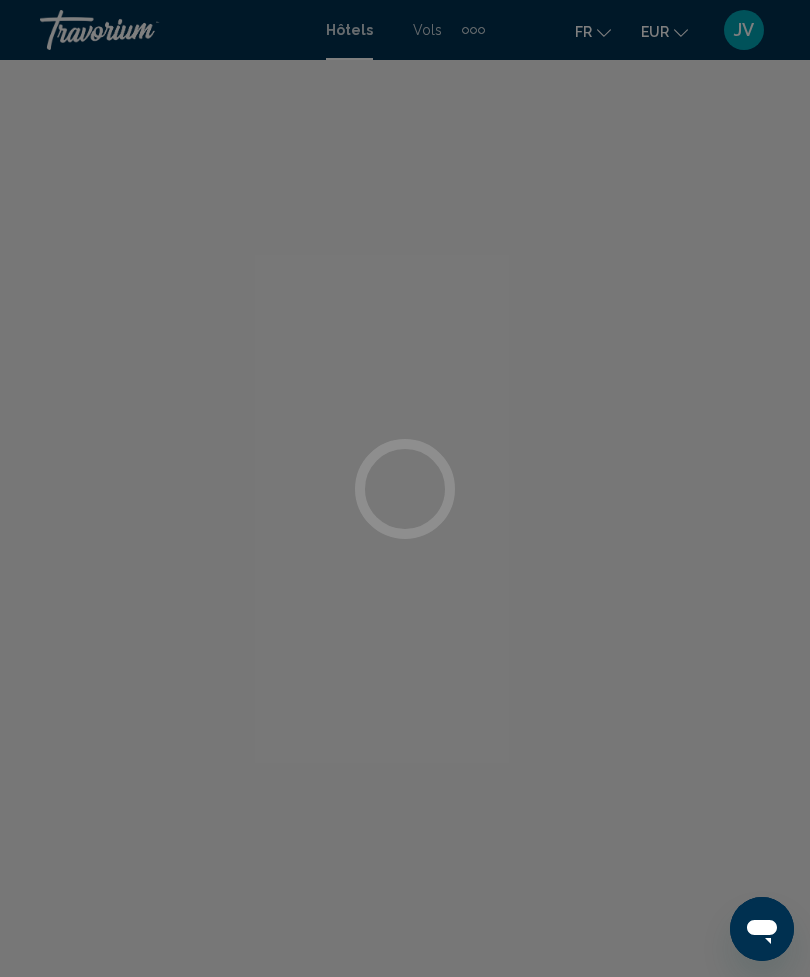 scroll, scrollTop: 0, scrollLeft: 0, axis: both 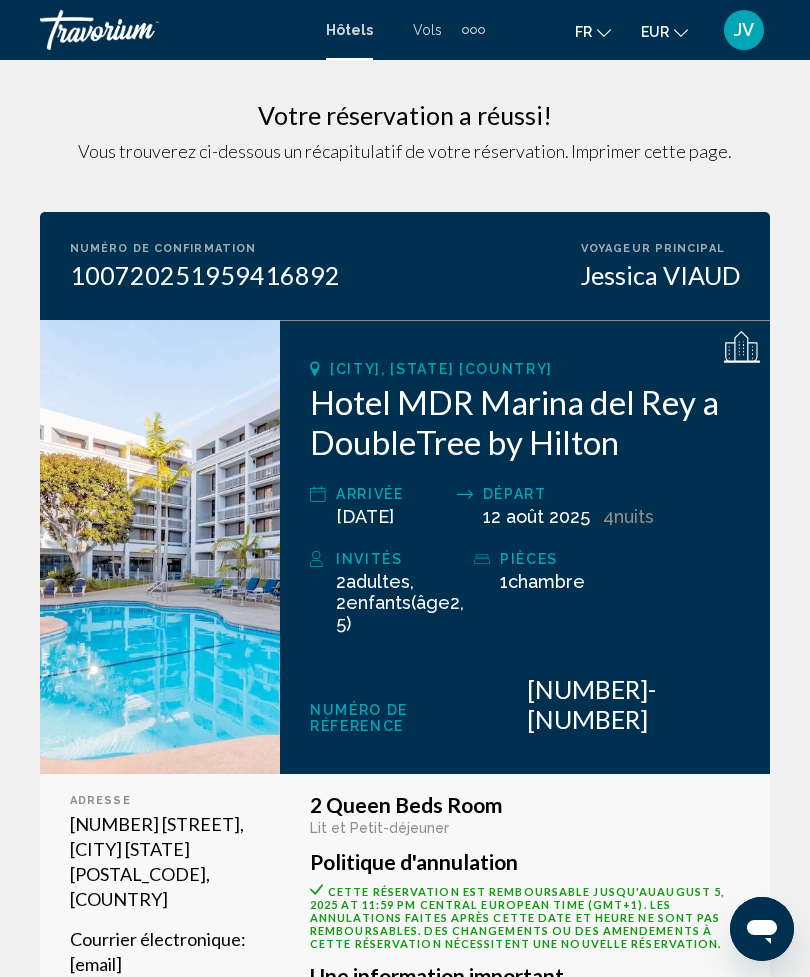 click on "Hôtels" at bounding box center [349, 30] 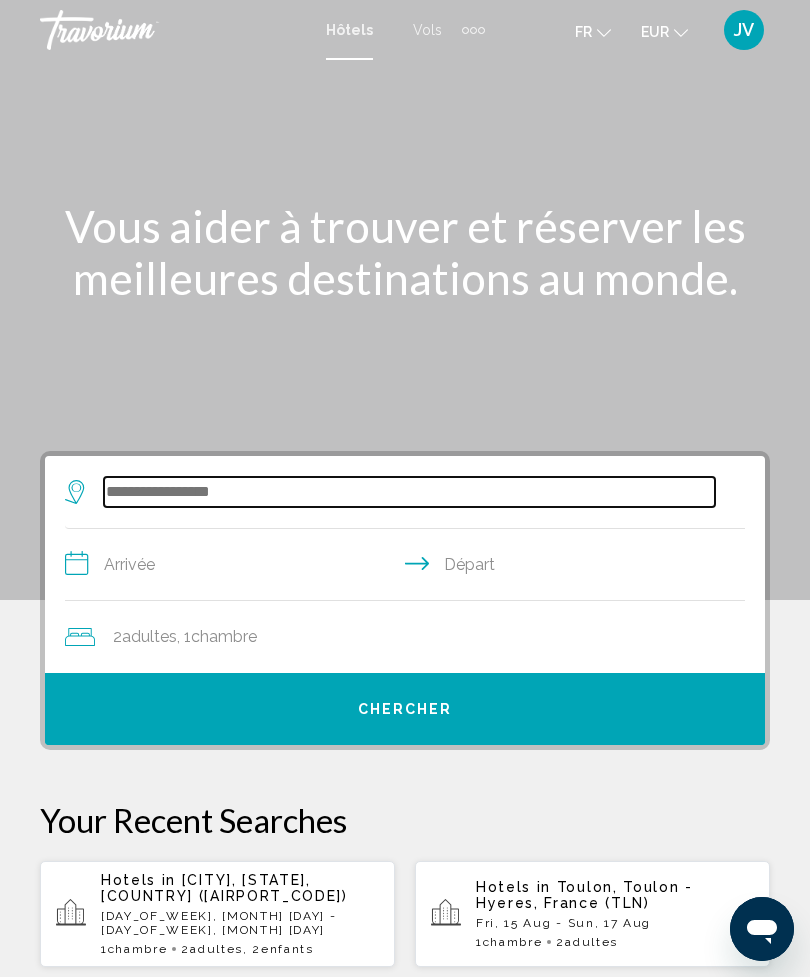 click at bounding box center (409, 492) 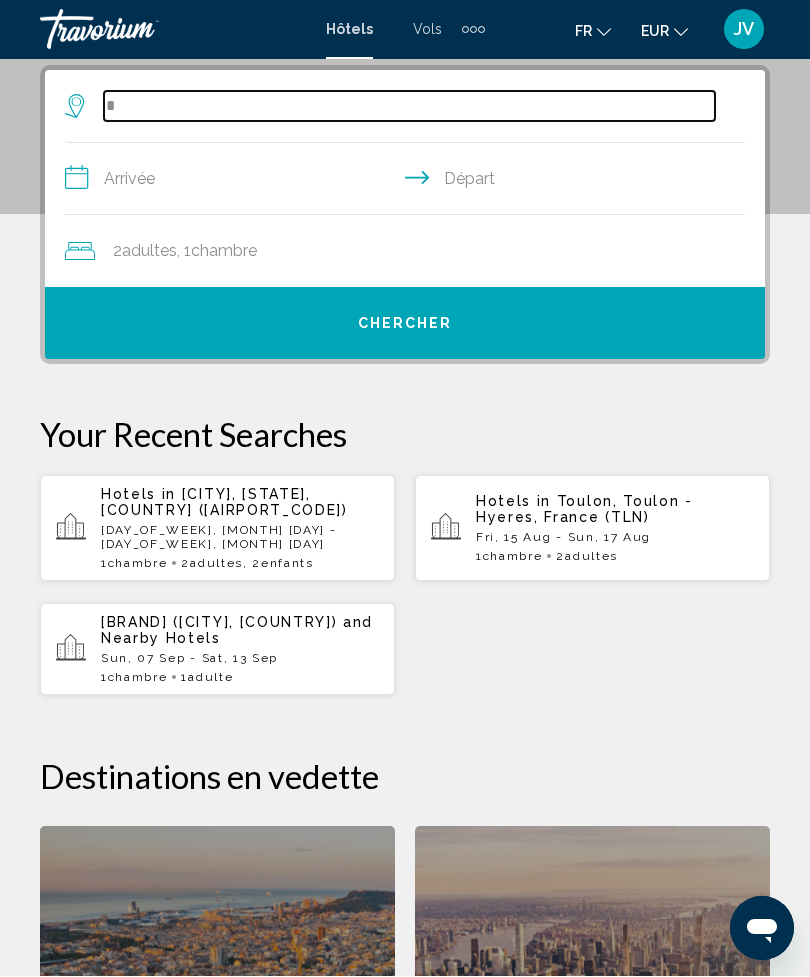 scroll, scrollTop: 386, scrollLeft: 0, axis: vertical 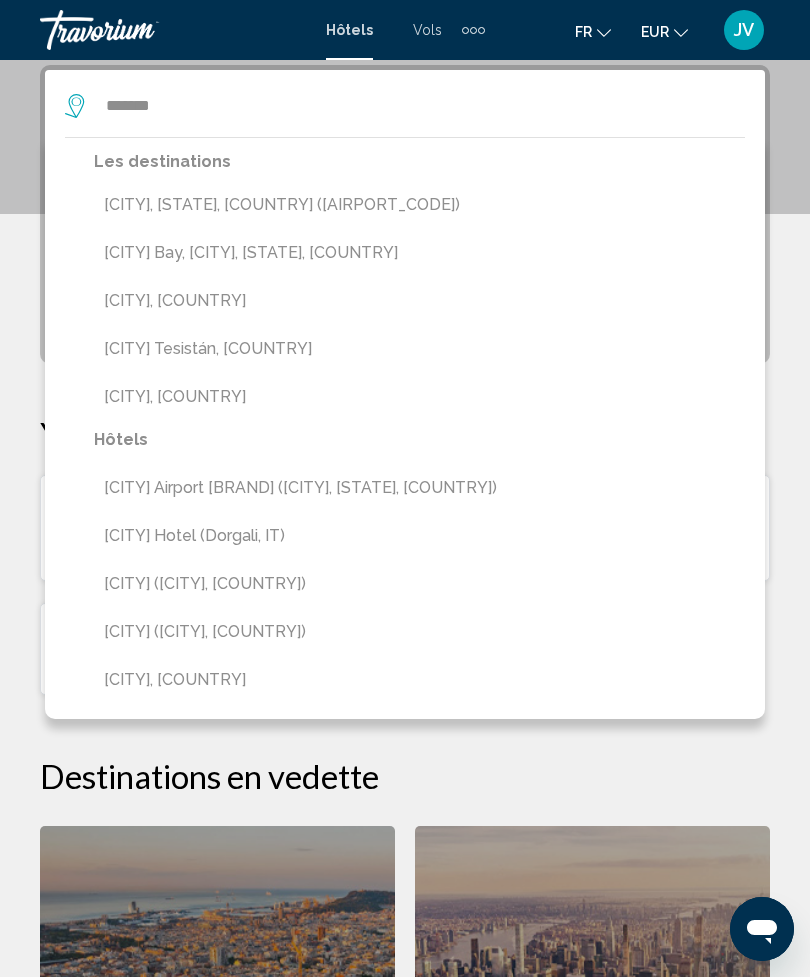 click on "[CITY], [STATE], [COUNTRY] ([AIRPORT_CODE])" at bounding box center (419, 205) 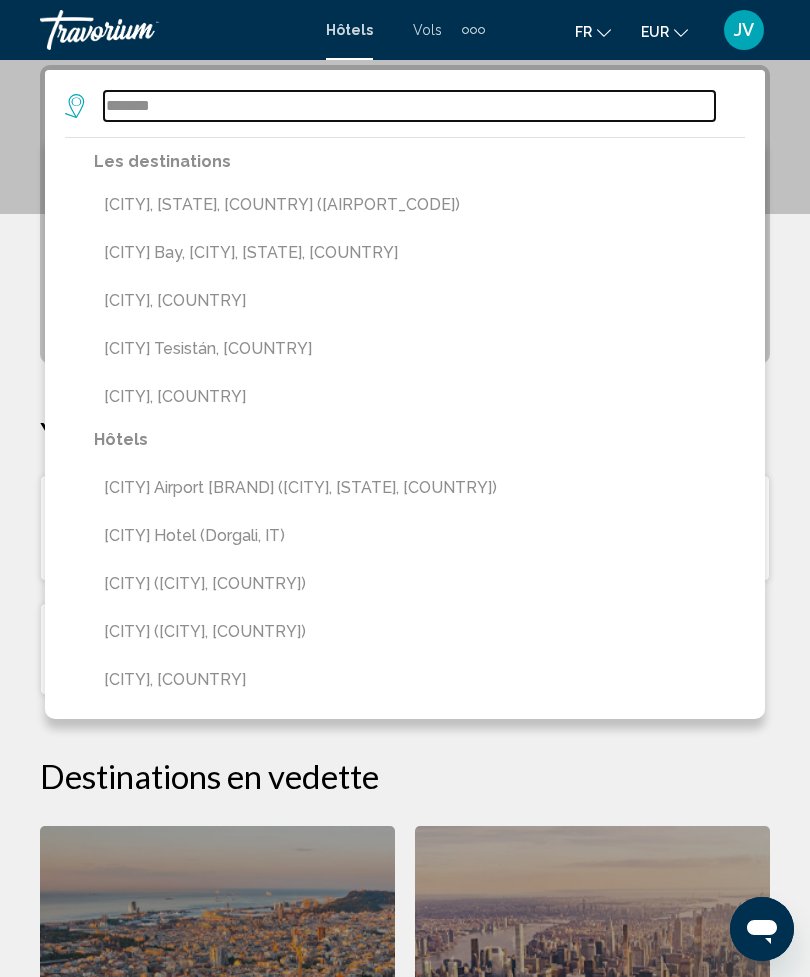 type on "**********" 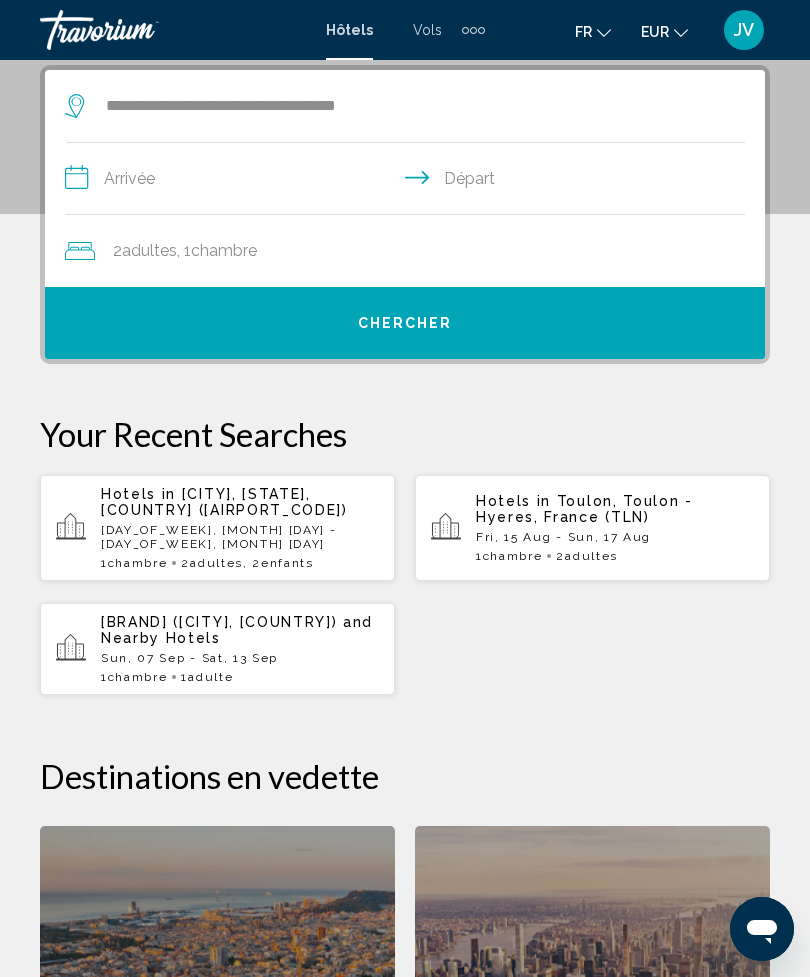 click on "**********" at bounding box center (405, 689) 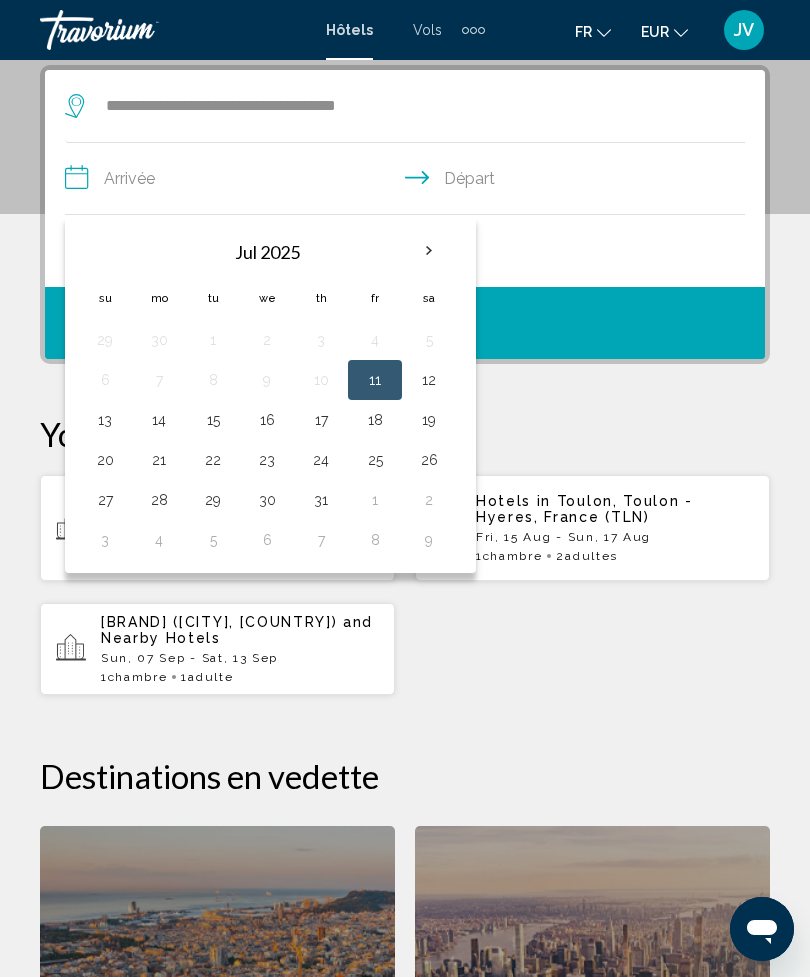 click at bounding box center (429, 251) 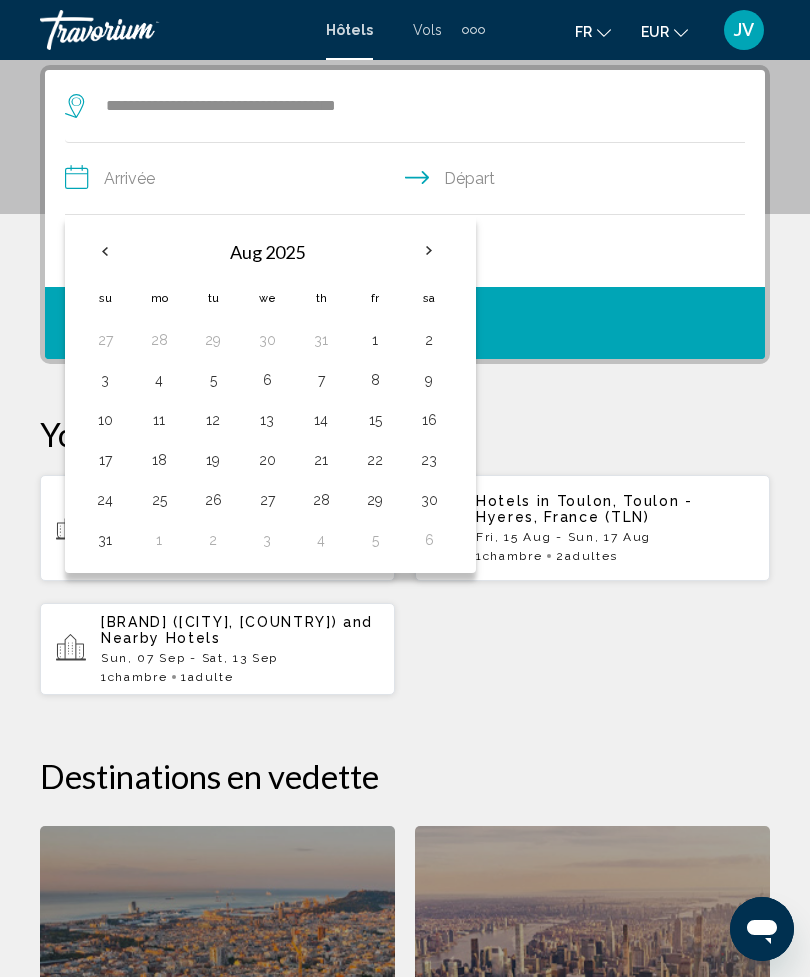click on "20" at bounding box center [267, 460] 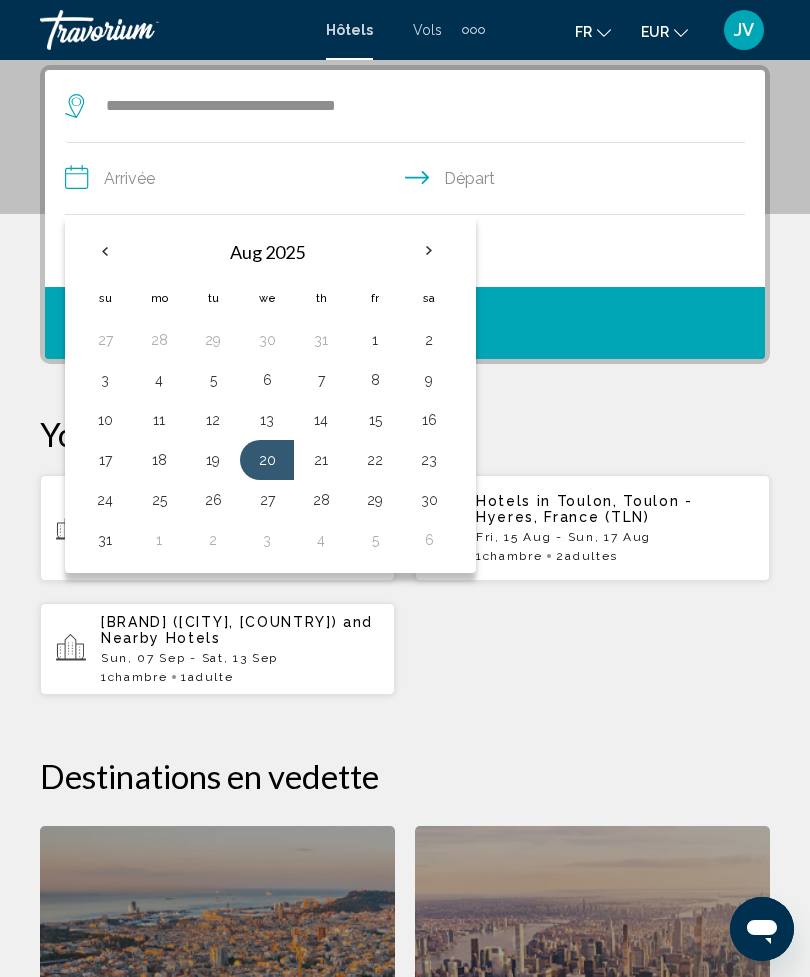 click on "24" at bounding box center [105, 500] 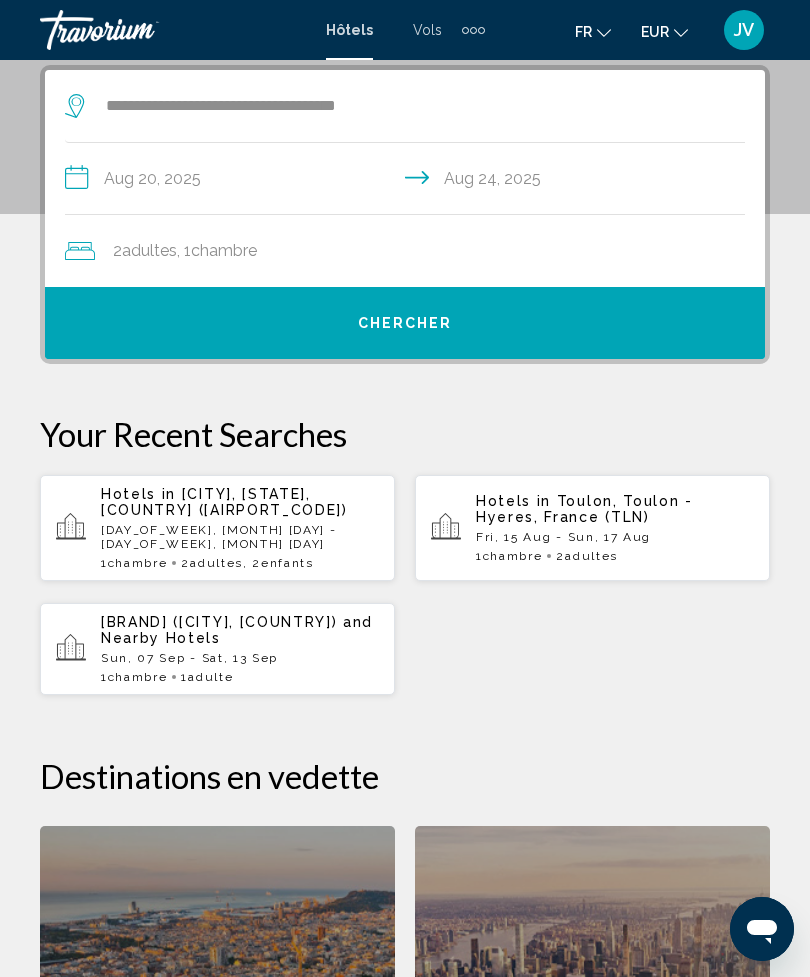 click on "2  Adulte Adultes" 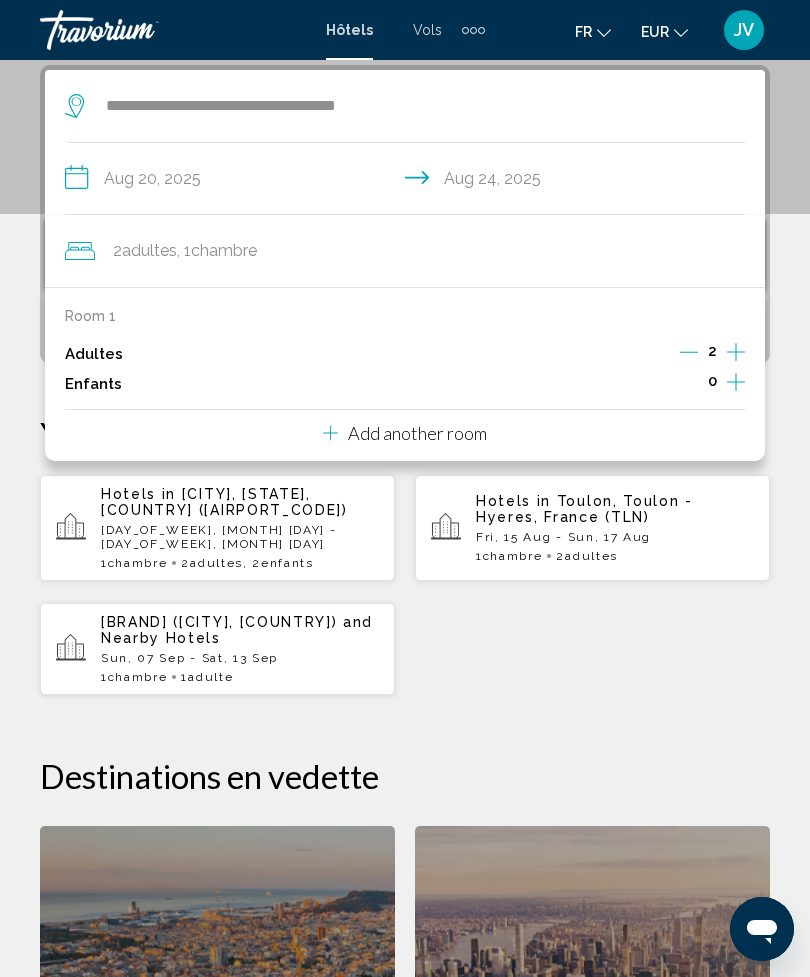 click 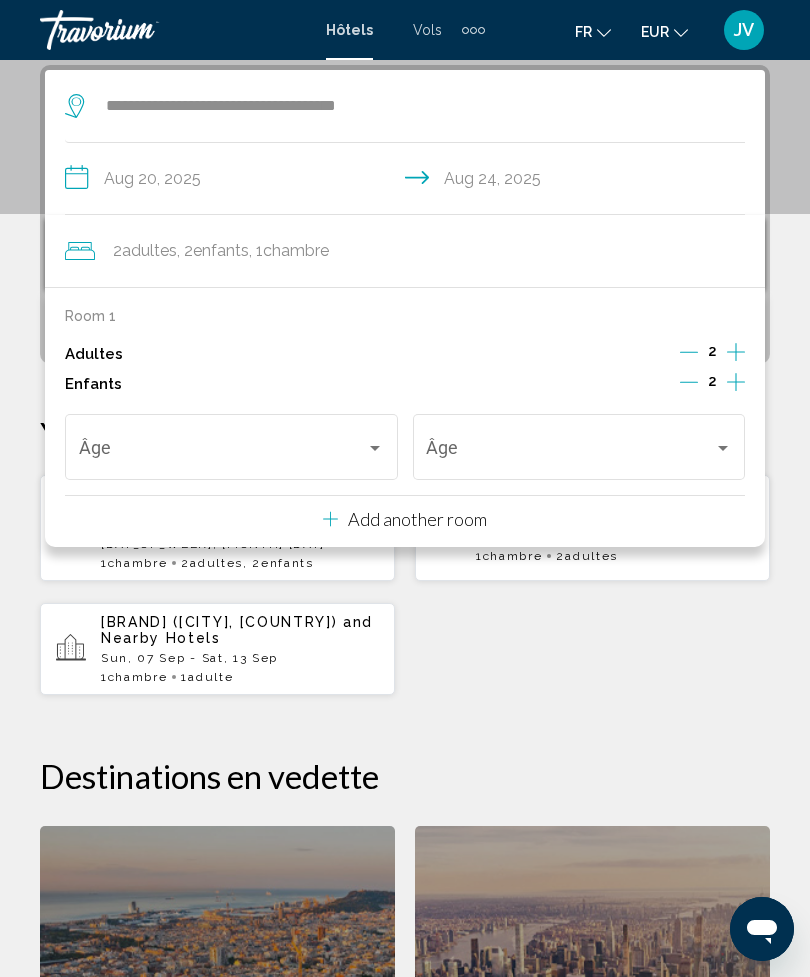 click at bounding box center (223, 452) 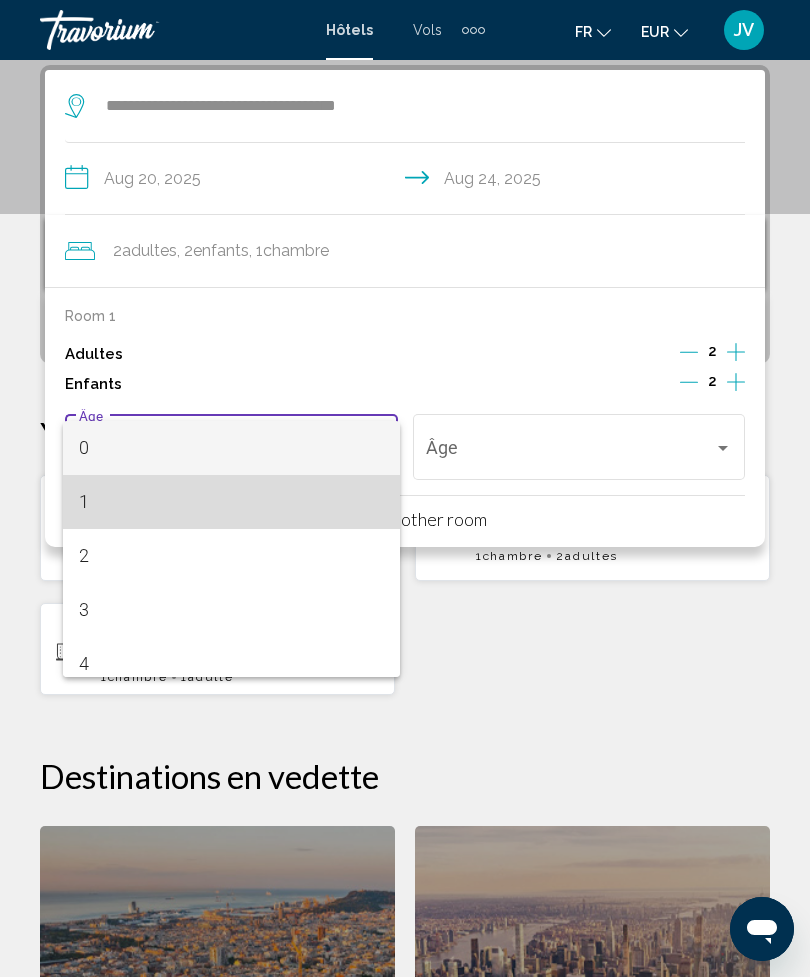 click on "1" at bounding box center (232, 502) 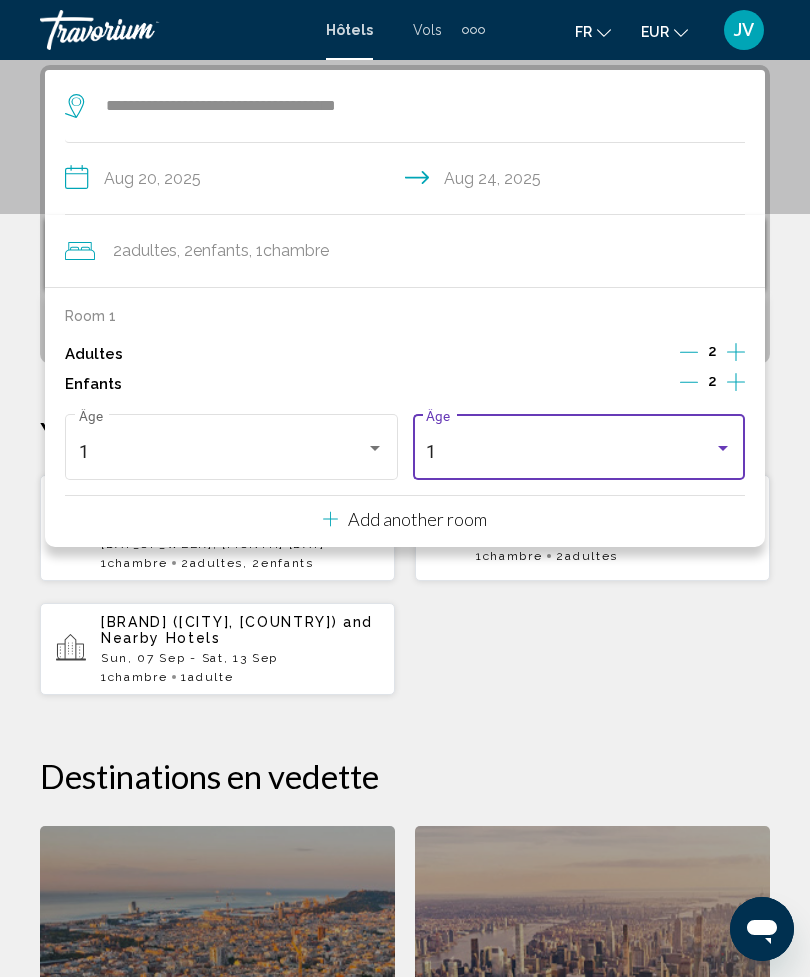 click on "1" at bounding box center [570, 452] 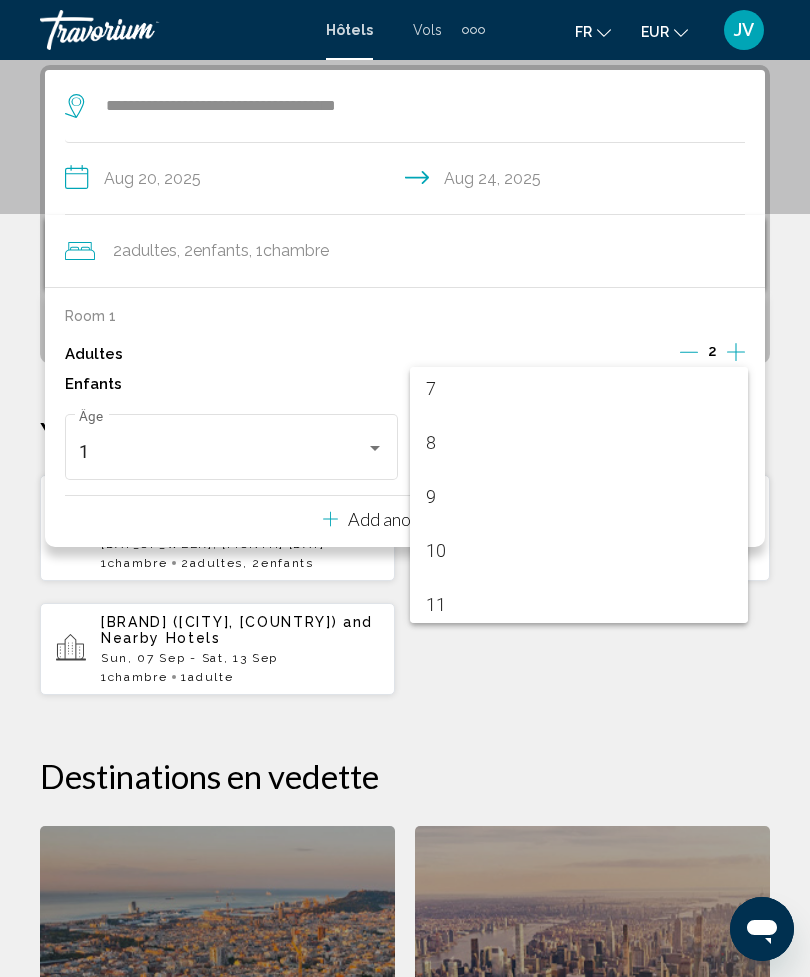 scroll, scrollTop: 373, scrollLeft: 0, axis: vertical 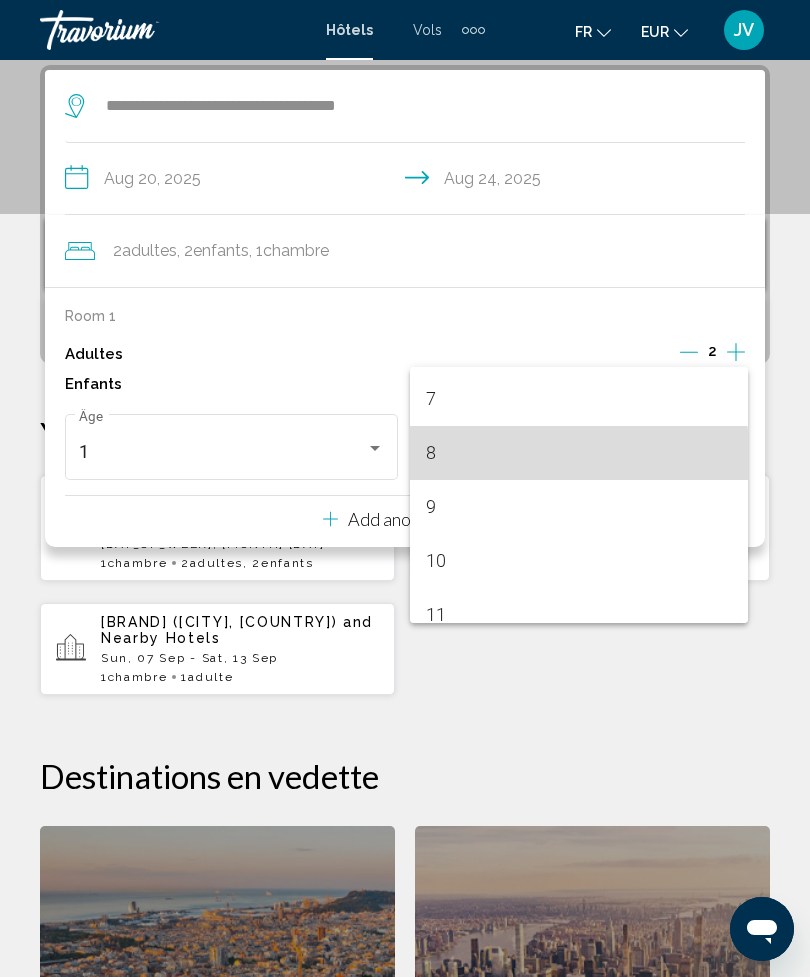 click on "8" at bounding box center [579, 453] 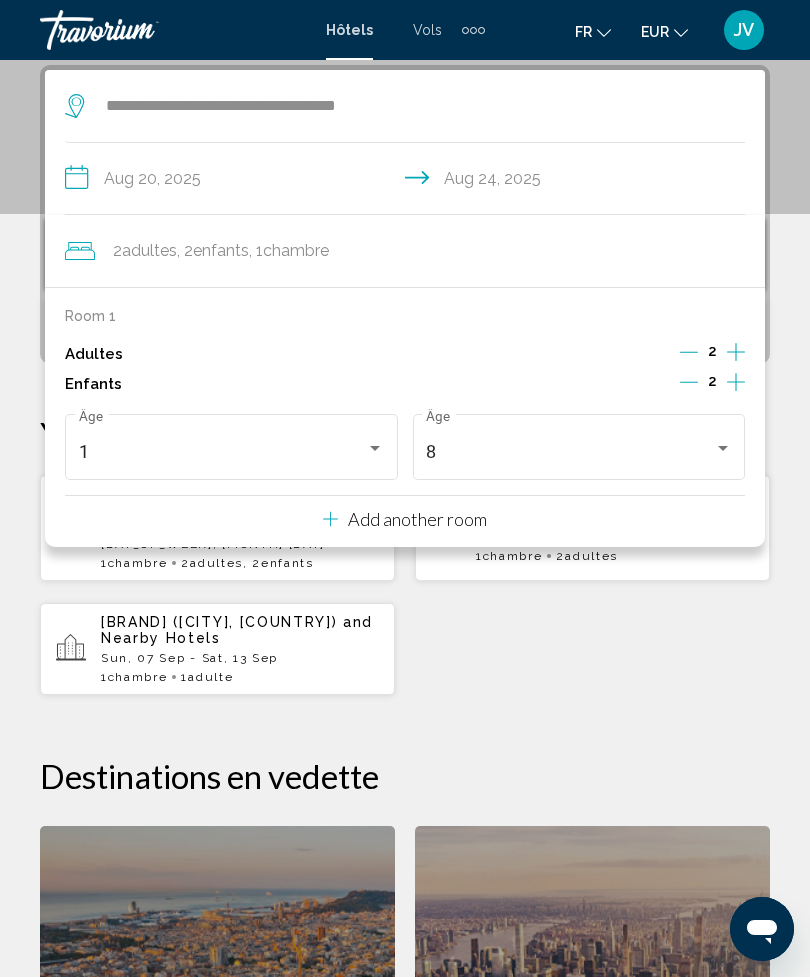 click on "Hotels in    [CITY], [STATE], [COUNTRY] ([AIRPORT_CODE])  Fri, 08 Aug - Tue, 12 Aug  1  Chambre pièces 2  Adulte Adultes , 2  Enfant Enfants
Hotels in    [CITY], [REGION], [COUNTRY] ([AIRPORT_CODE])  Fri, 15 Aug - Sun, 17 Aug  1  Chambre pièces 2  Adulte Adultes" at bounding box center [405, 585] 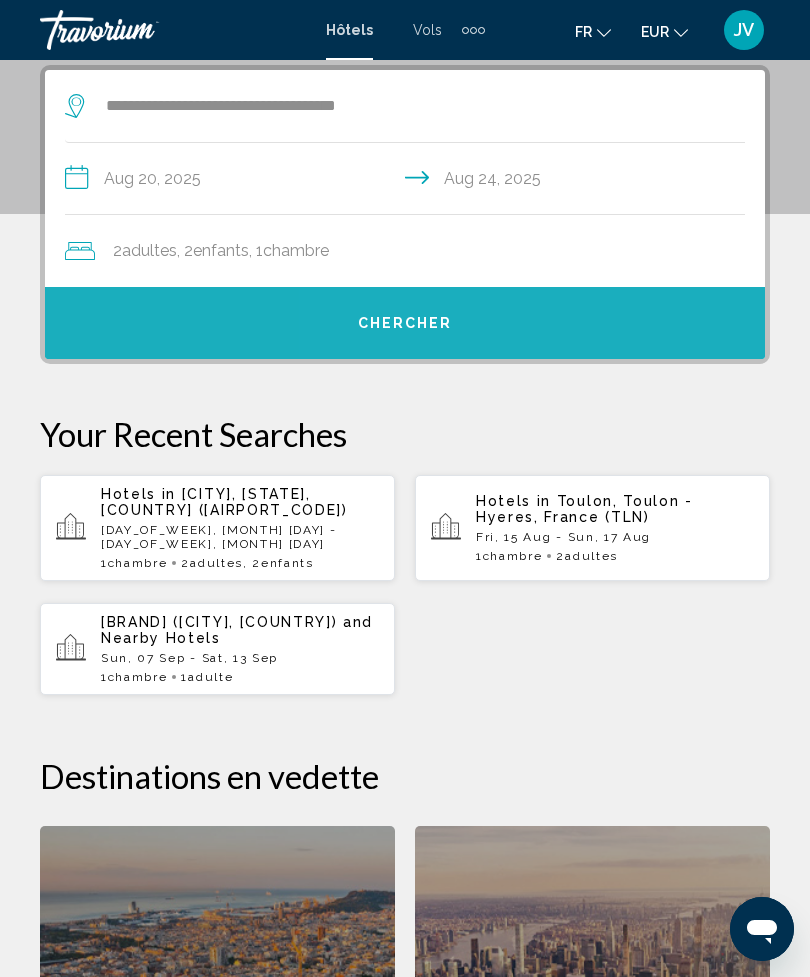click on "Chercher" at bounding box center [405, 323] 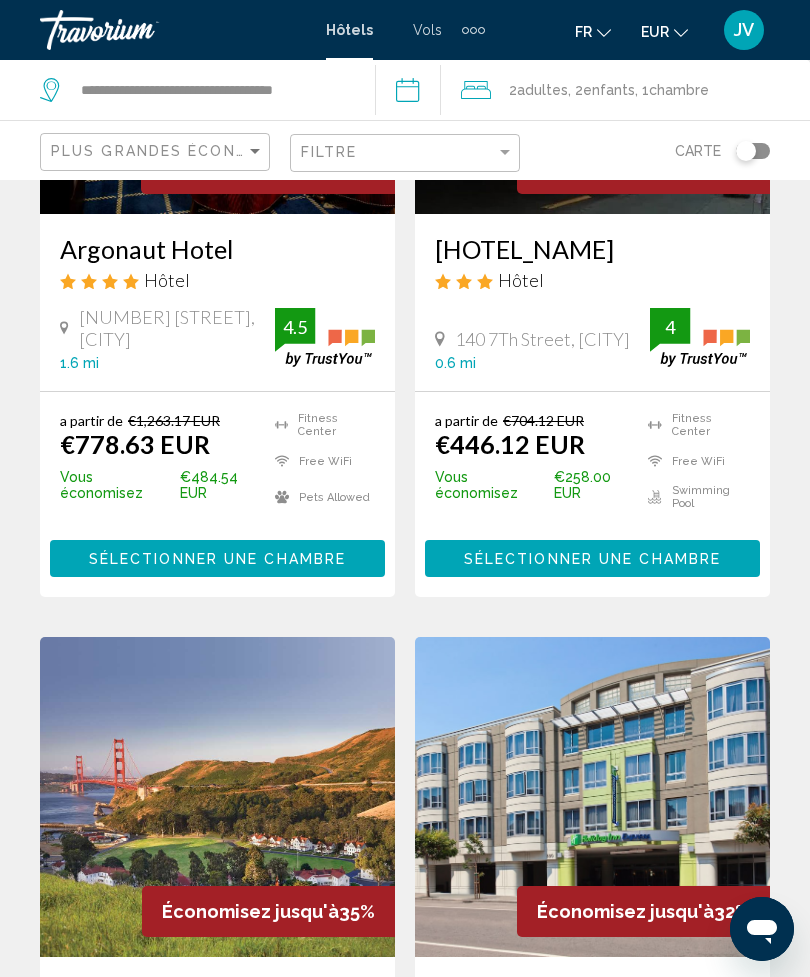scroll, scrollTop: 0, scrollLeft: 0, axis: both 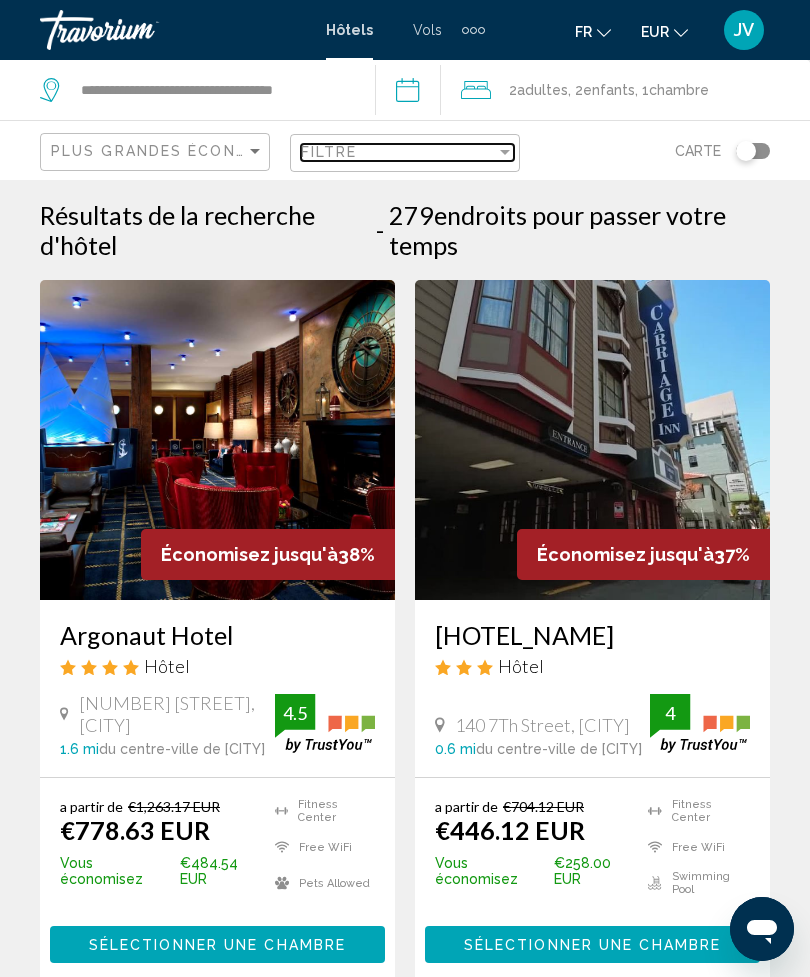 click on "Filtre" at bounding box center (398, 152) 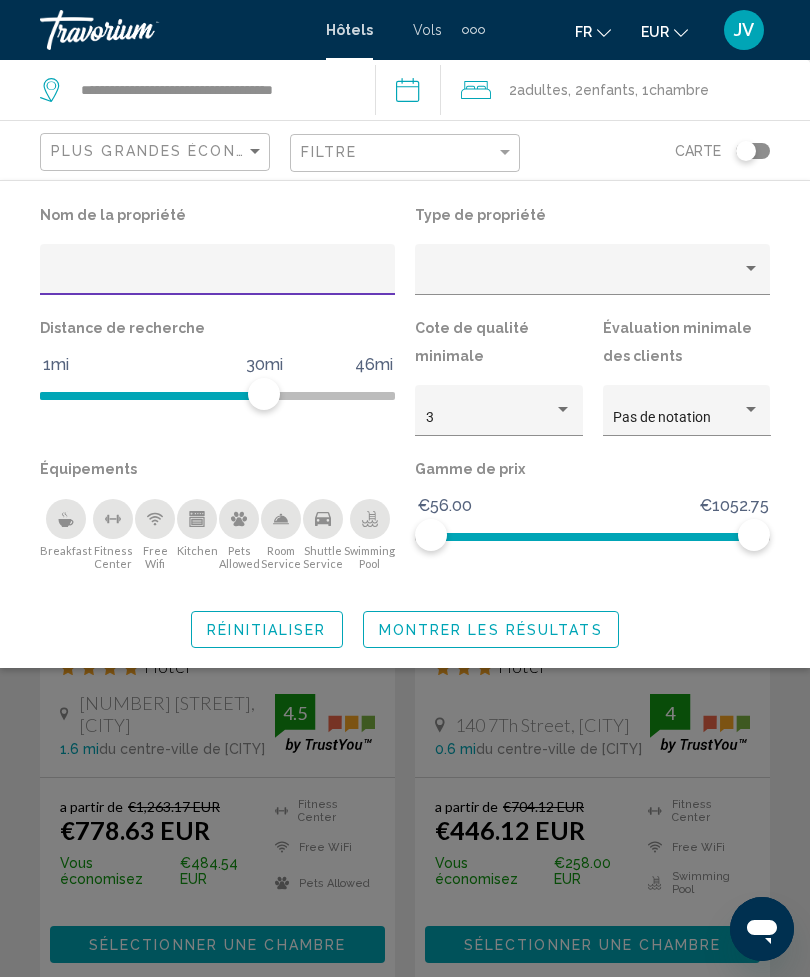 click on "3" at bounding box center [490, 418] 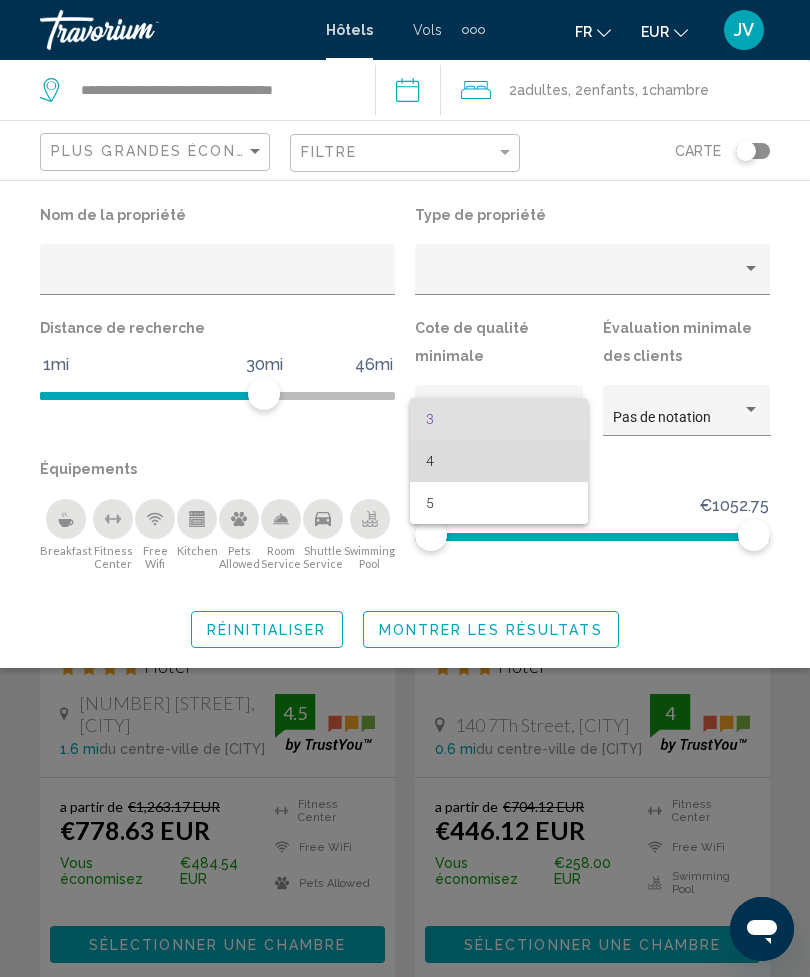 click on "4" at bounding box center (499, 461) 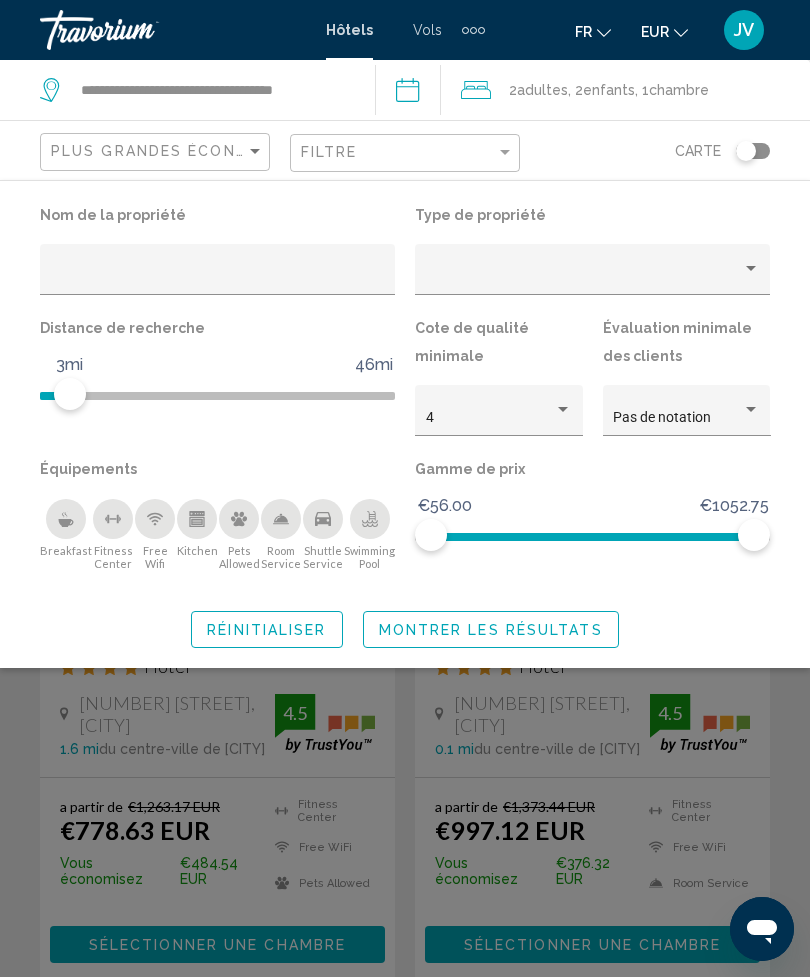 click 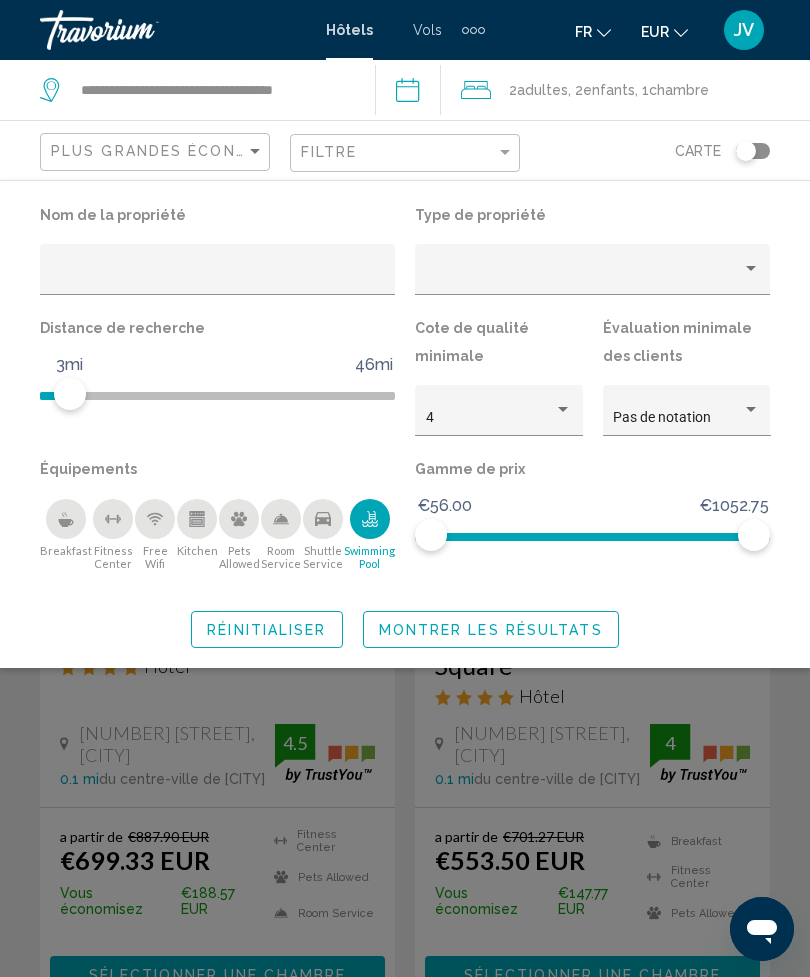 click on "Montrer les résultats" 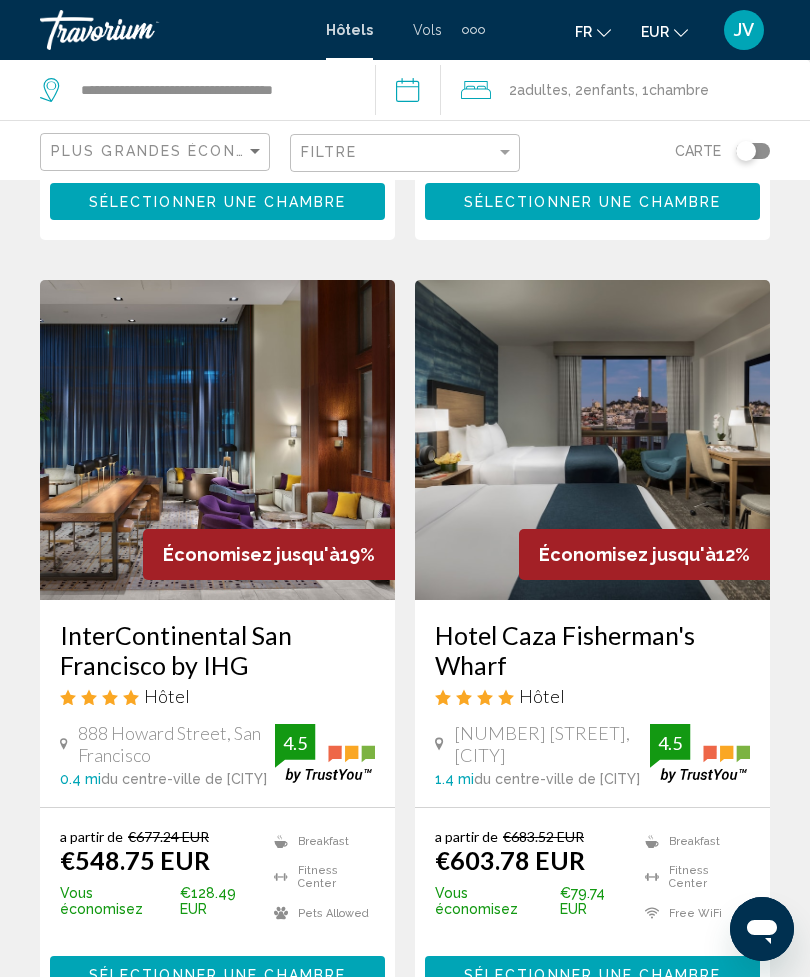 scroll, scrollTop: 772, scrollLeft: 0, axis: vertical 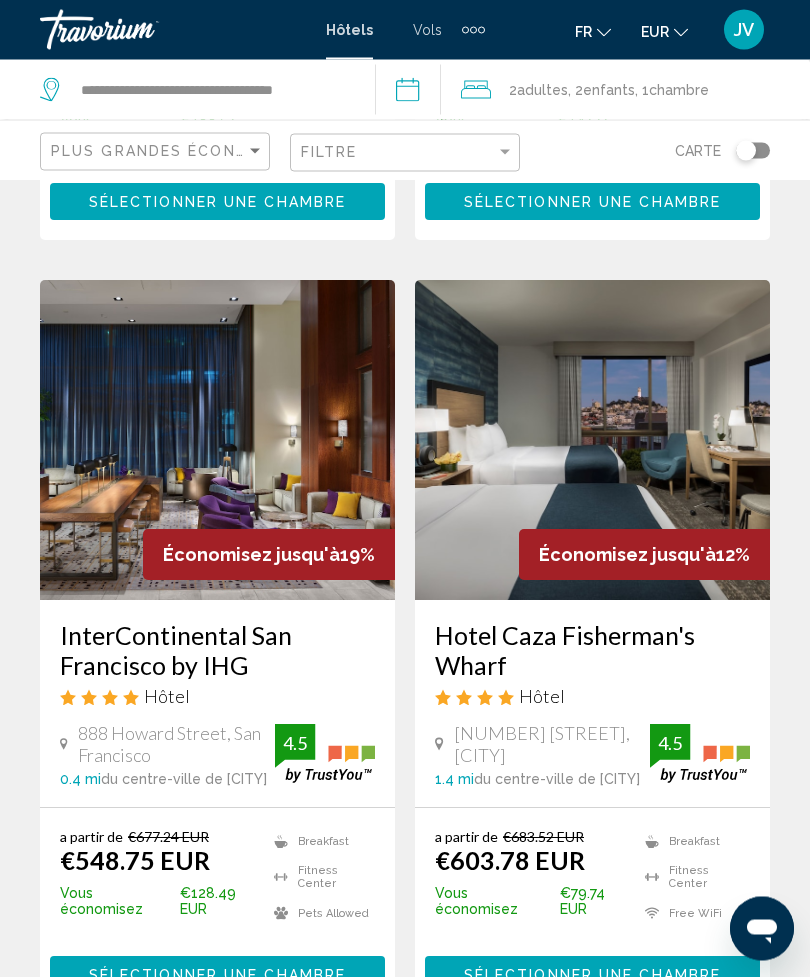 click on "Sélectionner une chambre" at bounding box center (217, 977) 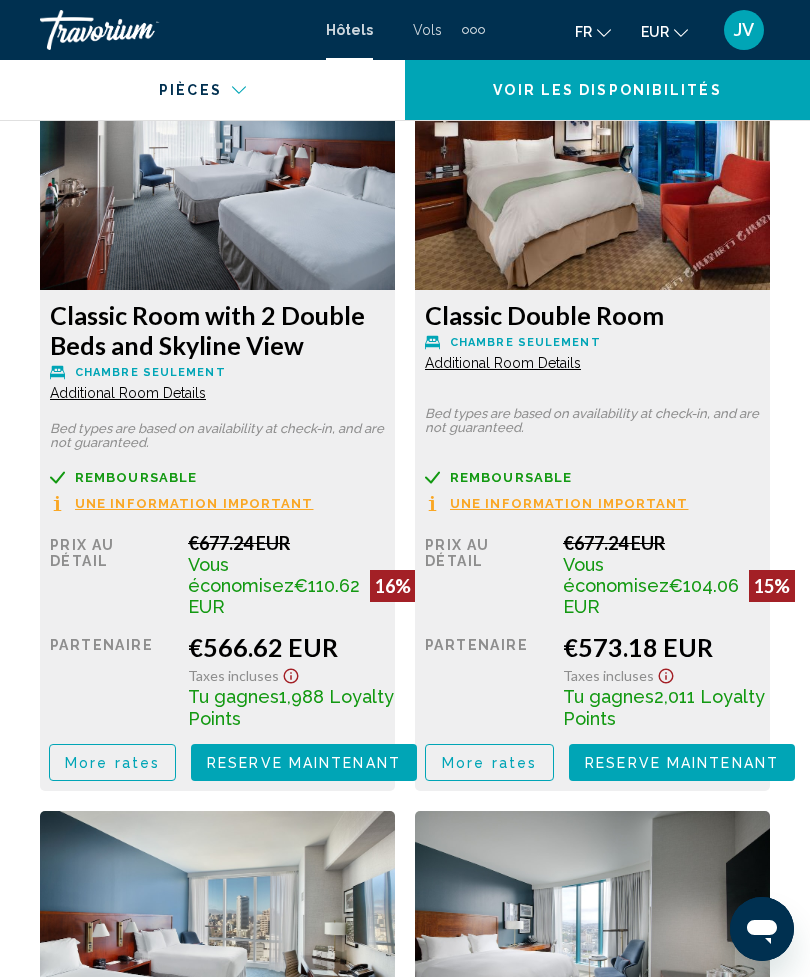 scroll, scrollTop: 3525, scrollLeft: 0, axis: vertical 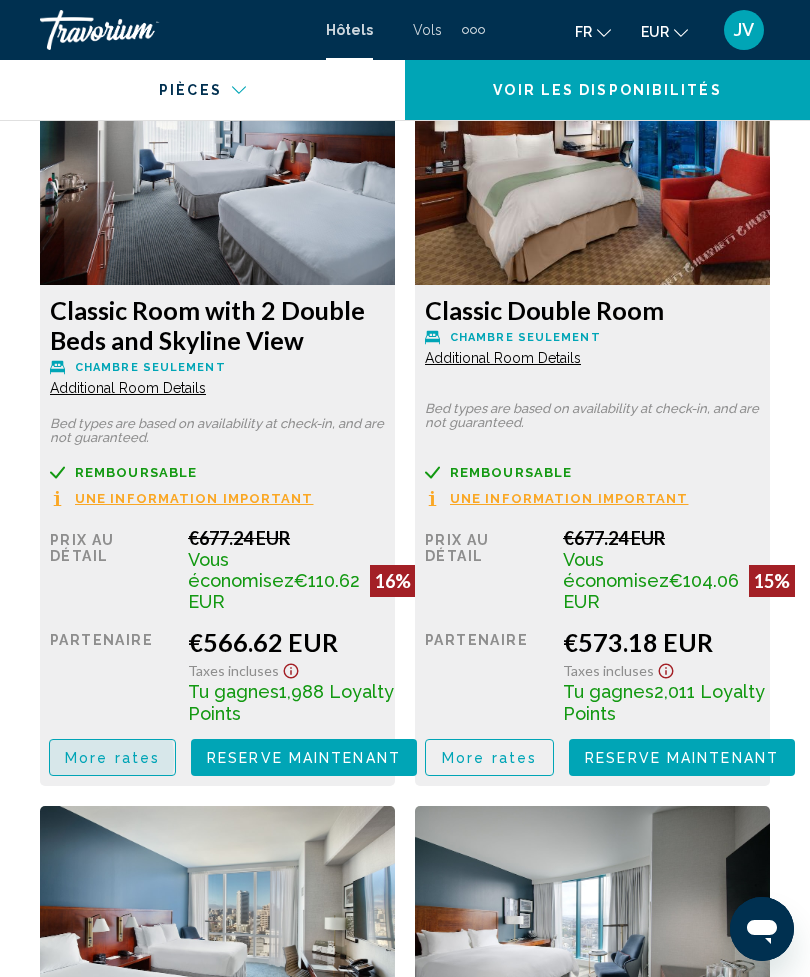 click on "More rates" at bounding box center [112, 758] 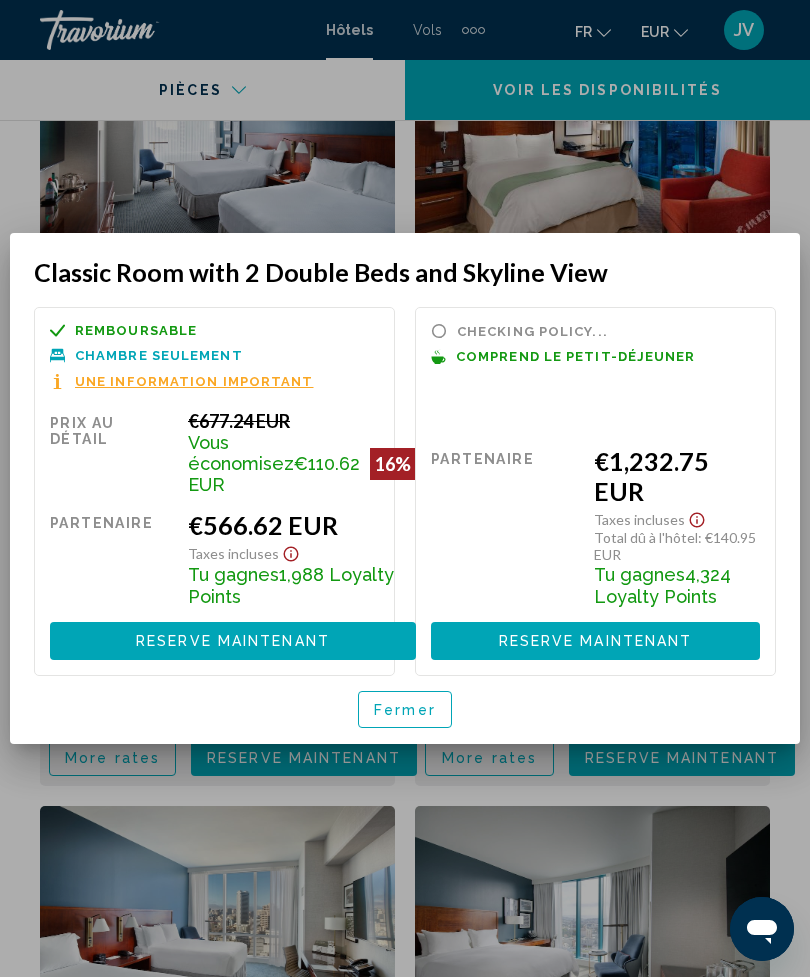 click at bounding box center (405, 488) 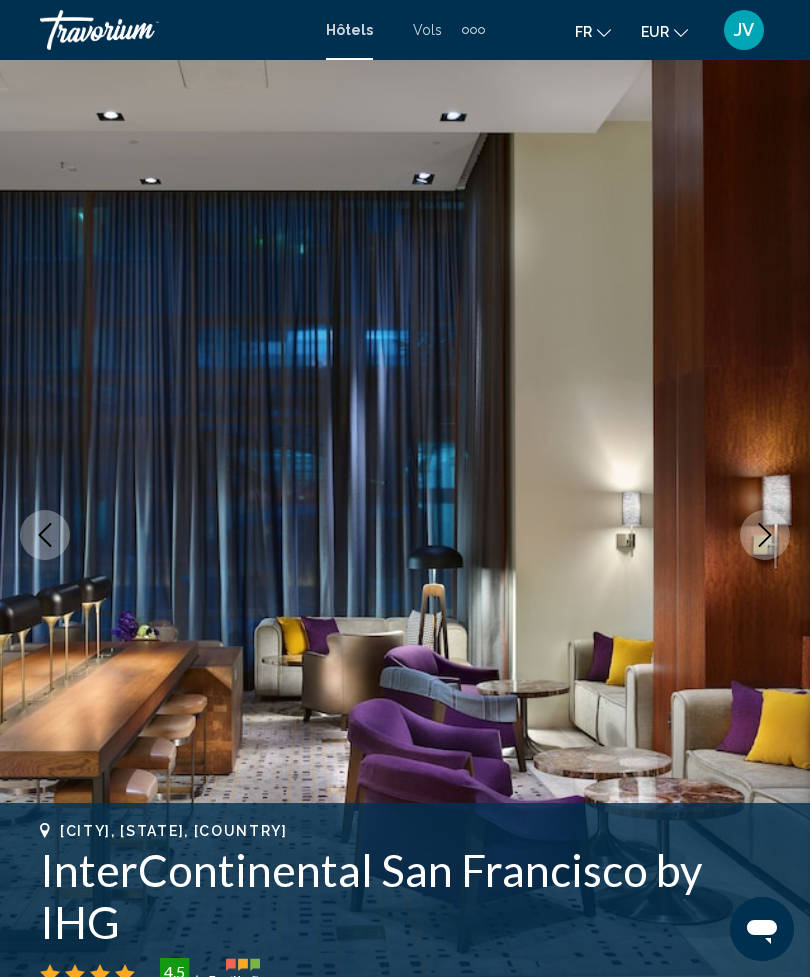 scroll, scrollTop: 3525, scrollLeft: 0, axis: vertical 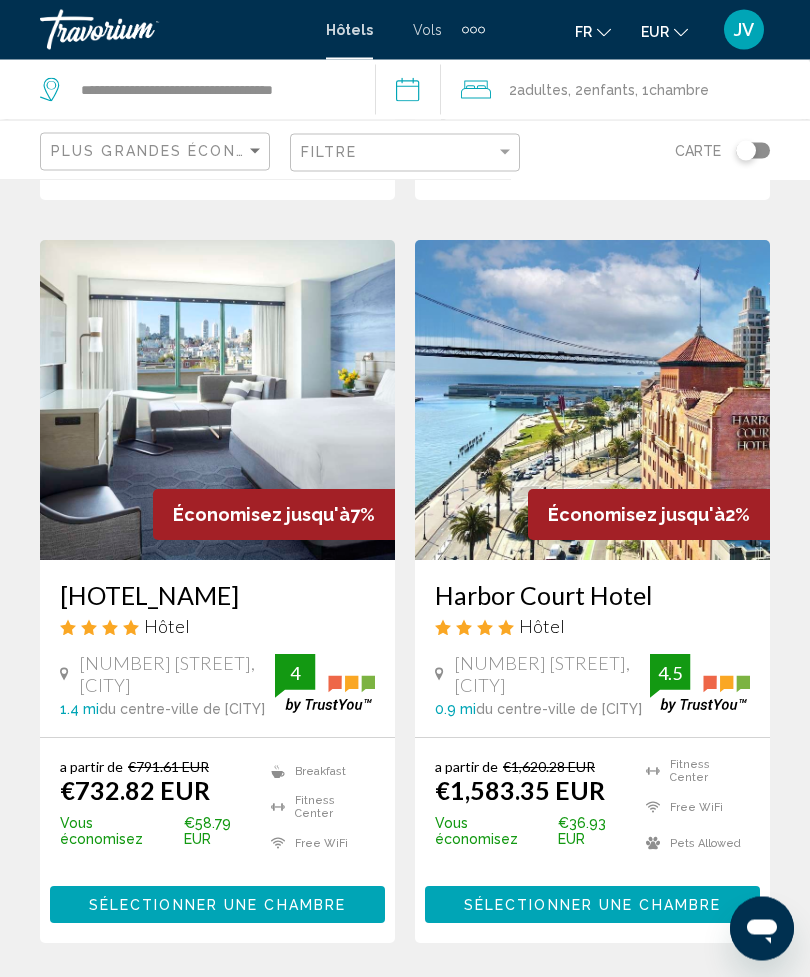 click on "Sélectionner une chambre" at bounding box center (217, 905) 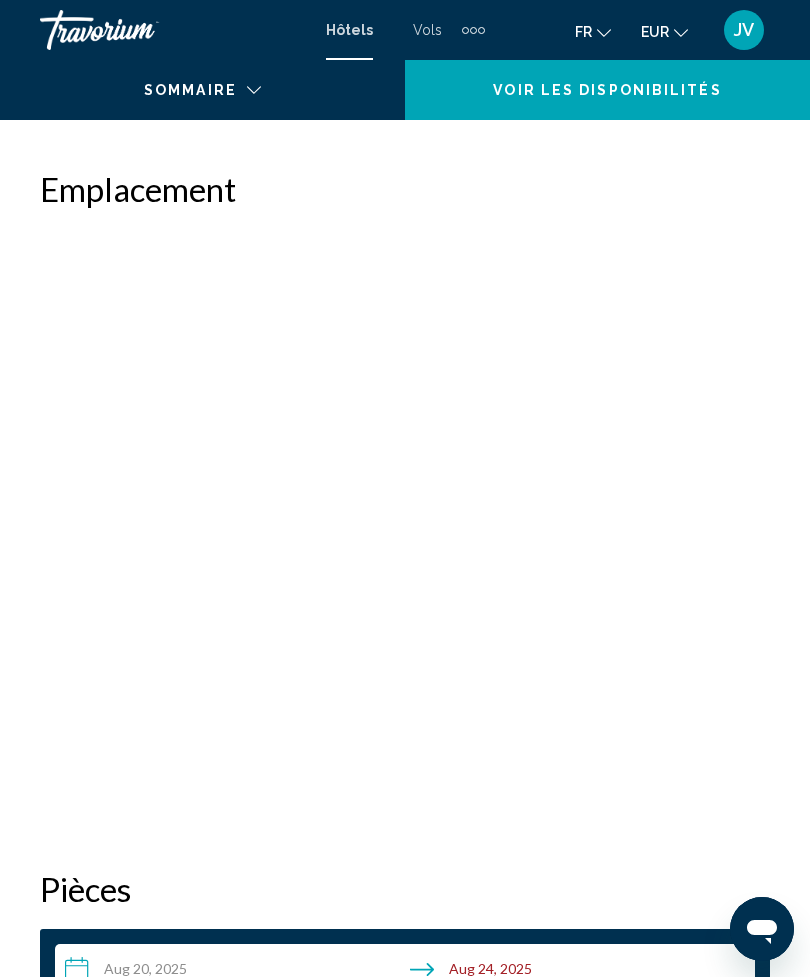 scroll, scrollTop: 0, scrollLeft: 0, axis: both 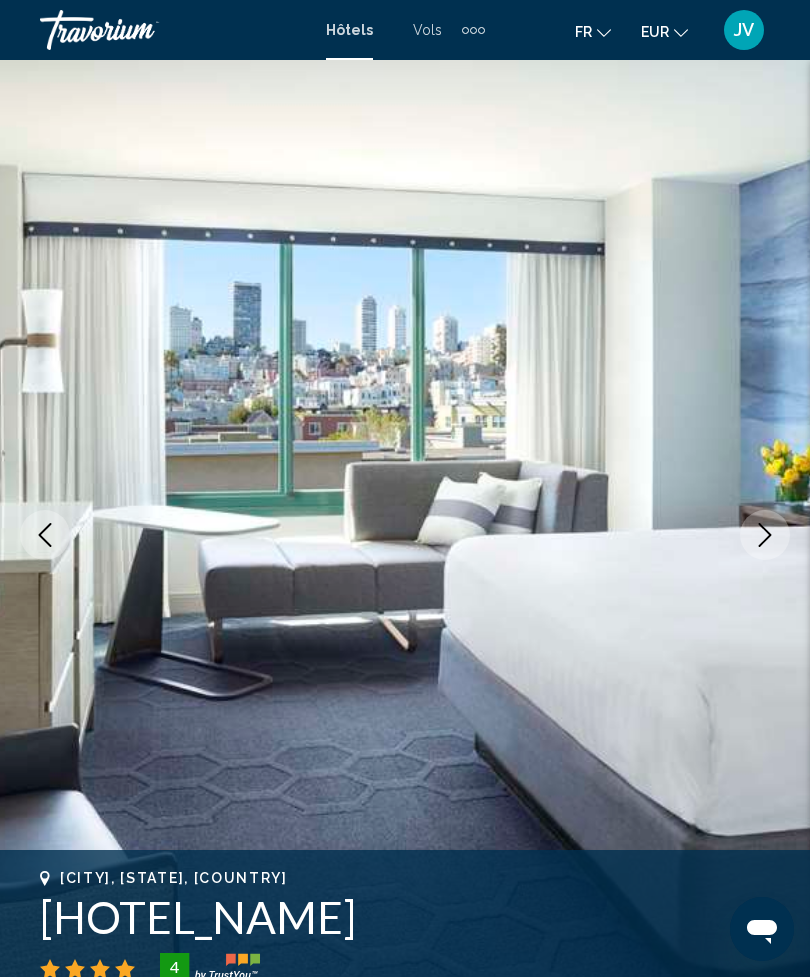 click at bounding box center (765, 535) 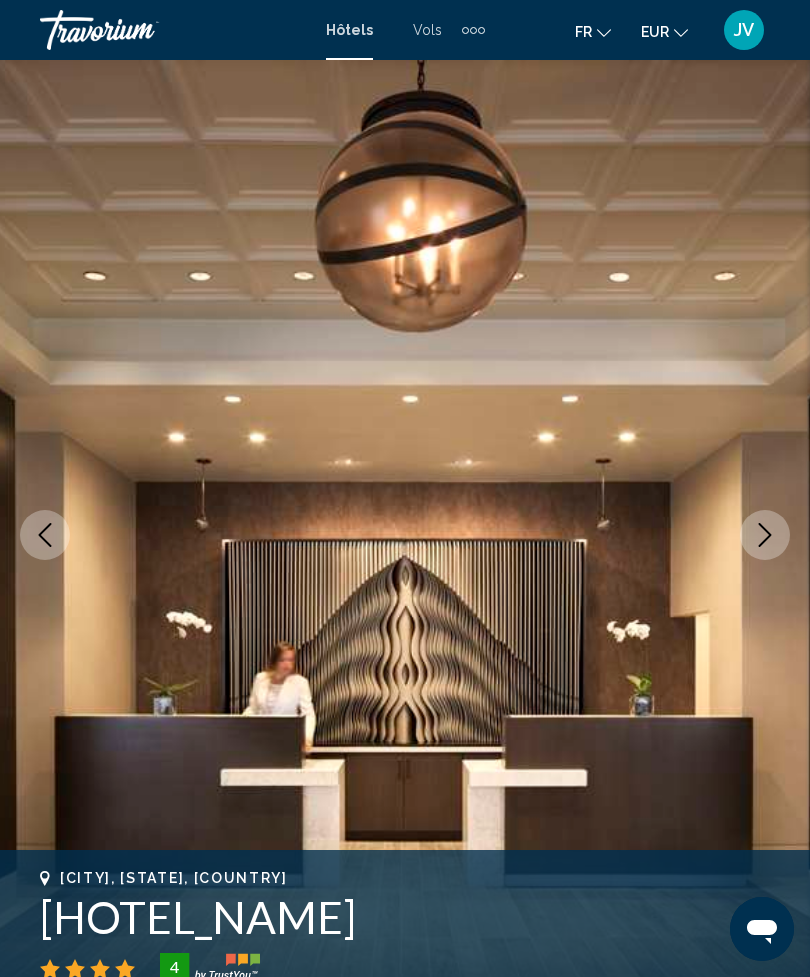 click 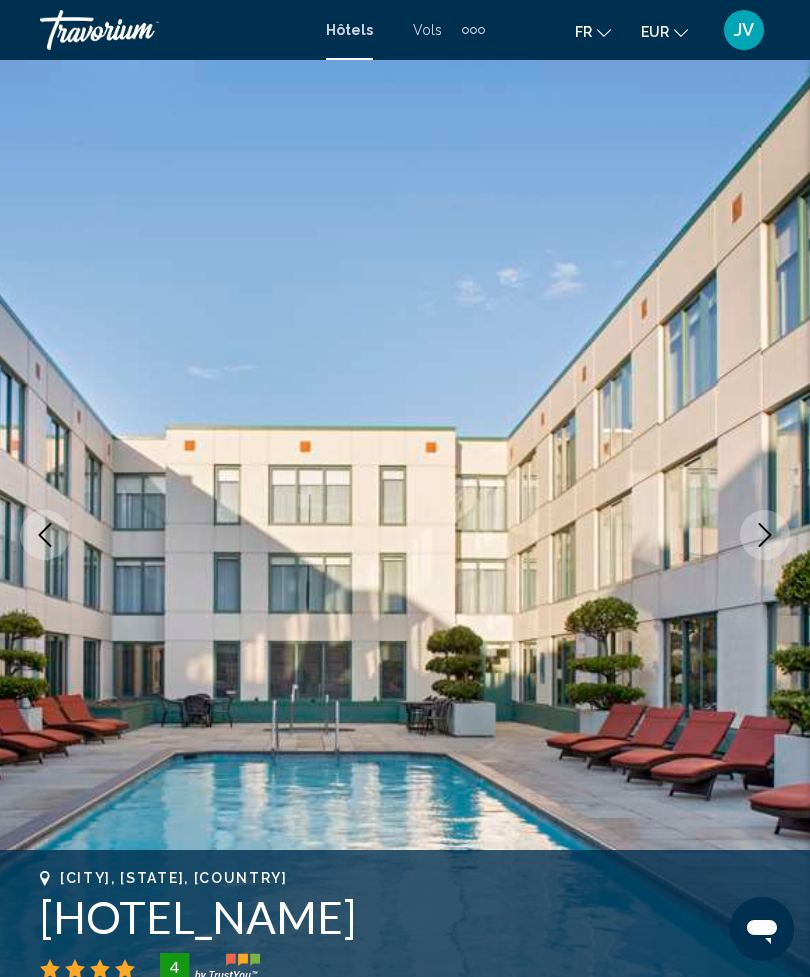 click 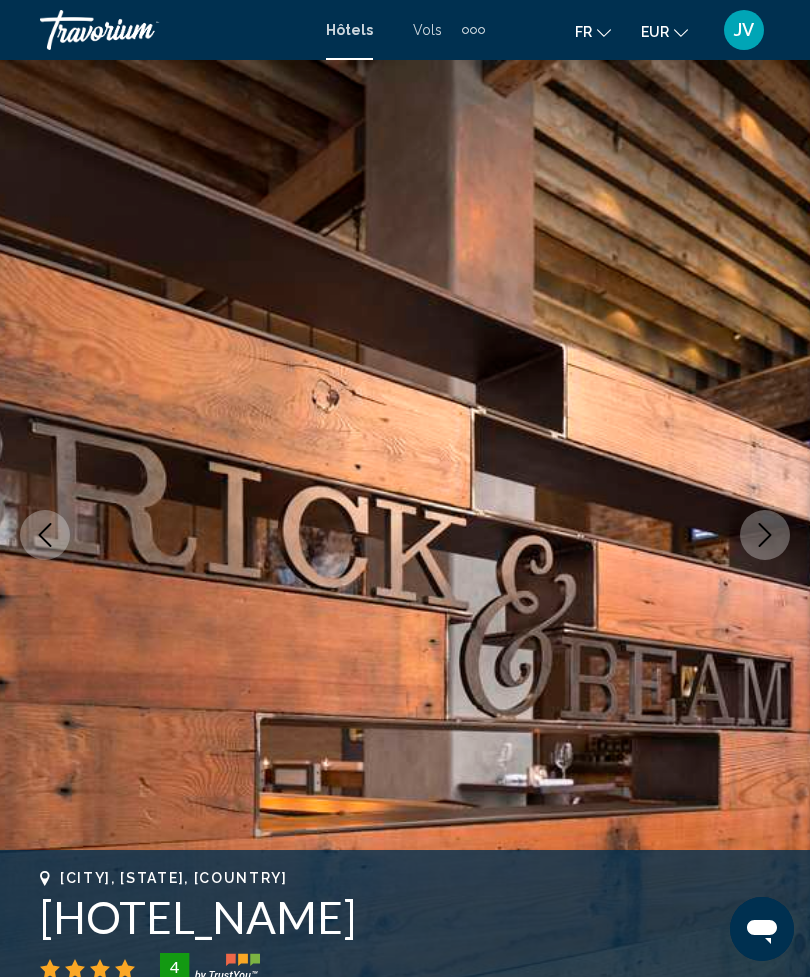 click 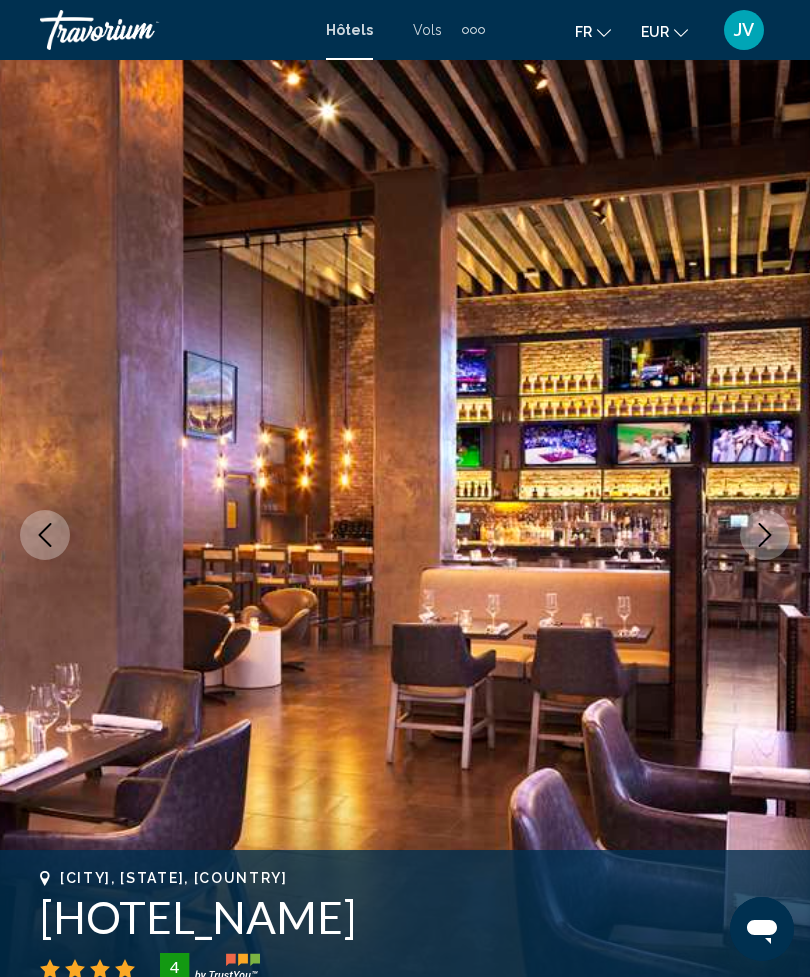 click 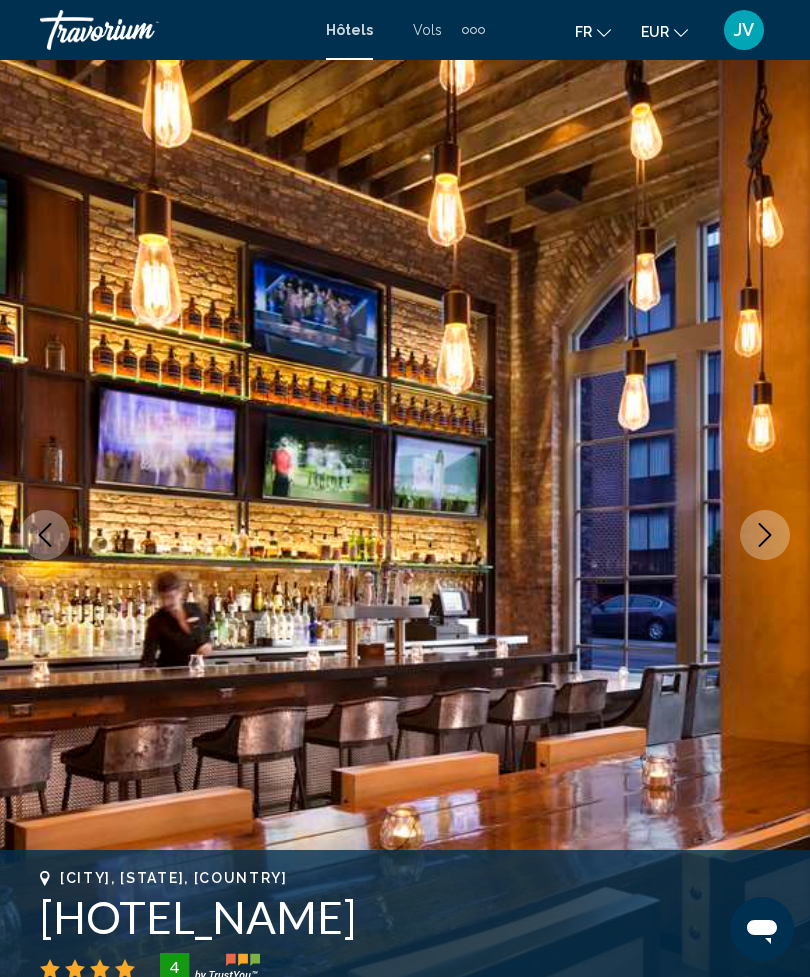 click 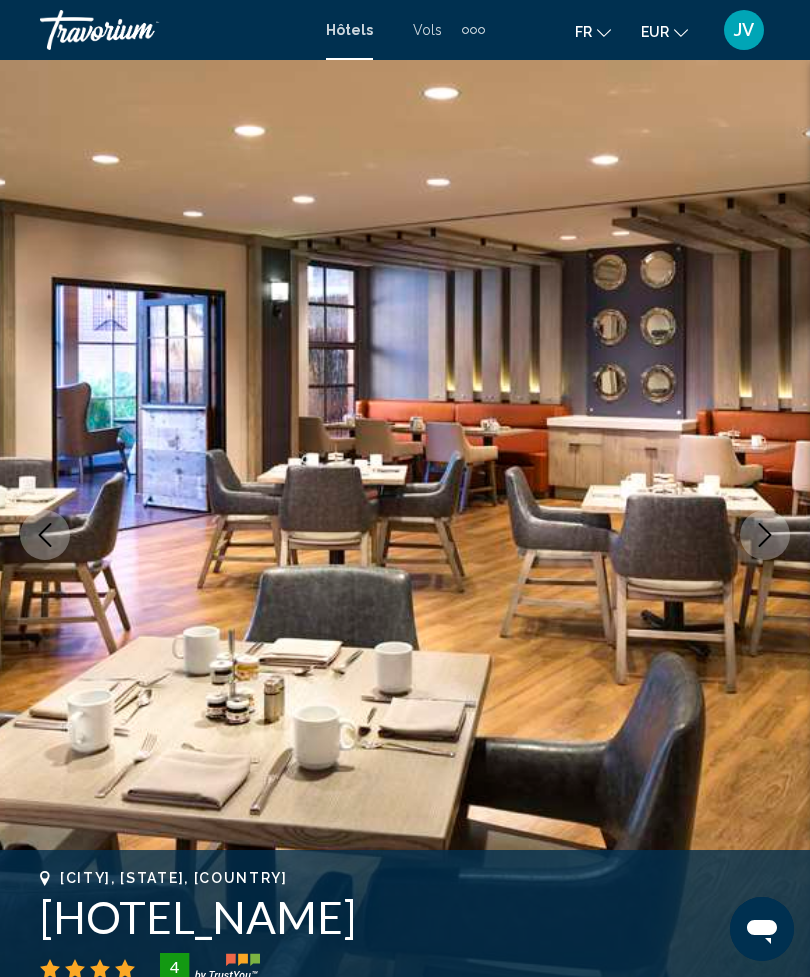 click 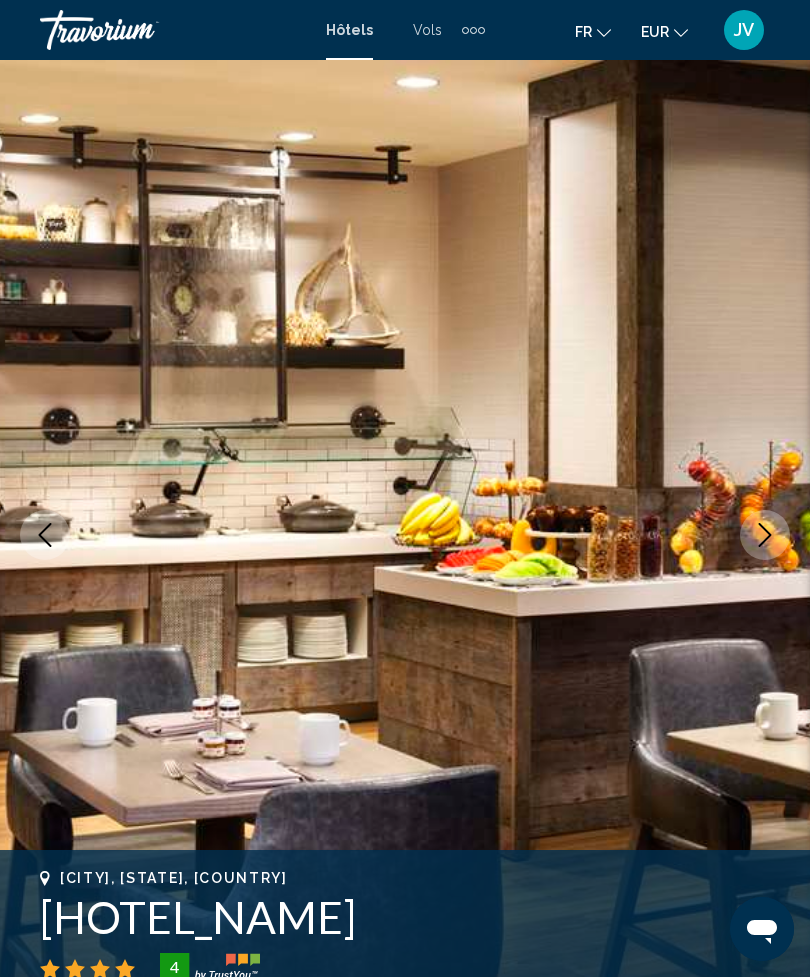 click 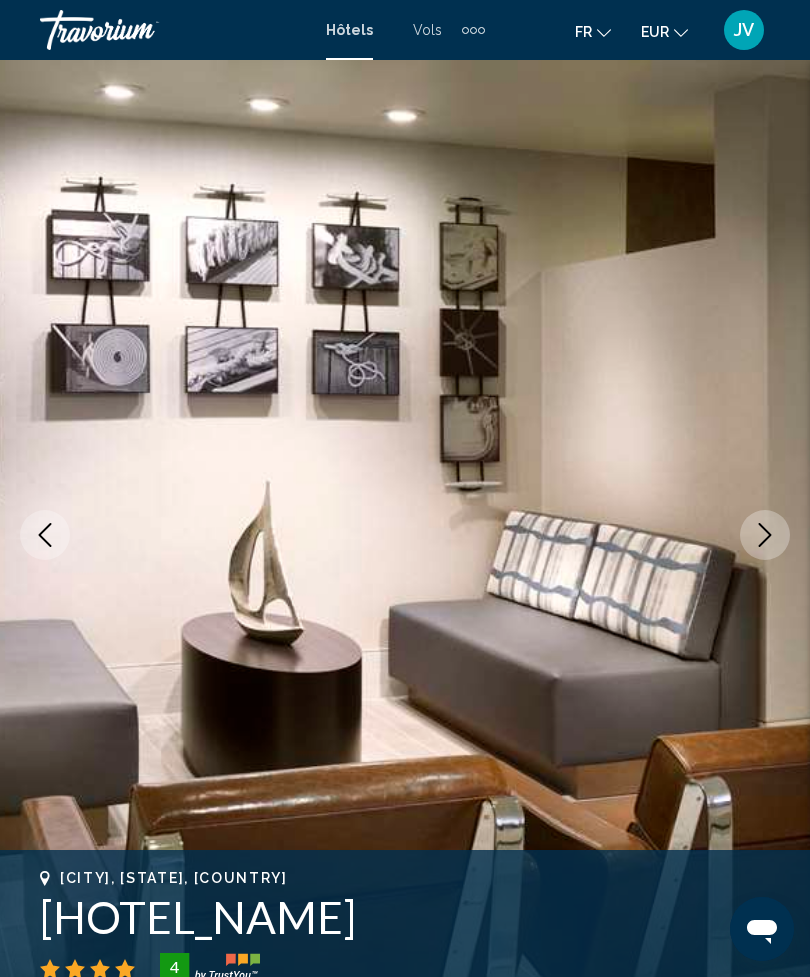 click 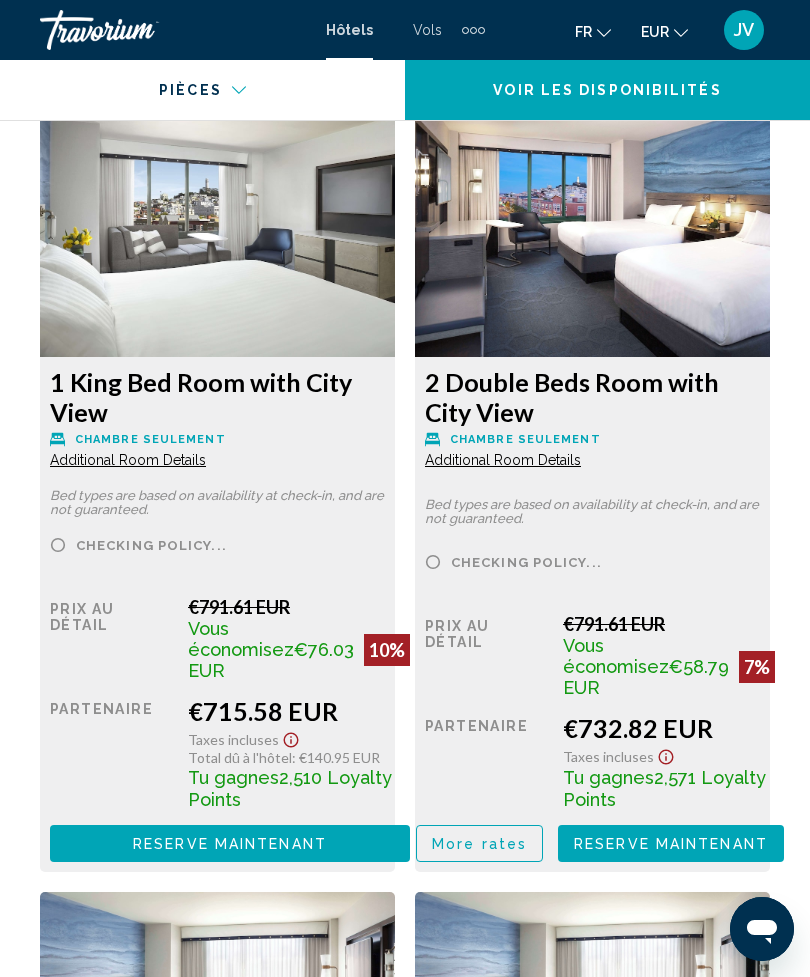 scroll, scrollTop: 3501, scrollLeft: 0, axis: vertical 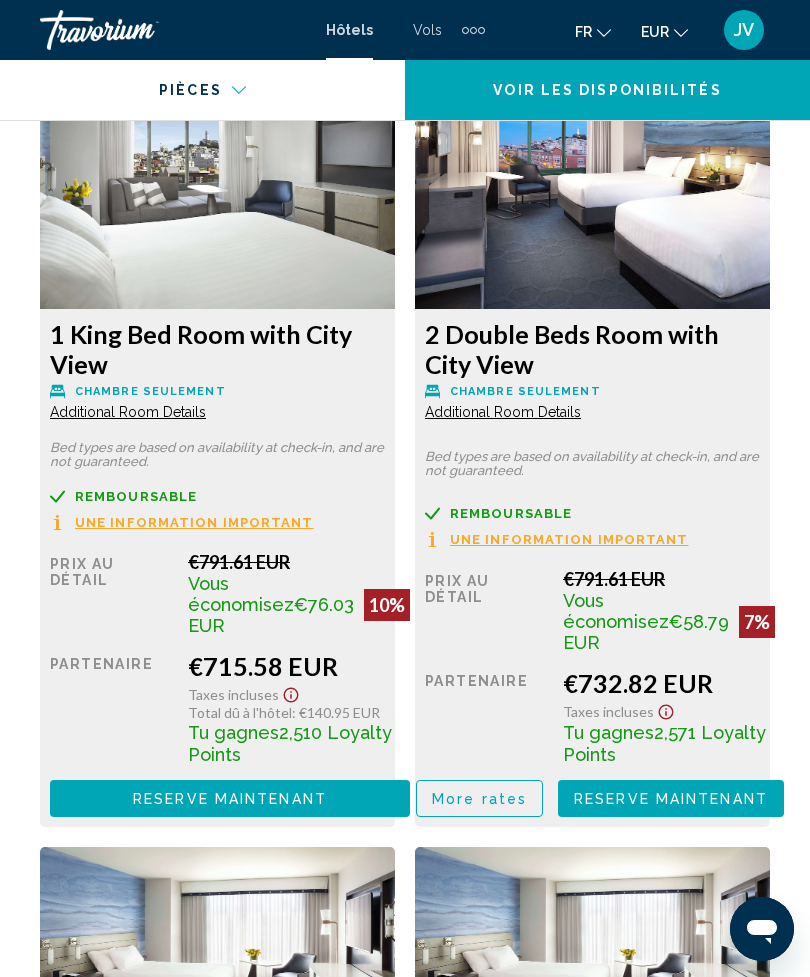 click on "More rates" at bounding box center (479, 799) 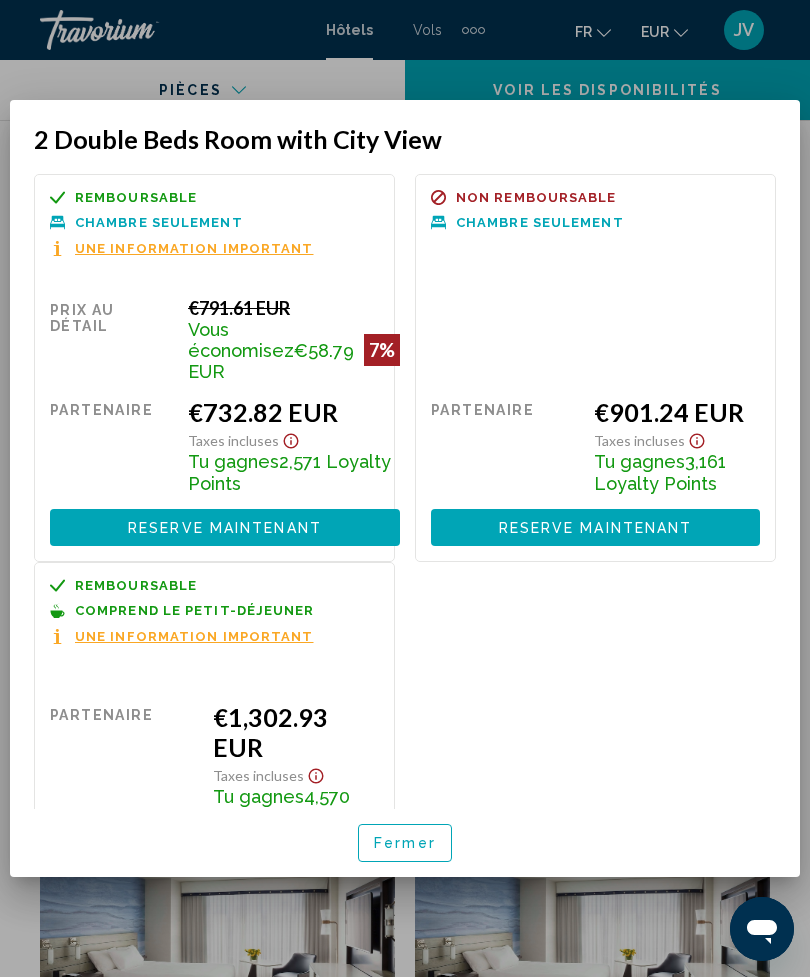 click at bounding box center [405, 488] 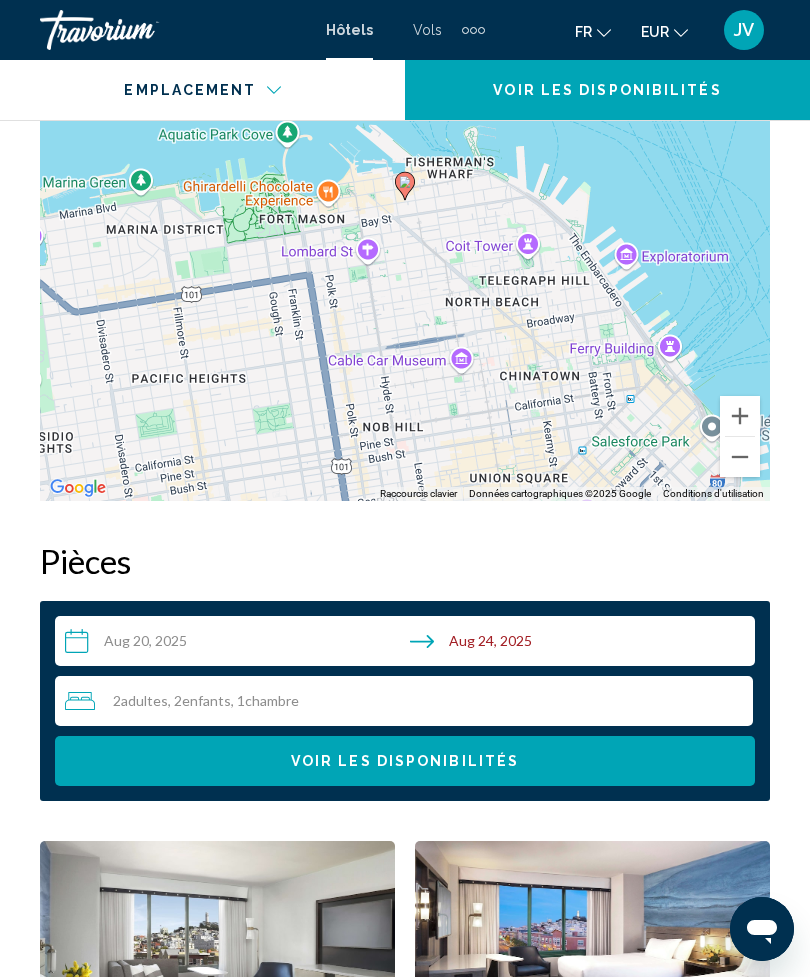 scroll, scrollTop: 2717, scrollLeft: 0, axis: vertical 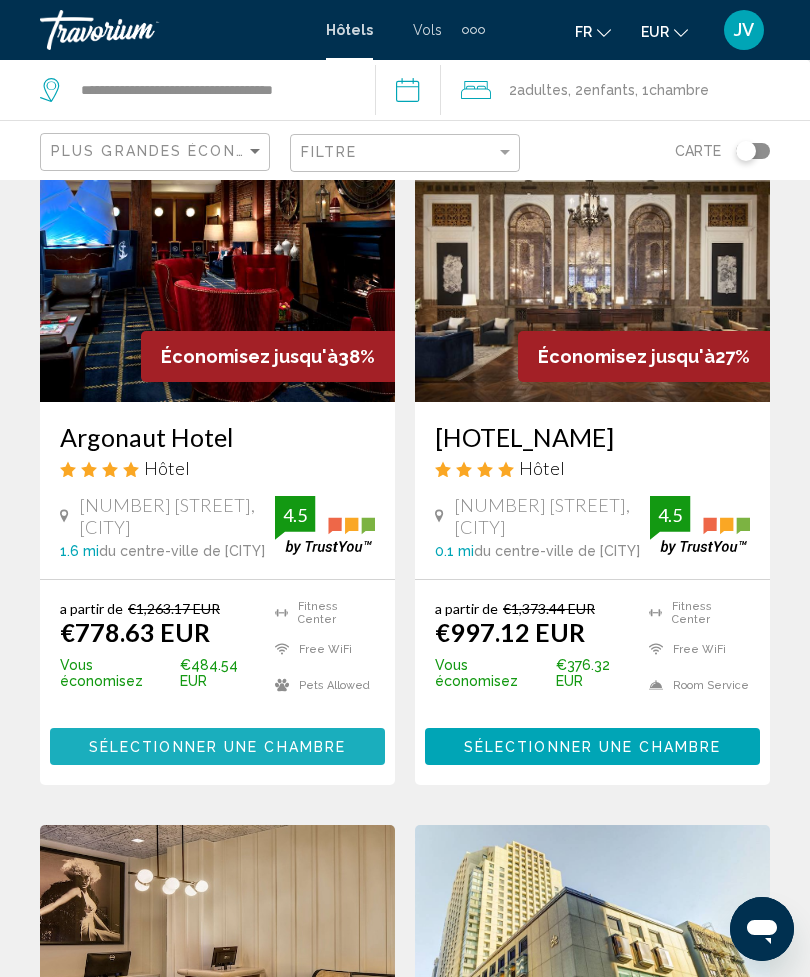 click on "Sélectionner une chambre" at bounding box center [217, 747] 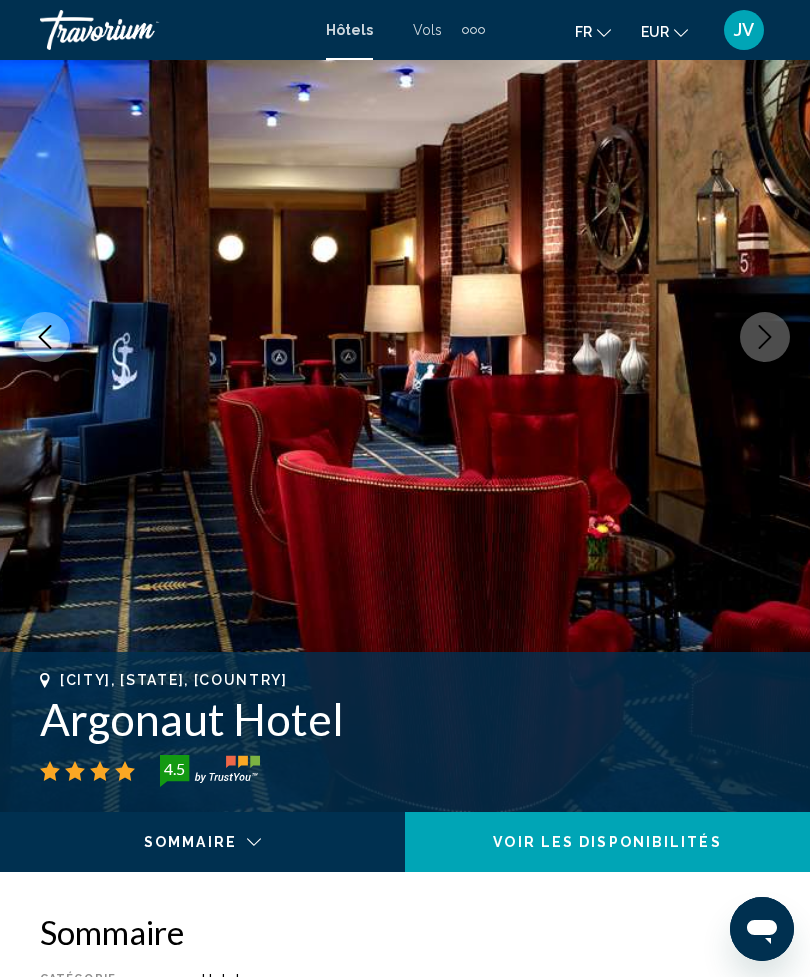 scroll, scrollTop: 0, scrollLeft: 0, axis: both 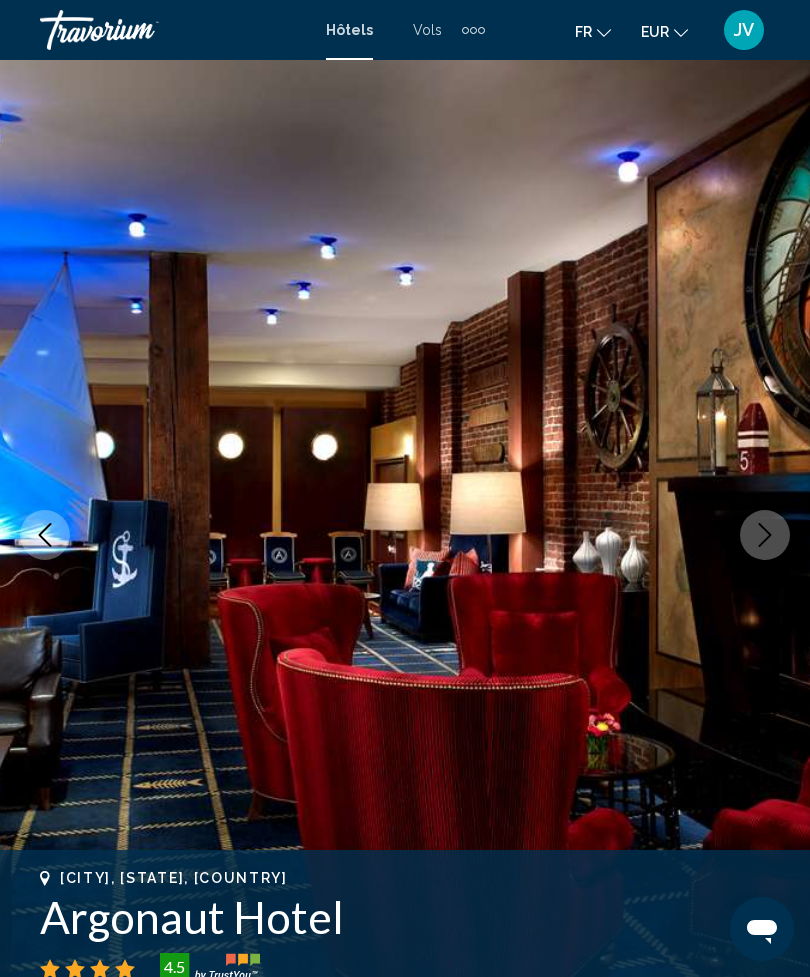 click 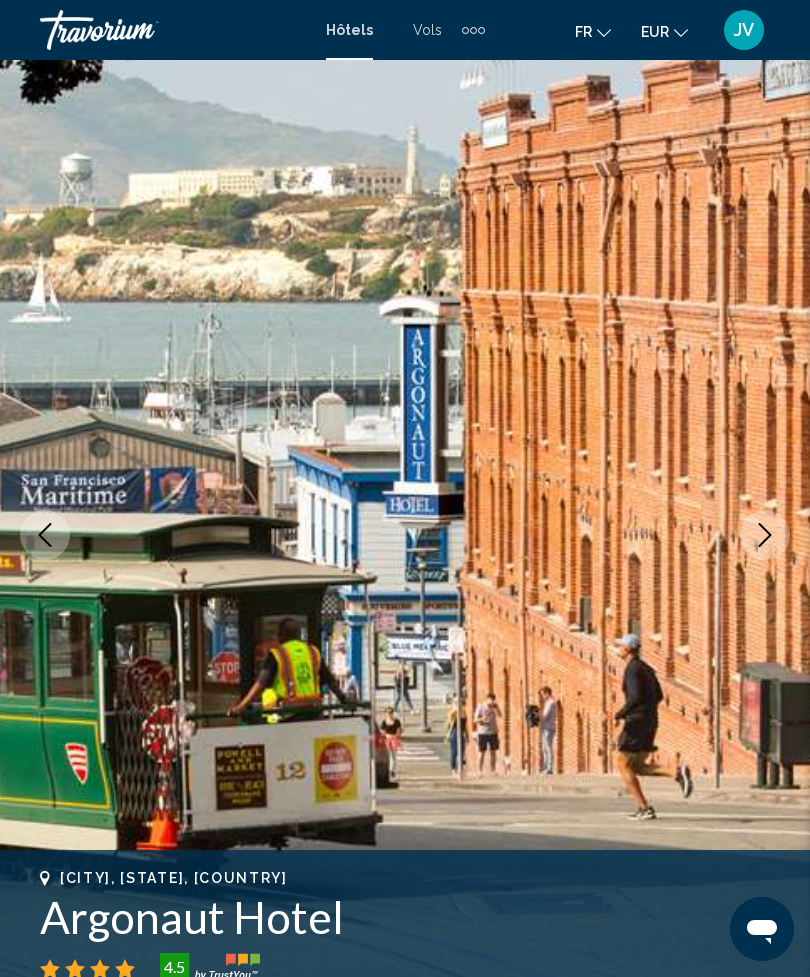 click at bounding box center [765, 535] 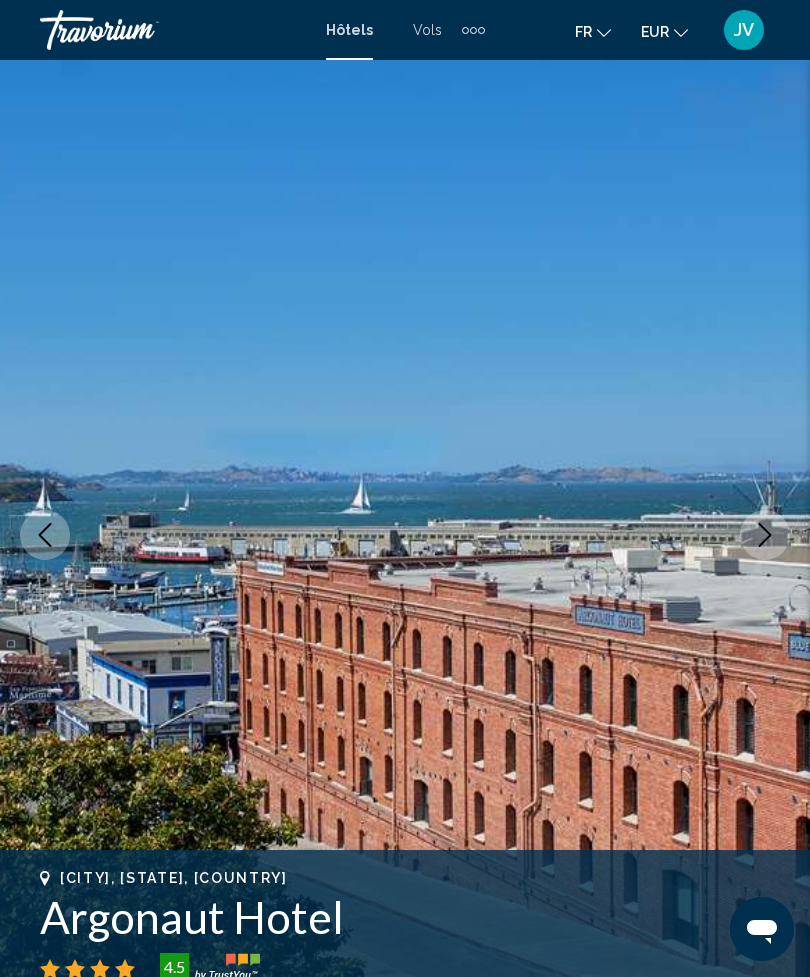 click at bounding box center [765, 535] 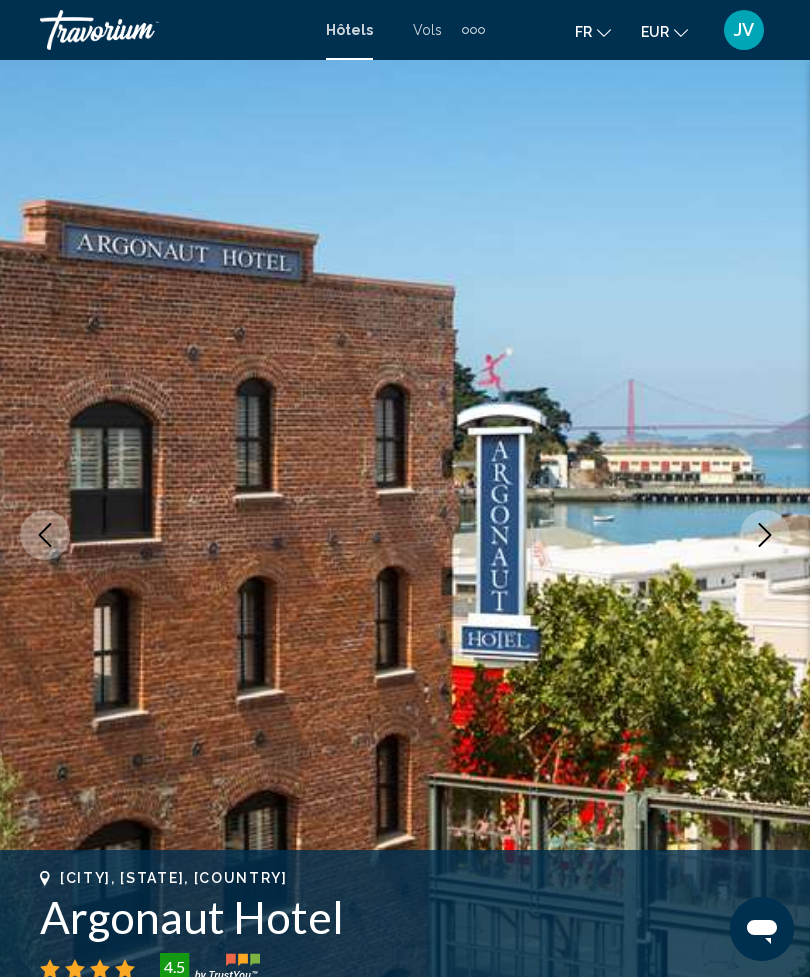 click at bounding box center (765, 535) 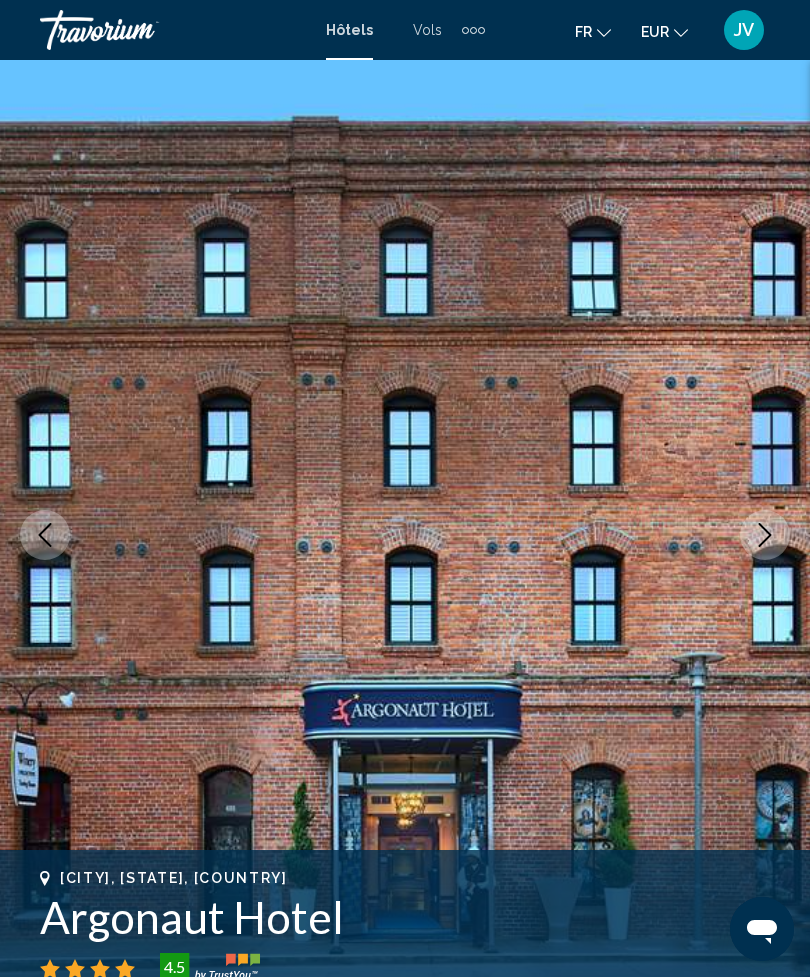click at bounding box center [765, 535] 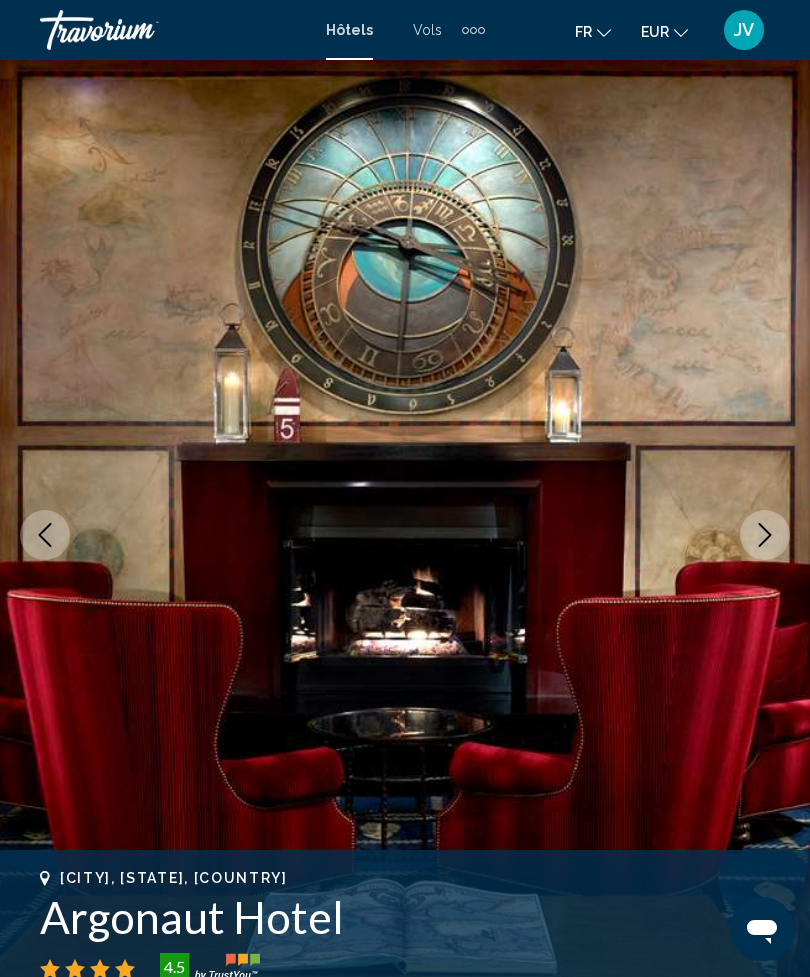 click 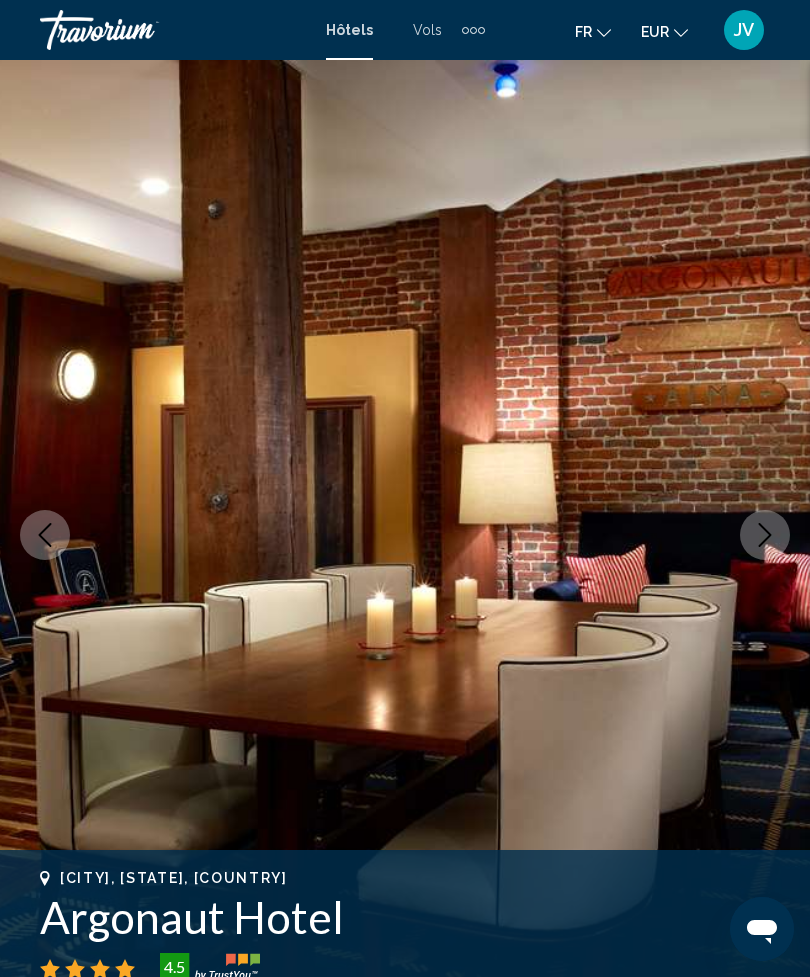 click 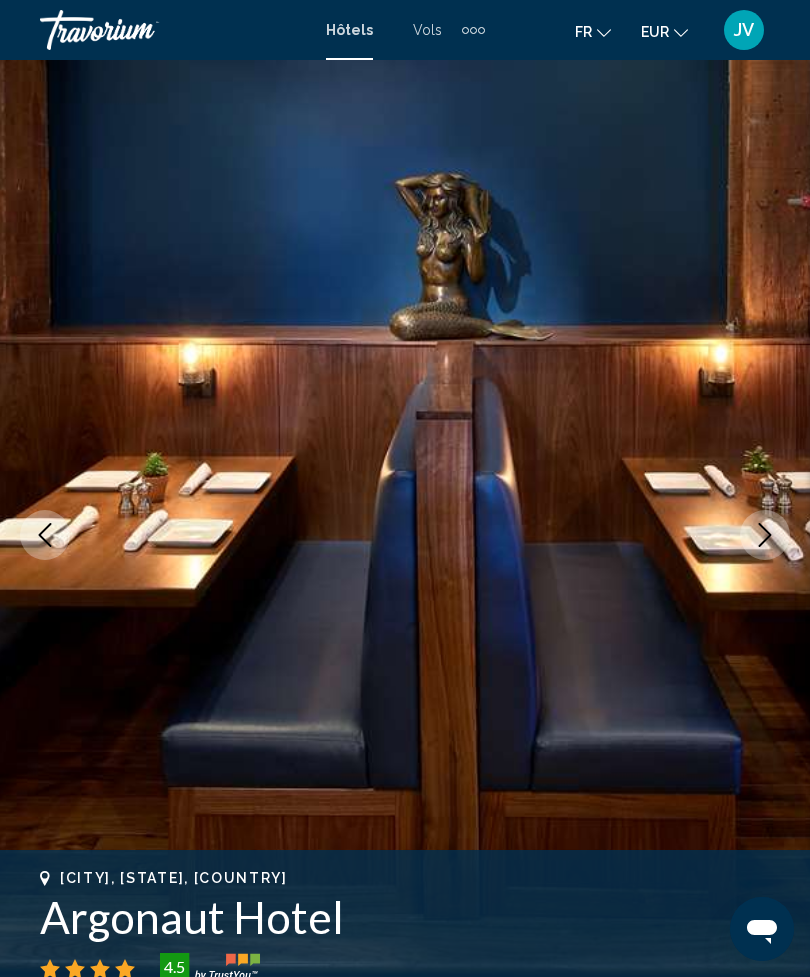 click 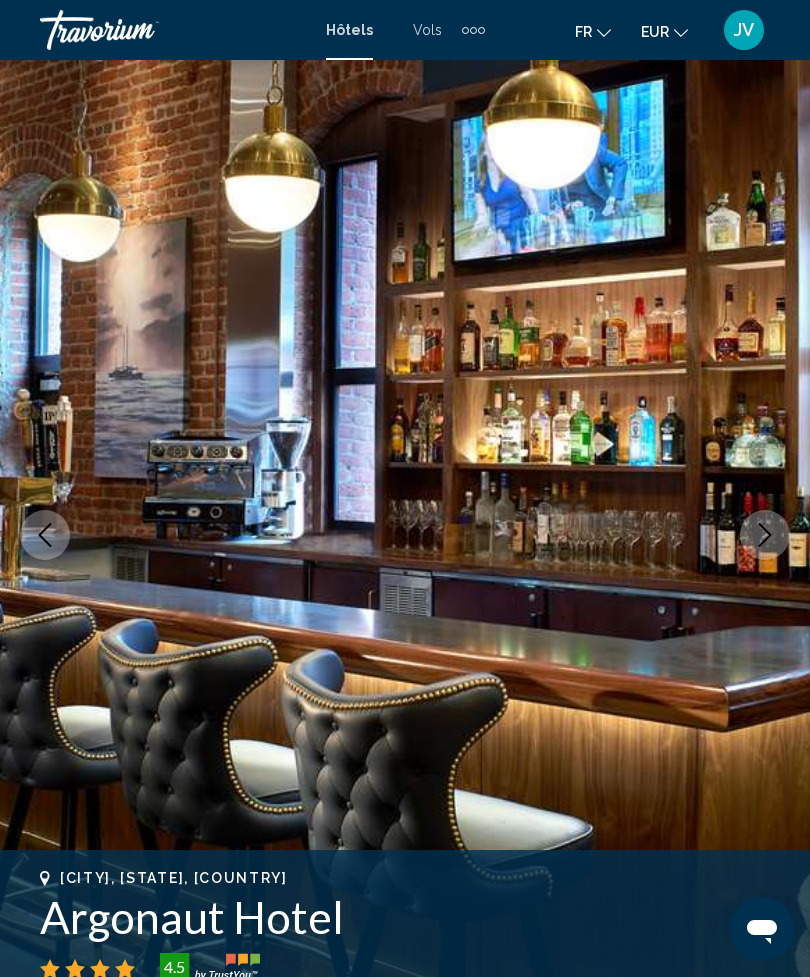 click 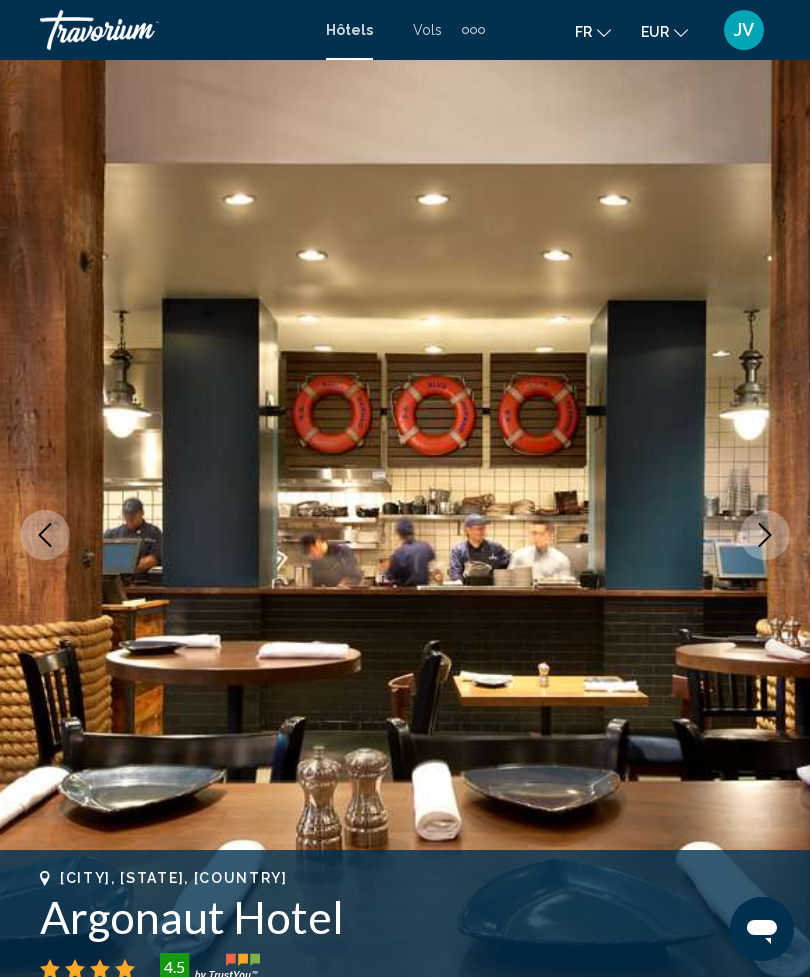 click 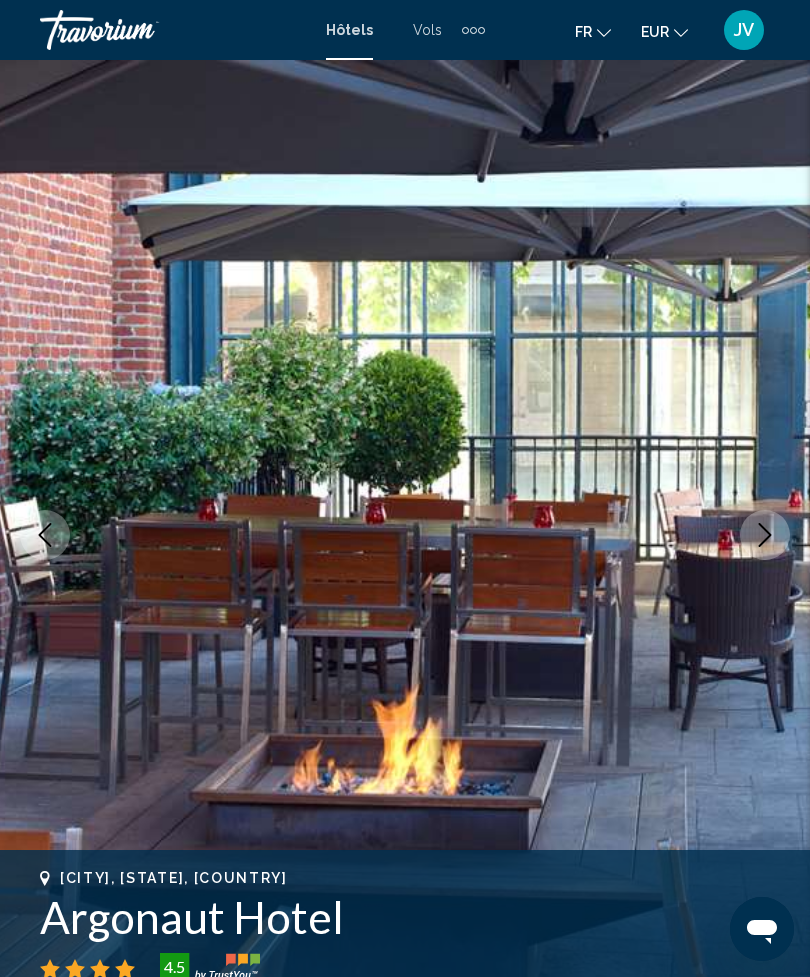 click at bounding box center [45, 535] 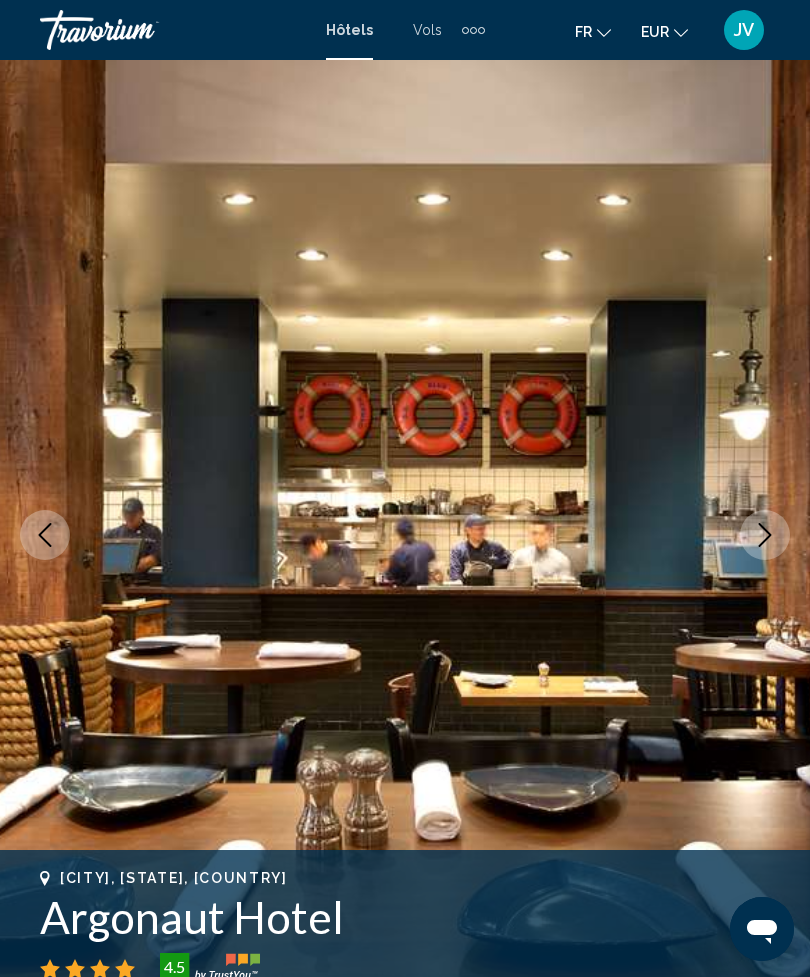 click 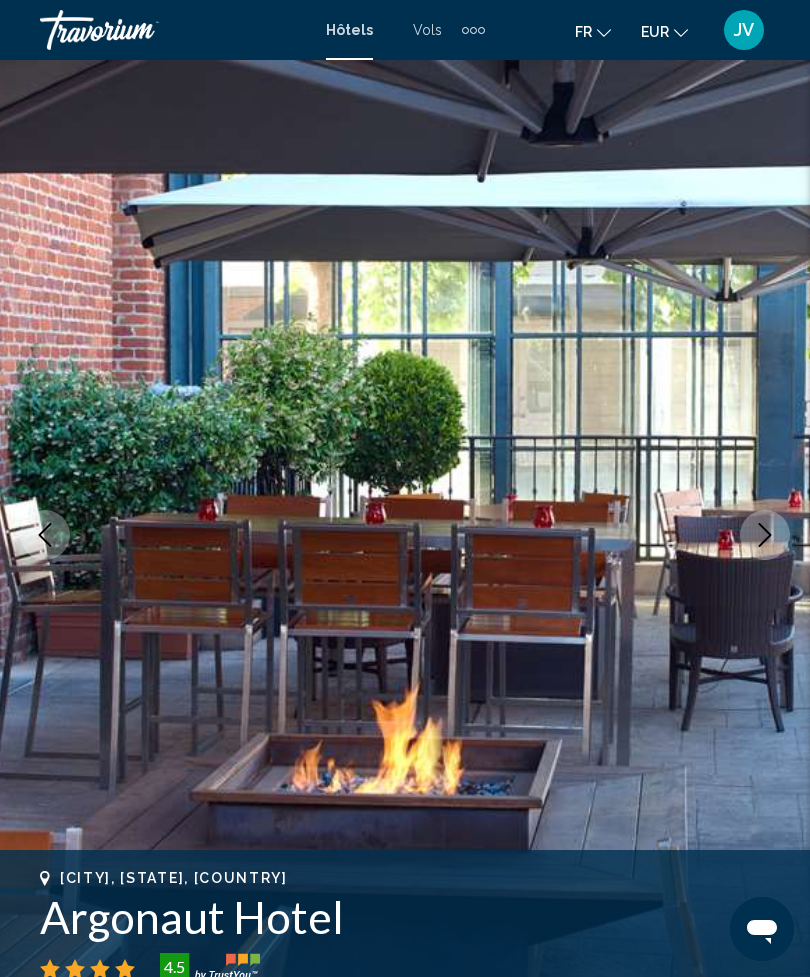 click at bounding box center [765, 535] 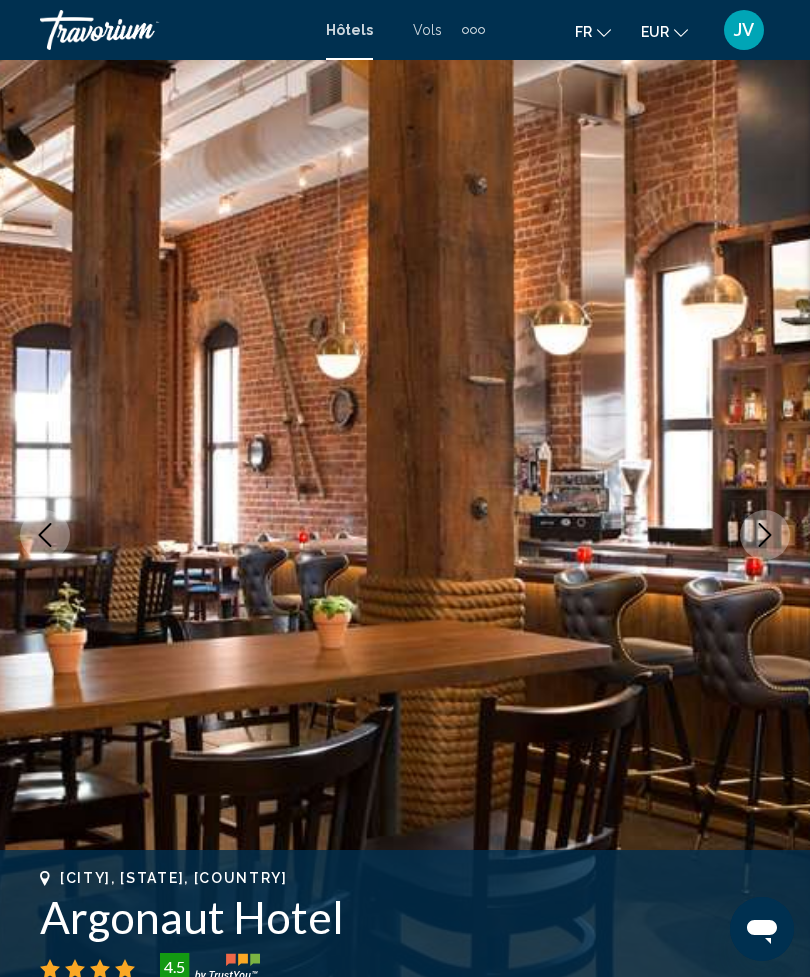 click 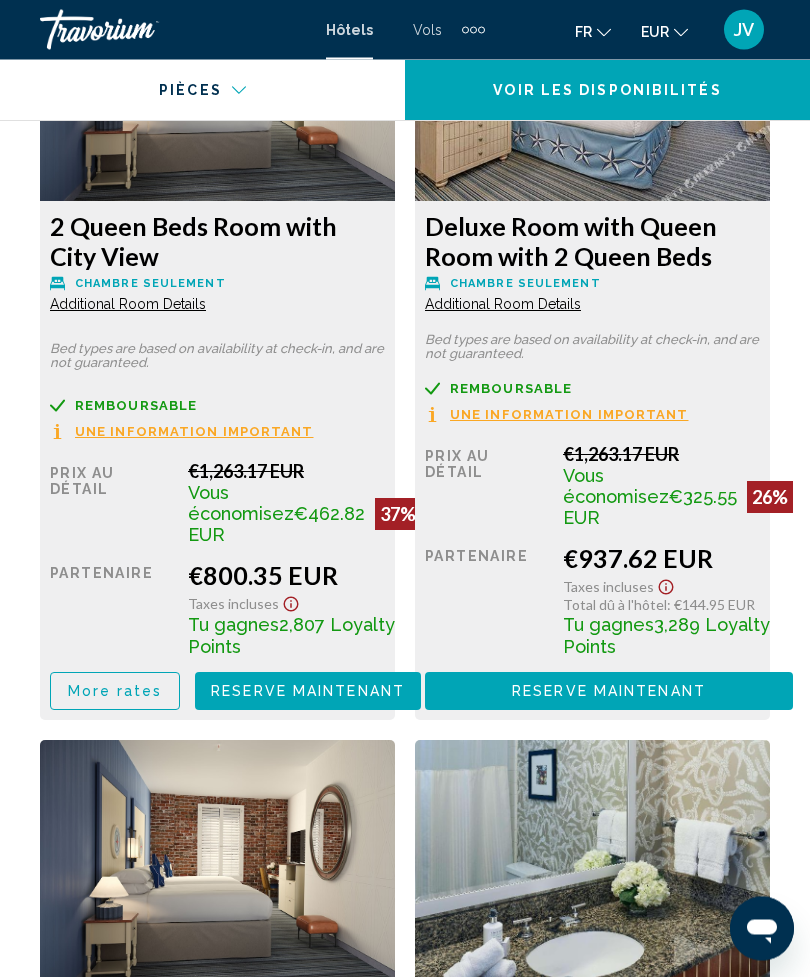 scroll, scrollTop: 4381, scrollLeft: 0, axis: vertical 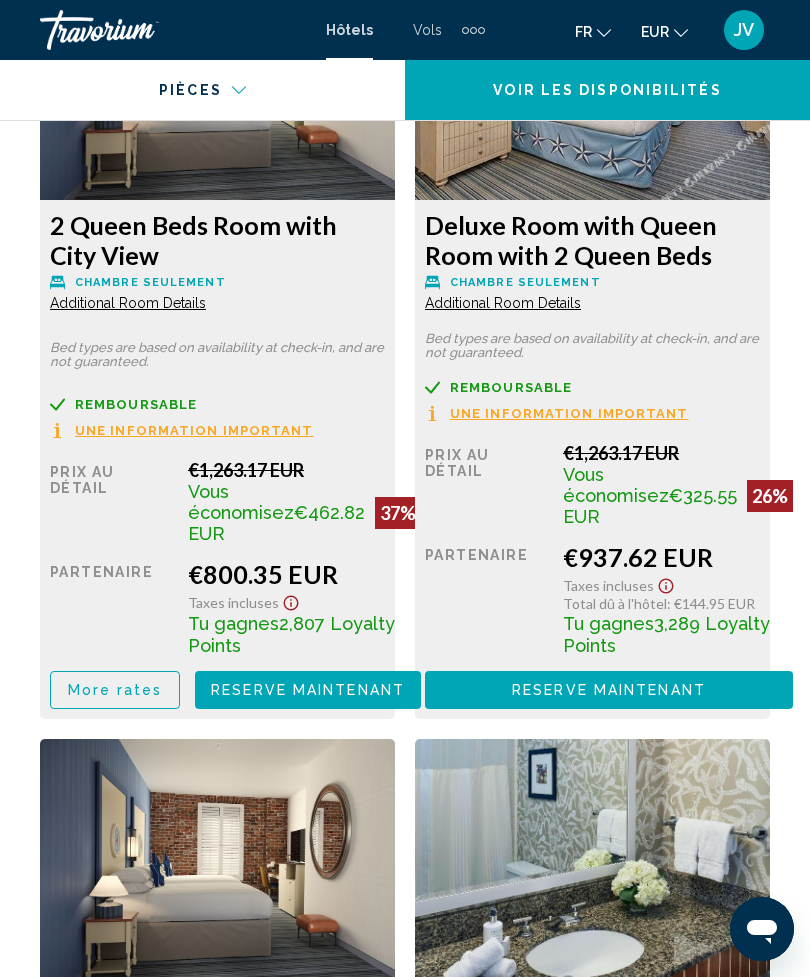 click on "More rates" at bounding box center [489, -98] 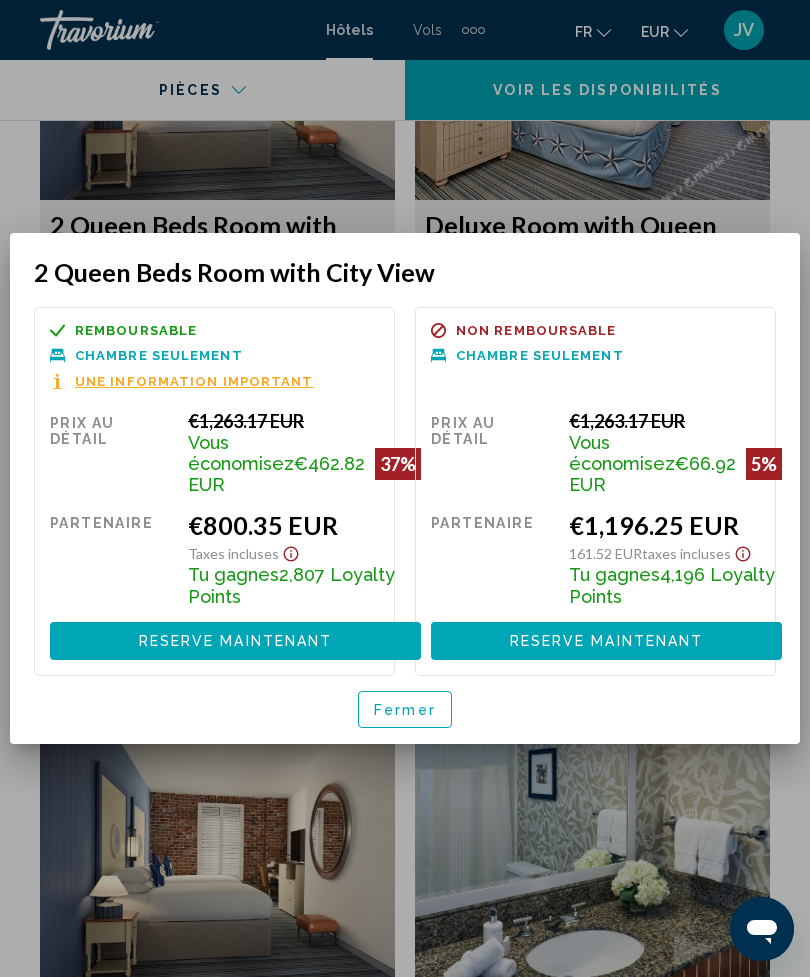scroll, scrollTop: 0, scrollLeft: 0, axis: both 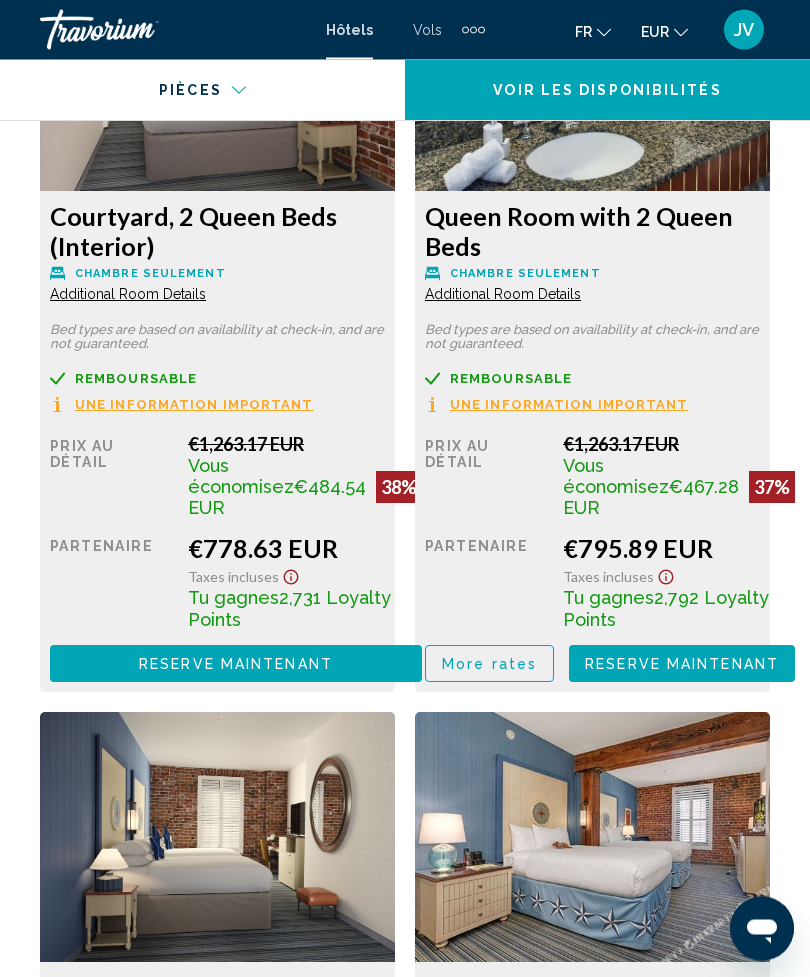 click on "More rates" at bounding box center (489, 665) 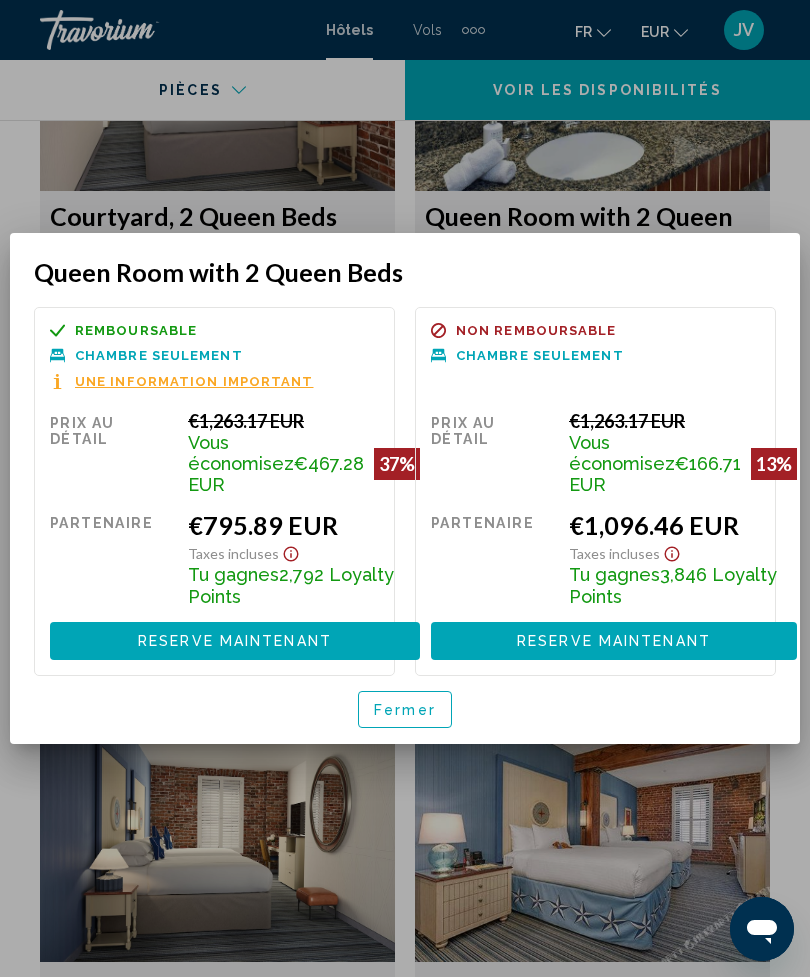 click at bounding box center (405, 488) 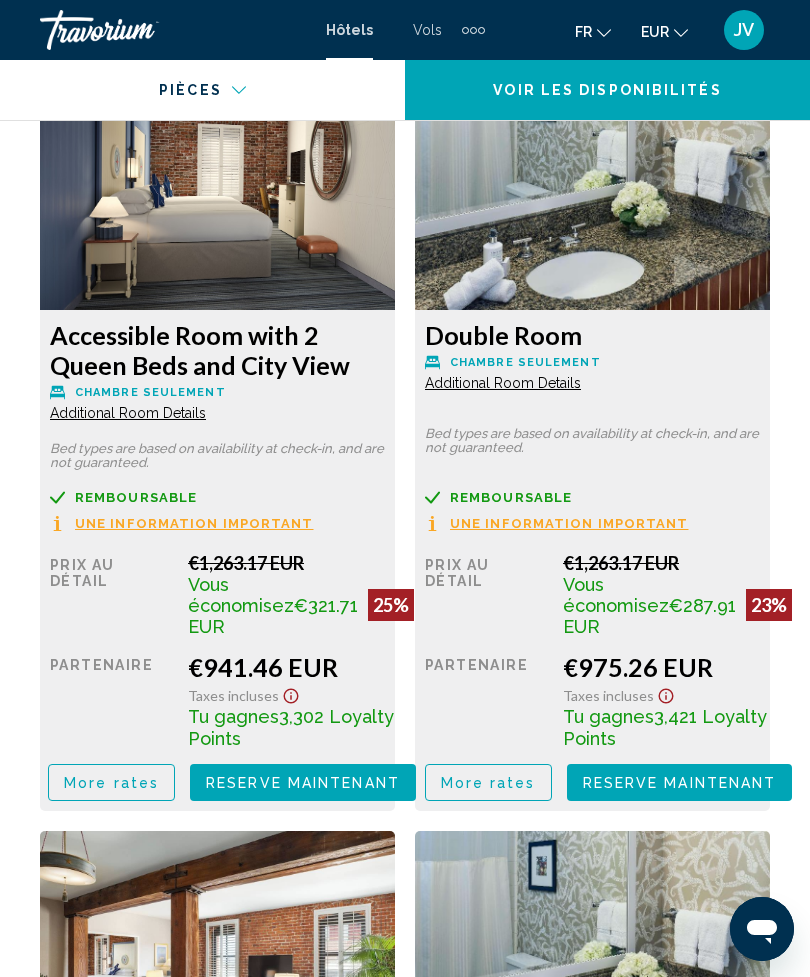 scroll, scrollTop: 5084, scrollLeft: 0, axis: vertical 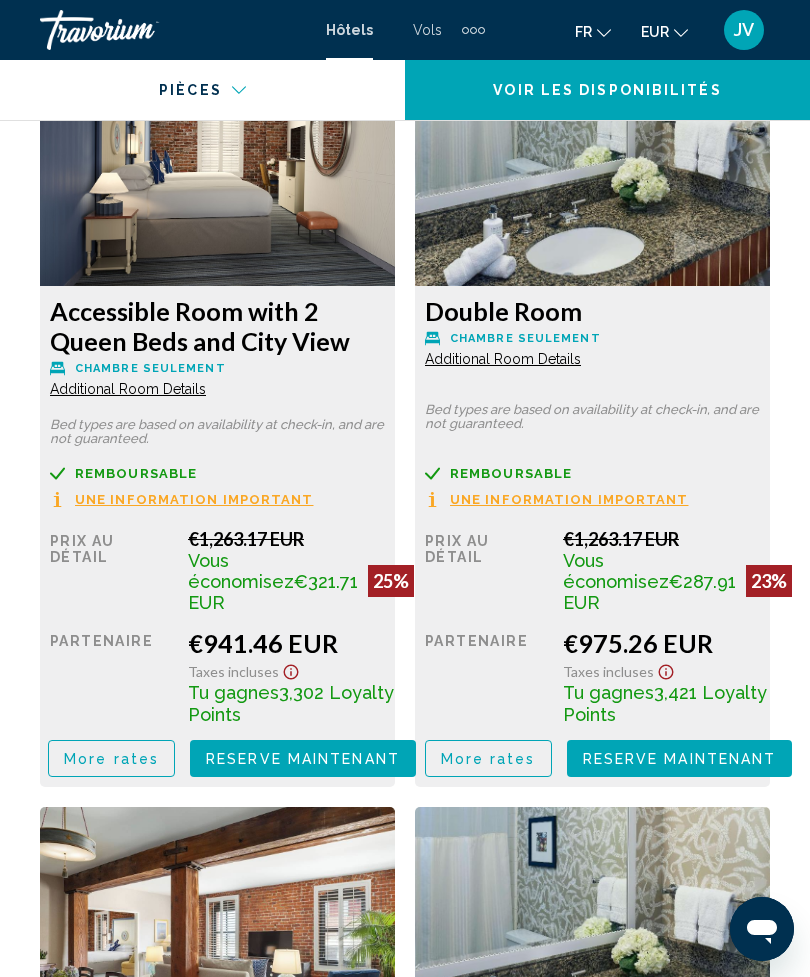 click on "More rates" at bounding box center (489, -802) 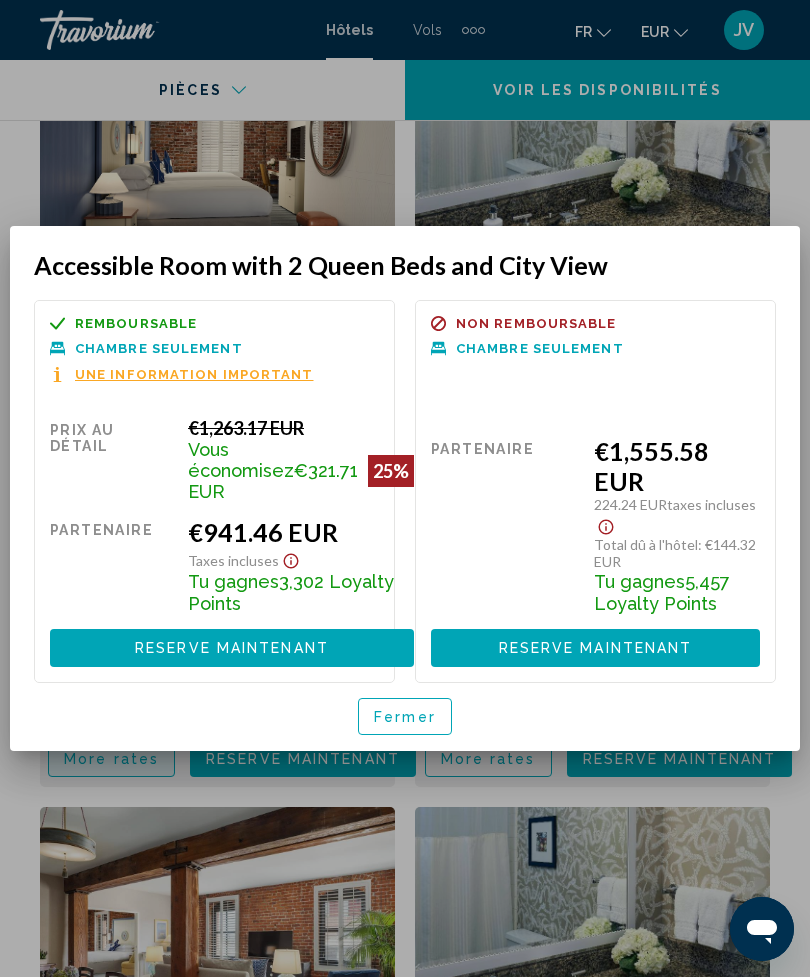 scroll, scrollTop: 0, scrollLeft: 0, axis: both 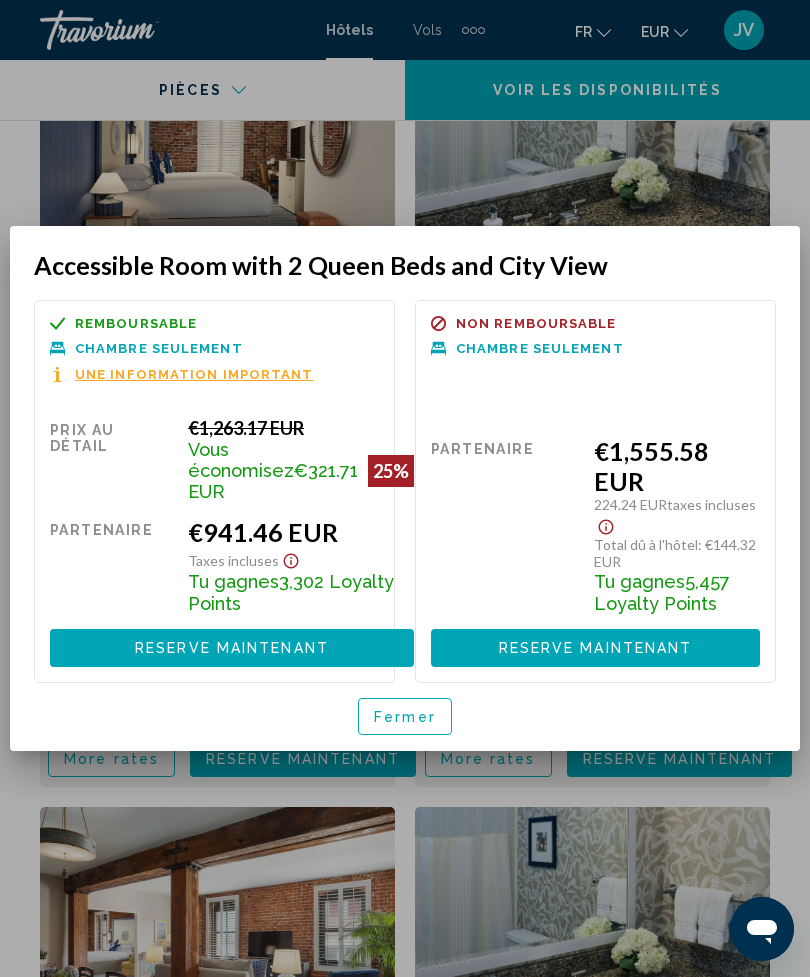 click on "Fermer" at bounding box center (405, 717) 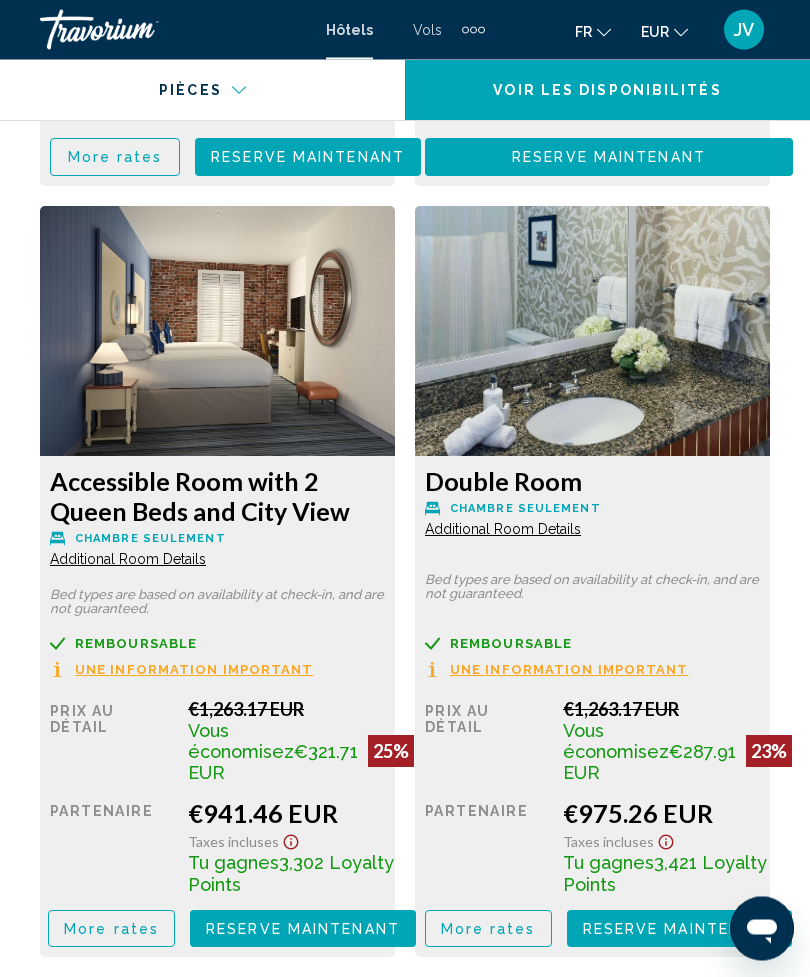 scroll, scrollTop: 4914, scrollLeft: 0, axis: vertical 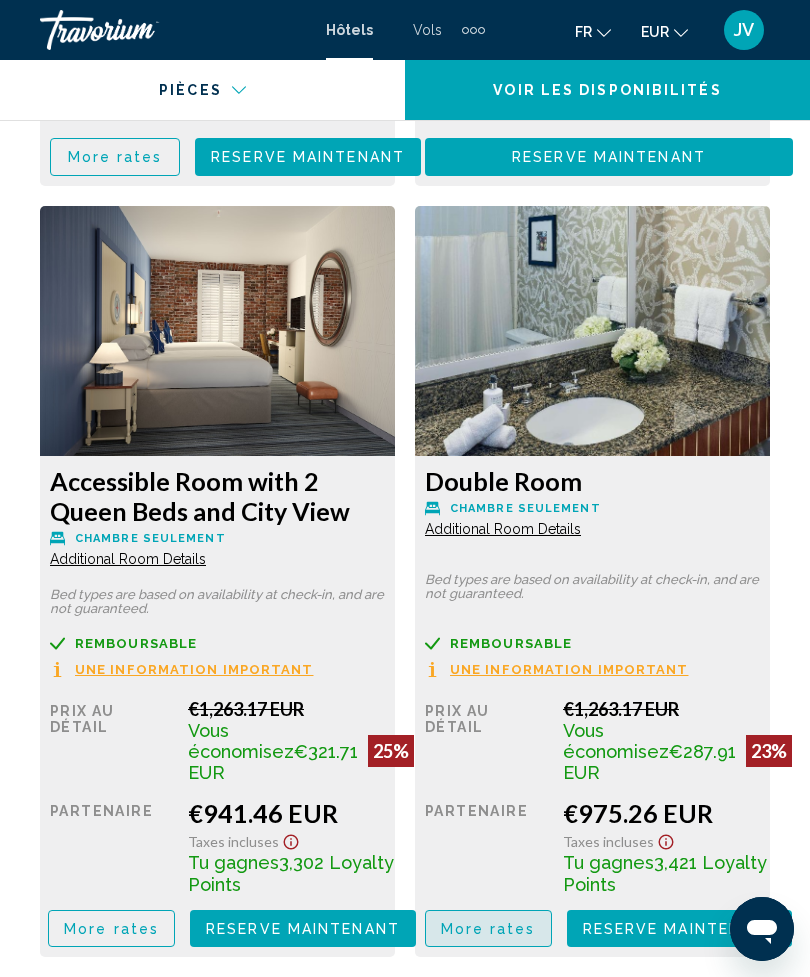 click on "More rates" at bounding box center (489, -631) 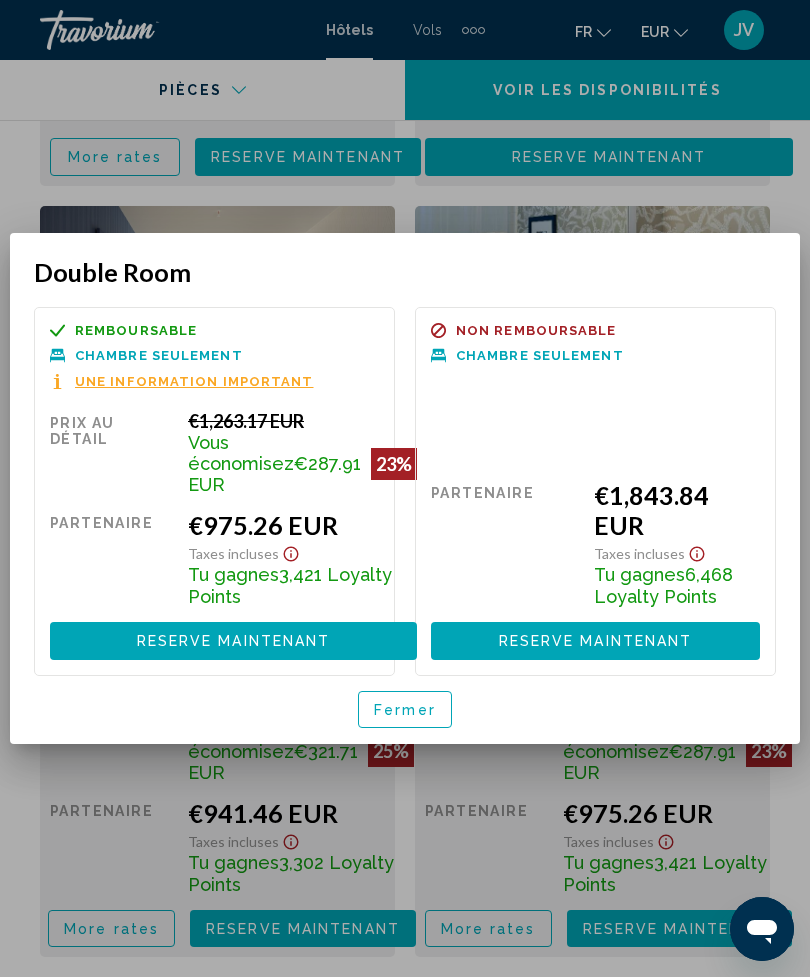 click at bounding box center (405, 488) 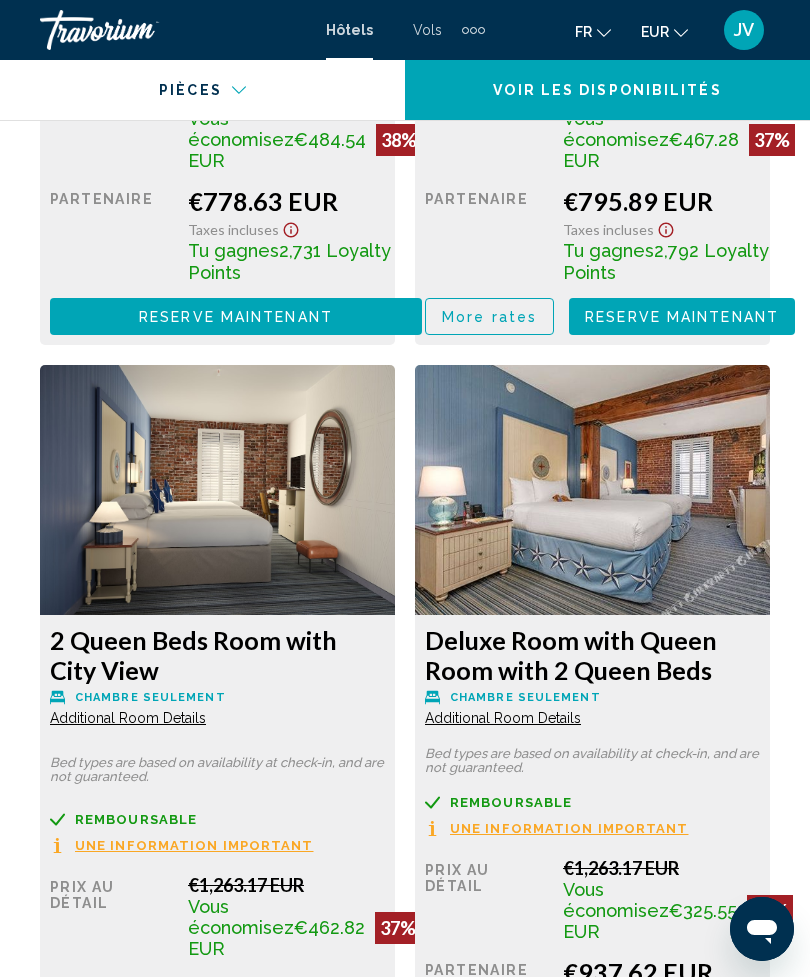 scroll, scrollTop: 3902, scrollLeft: 0, axis: vertical 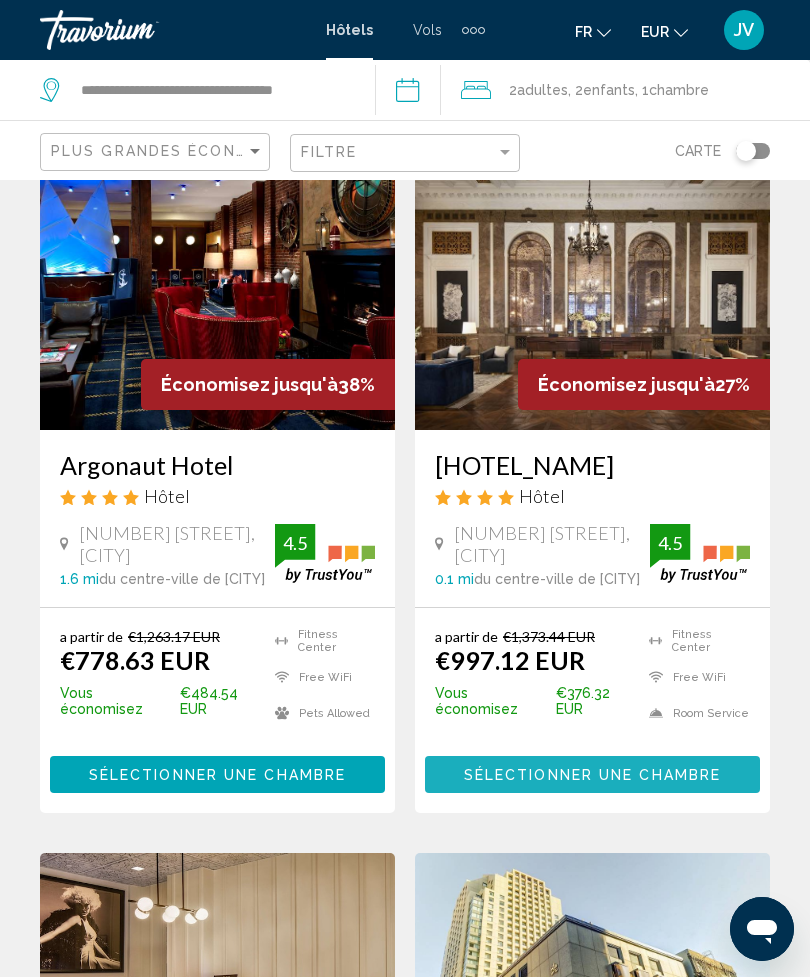 click on "Sélectionner une chambre" at bounding box center [592, 775] 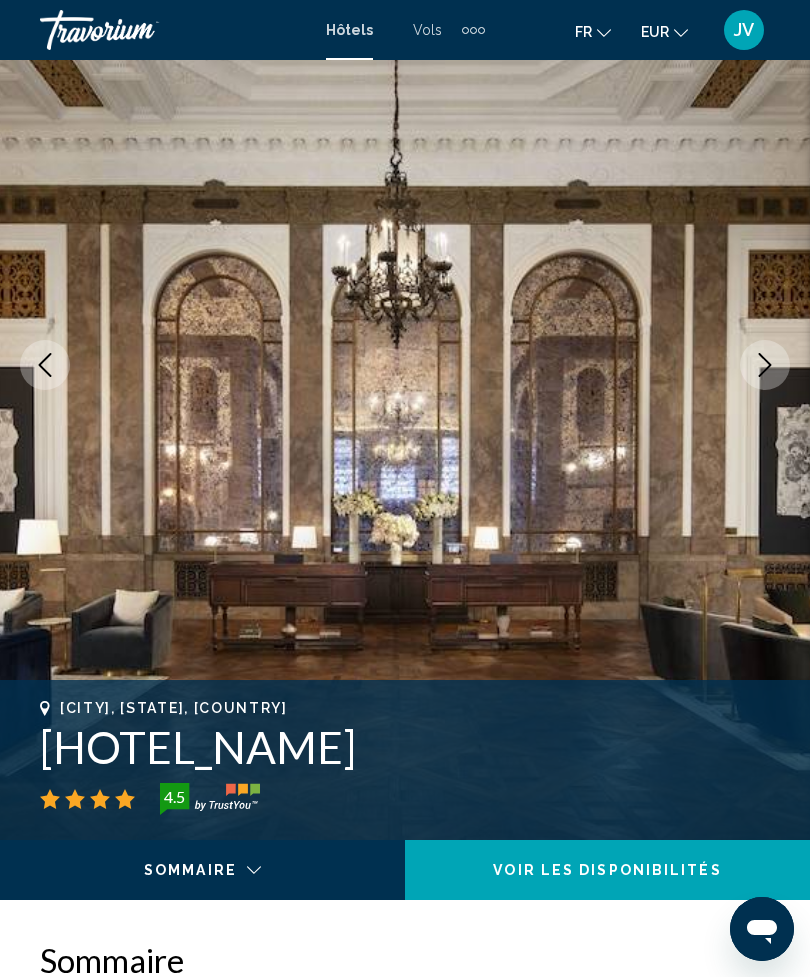 scroll, scrollTop: 0, scrollLeft: 0, axis: both 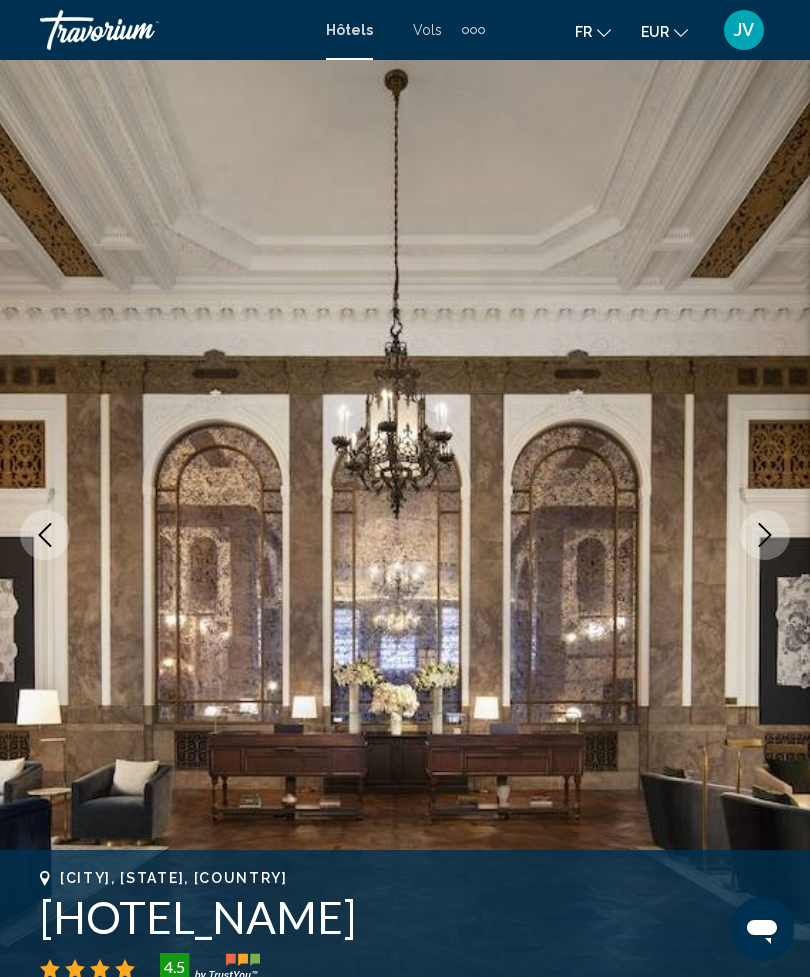 click at bounding box center (765, 535) 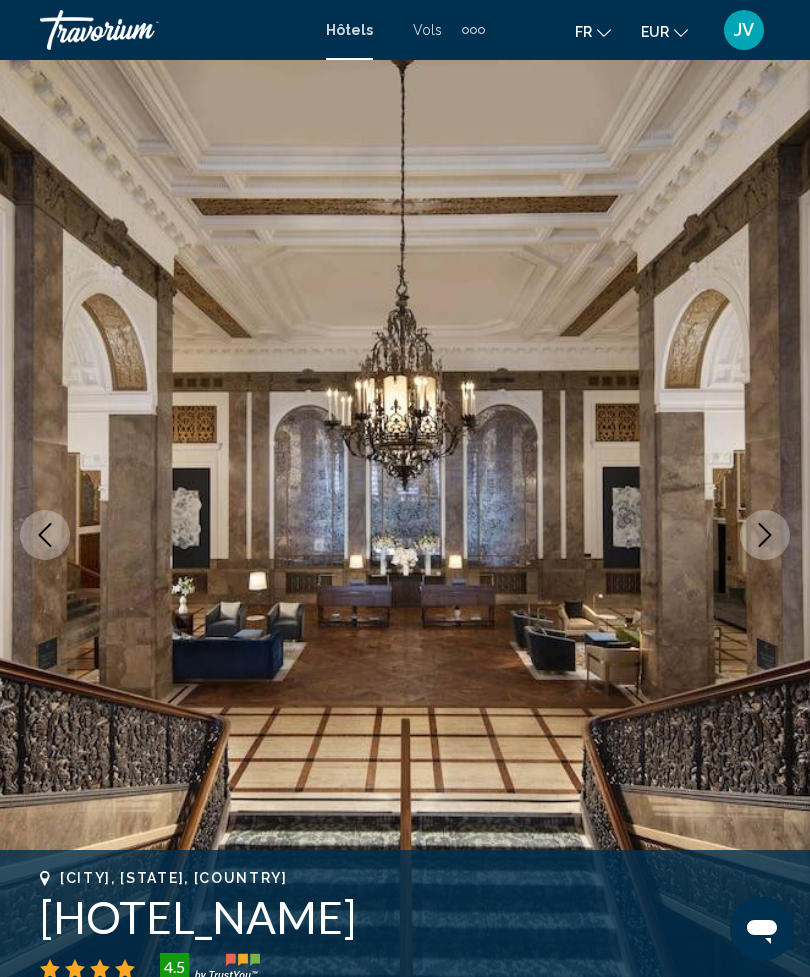click 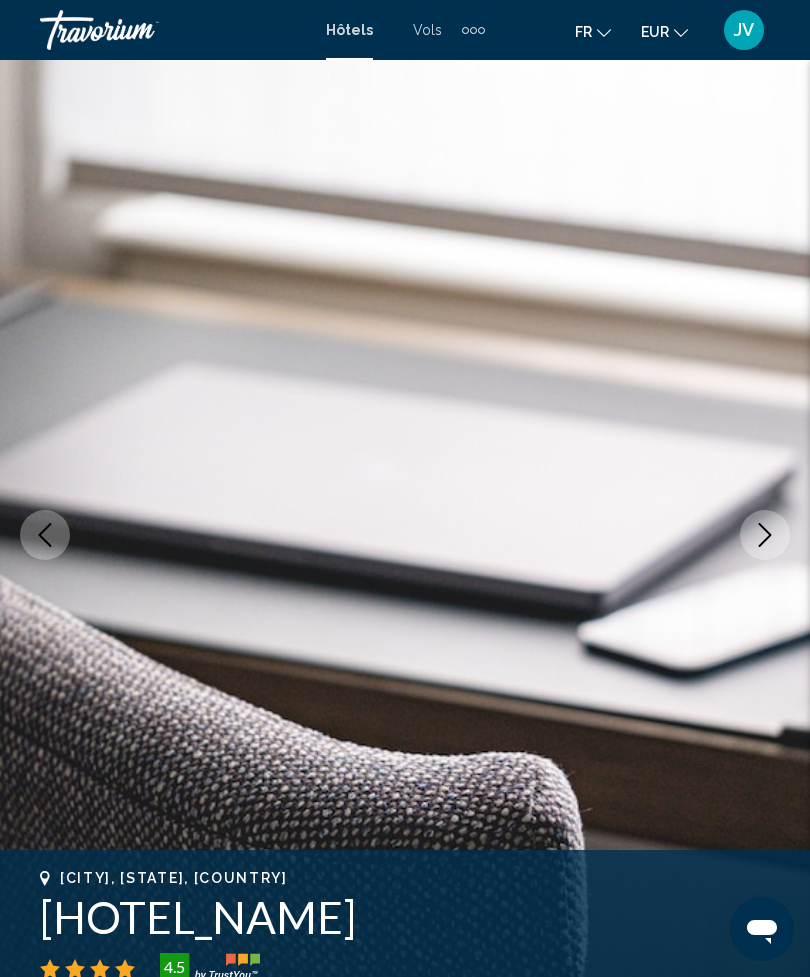 click 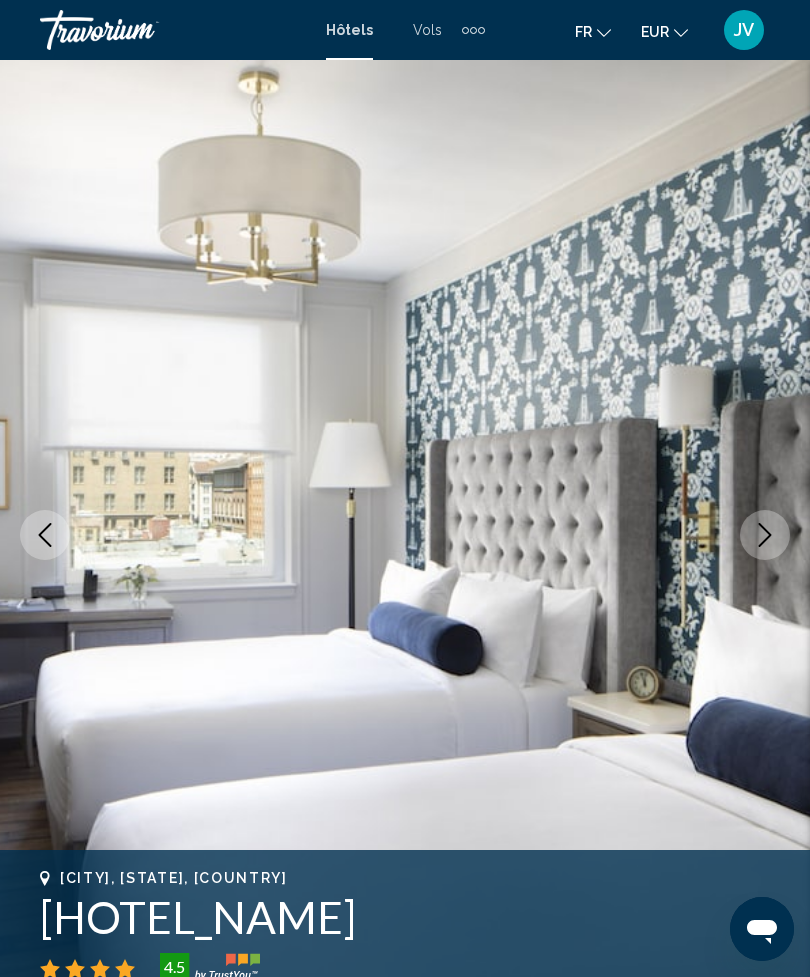 click 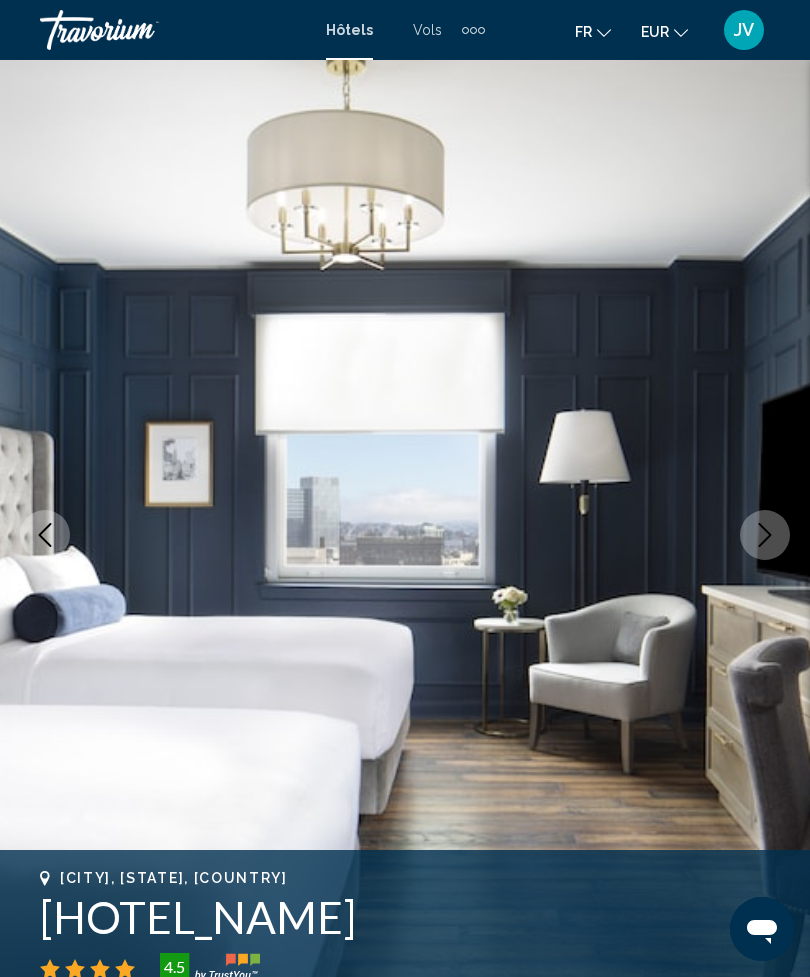 click 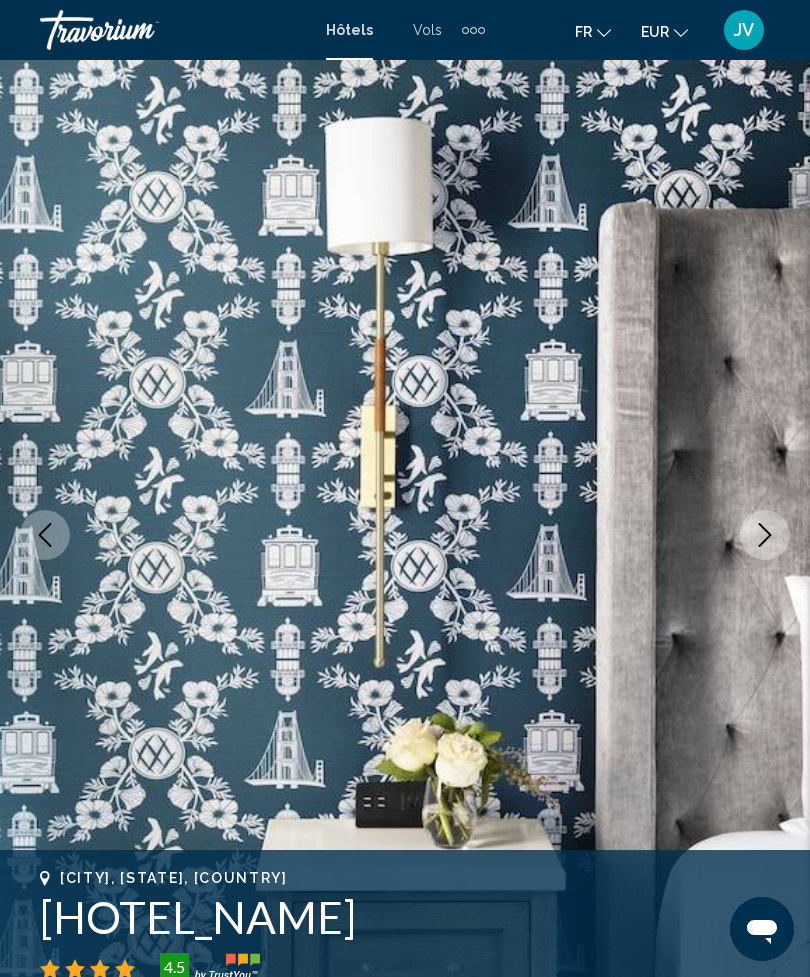 click 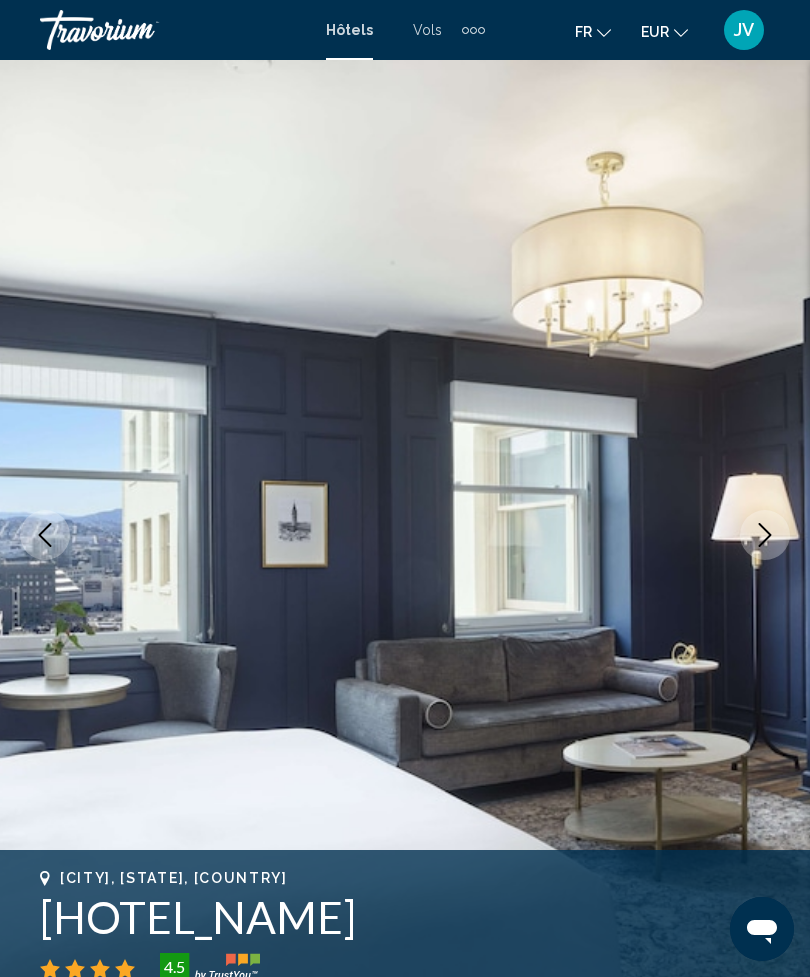 click 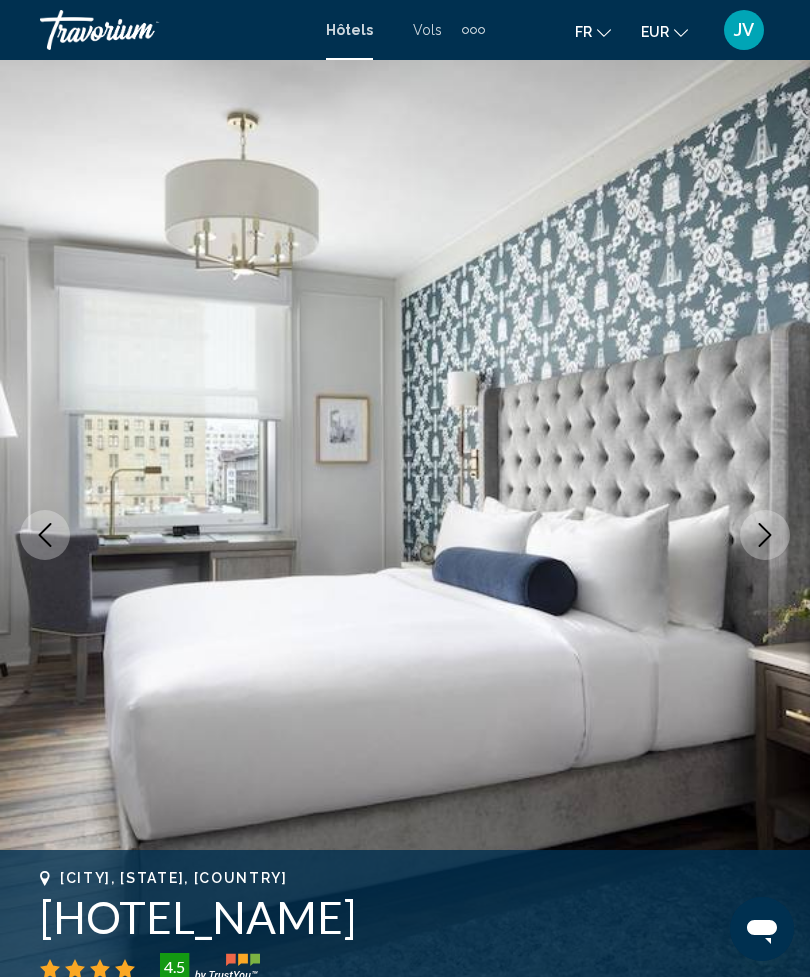 click 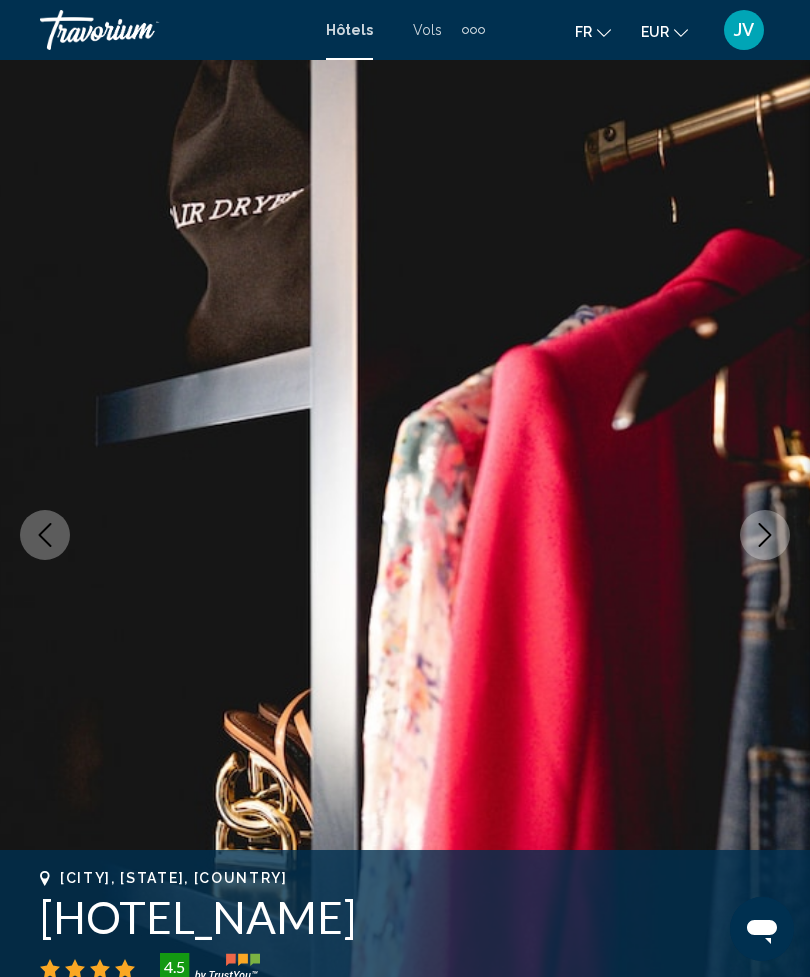 click 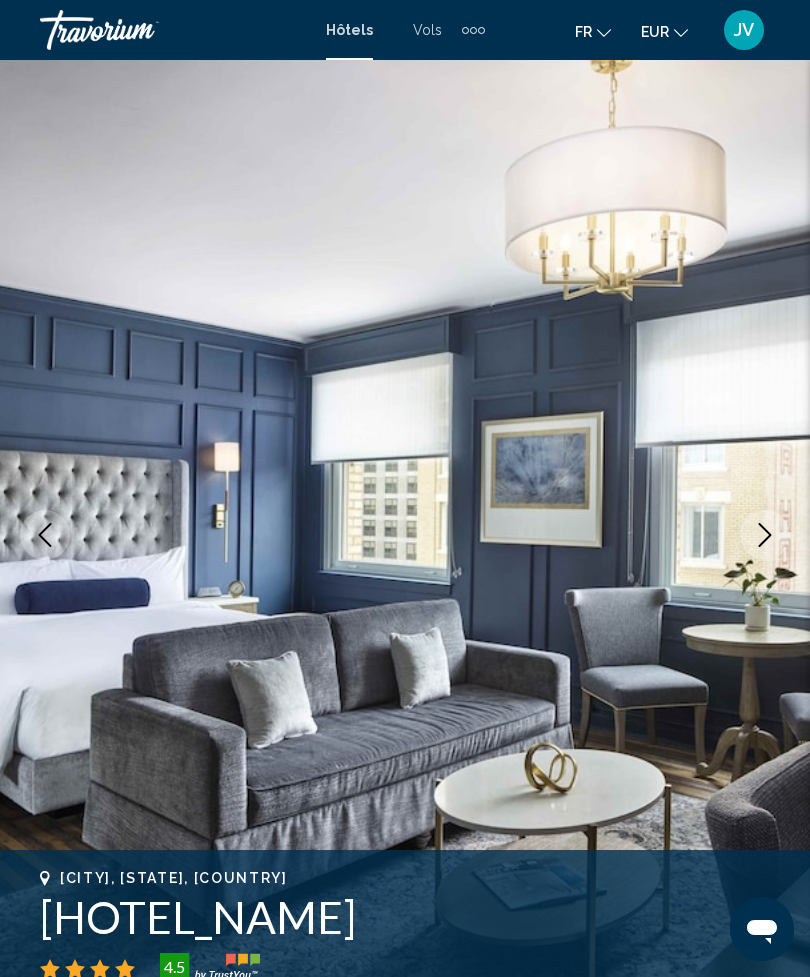 click 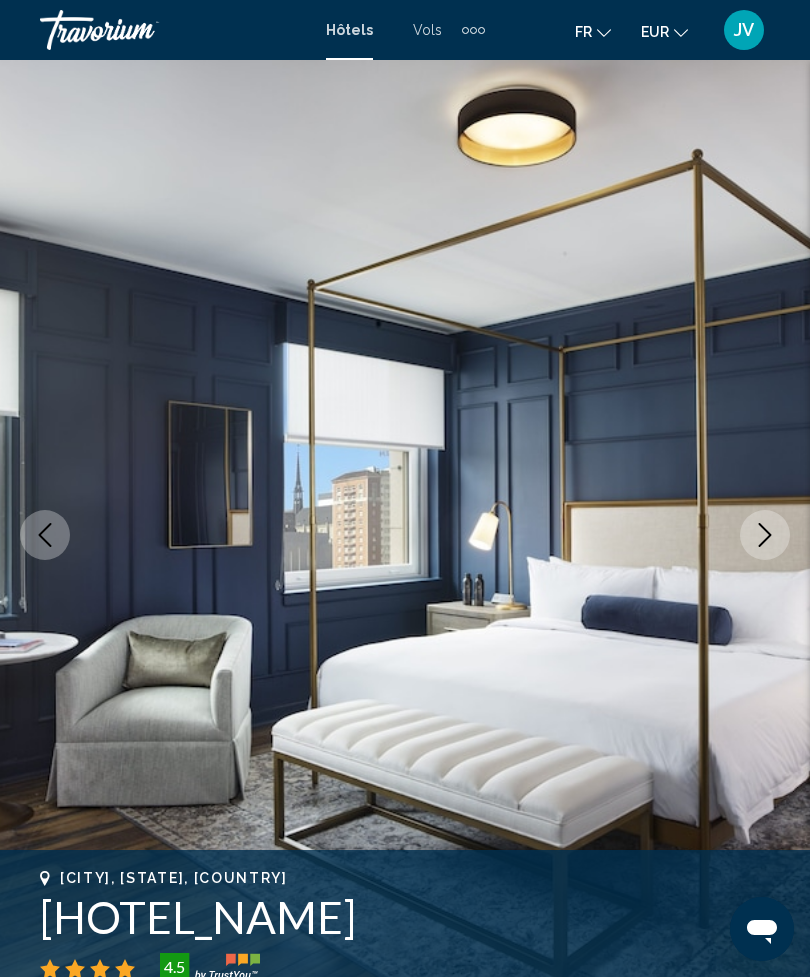 click 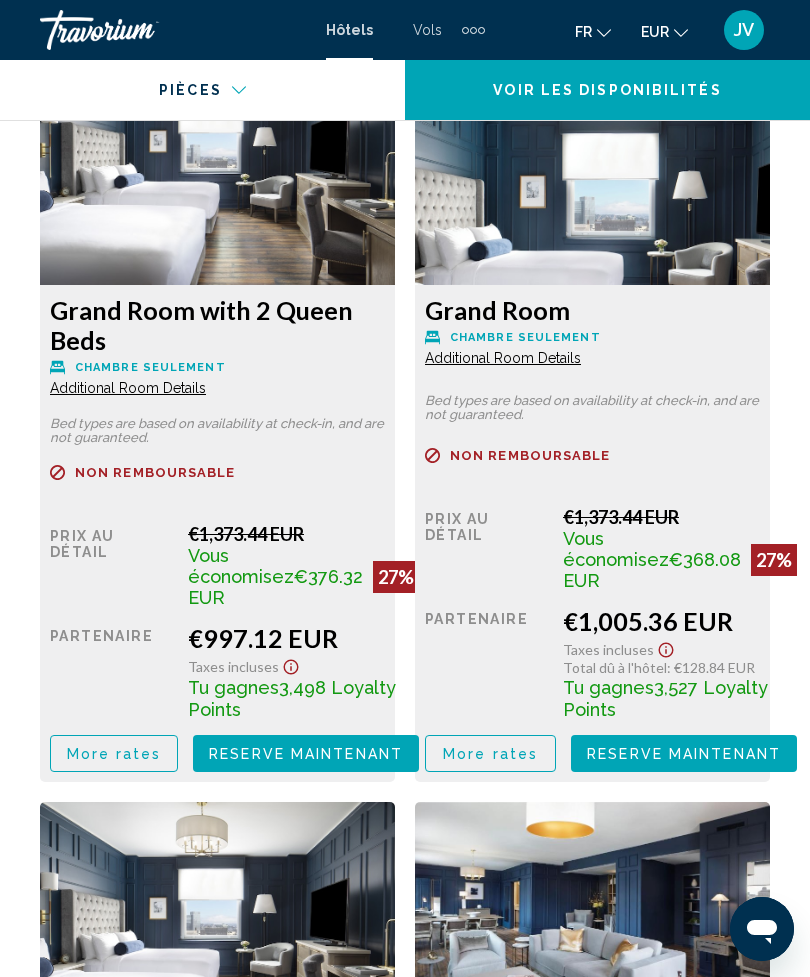 scroll, scrollTop: 3526, scrollLeft: 0, axis: vertical 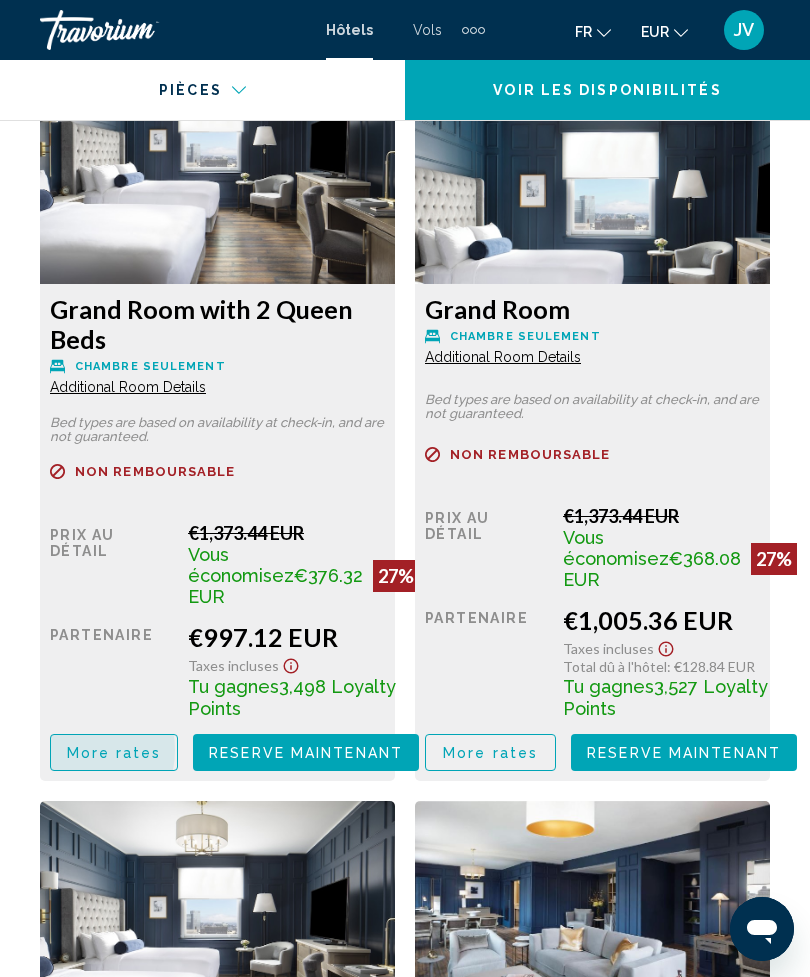 click on "More rates" at bounding box center [114, 753] 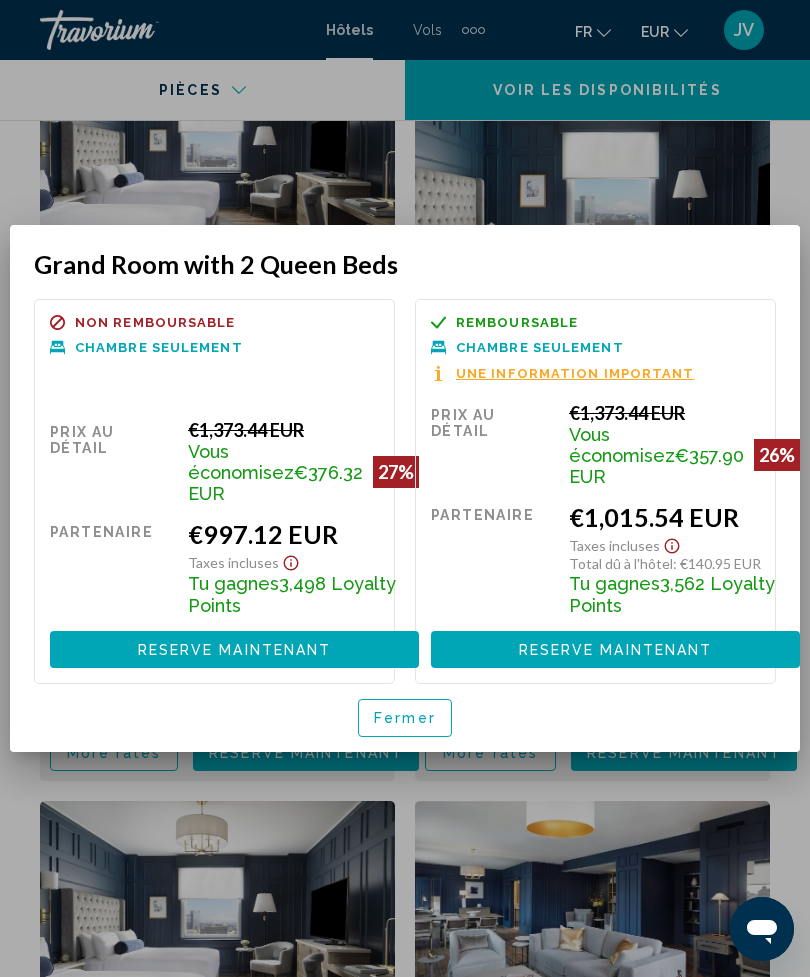 click on "Fermer" at bounding box center [405, 719] 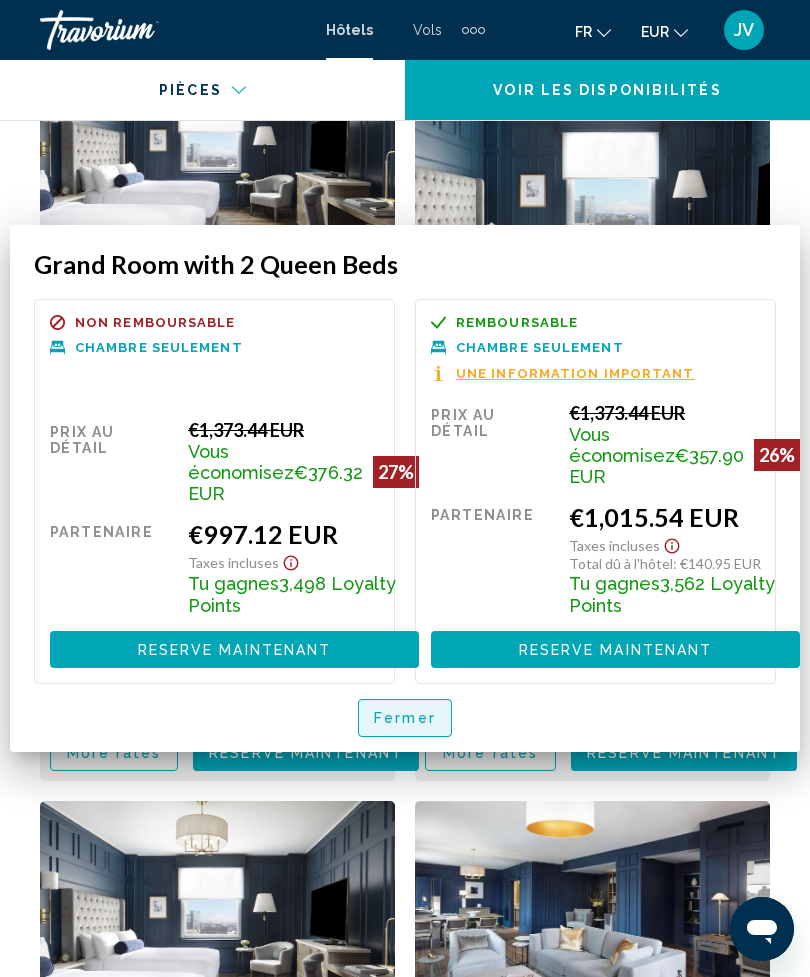 scroll, scrollTop: 3526, scrollLeft: 0, axis: vertical 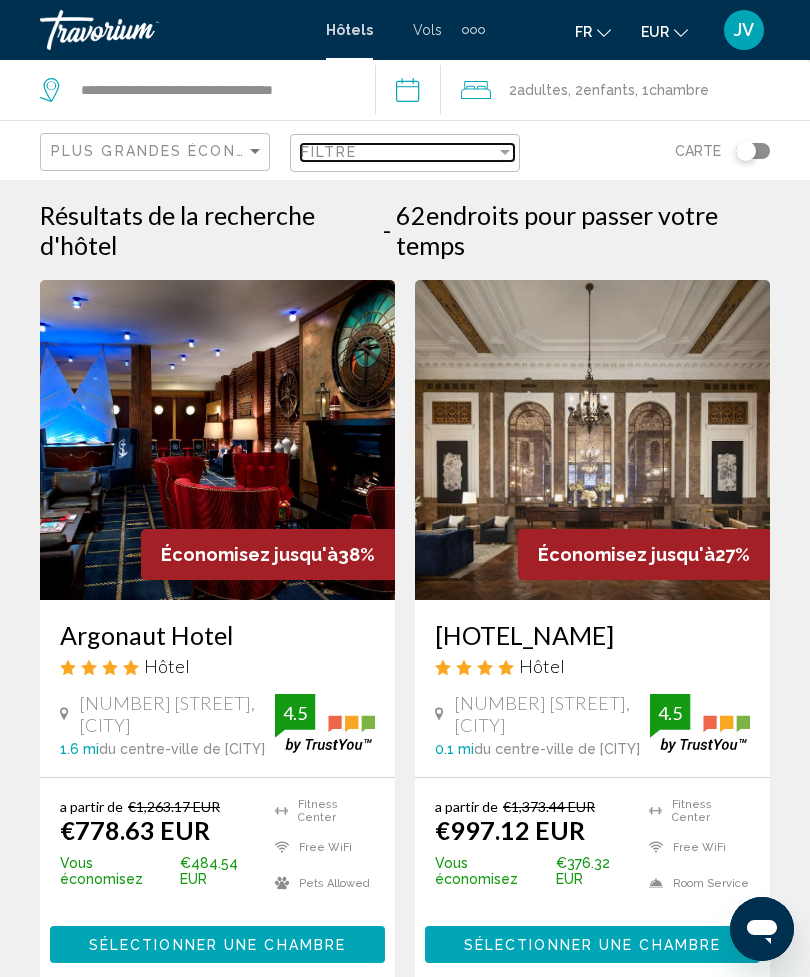 click on "Filtre" at bounding box center (398, 152) 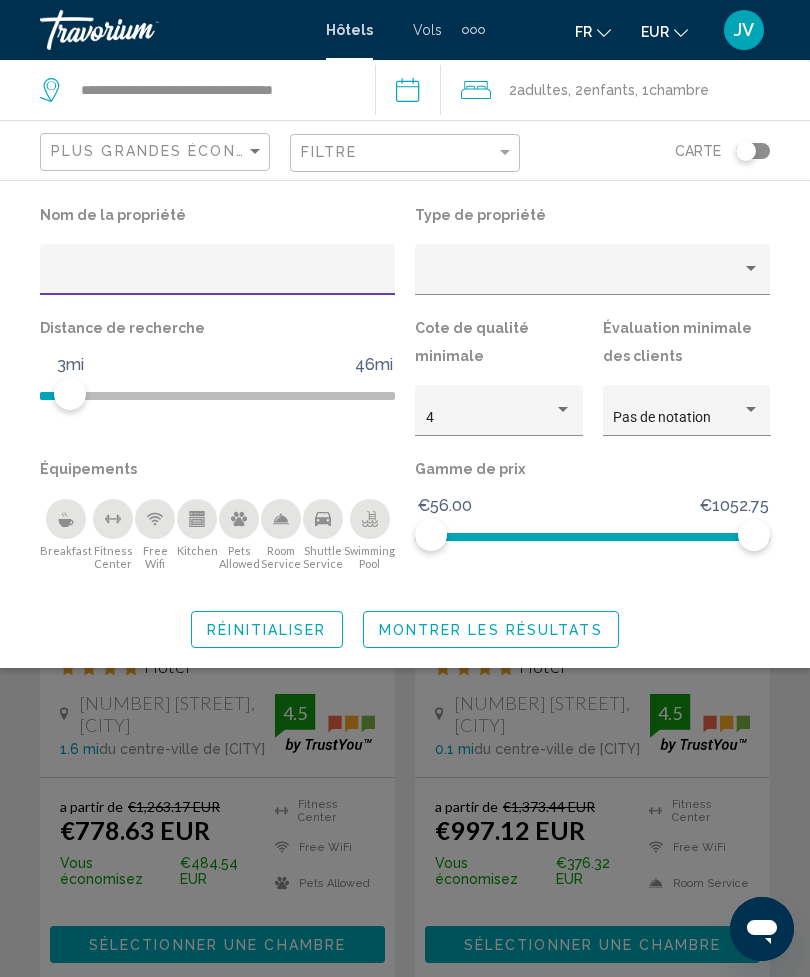 click 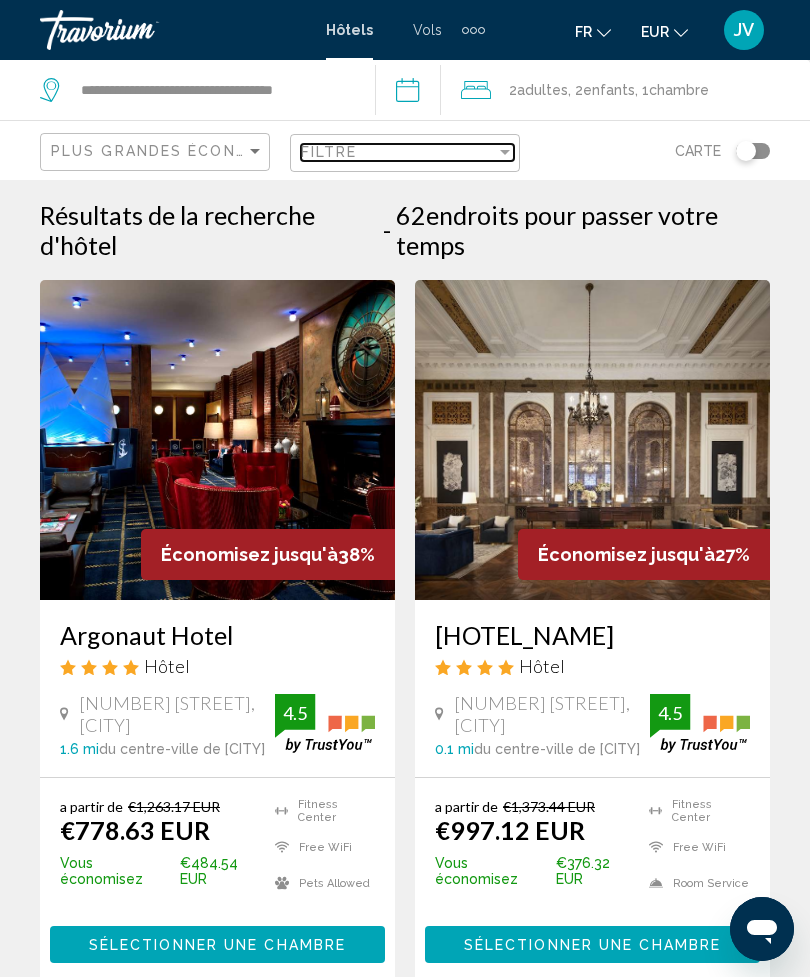 click on "Filtre" at bounding box center (398, 152) 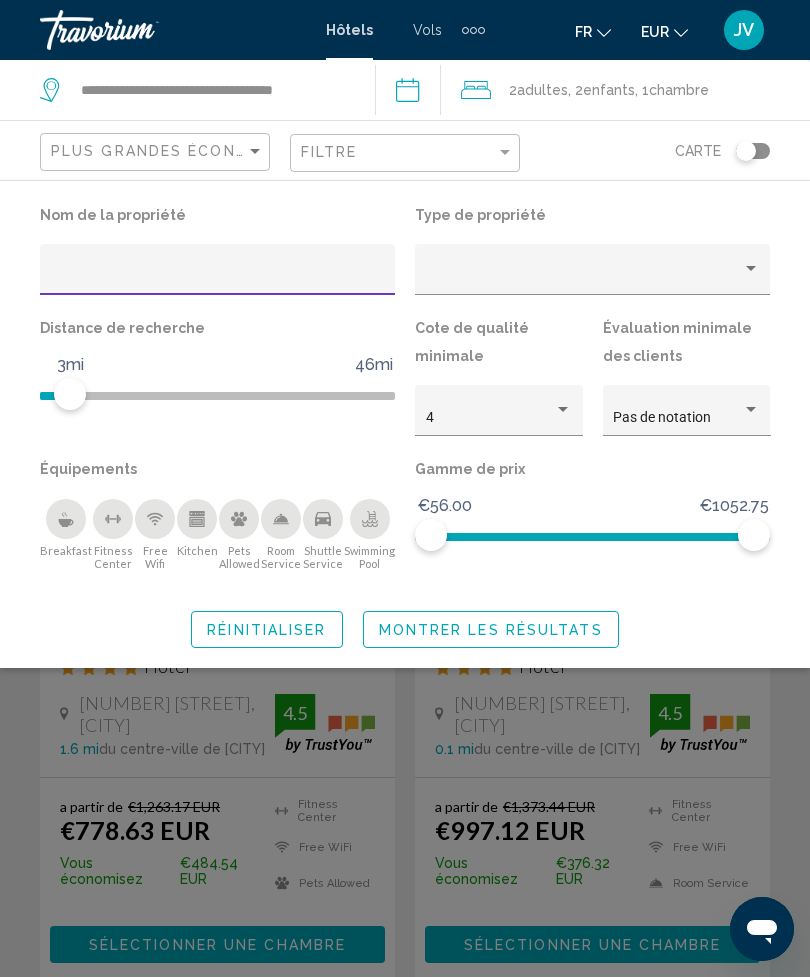 click on "Distance de recherche 1mi 46mi 3mi" 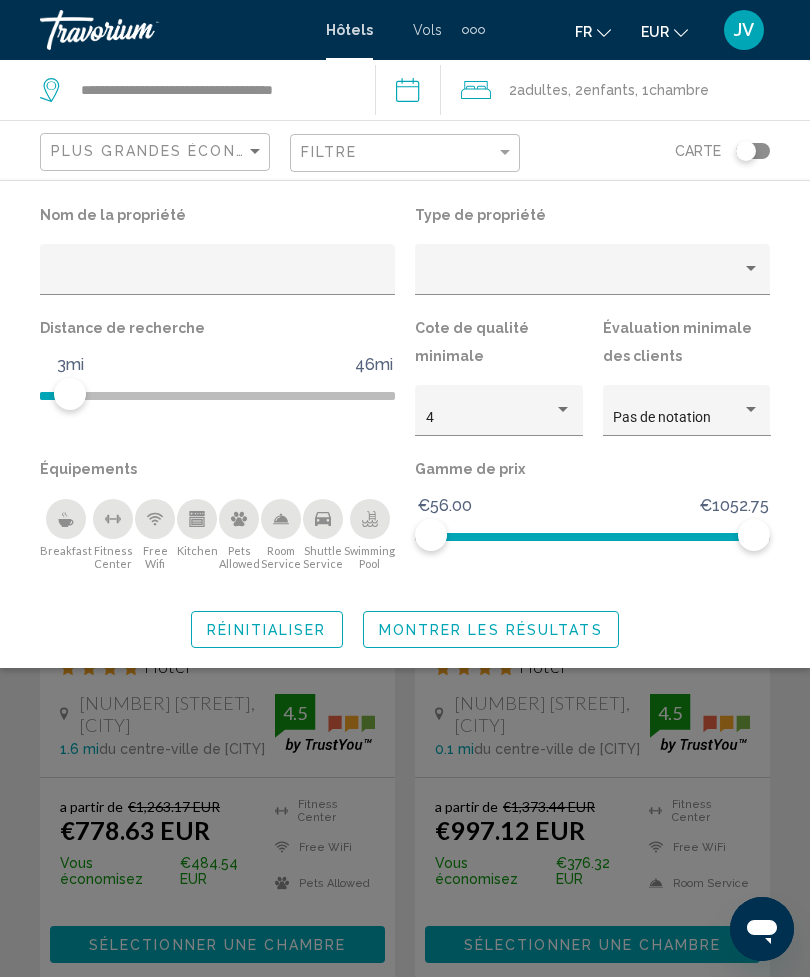 click 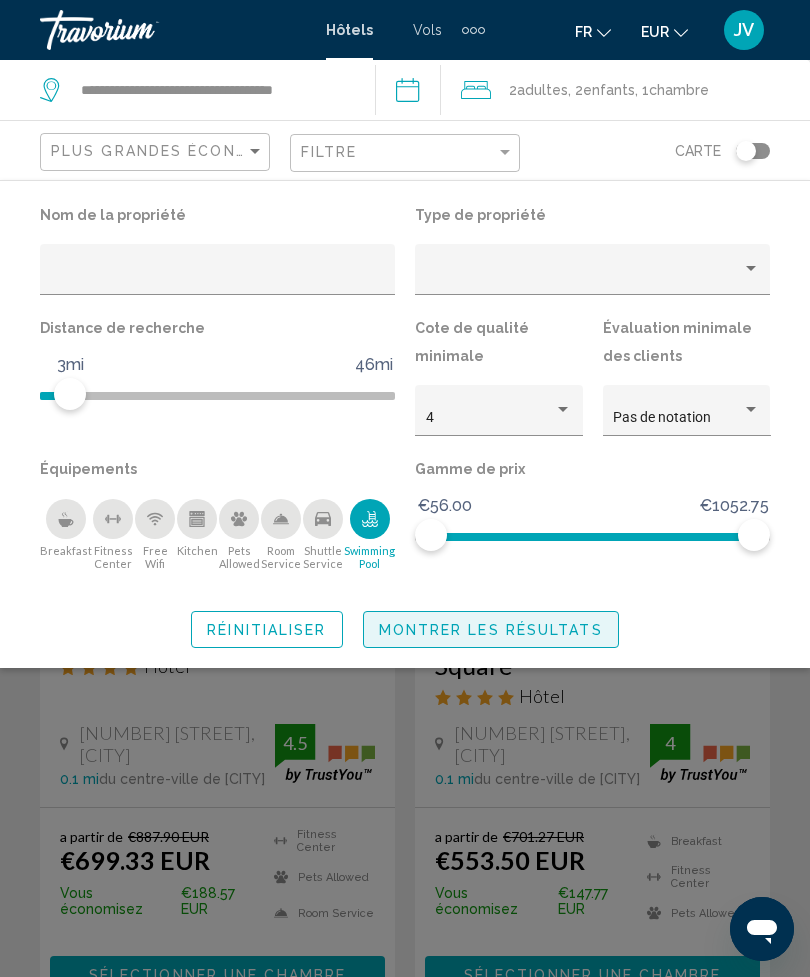 click on "Montrer les résultats" 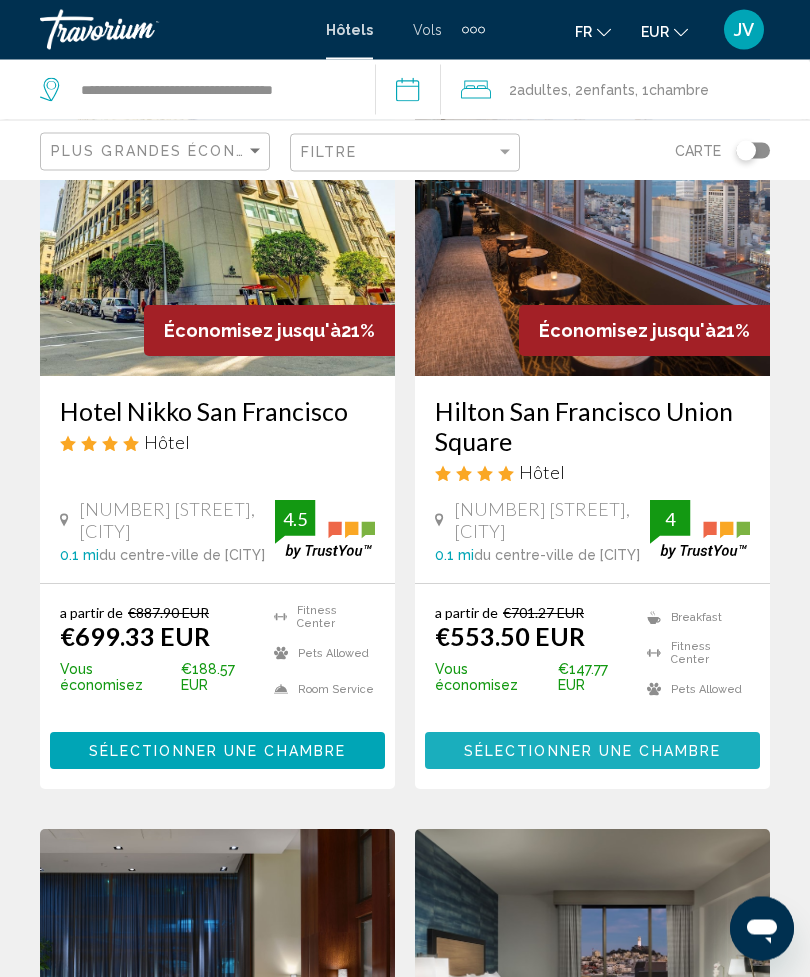 scroll, scrollTop: 224, scrollLeft: 0, axis: vertical 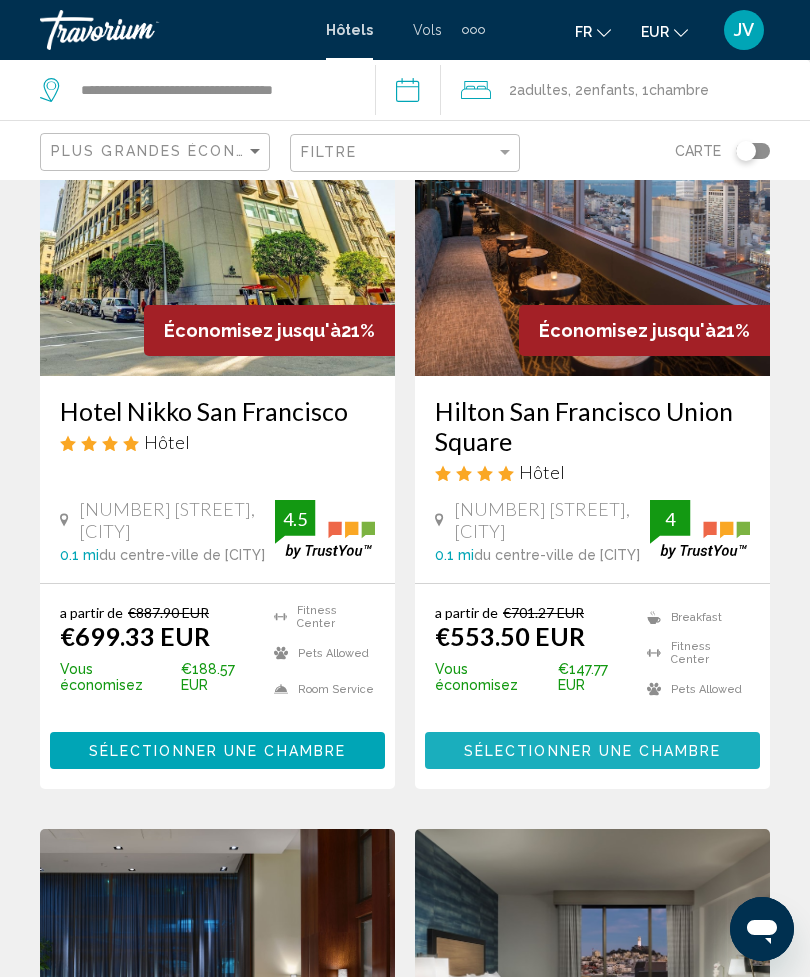click on "Sélectionner une chambre" at bounding box center [592, 751] 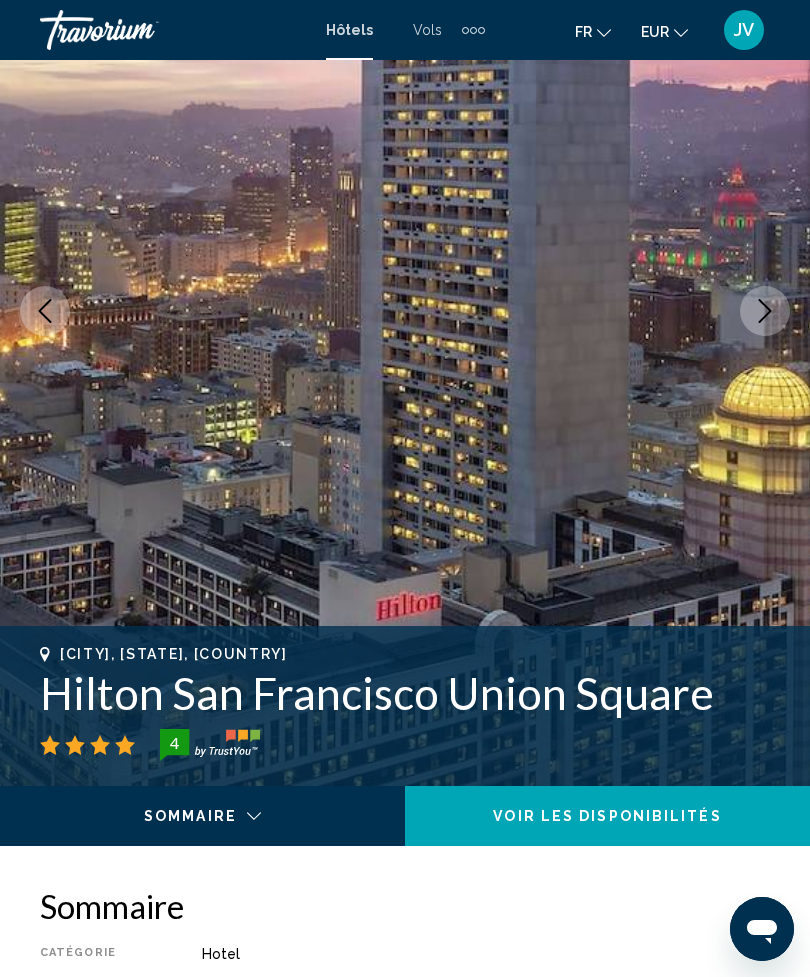 scroll, scrollTop: 0, scrollLeft: 0, axis: both 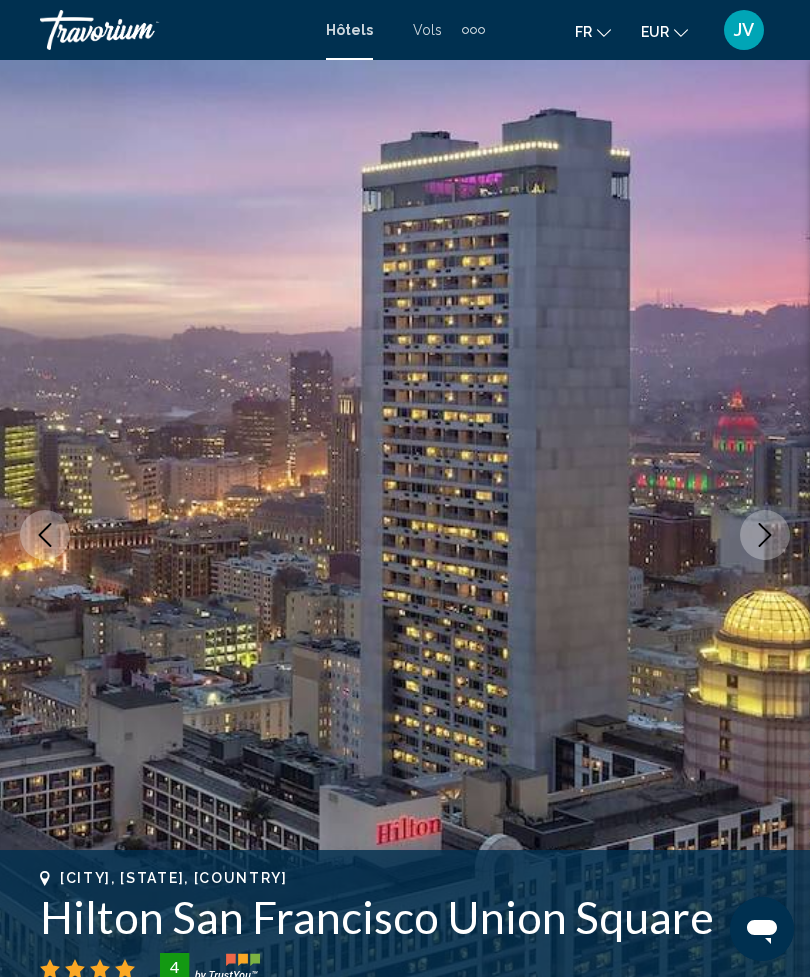 click at bounding box center (405, 535) 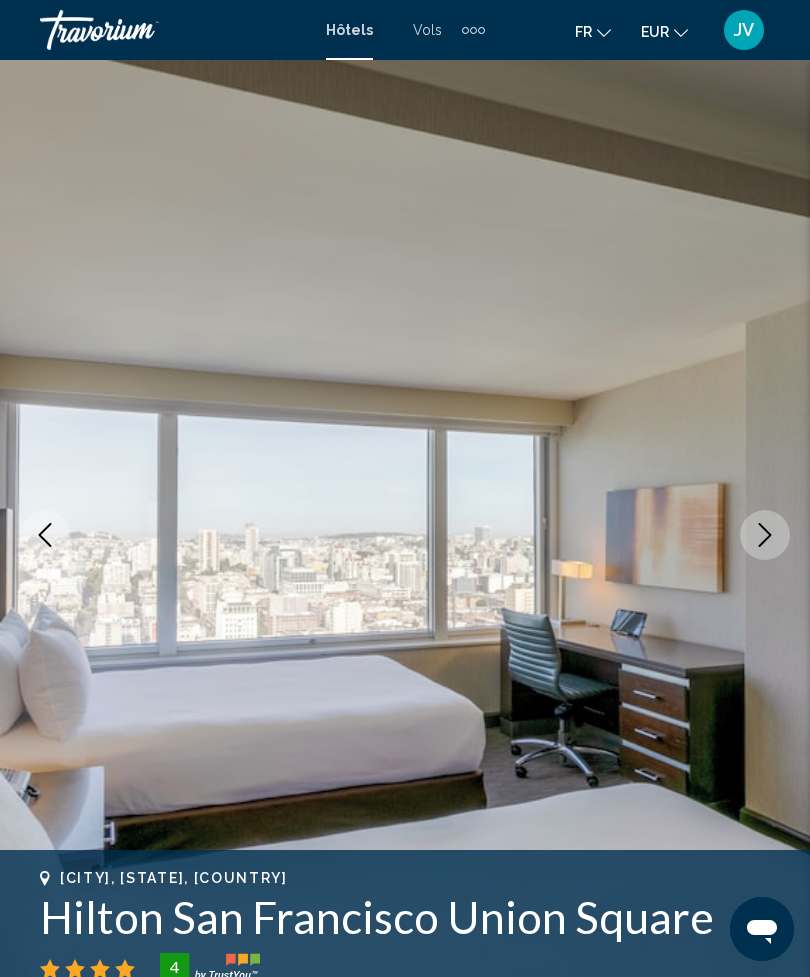click 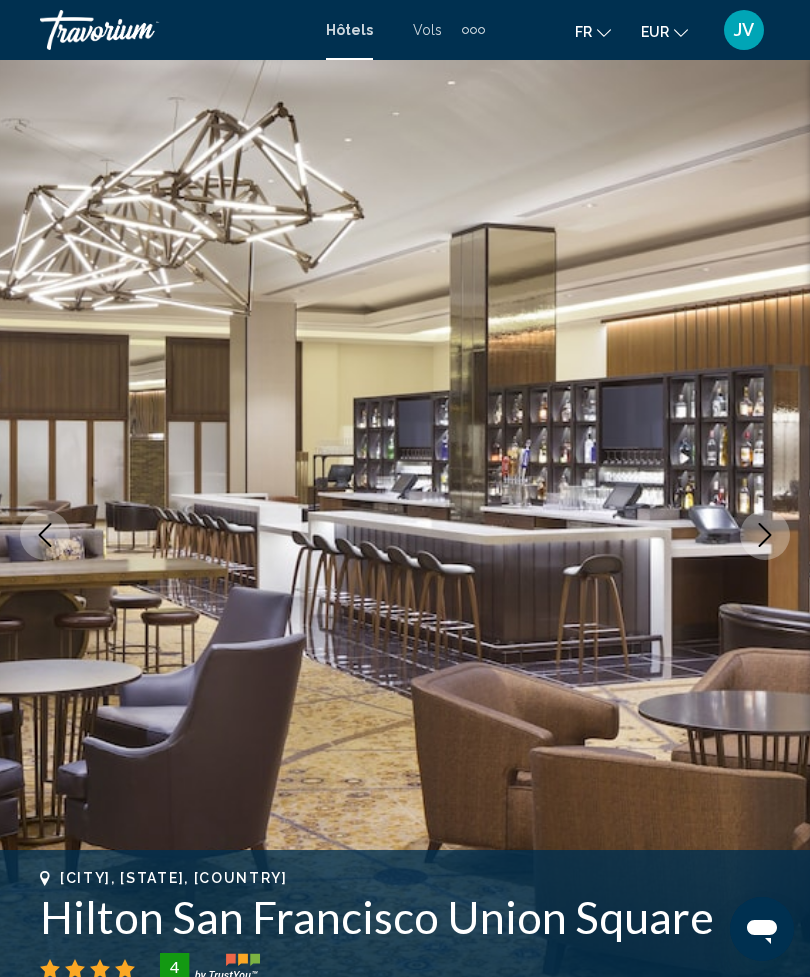 click 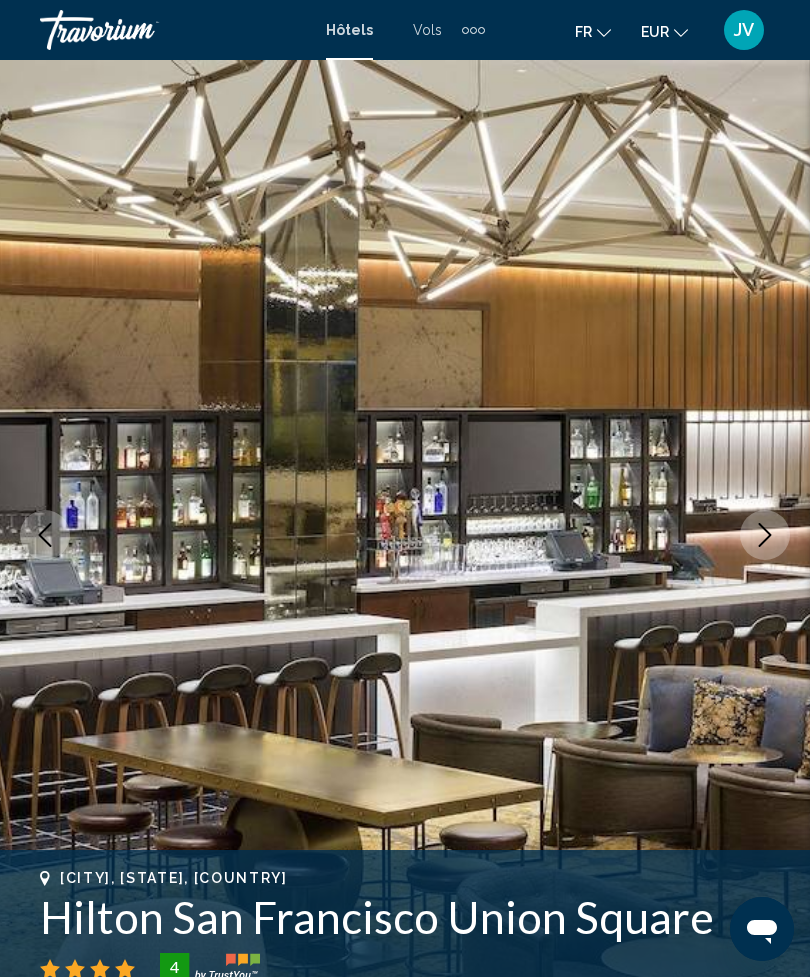click 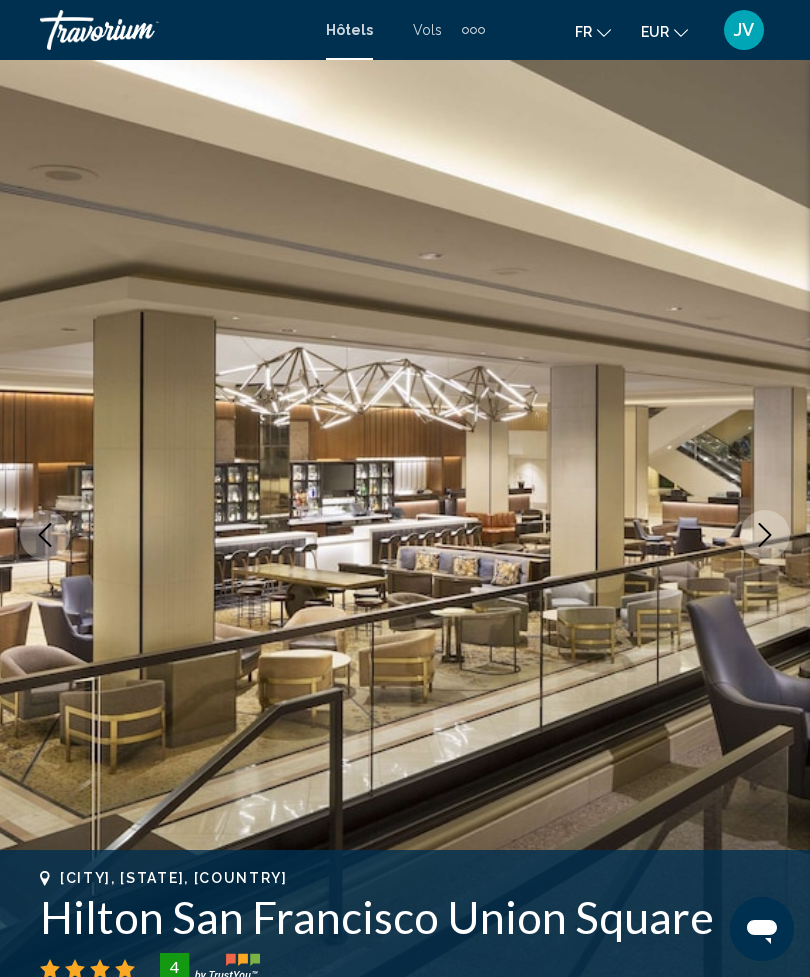 click 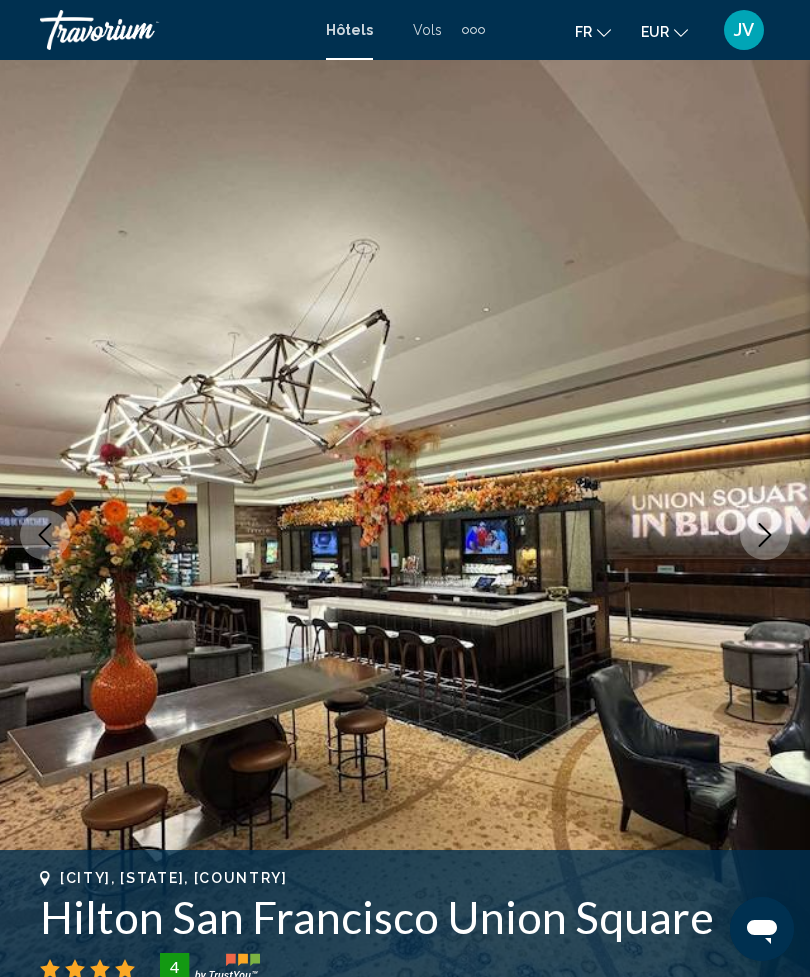 click 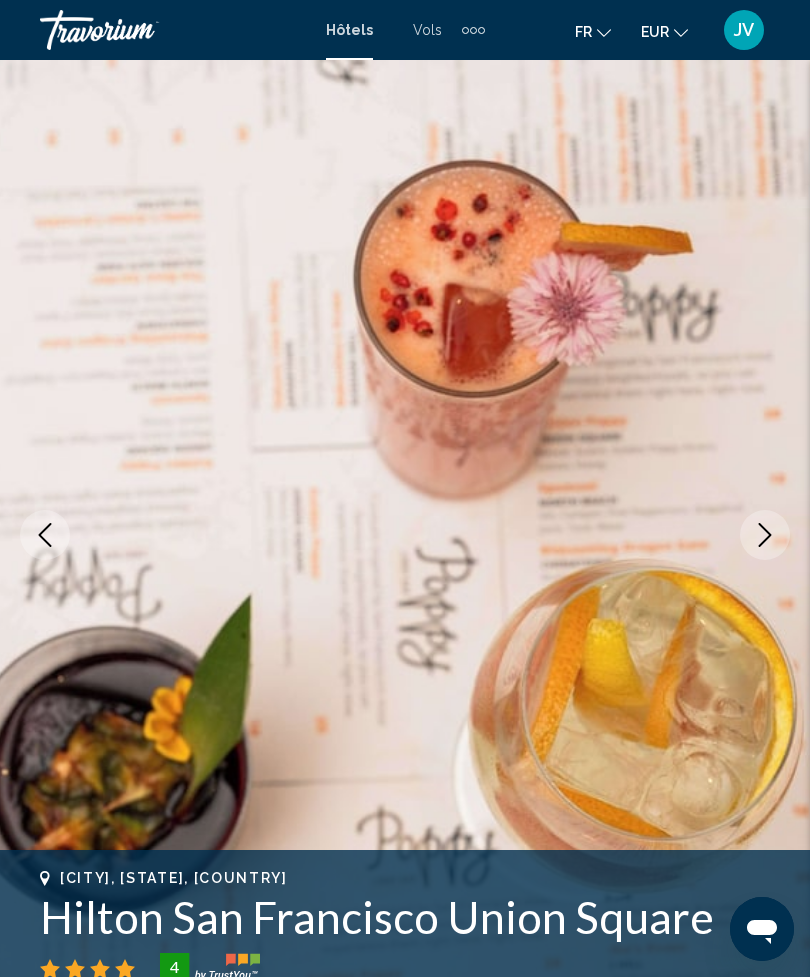 click 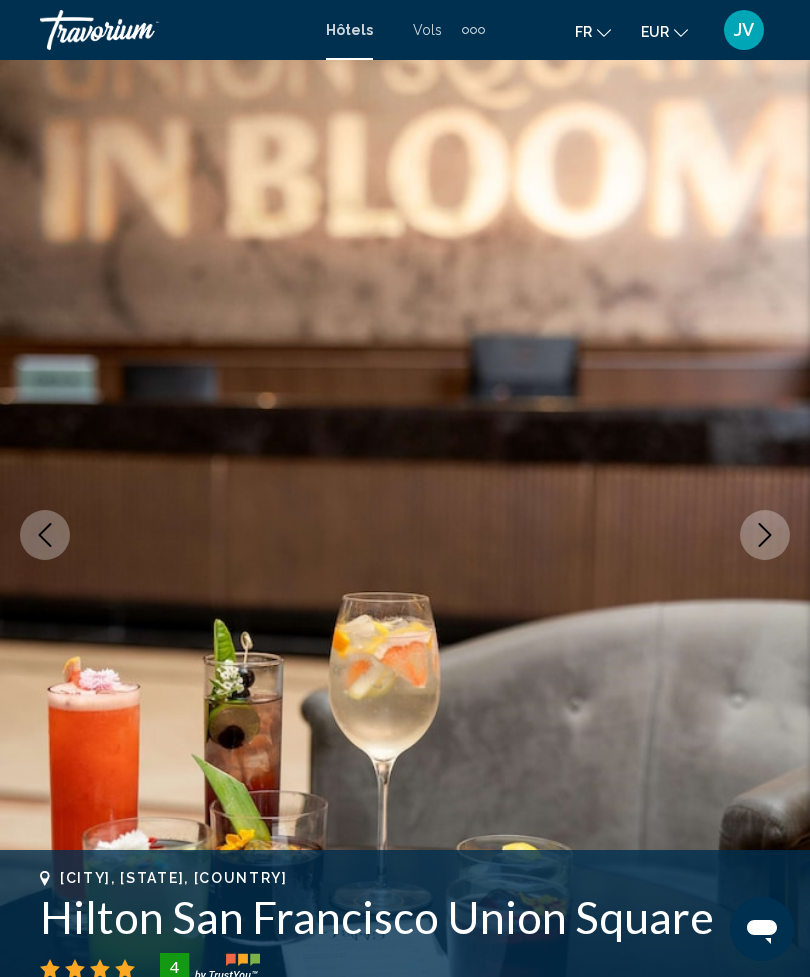 click 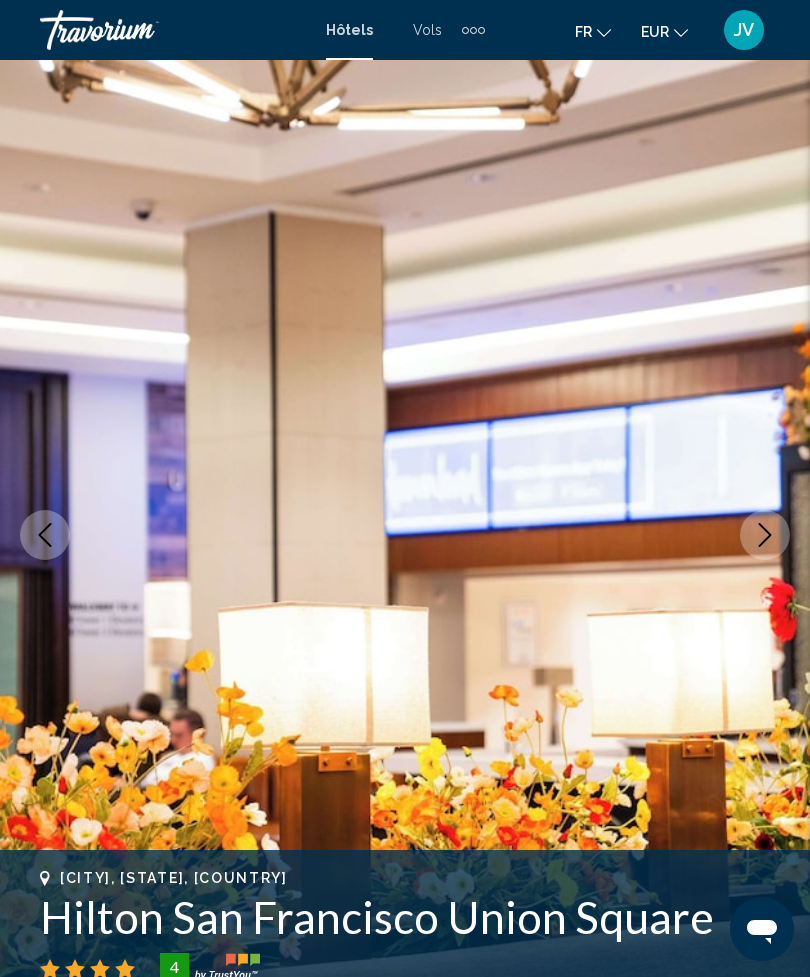 click 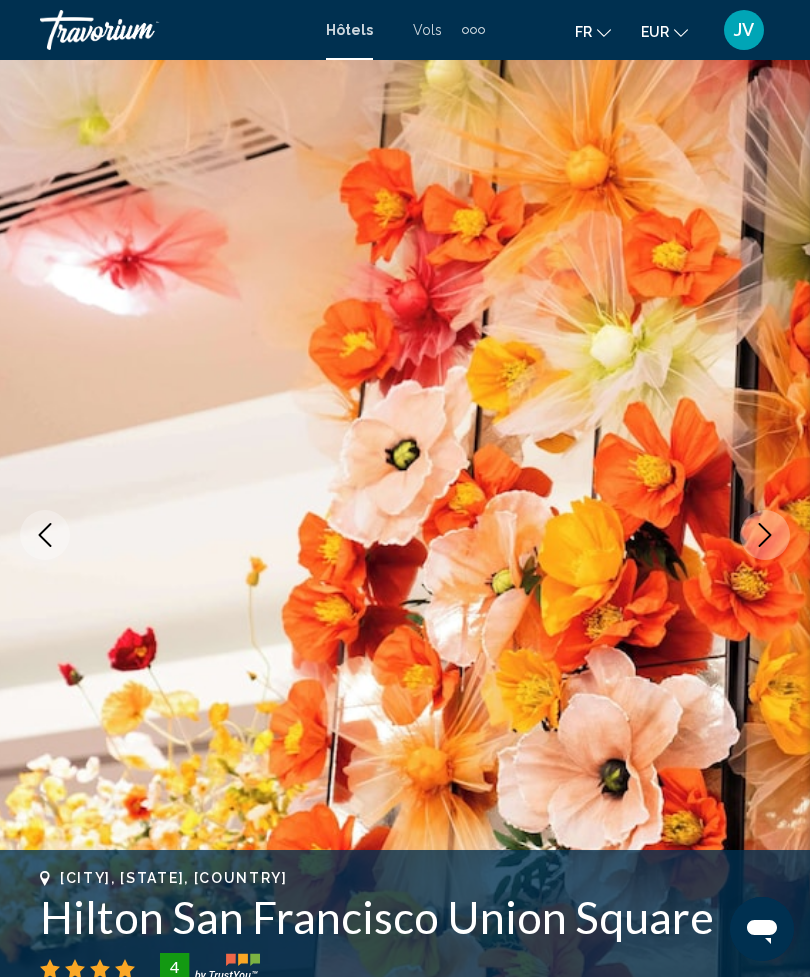 click 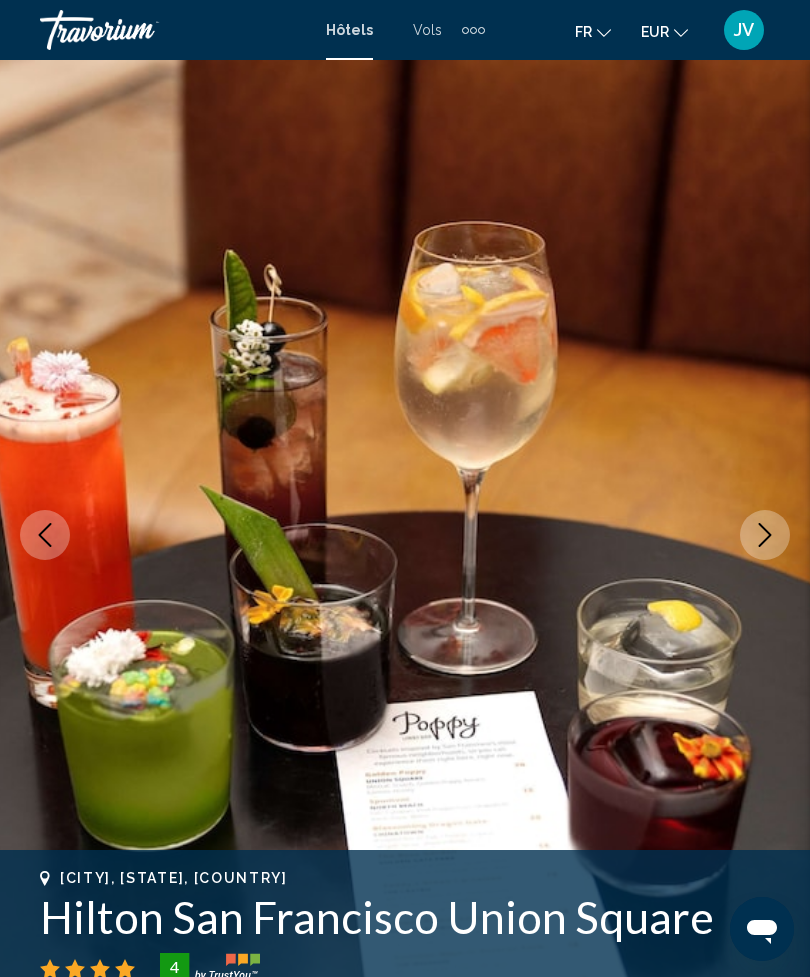 click 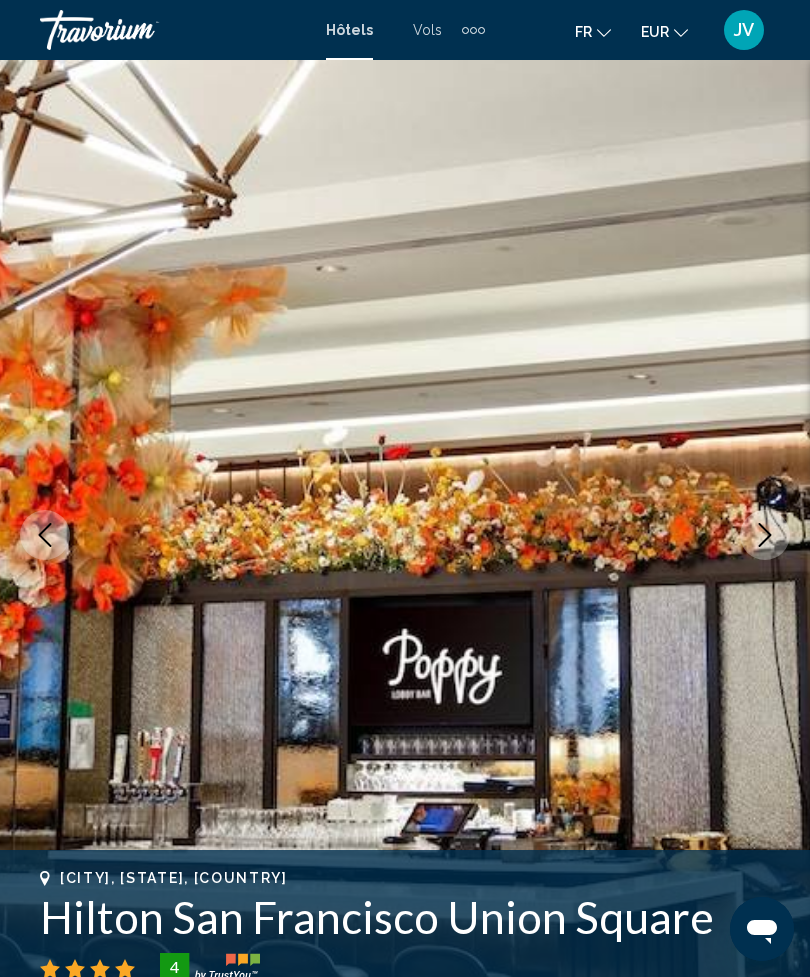 click 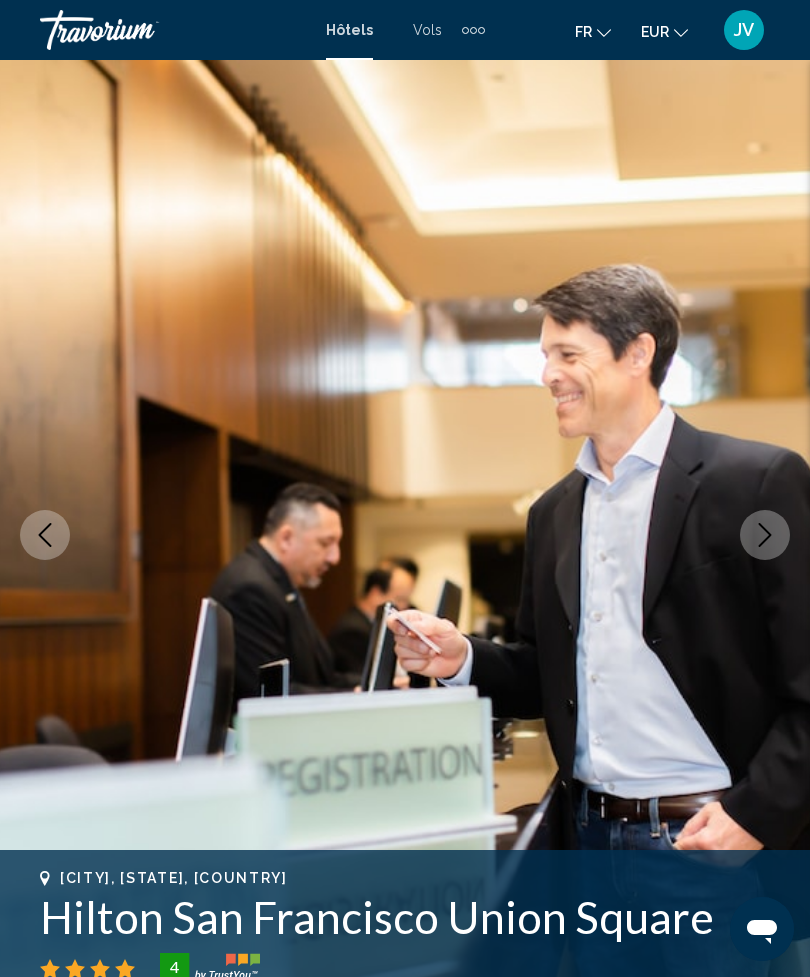 click 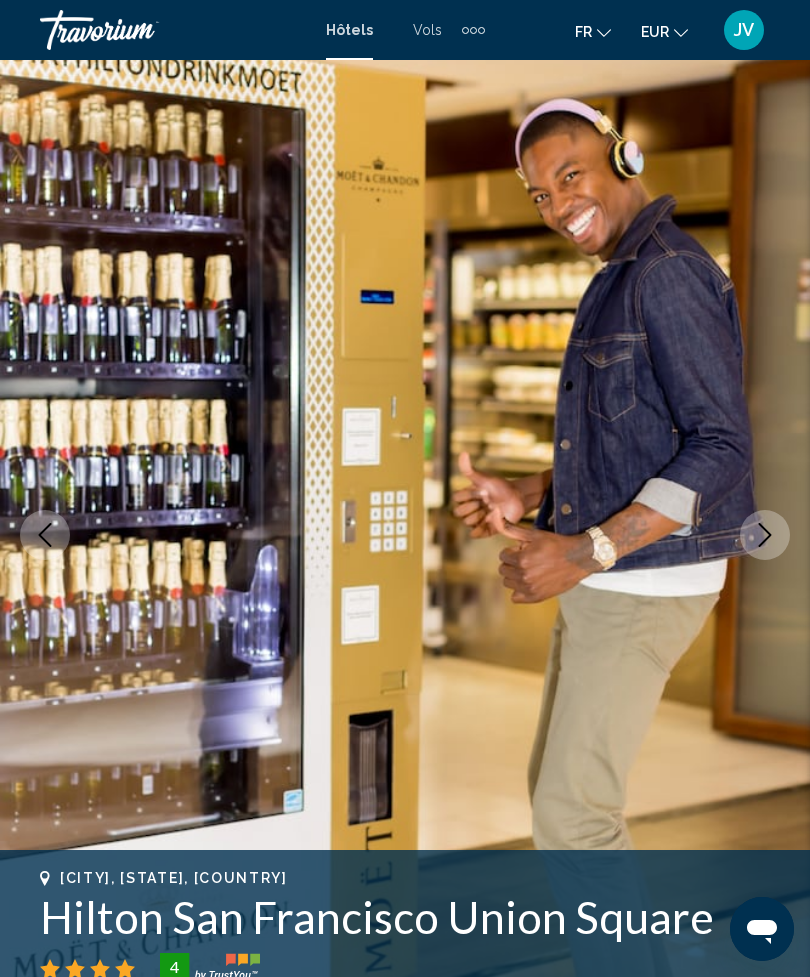 click 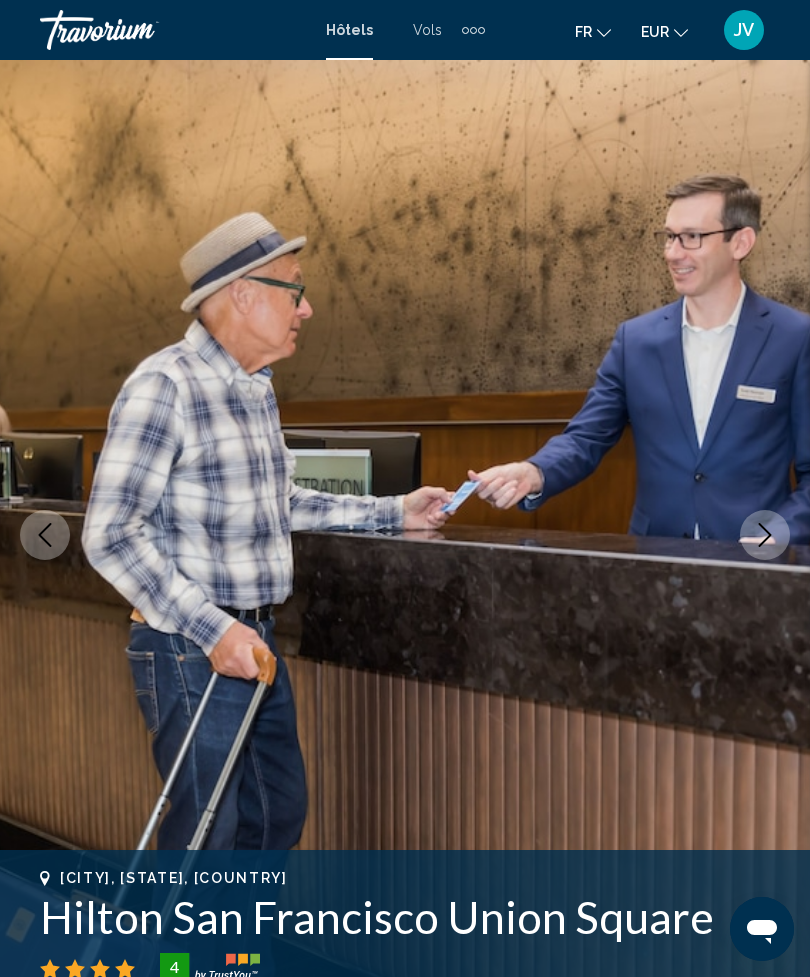 click 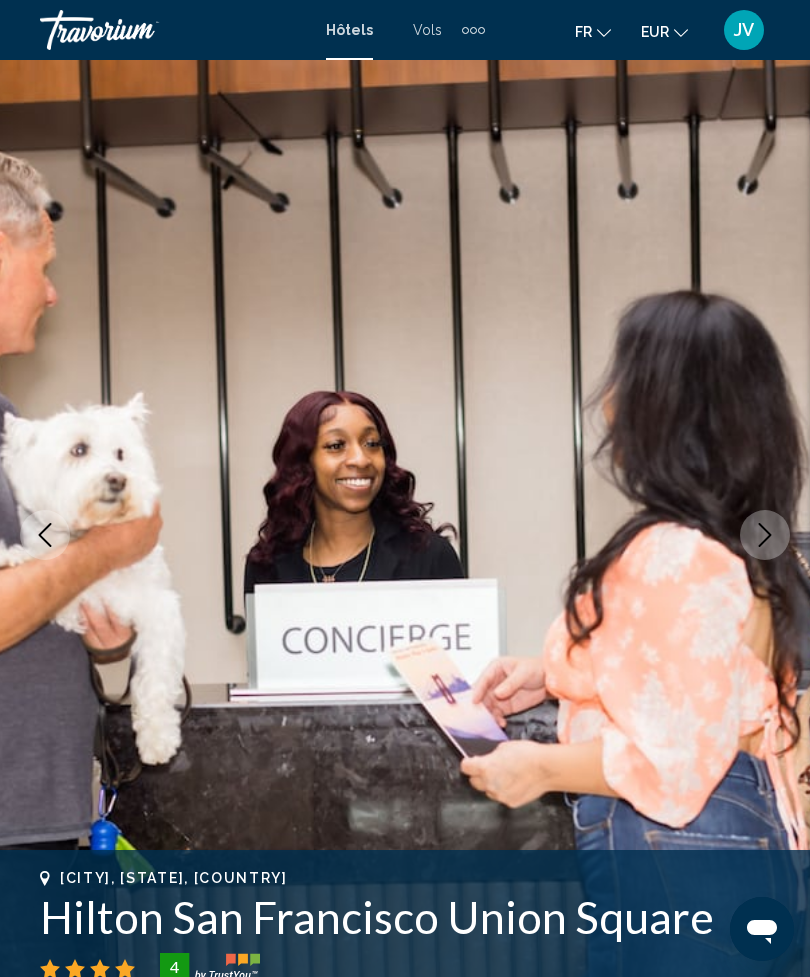 click 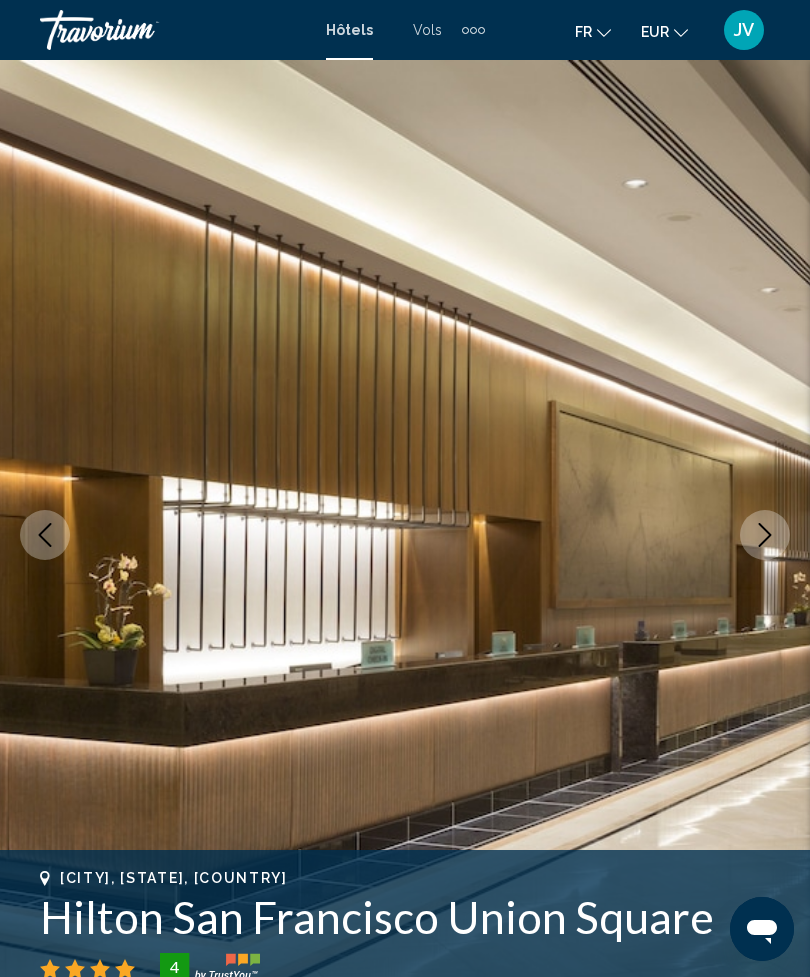 click 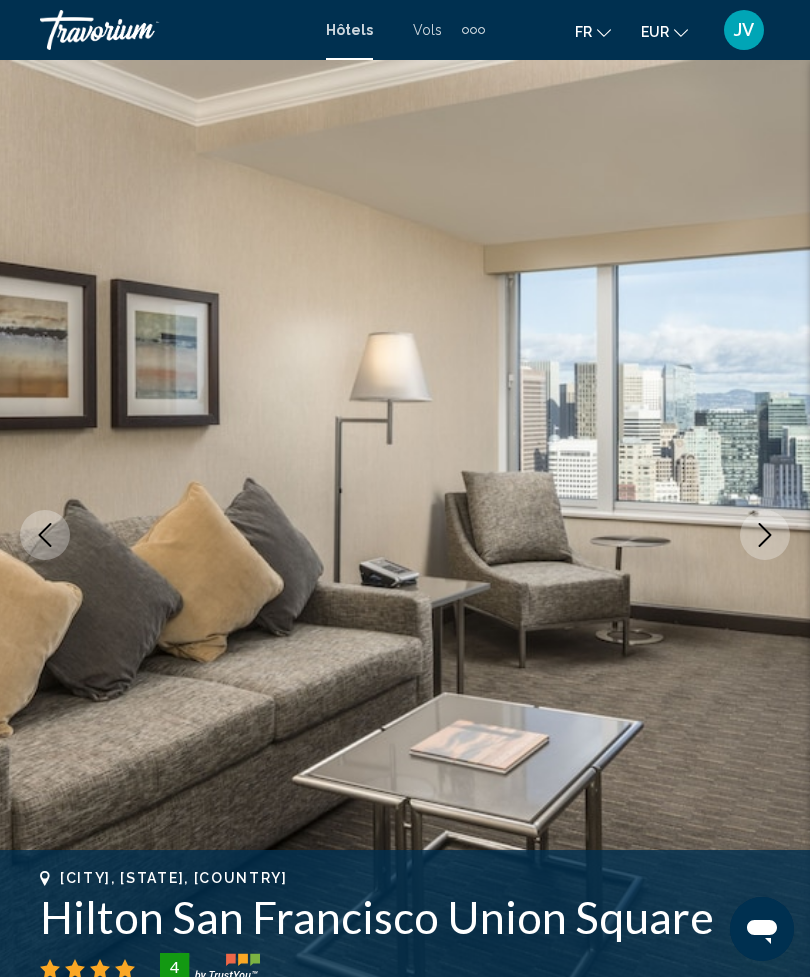 click 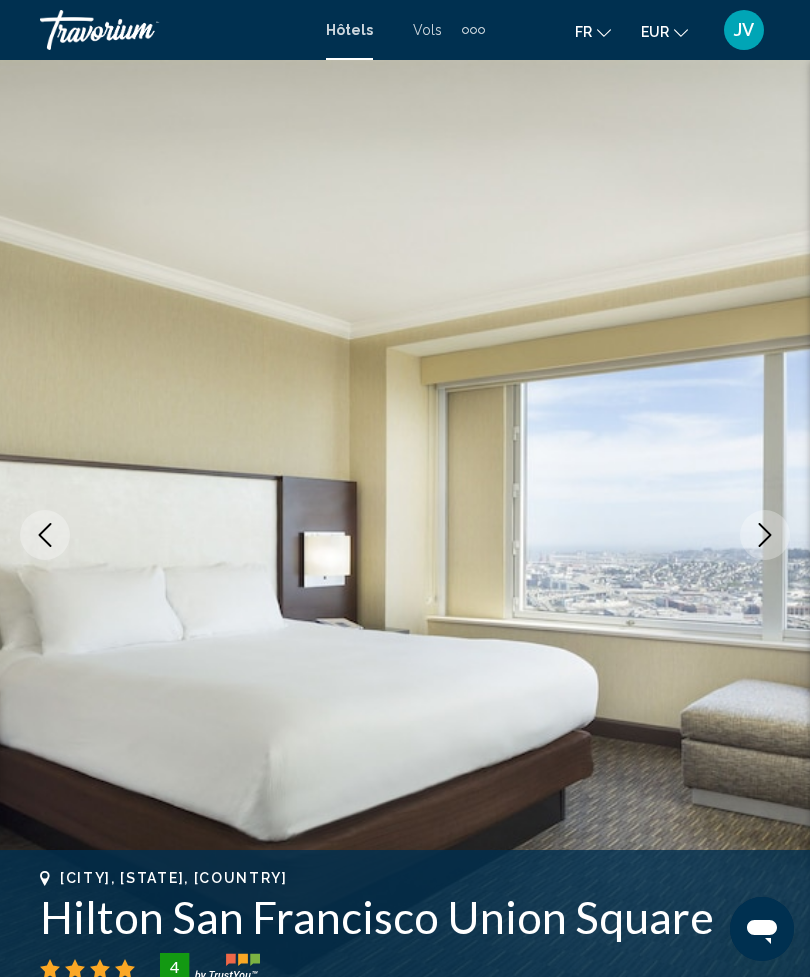 click 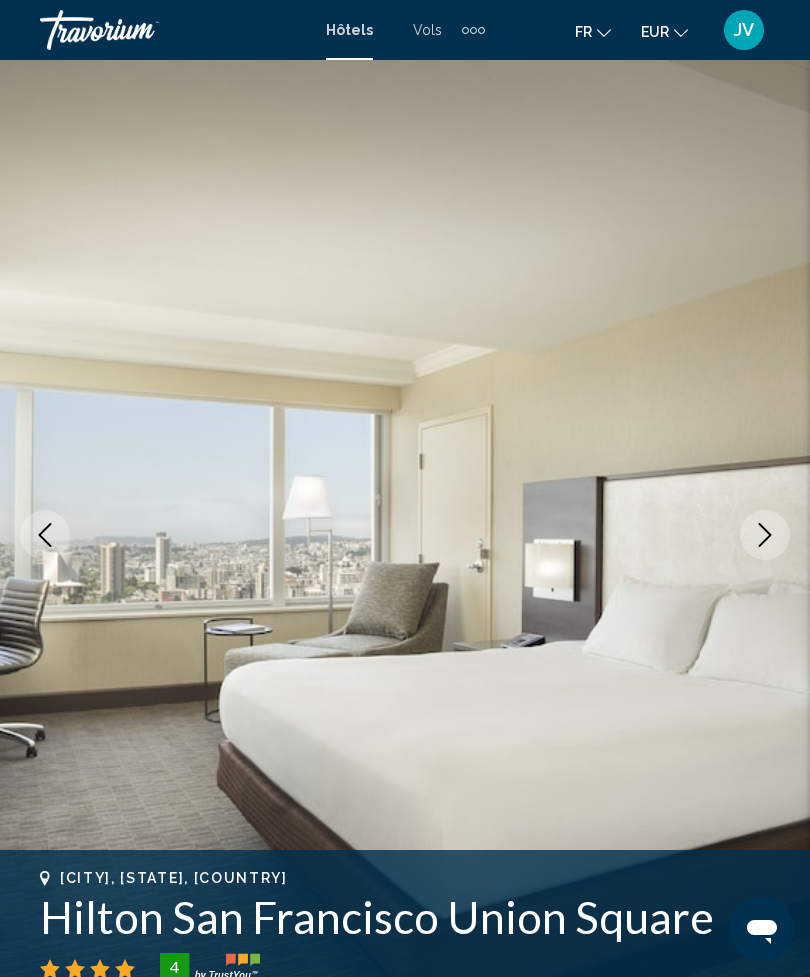 click 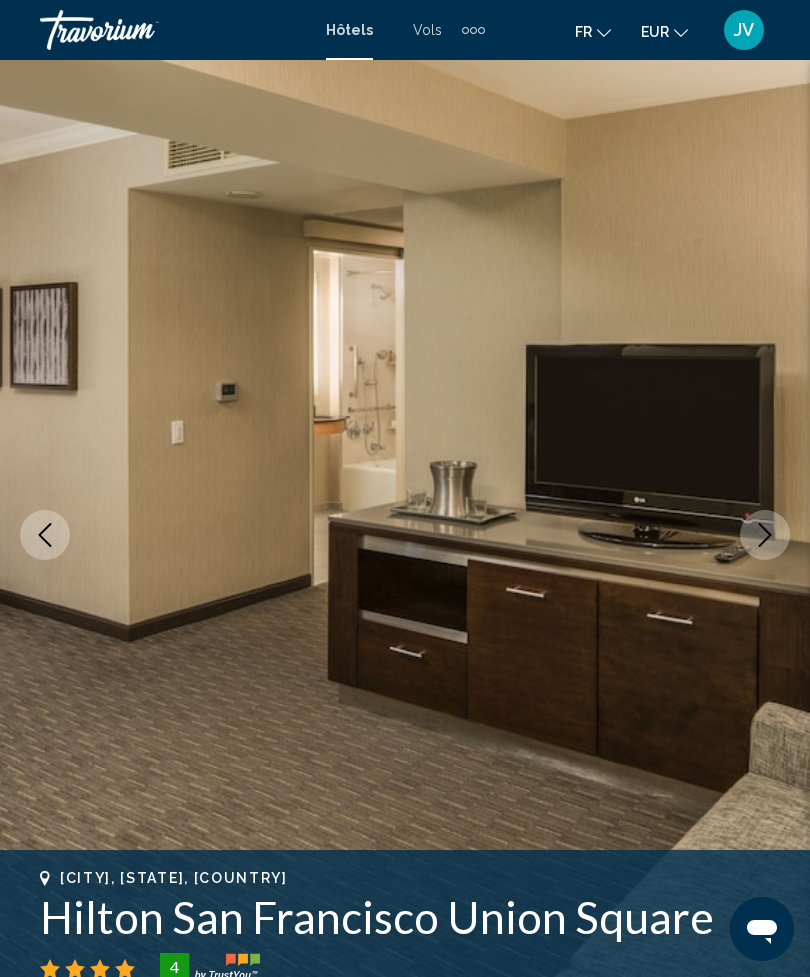 click 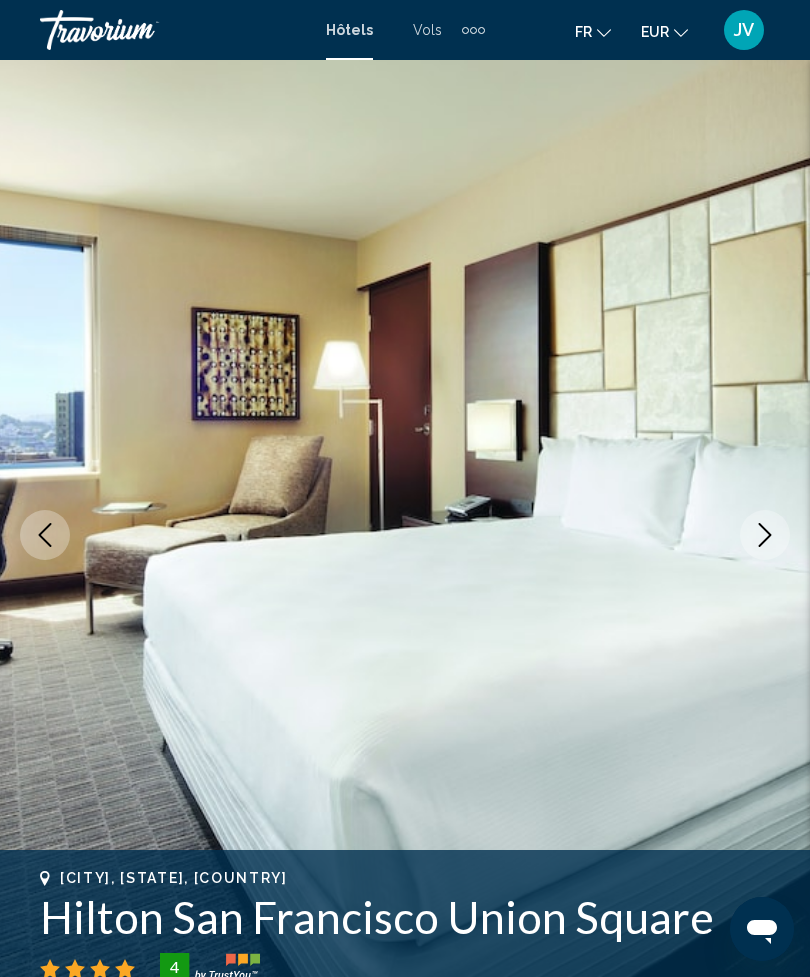 click 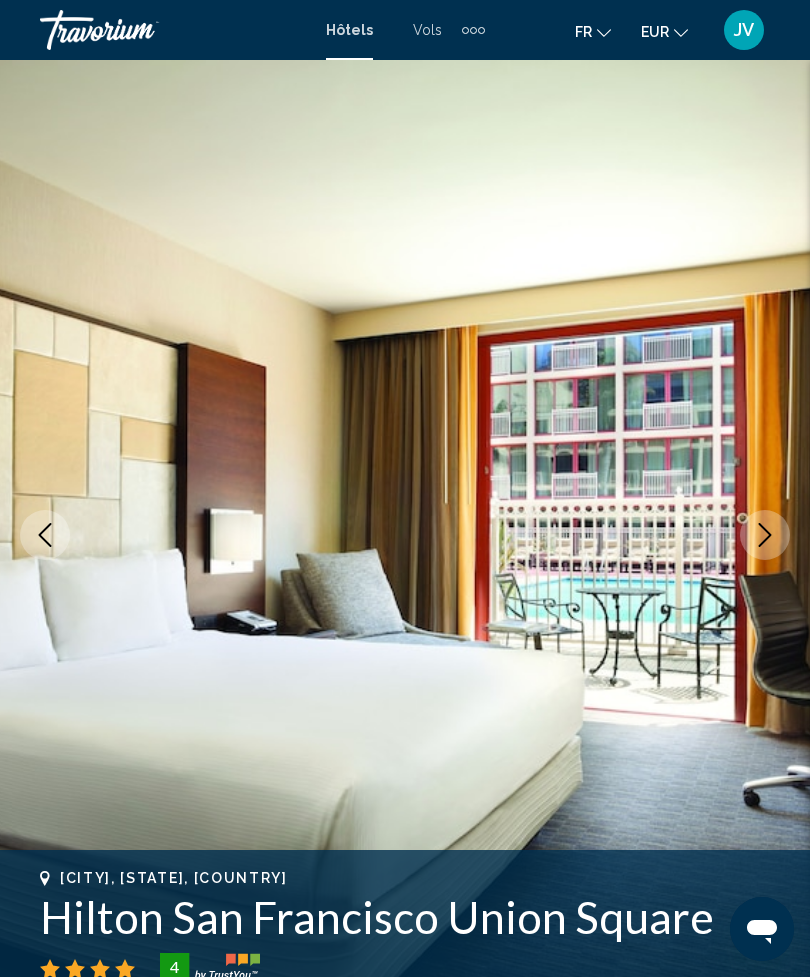 click 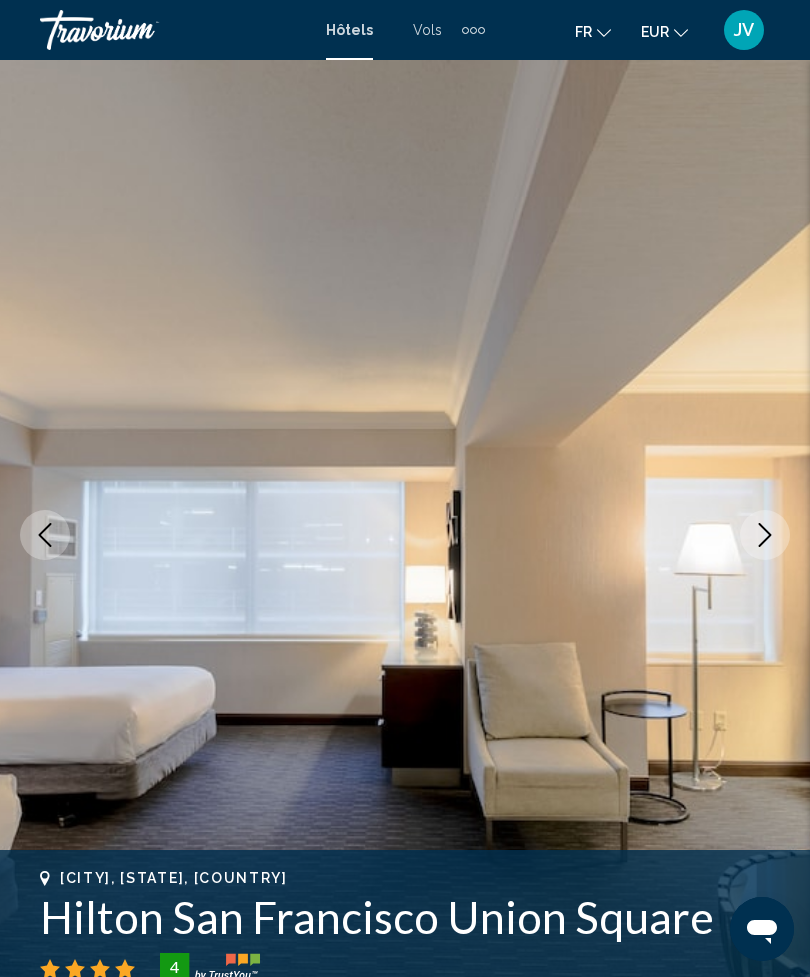 click 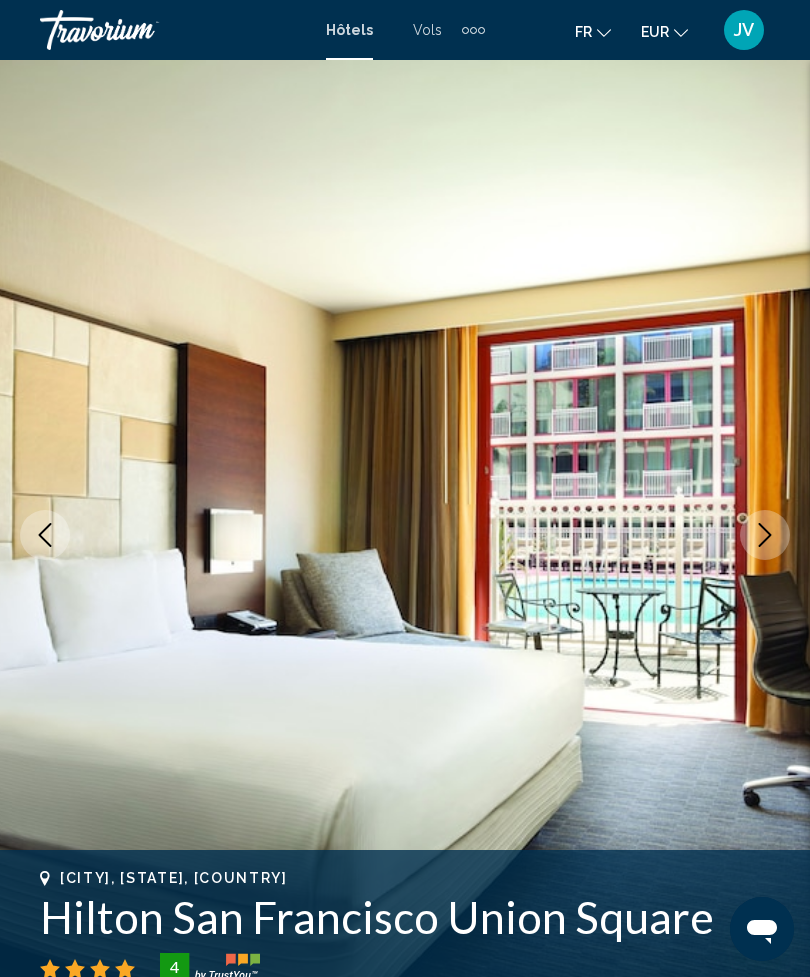 click at bounding box center [765, 535] 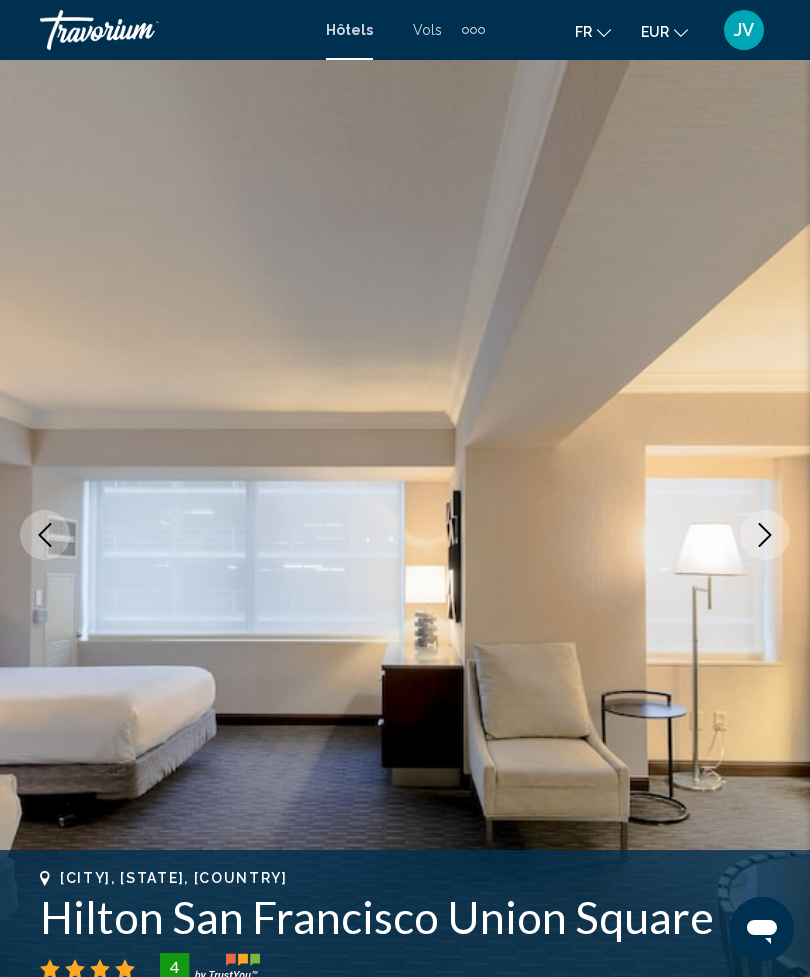 click at bounding box center (765, 535) 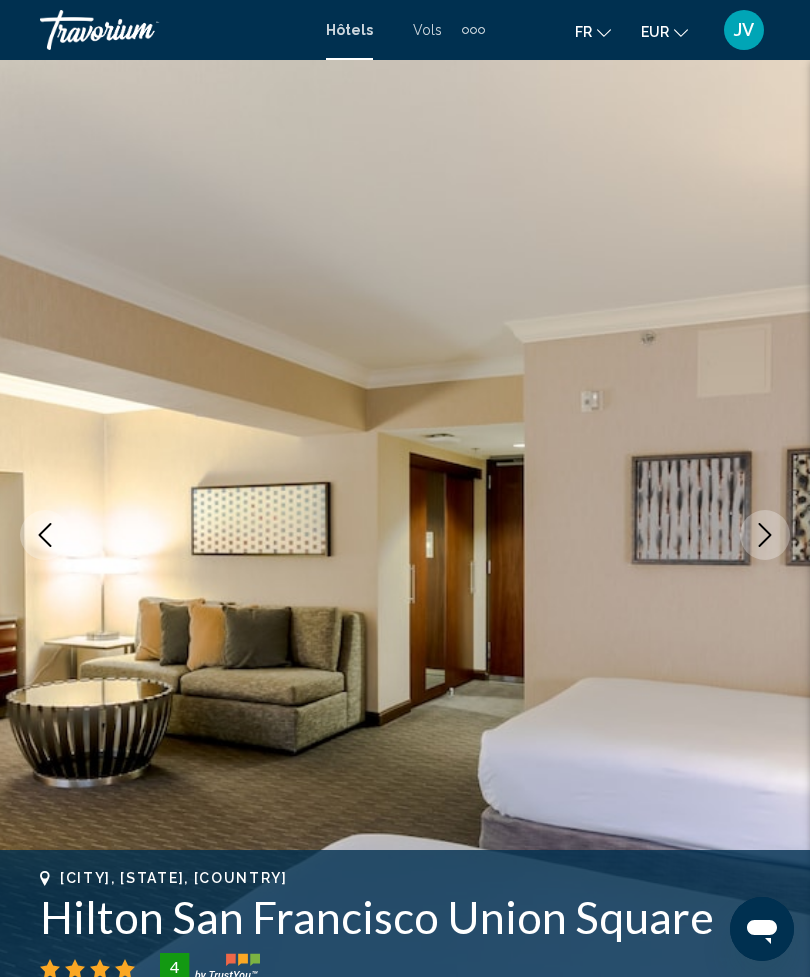 click at bounding box center (765, 535) 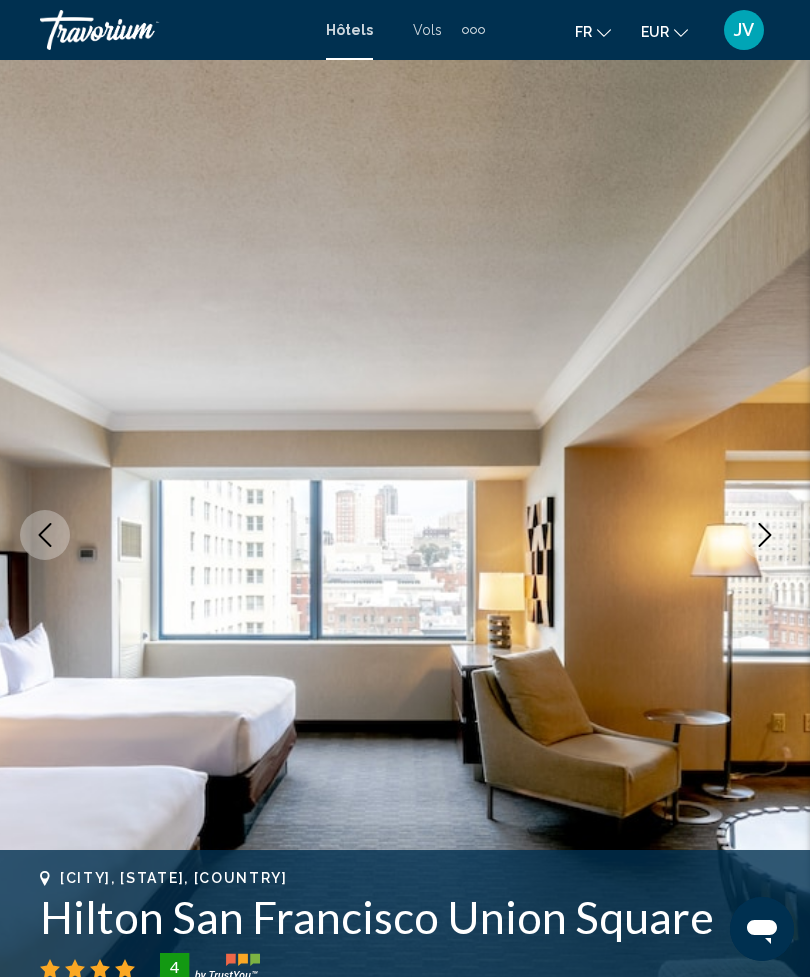 click 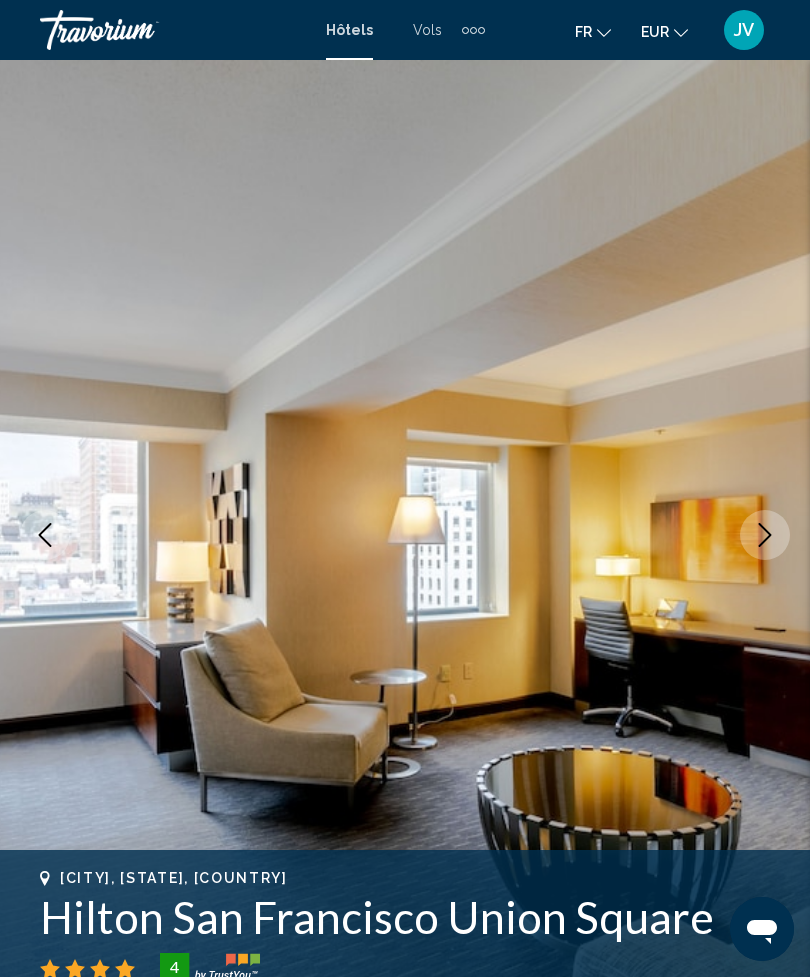 click 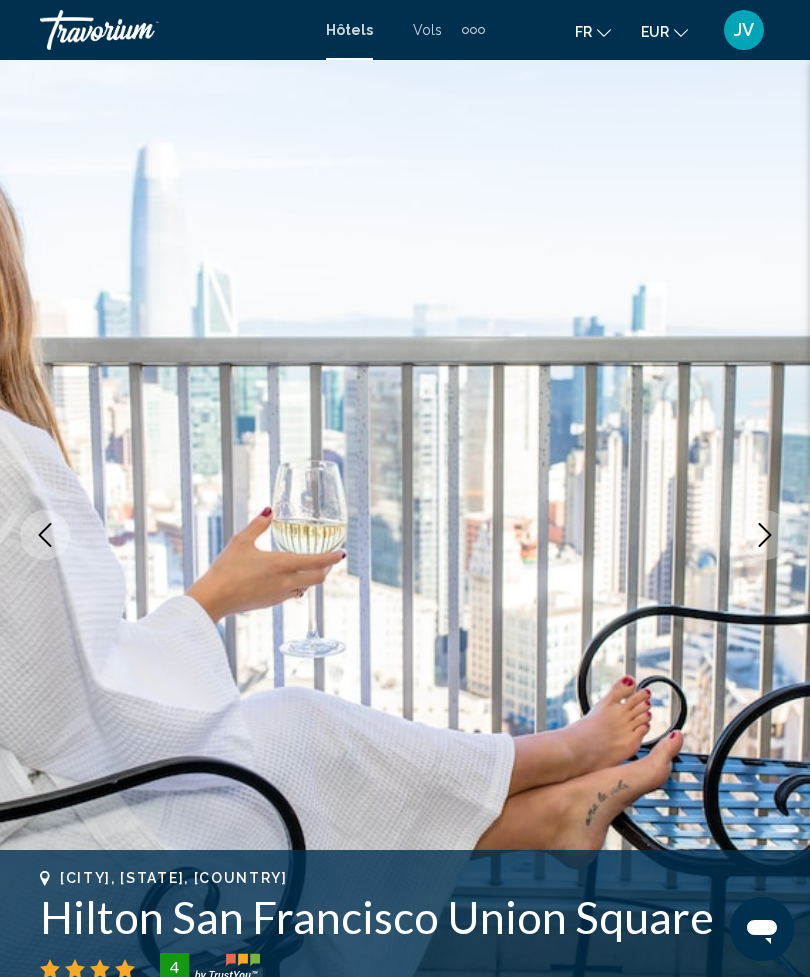 click 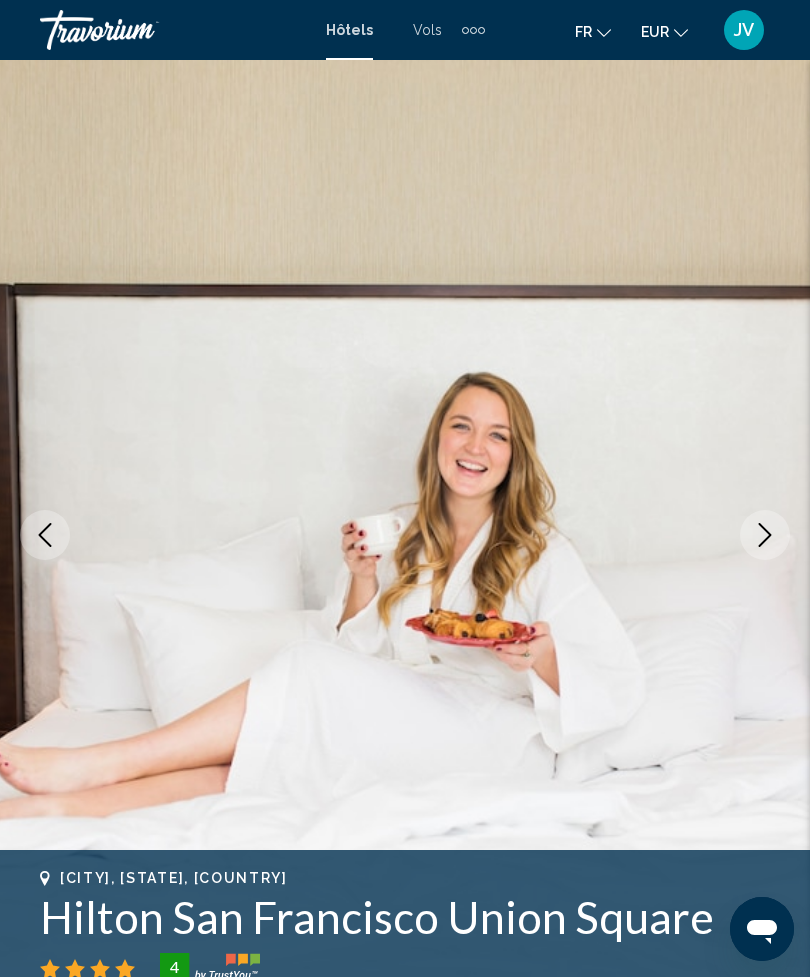 click 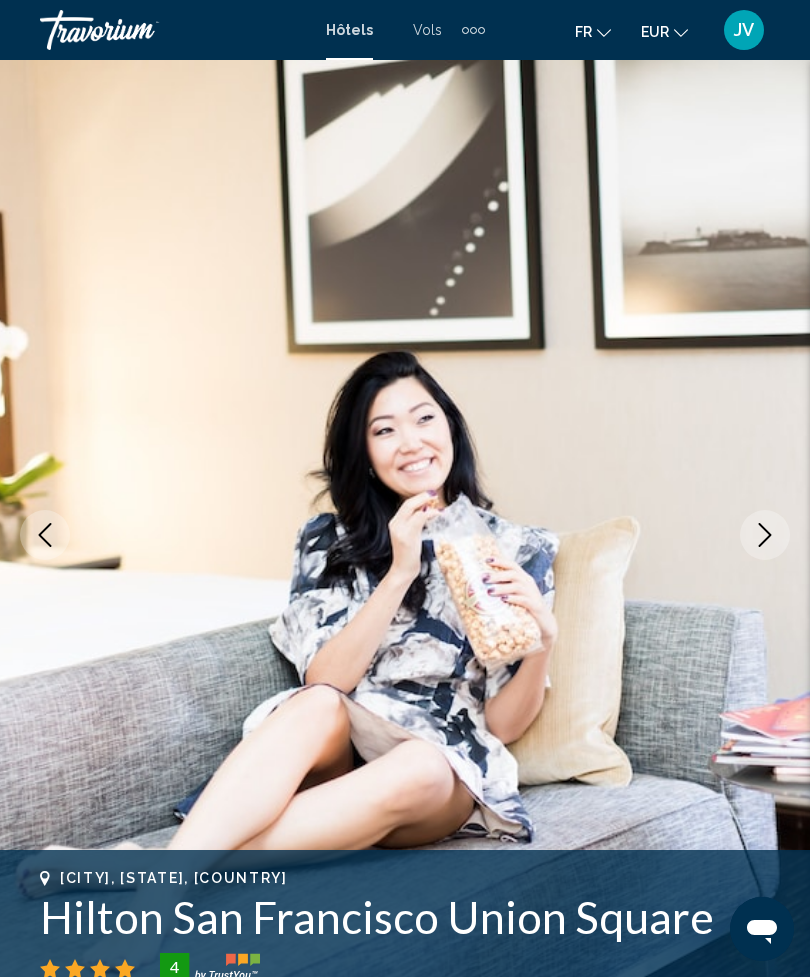 click 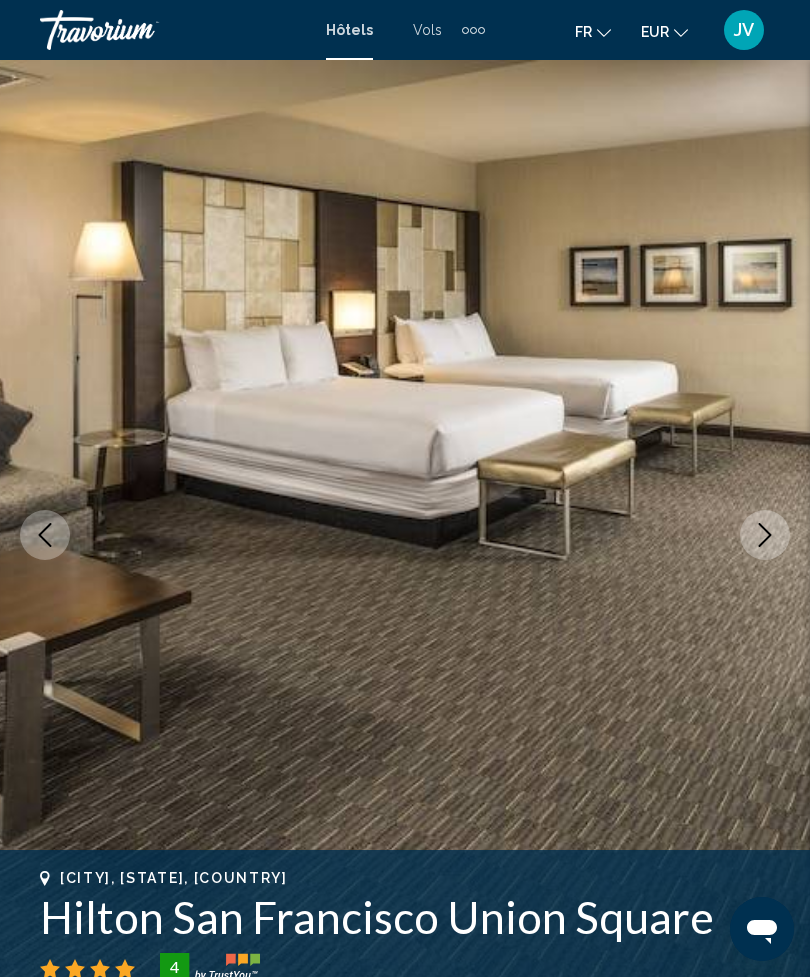 click 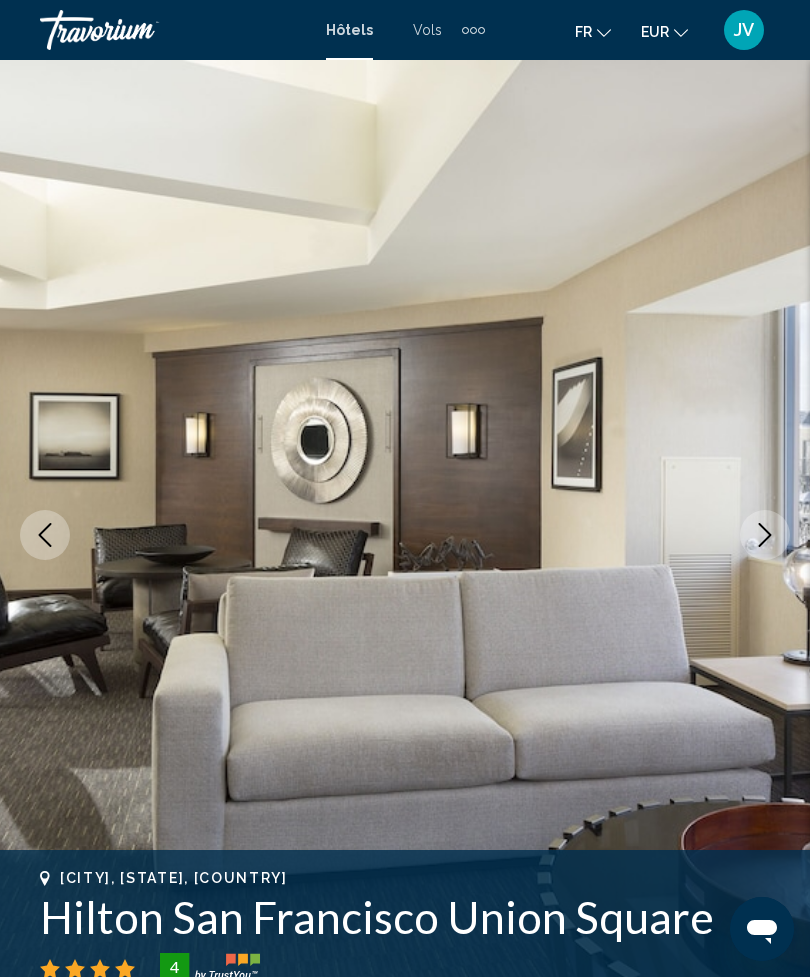 click 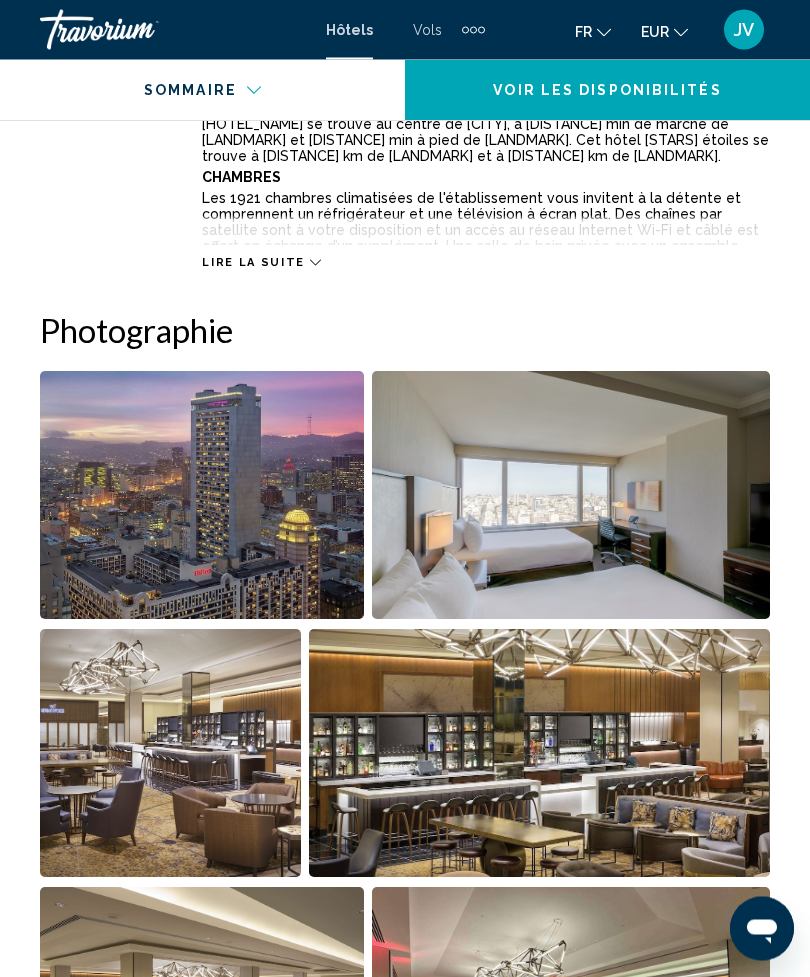 scroll, scrollTop: 1172, scrollLeft: 0, axis: vertical 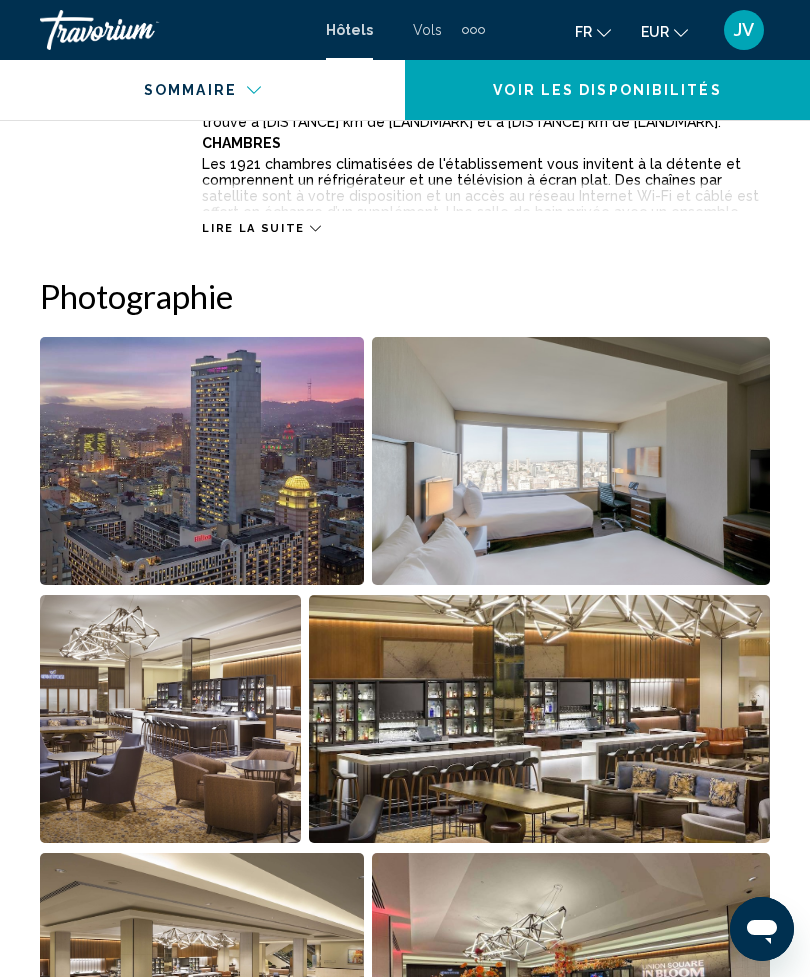 click at bounding box center (202, 461) 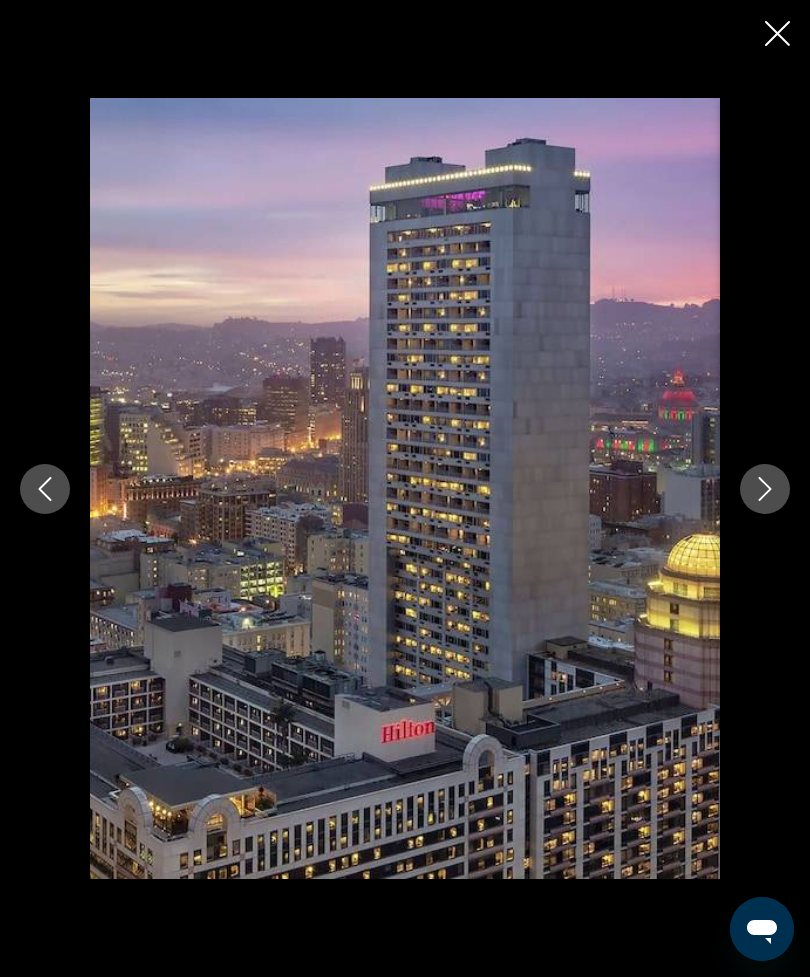 click at bounding box center [405, 488] 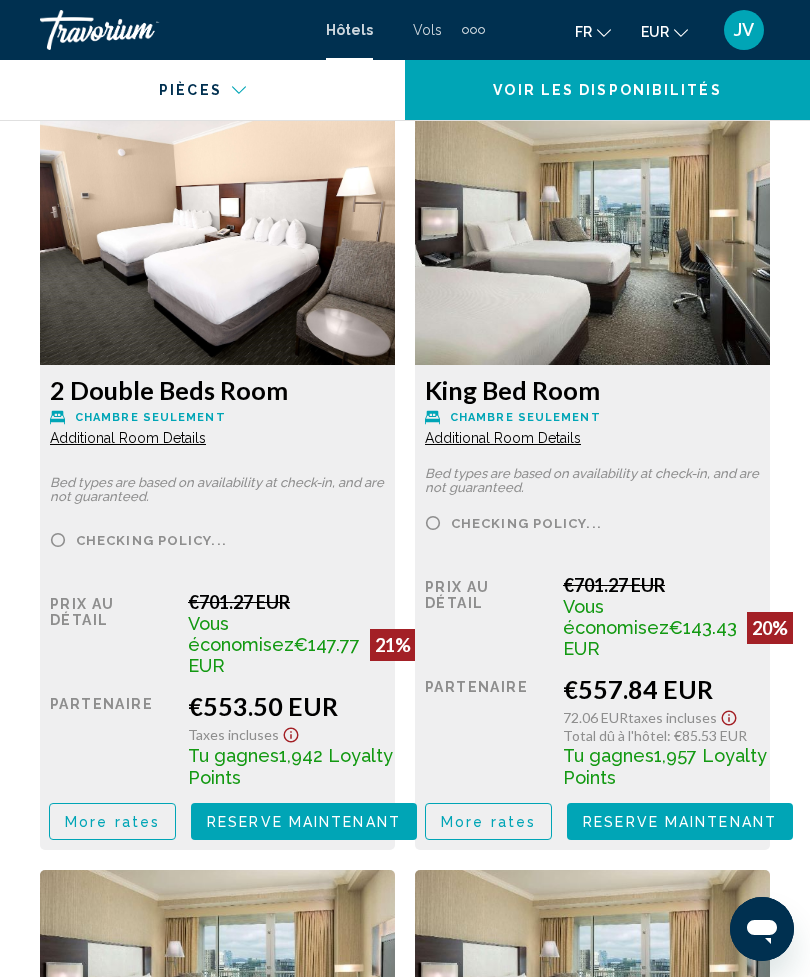 scroll, scrollTop: 3448, scrollLeft: 0, axis: vertical 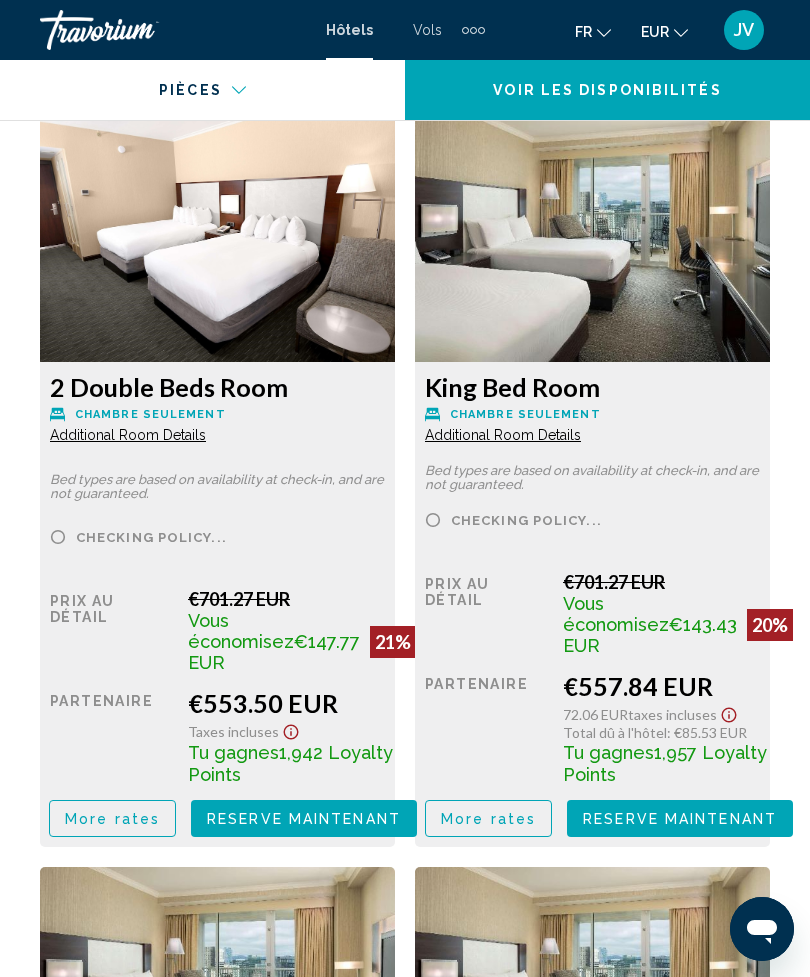 click on "More rates" at bounding box center (112, 819) 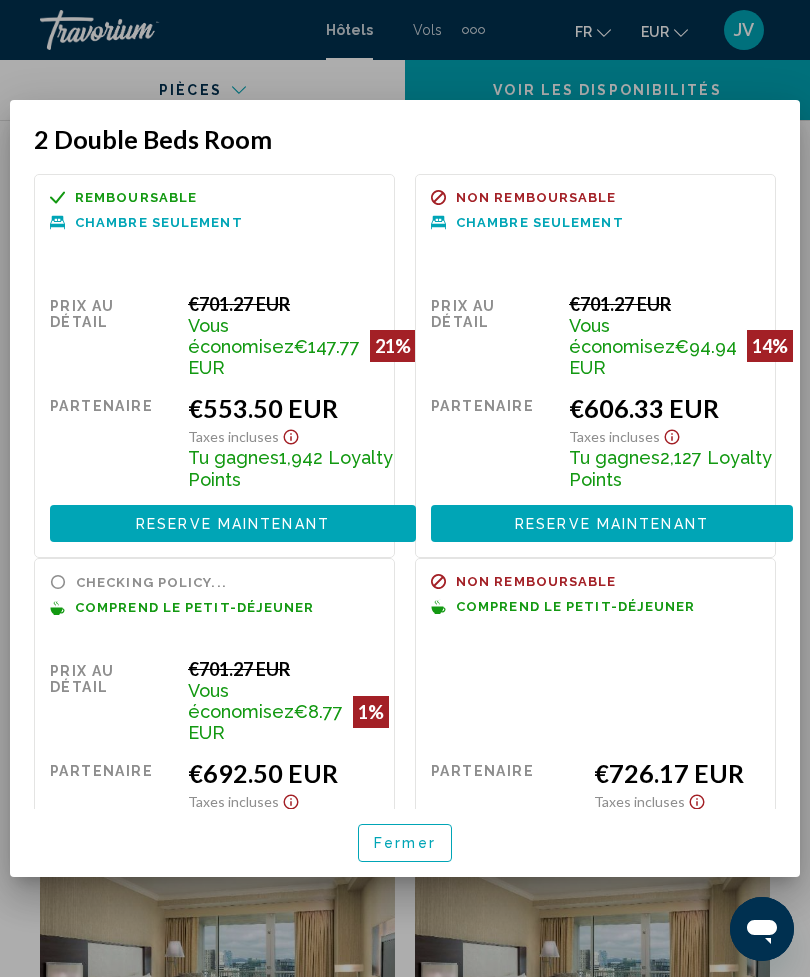 scroll, scrollTop: 0, scrollLeft: 0, axis: both 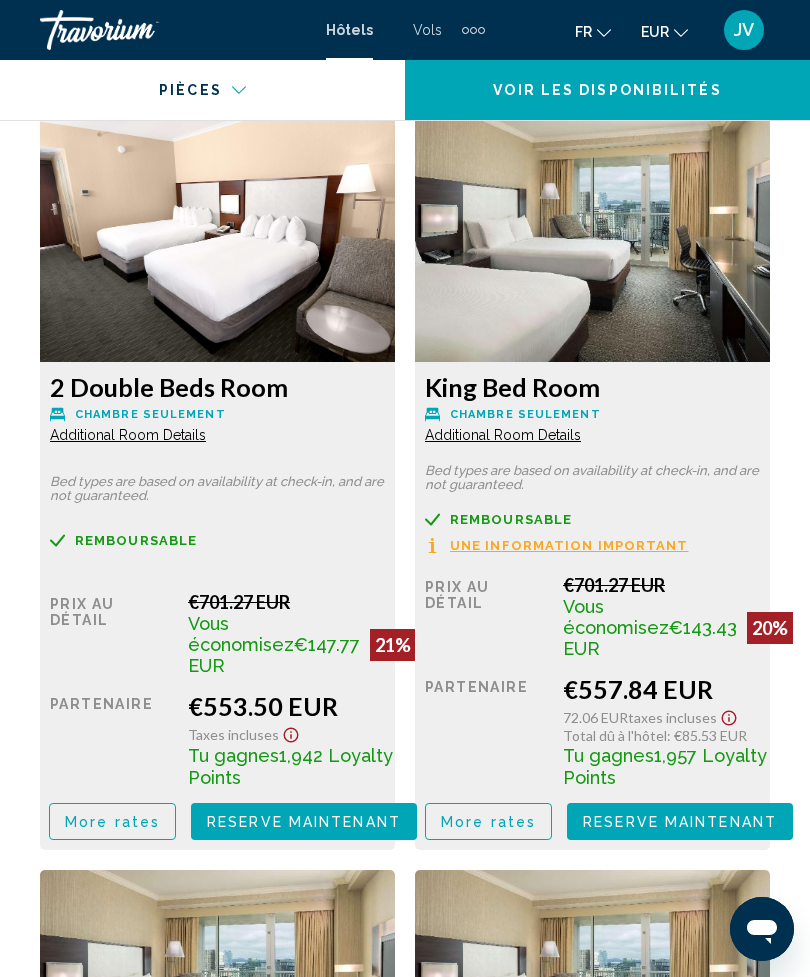 click on "Additional Room Details" at bounding box center (128, 435) 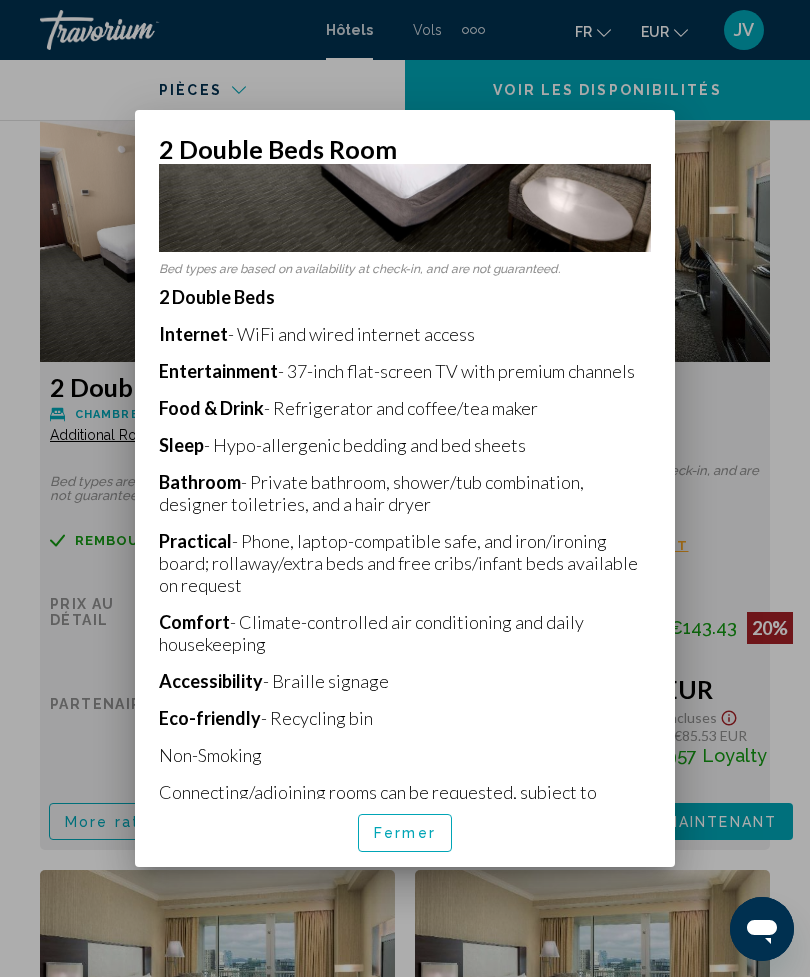 scroll, scrollTop: 250, scrollLeft: 0, axis: vertical 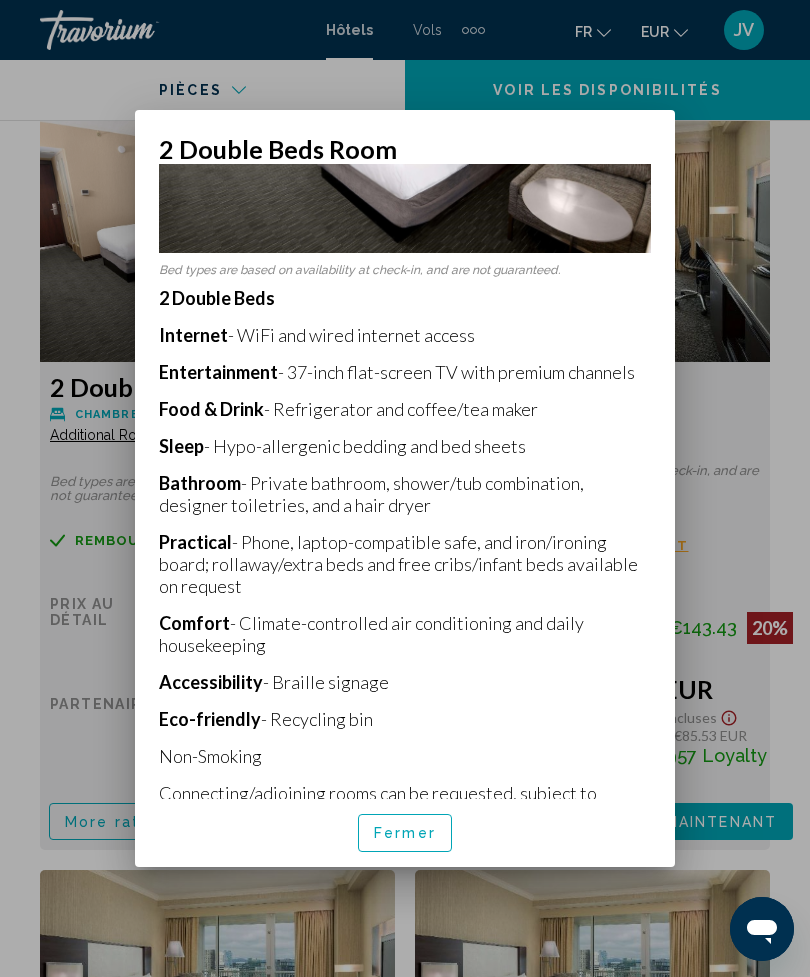 click at bounding box center [405, 488] 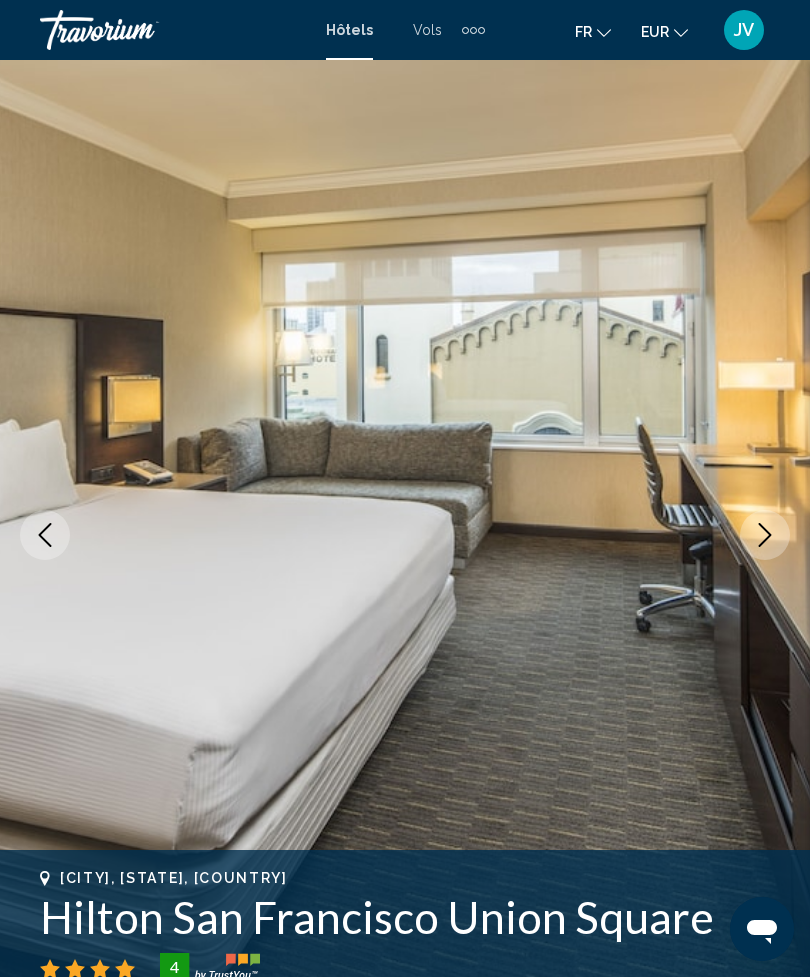 scroll, scrollTop: 3448, scrollLeft: 0, axis: vertical 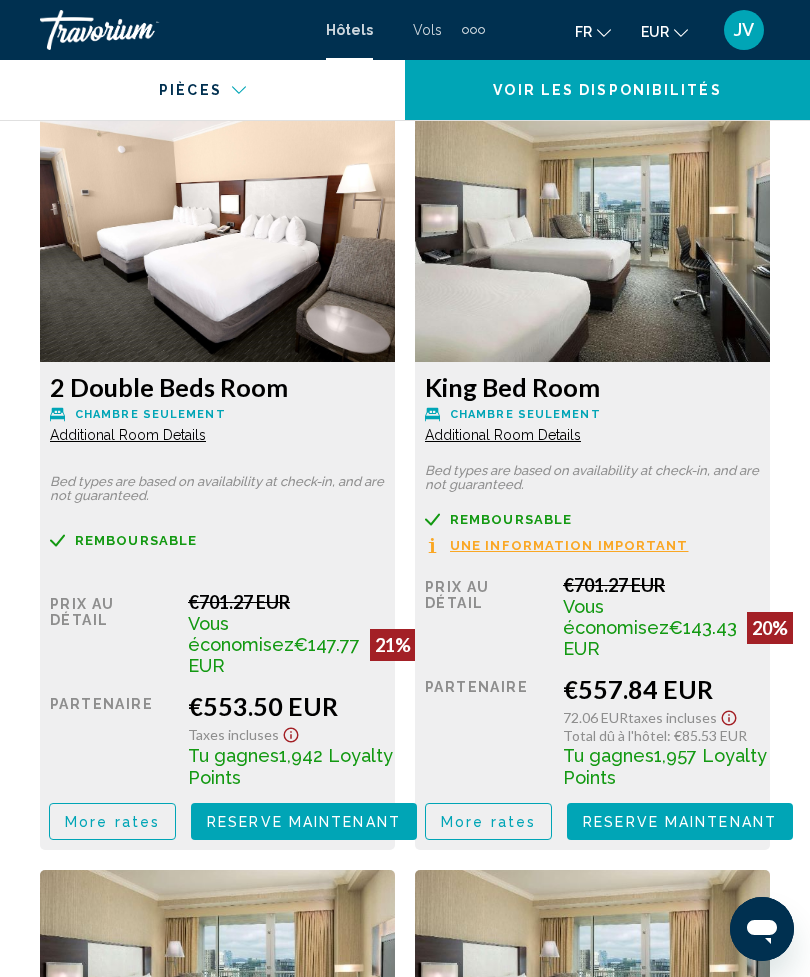 click on "More rates" at bounding box center [112, 822] 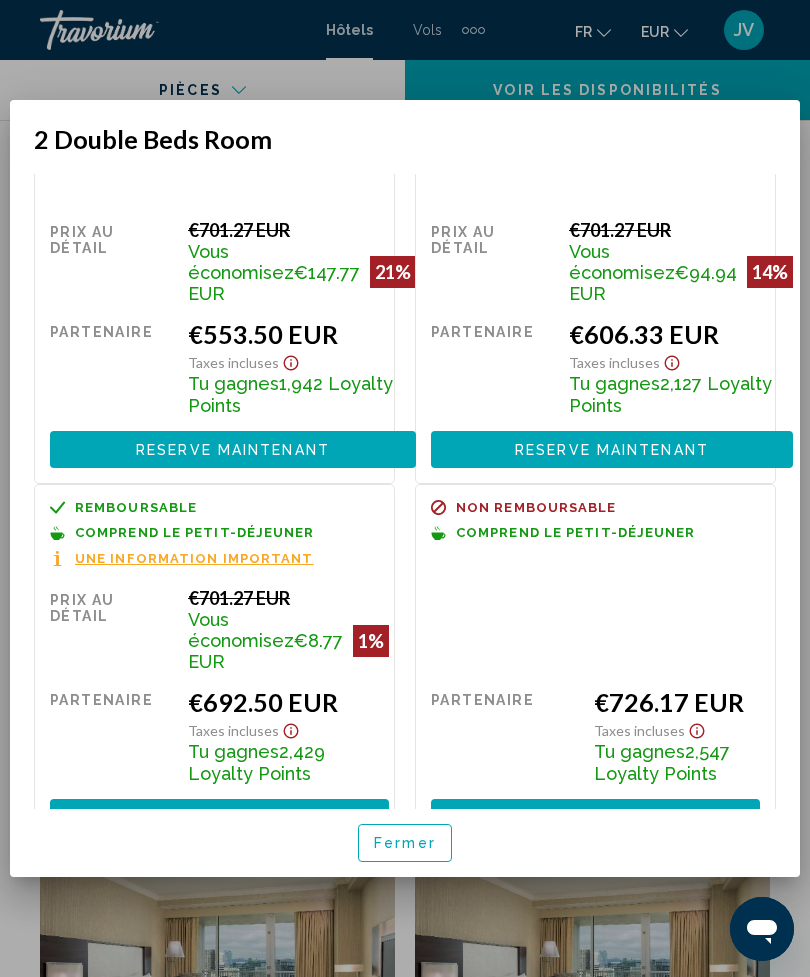 click on "Reserve maintenant" at bounding box center [220, 819] 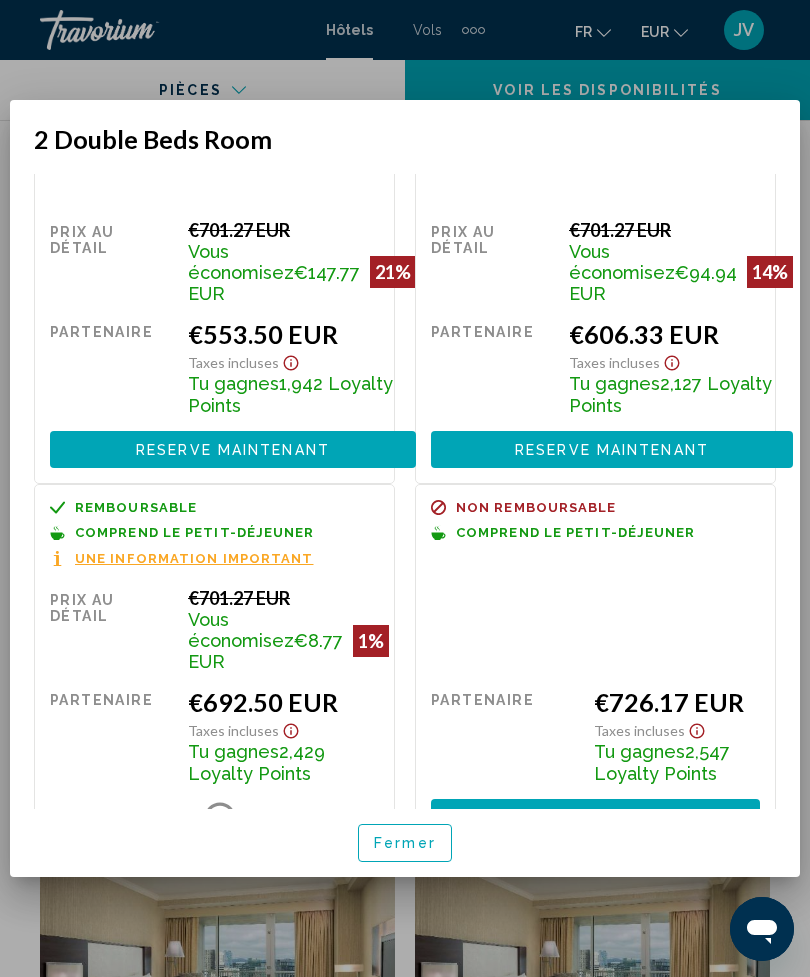 scroll, scrollTop: 73, scrollLeft: 0, axis: vertical 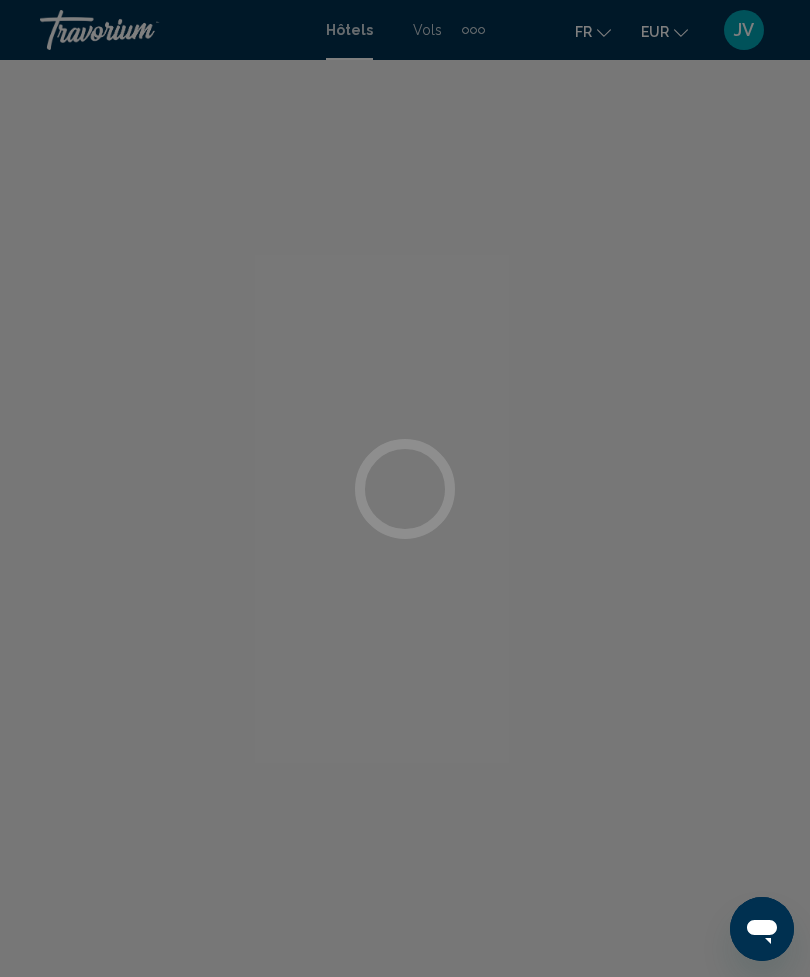click at bounding box center [405, 488] 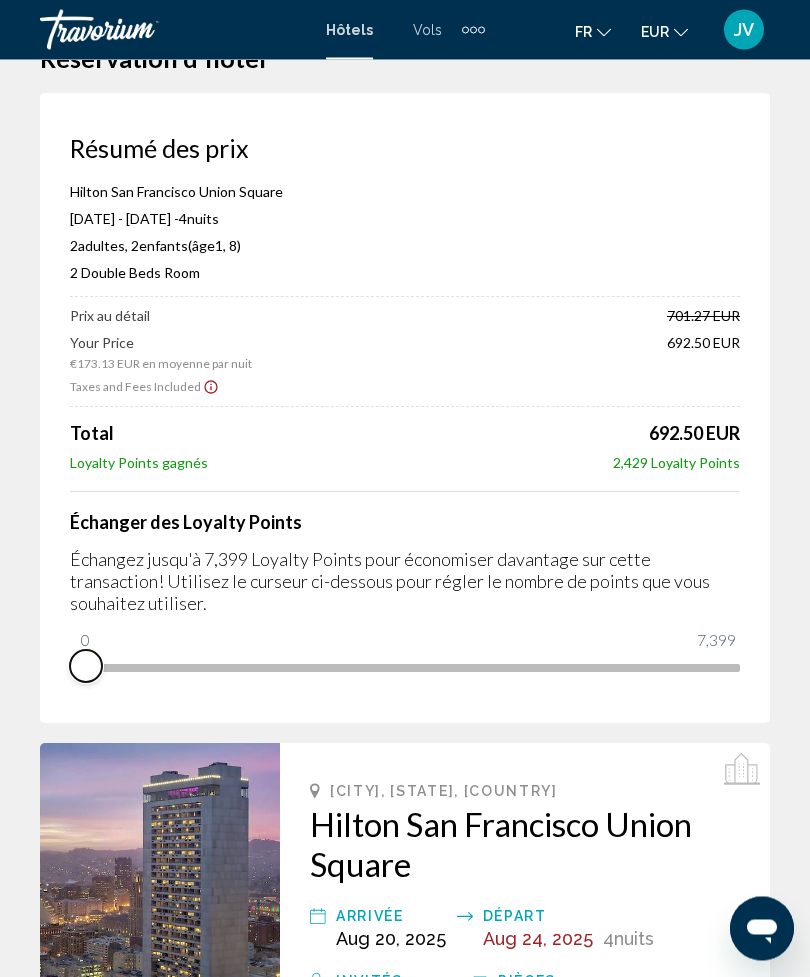 scroll, scrollTop: 57, scrollLeft: 0, axis: vertical 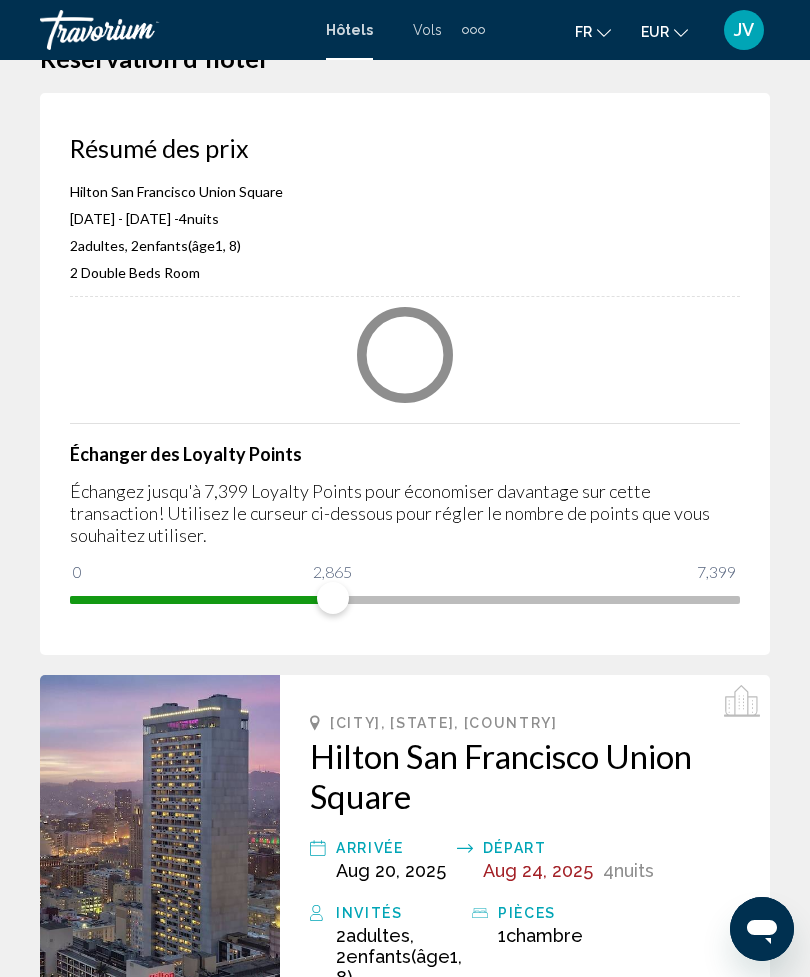 click on "Hilton San Francisco Union Square" at bounding box center (525, 776) 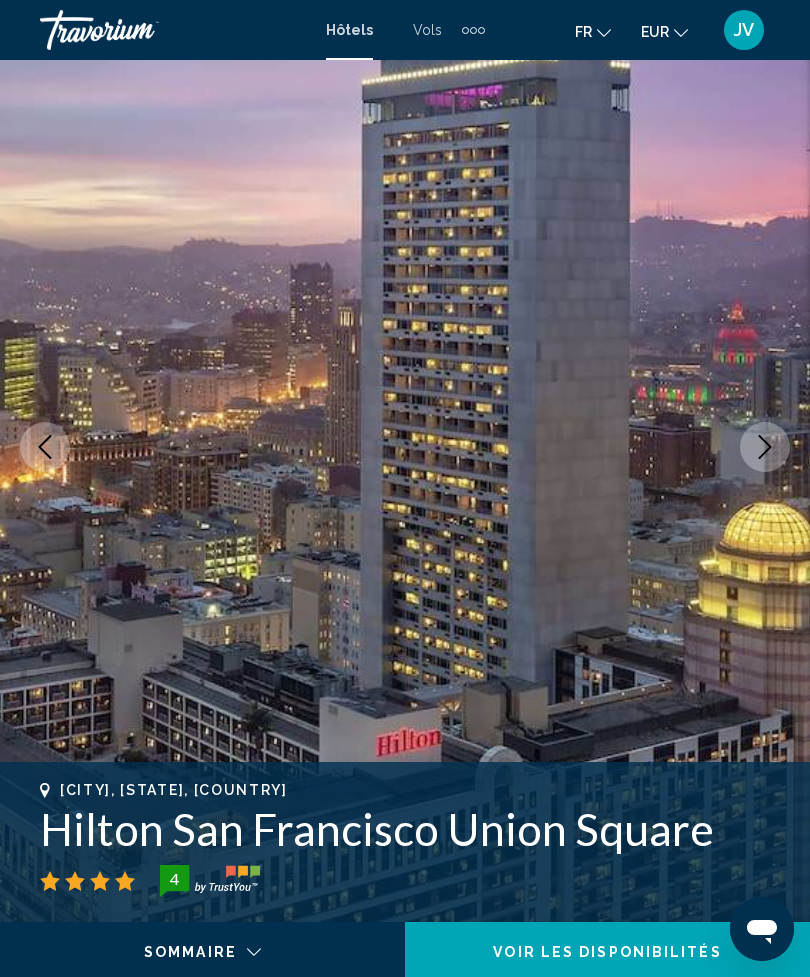 scroll, scrollTop: 0, scrollLeft: 0, axis: both 